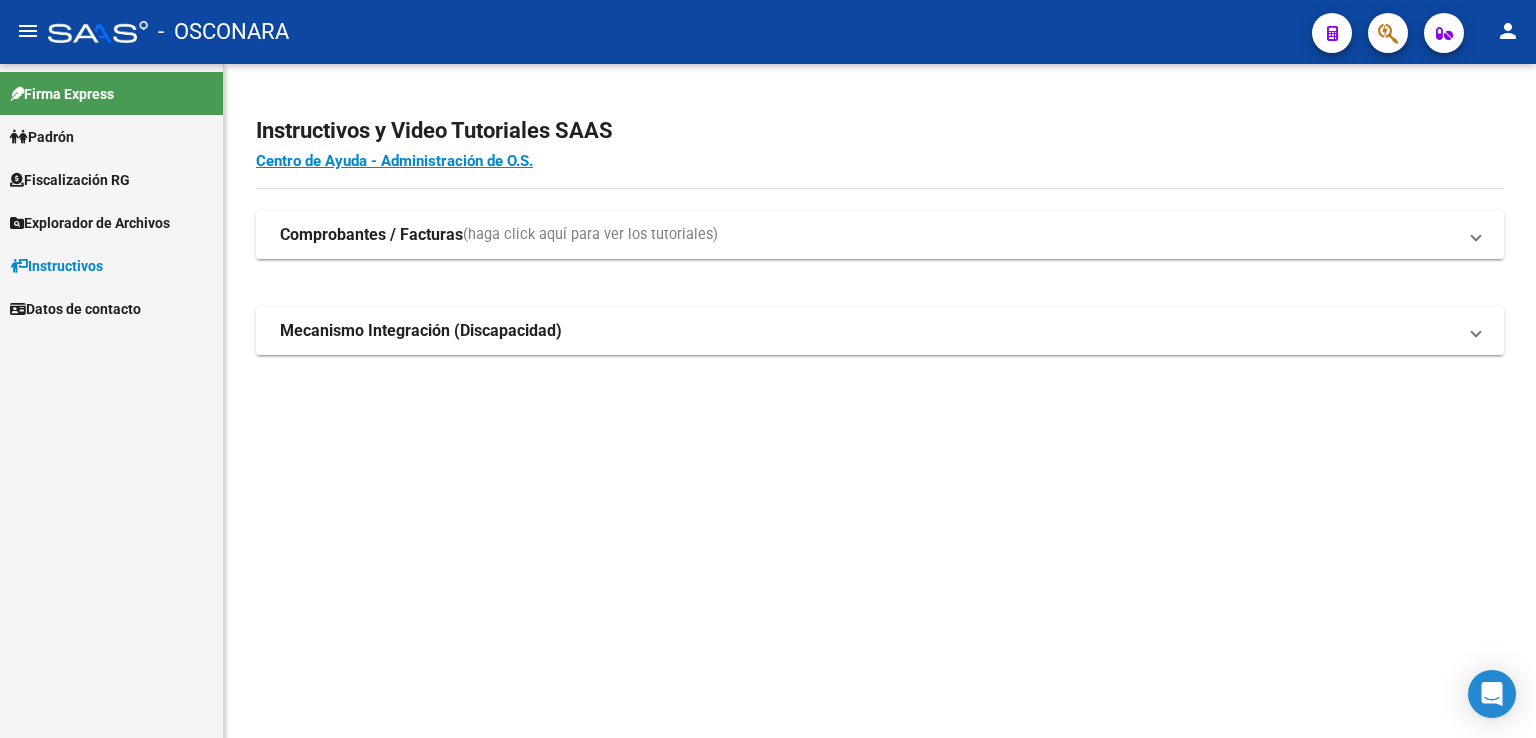 scroll, scrollTop: 0, scrollLeft: 0, axis: both 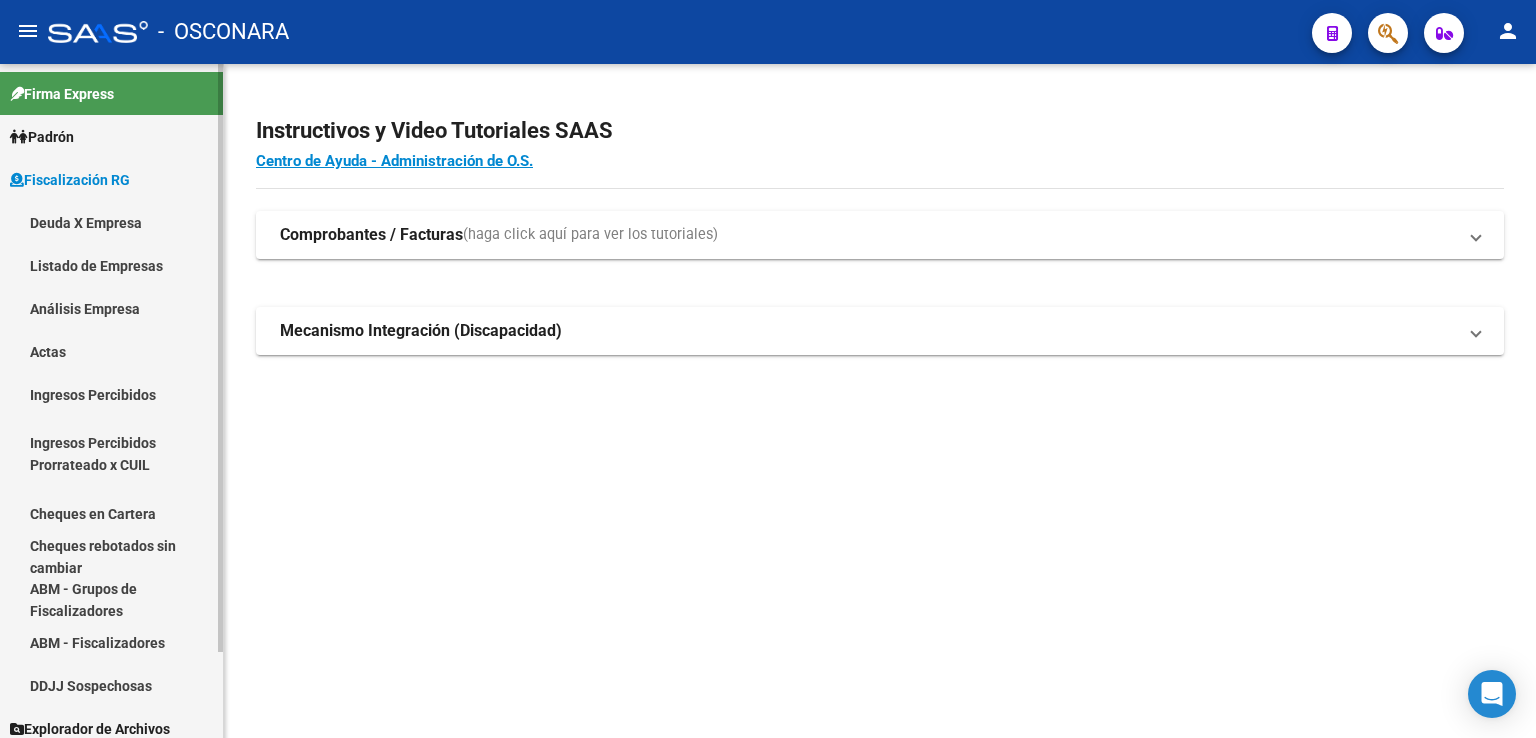 click on "Análisis Empresa" at bounding box center [111, 308] 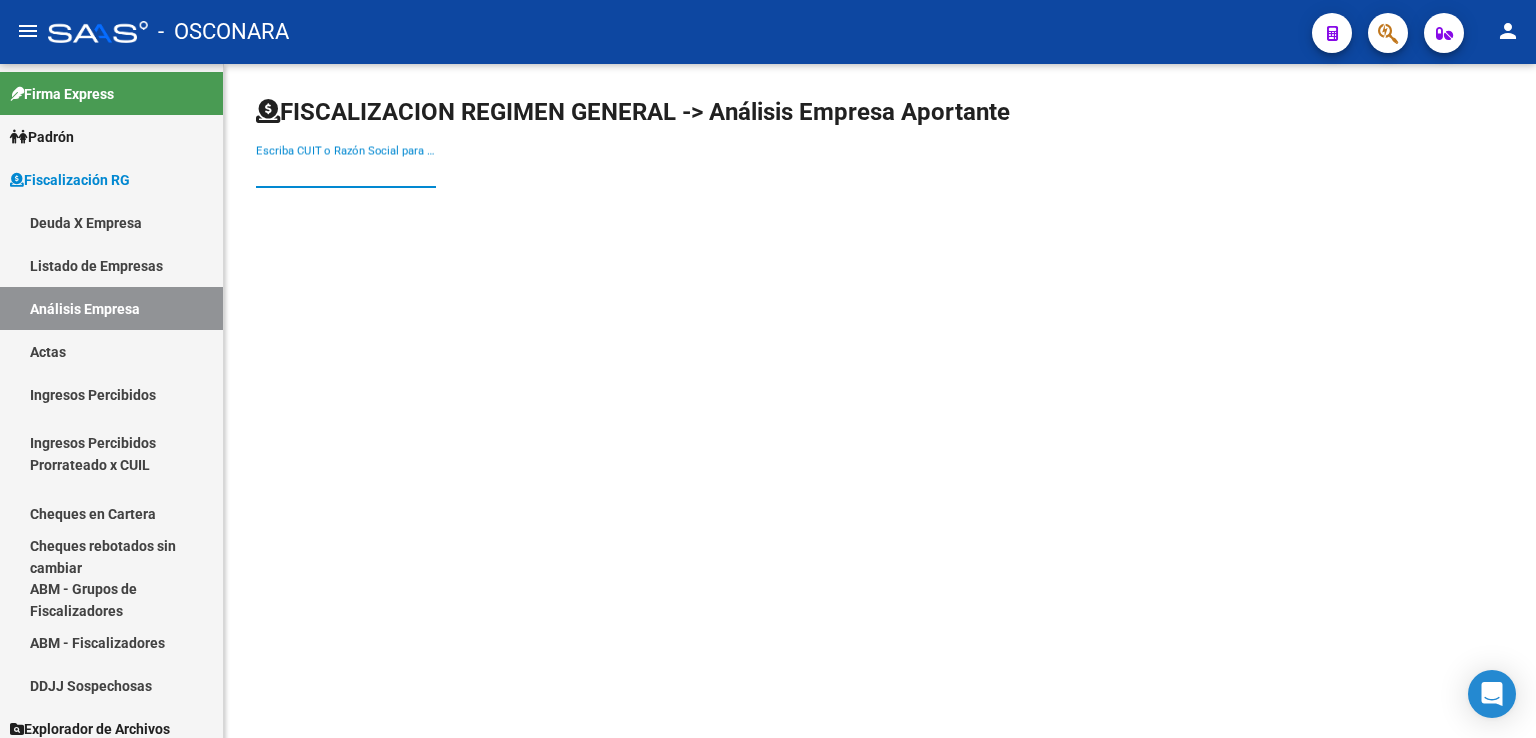 click on "Escriba CUIT o Razón Social para buscar" at bounding box center [346, 172] 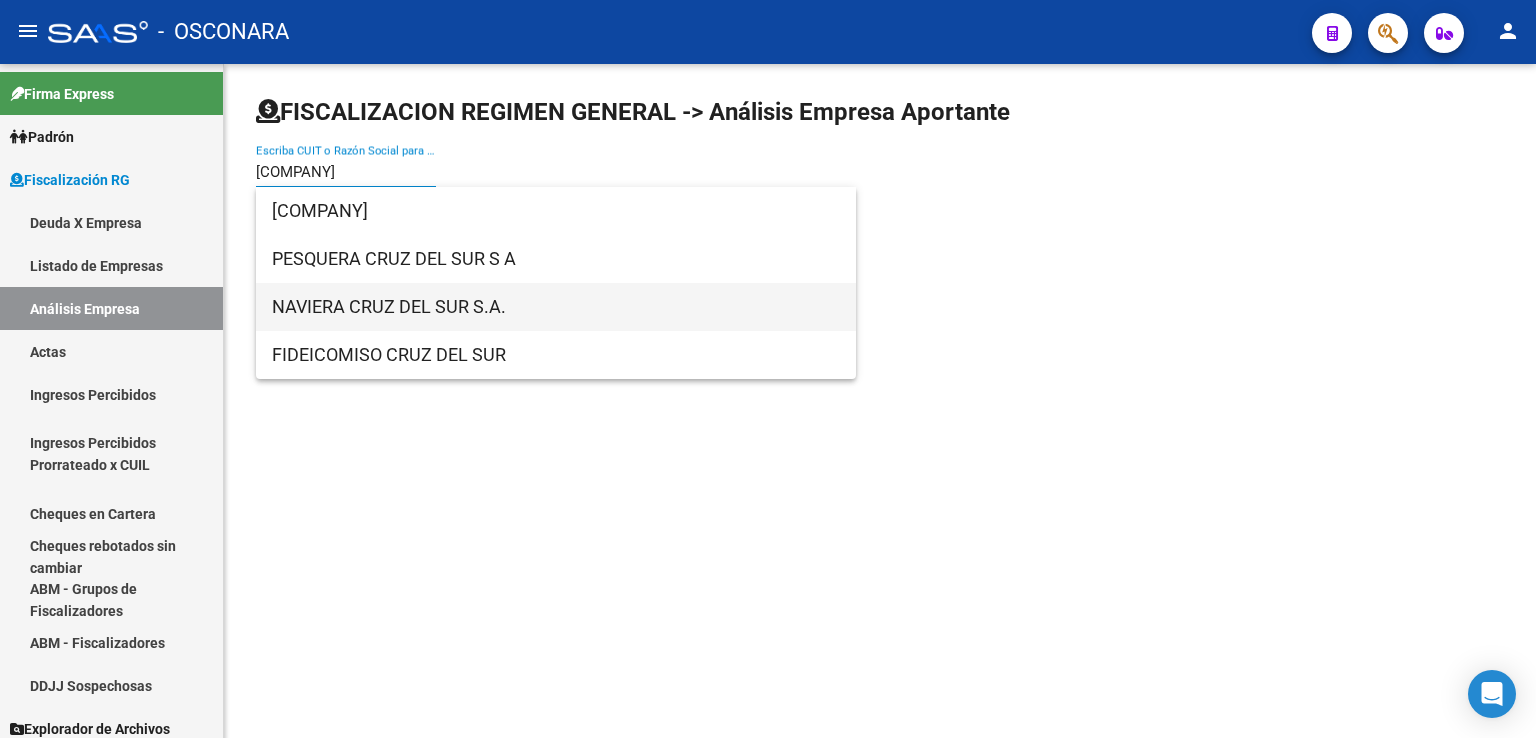 type on "[COMPANY]" 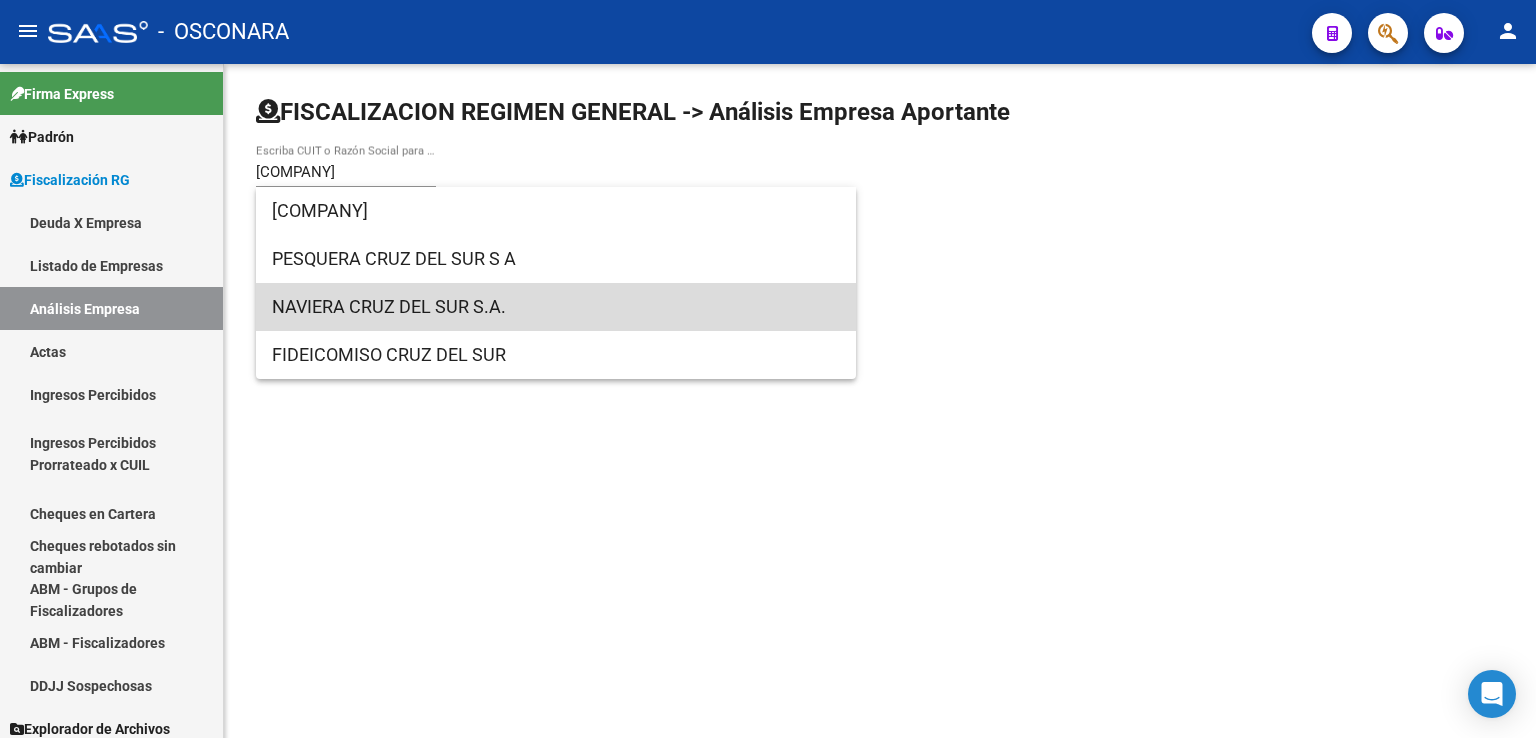 click on "NAVIERA CRUZ DEL SUR S.A." at bounding box center (556, 307) 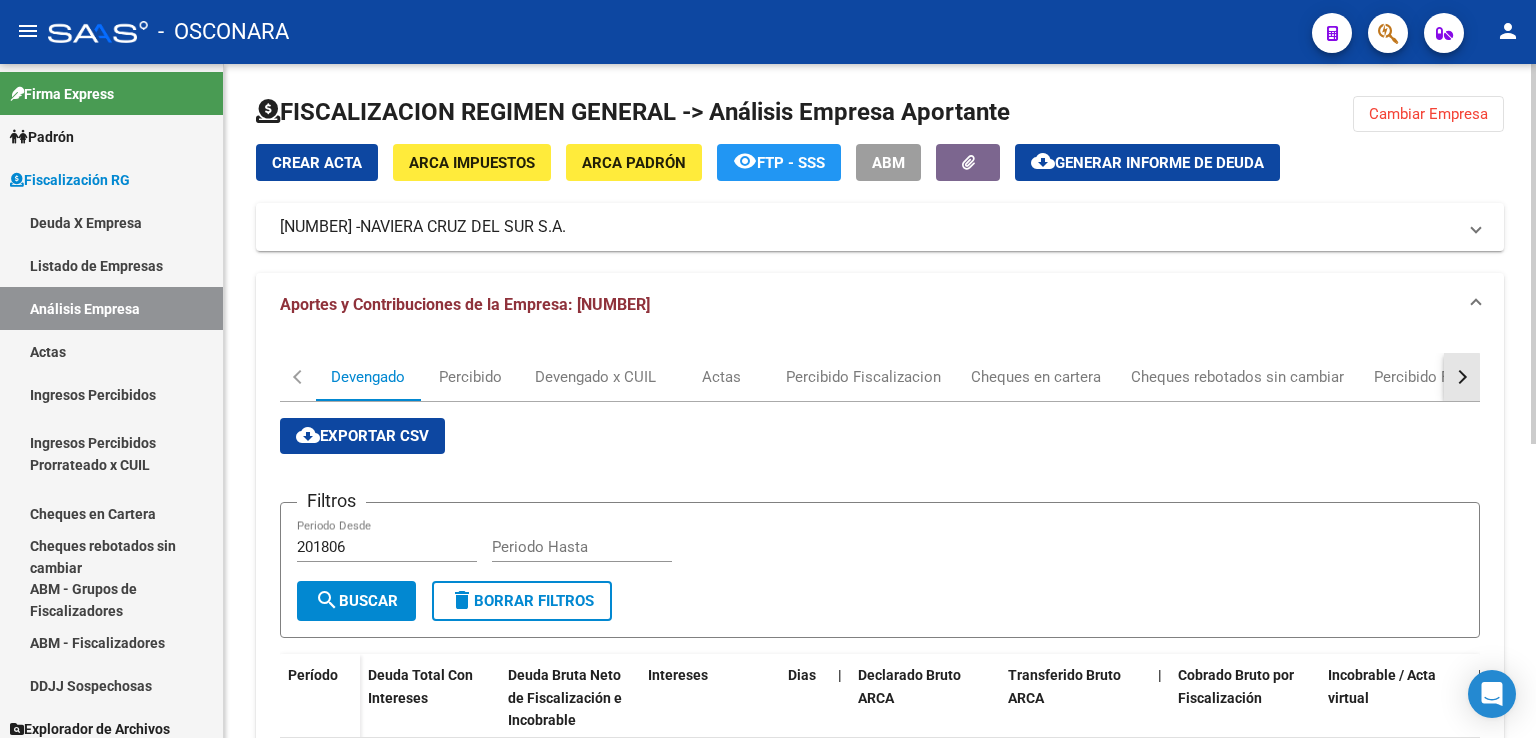 click at bounding box center [1460, 377] 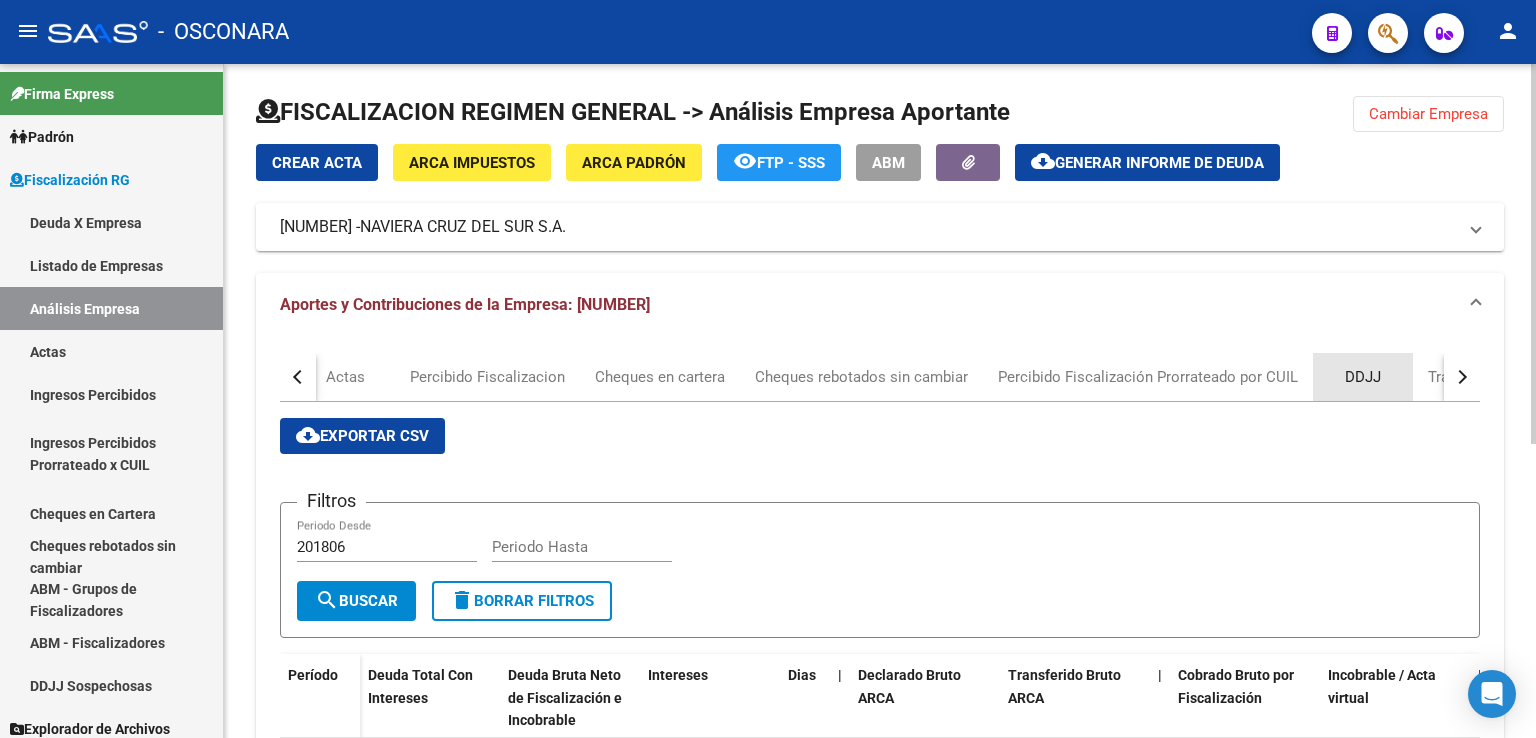 click on "DDJJ" at bounding box center [1363, 377] 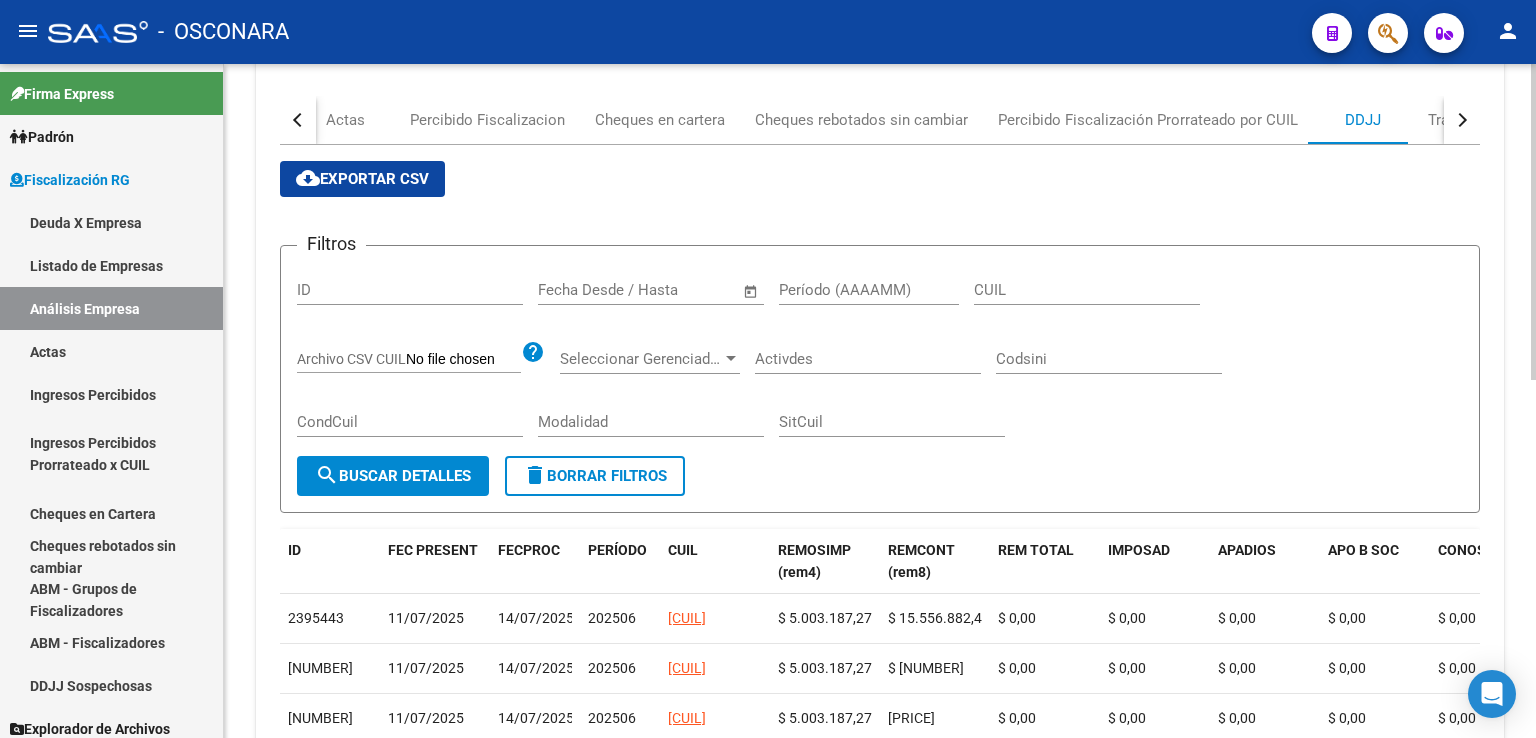 scroll, scrollTop: 300, scrollLeft: 0, axis: vertical 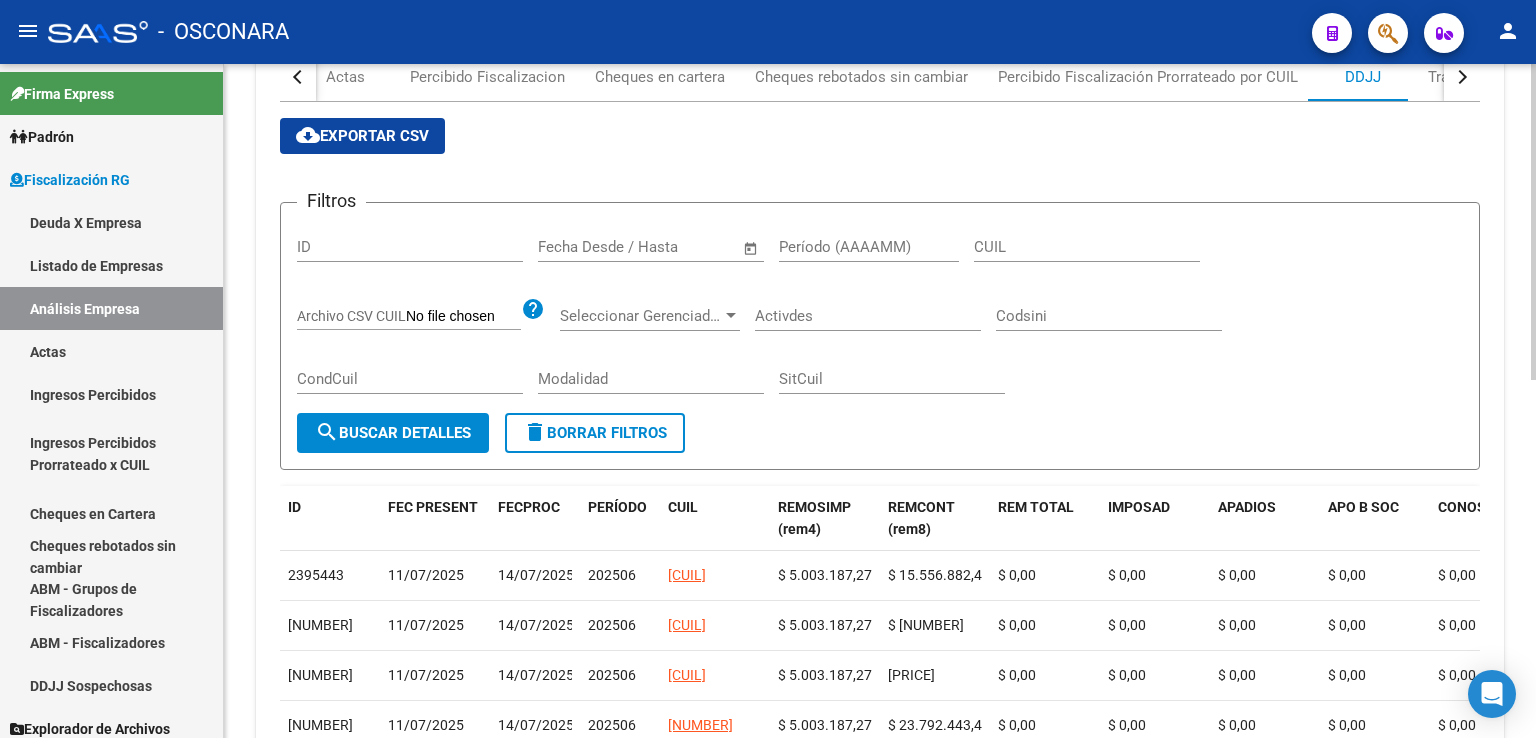 click on "cloud_download  Exportar CSV" at bounding box center (362, 136) 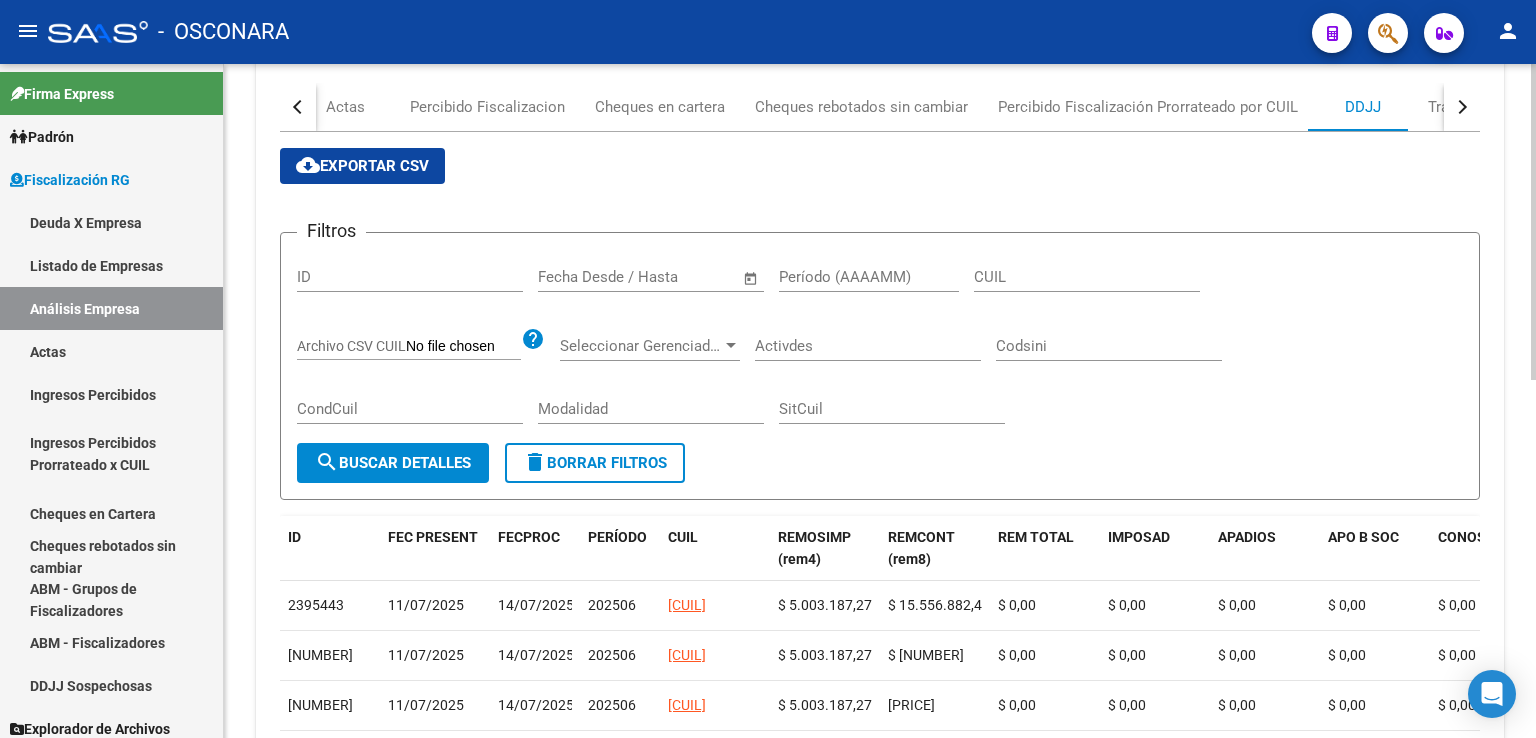 scroll, scrollTop: 0, scrollLeft: 0, axis: both 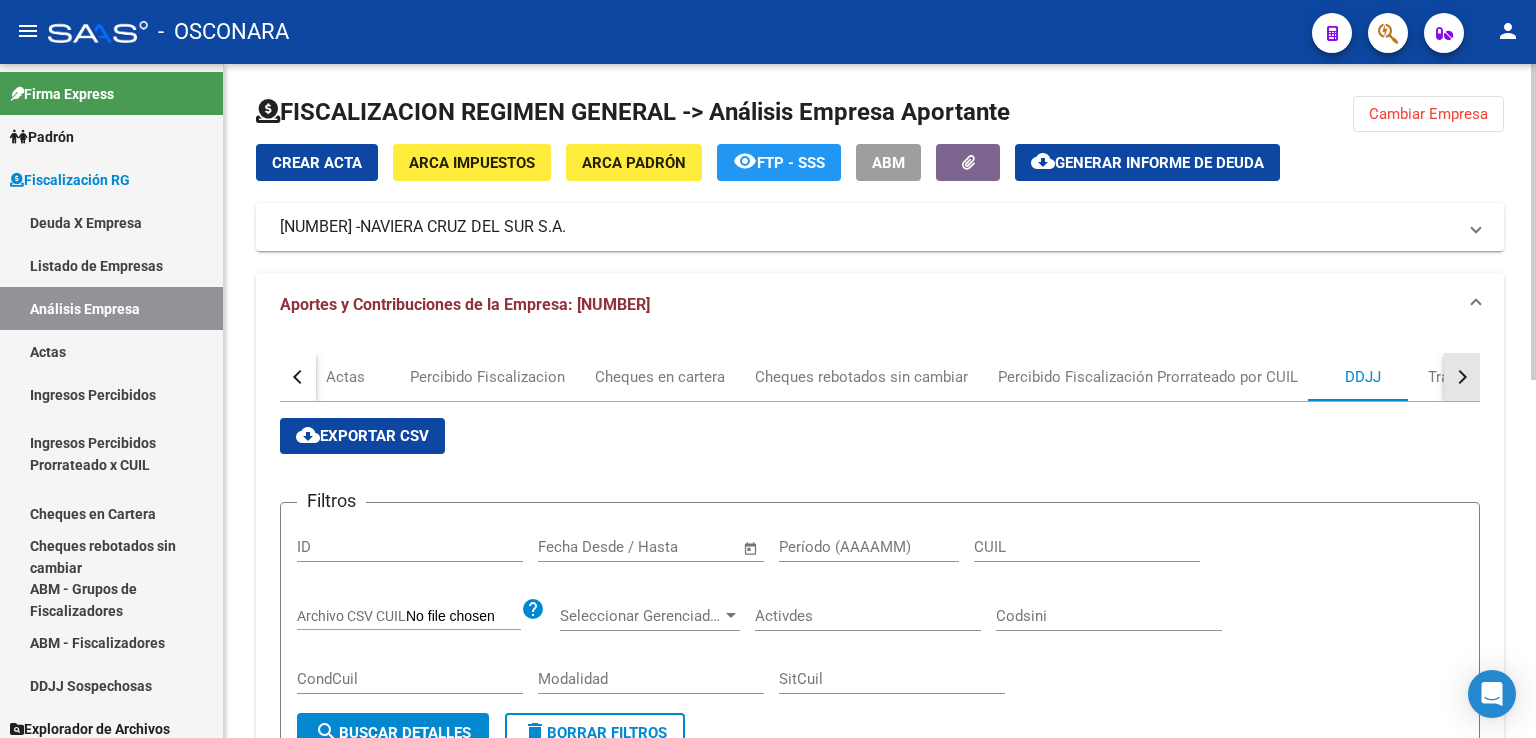 click at bounding box center [1460, 377] 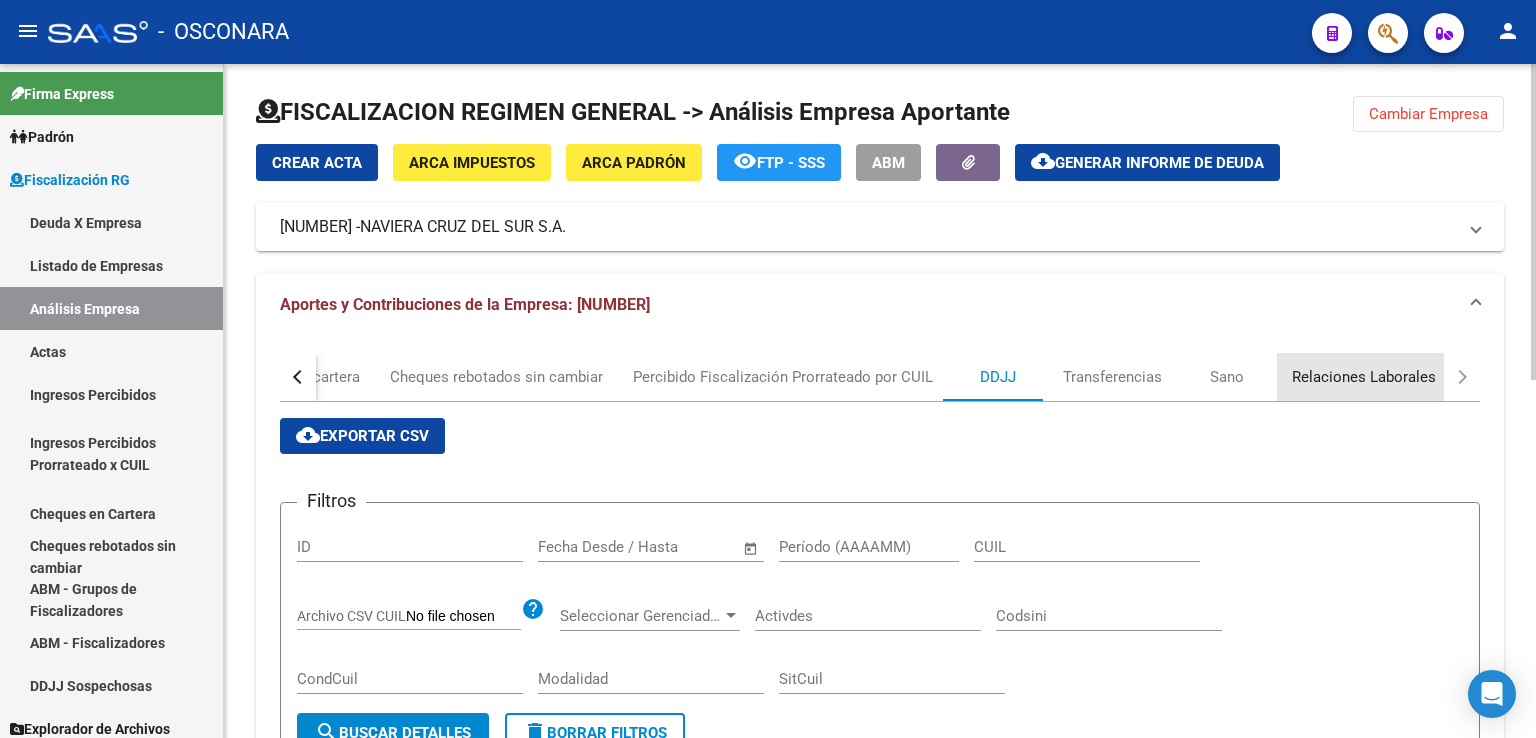 click on "Relaciones Laborales" at bounding box center (1364, 377) 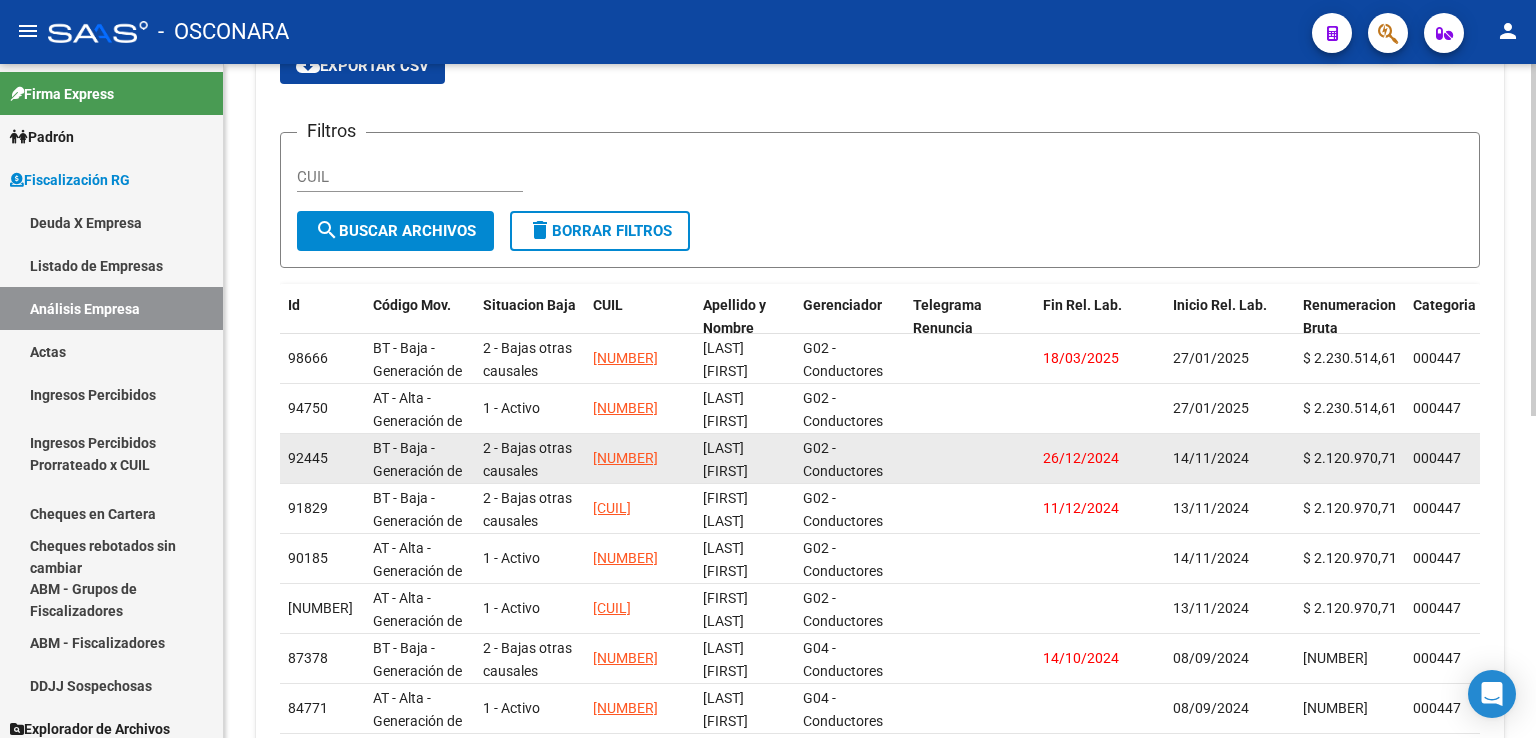 scroll, scrollTop: 400, scrollLeft: 0, axis: vertical 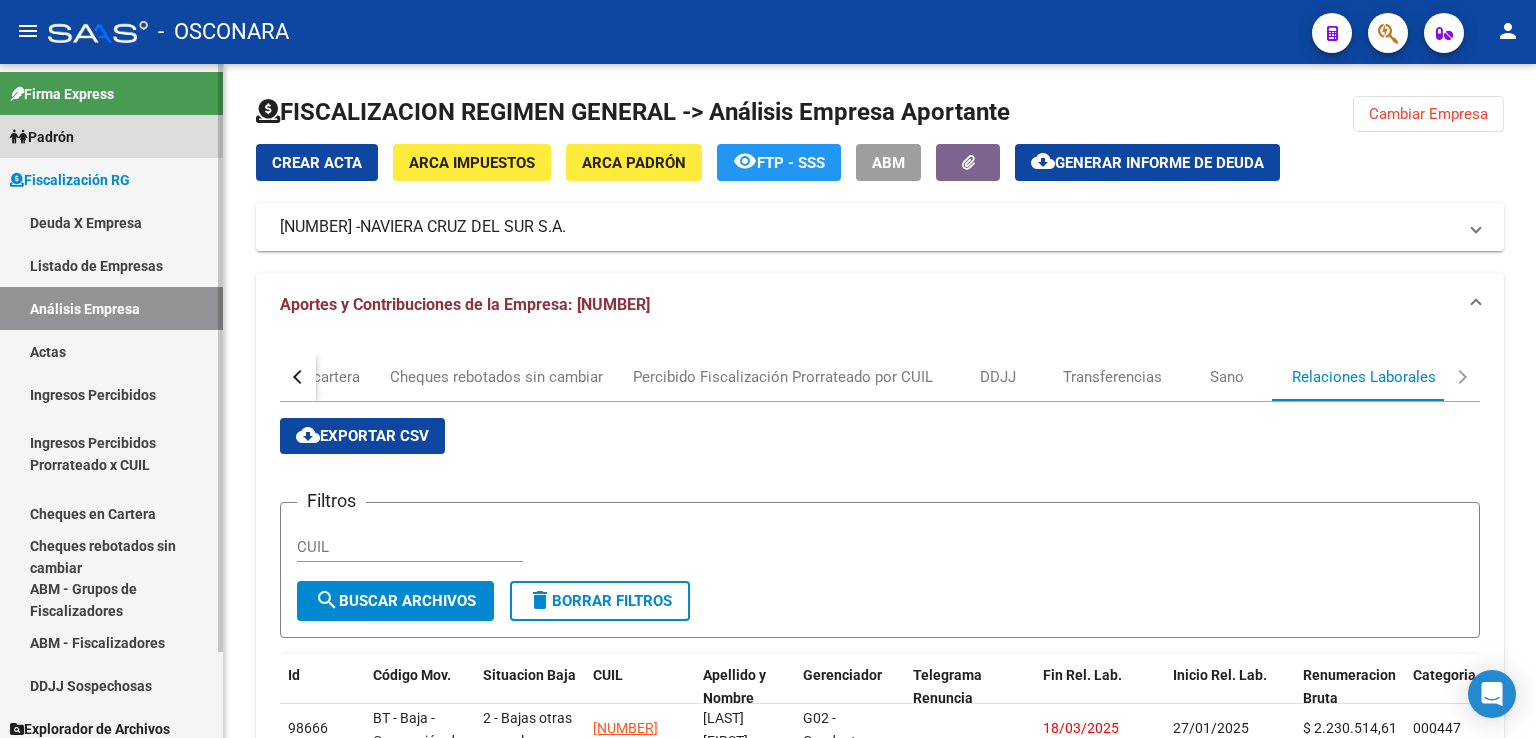 click on "Padrón" at bounding box center [42, 137] 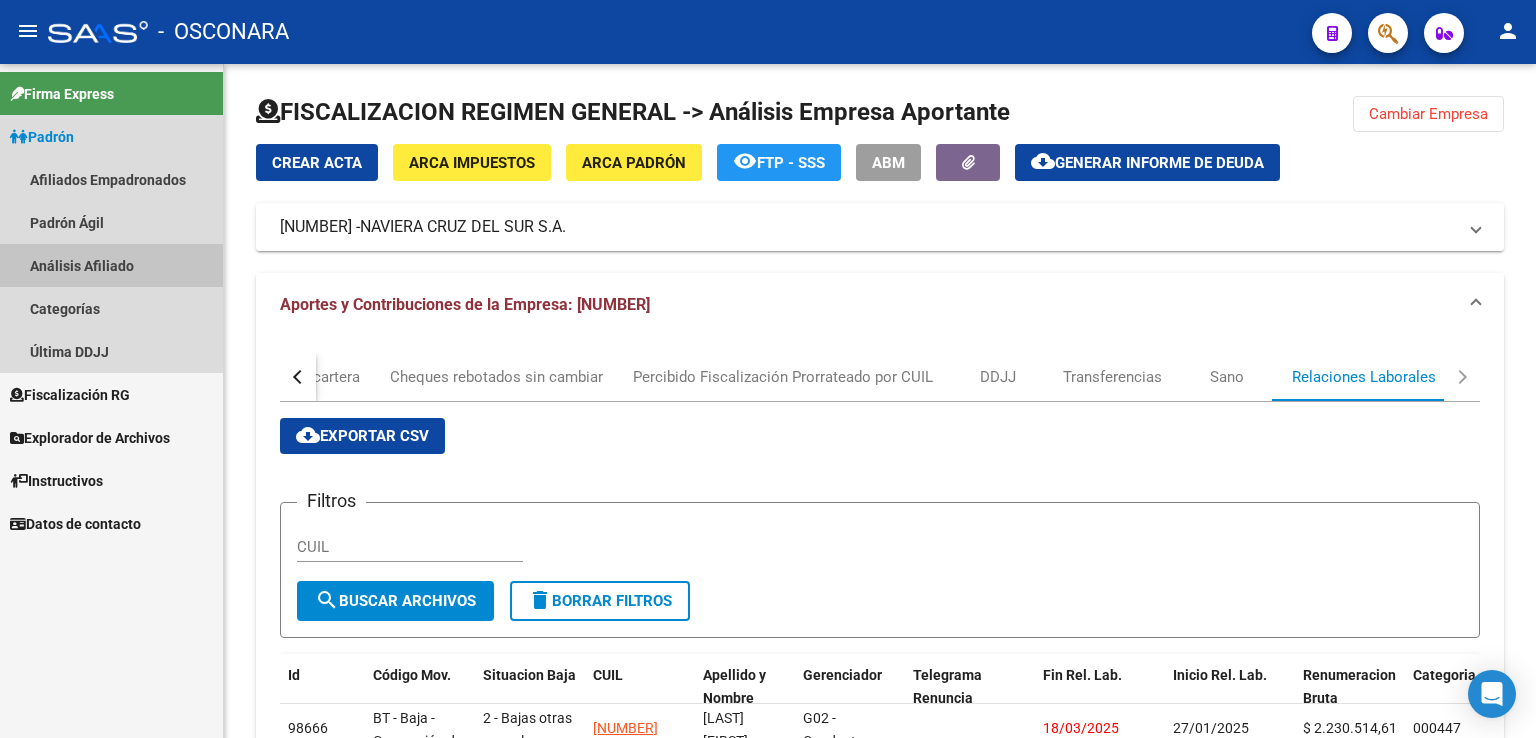 click on "Análisis Afiliado" at bounding box center [111, 265] 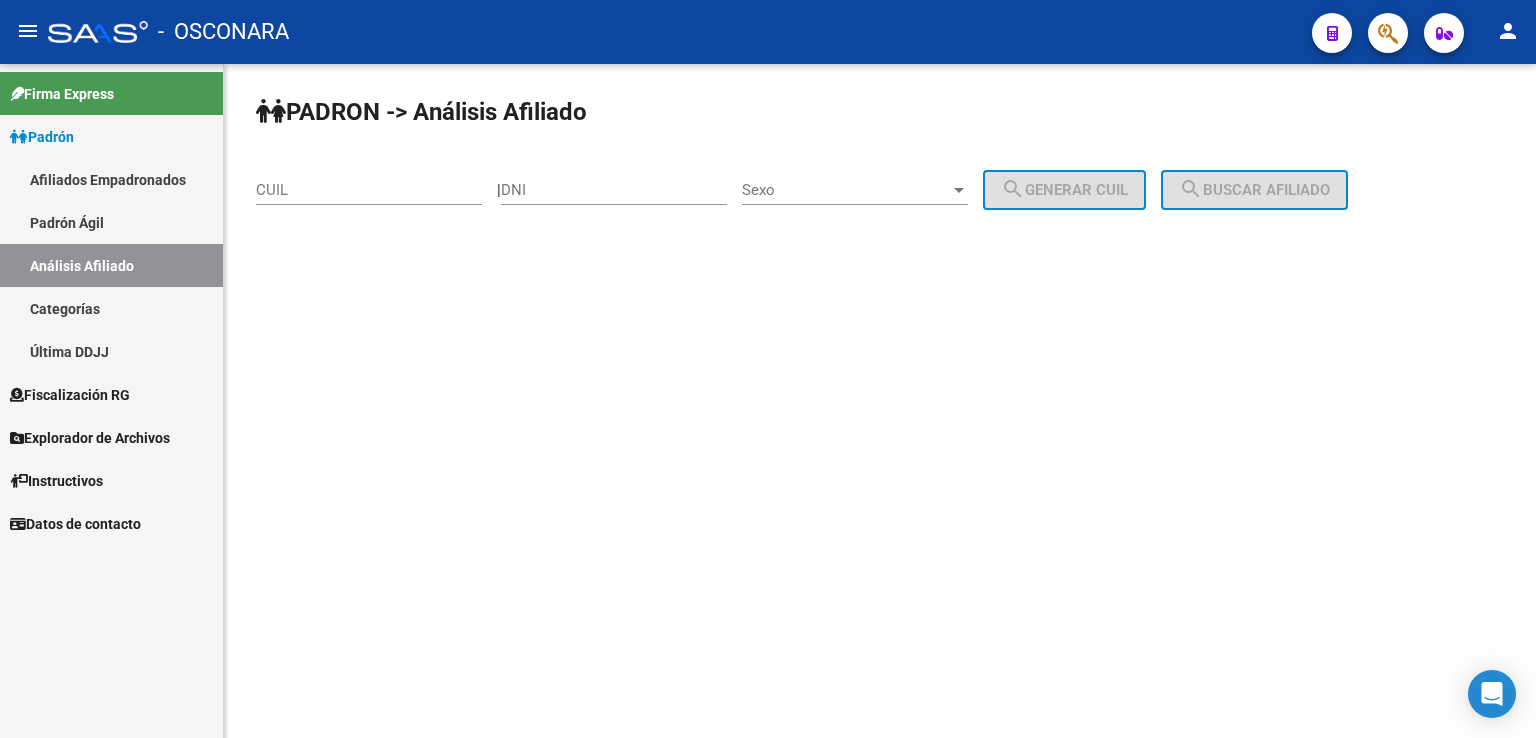 click on "CUIL" at bounding box center [369, 190] 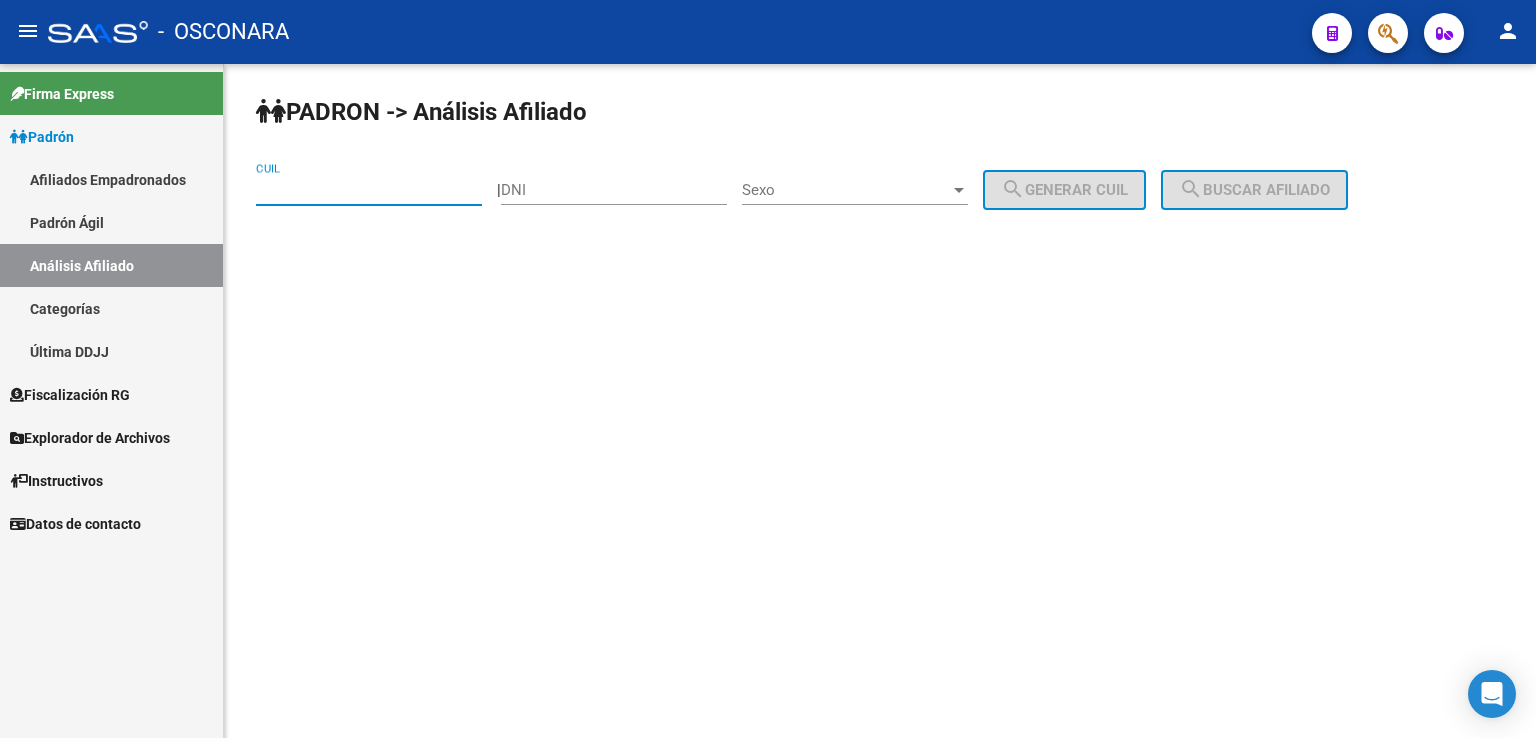 paste on "[NUMBER]" 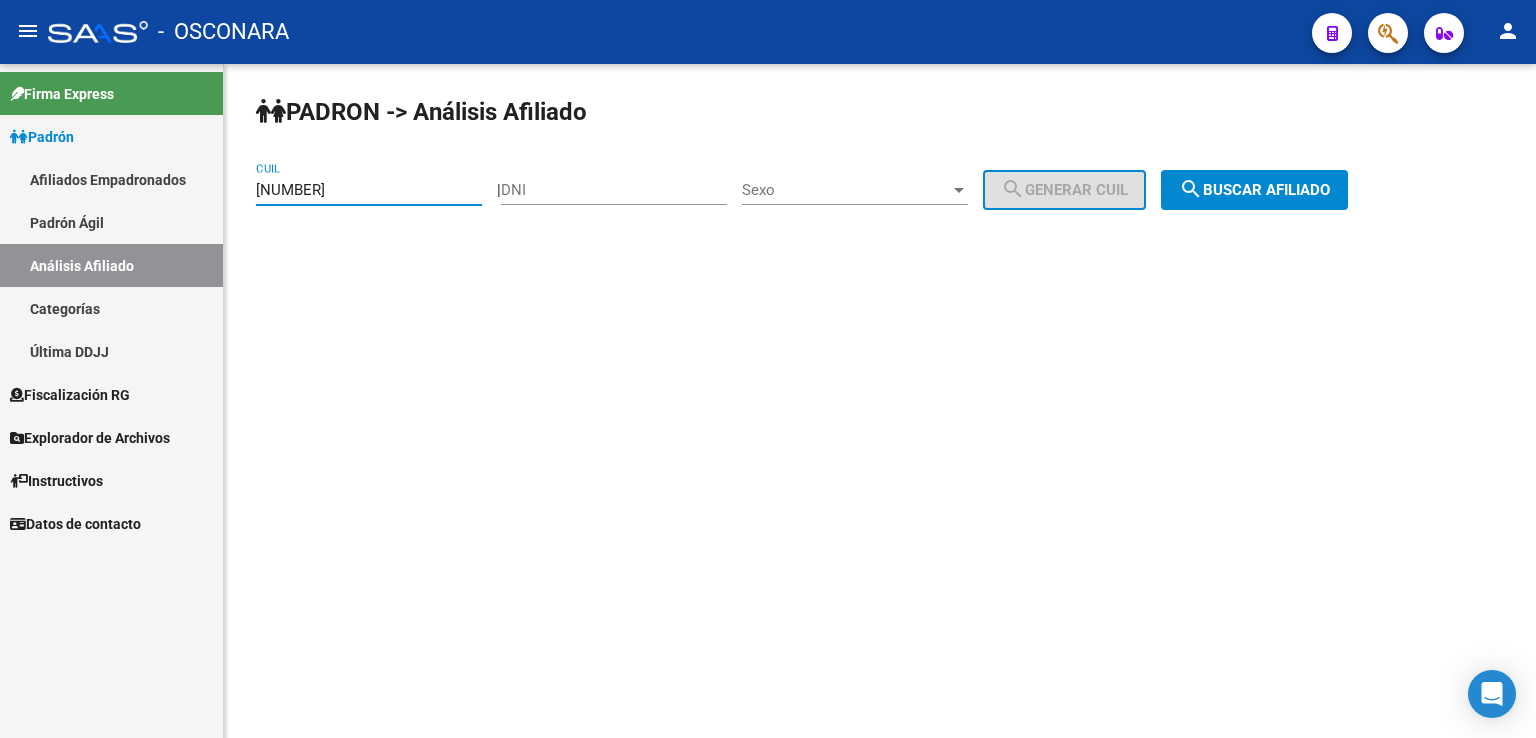 type on "[NUMBER]" 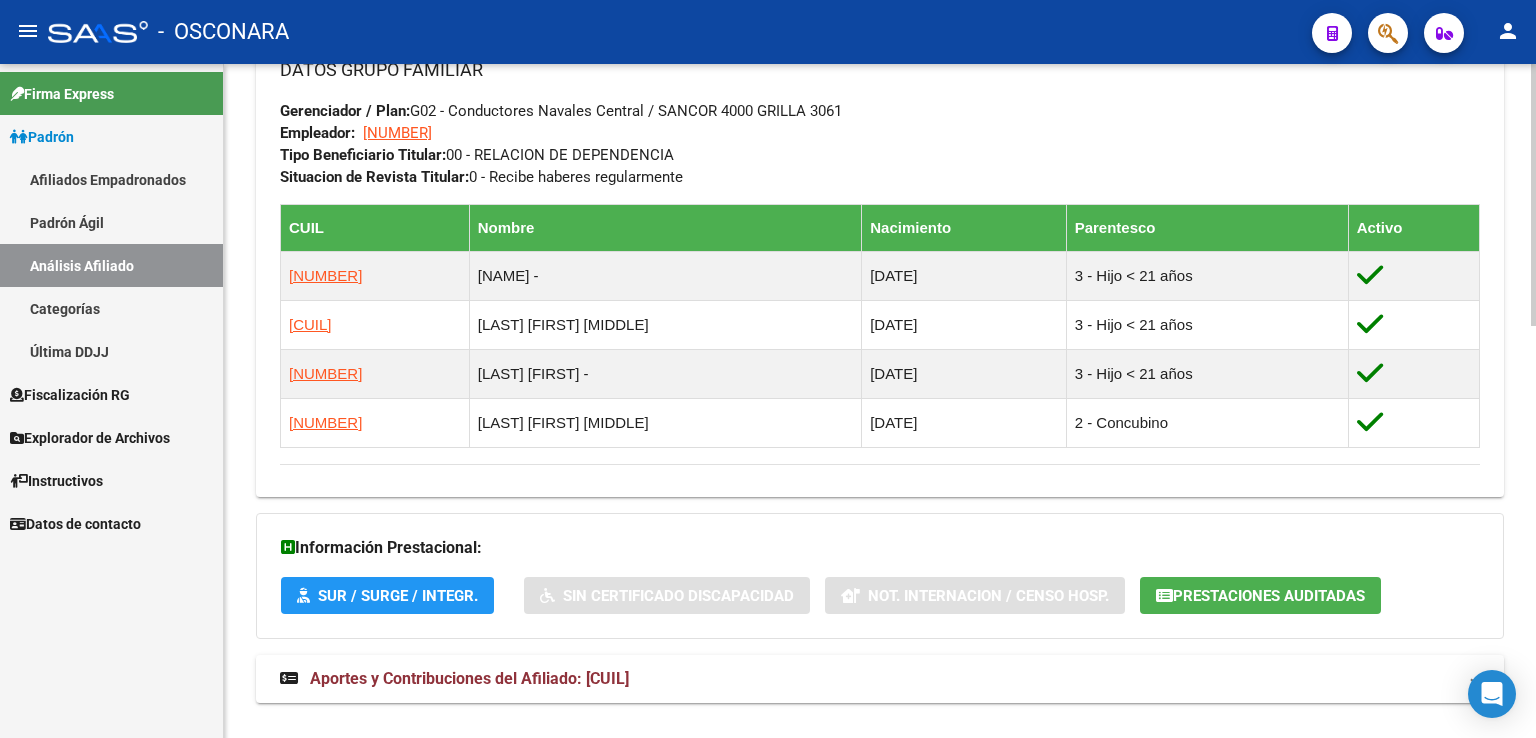 scroll, scrollTop: 1064, scrollLeft: 0, axis: vertical 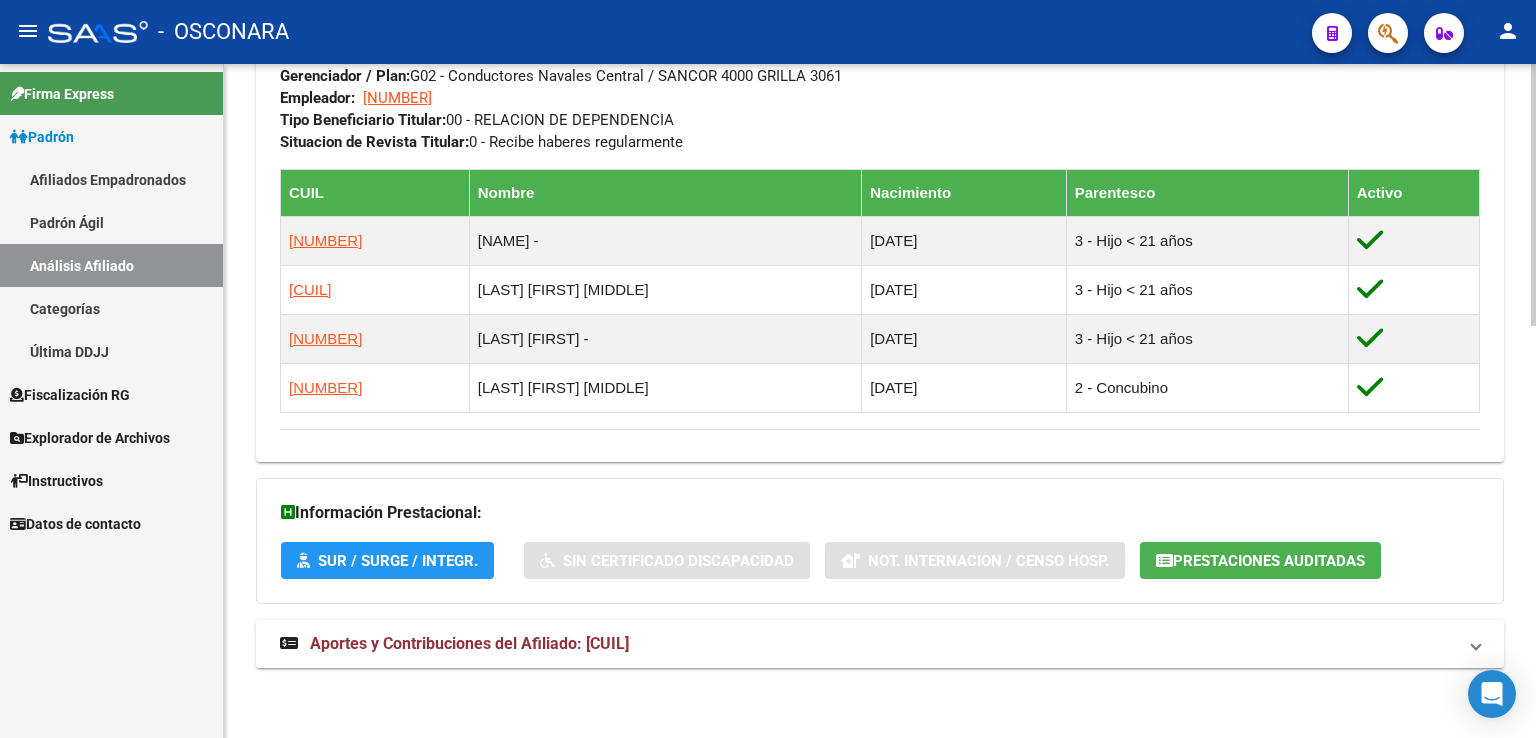 click on "Aportes y Contribuciones del Afiliado: [CUIL]" at bounding box center [469, 643] 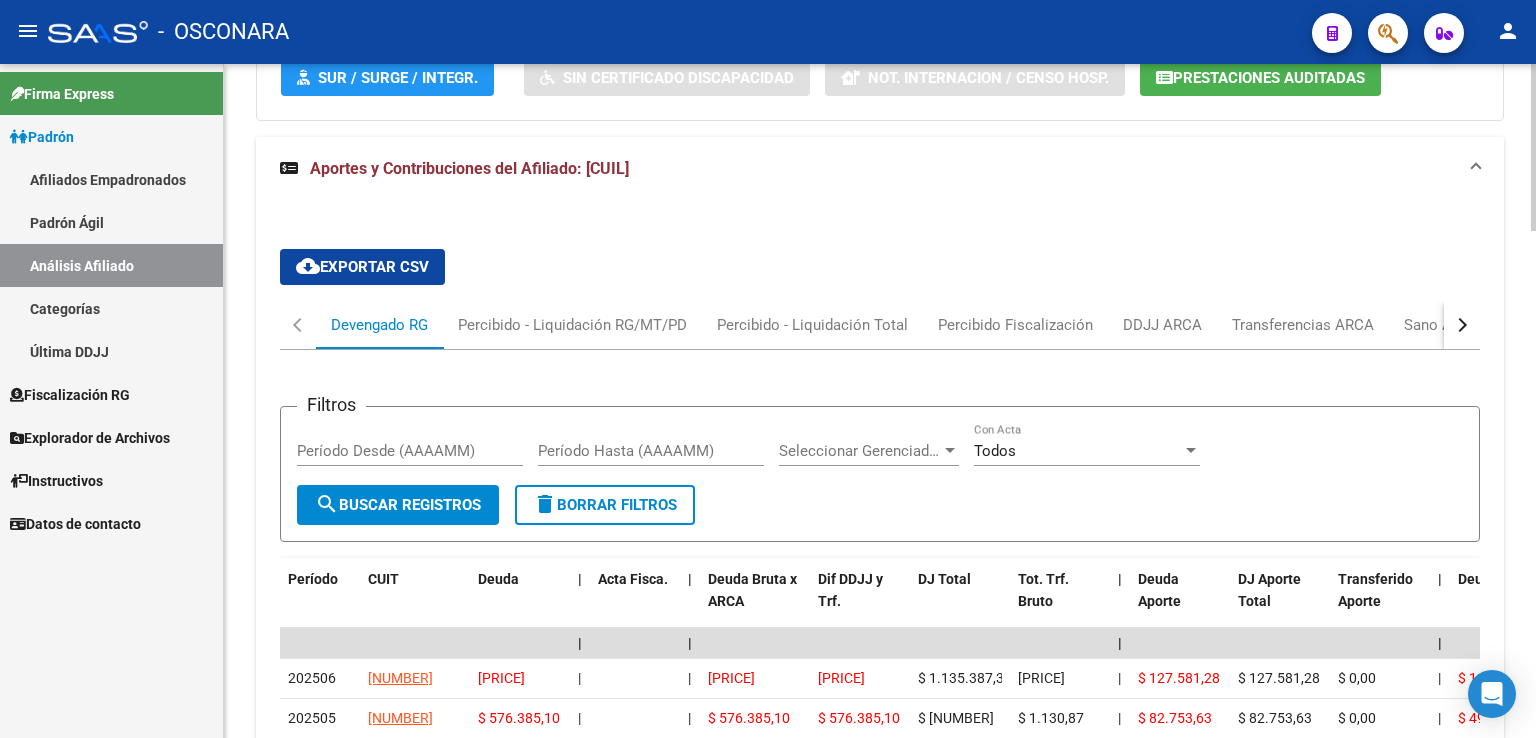 scroll, scrollTop: 1564, scrollLeft: 0, axis: vertical 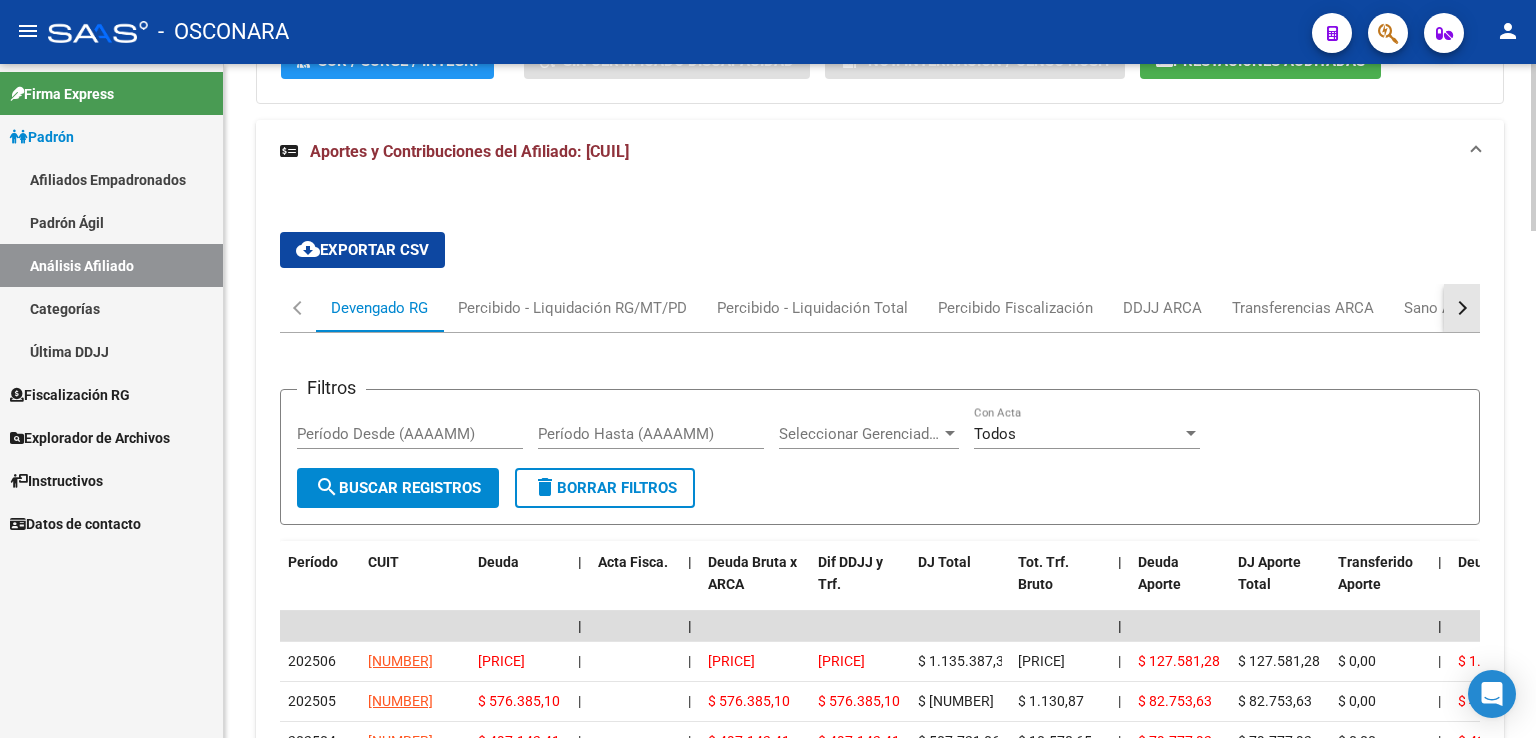 click at bounding box center (1460, 308) 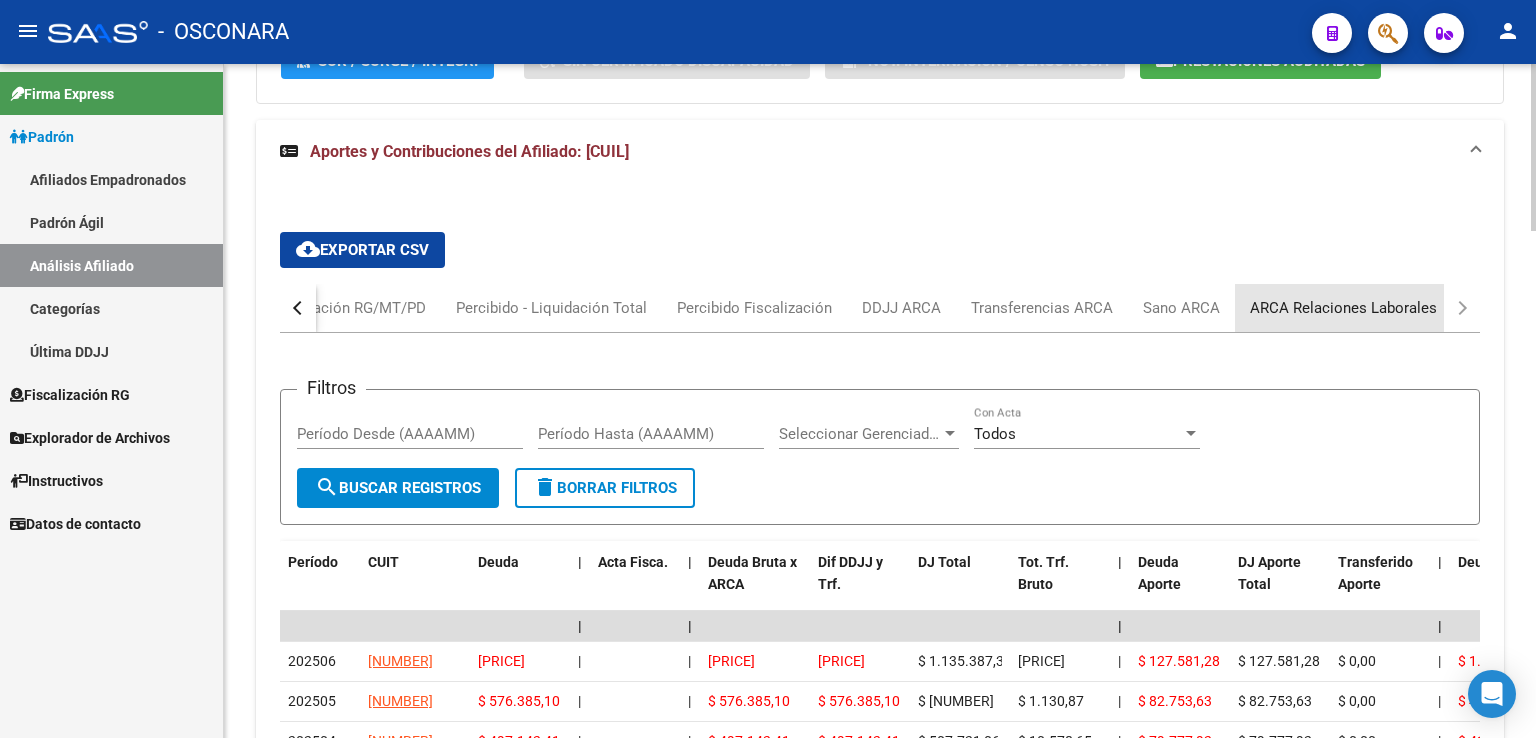 click on "ARCA Relaciones Laborales" at bounding box center [1343, 308] 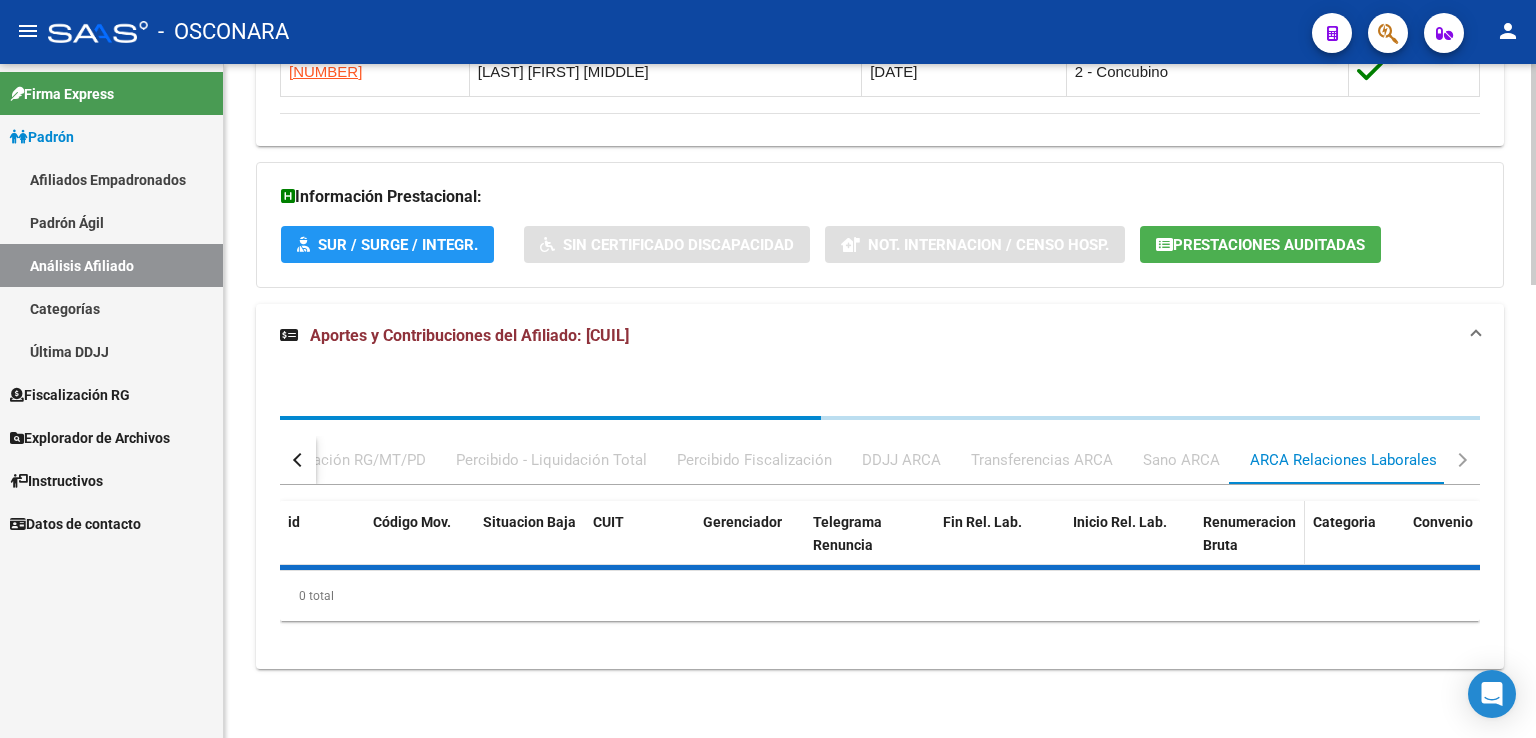 scroll, scrollTop: 1564, scrollLeft: 0, axis: vertical 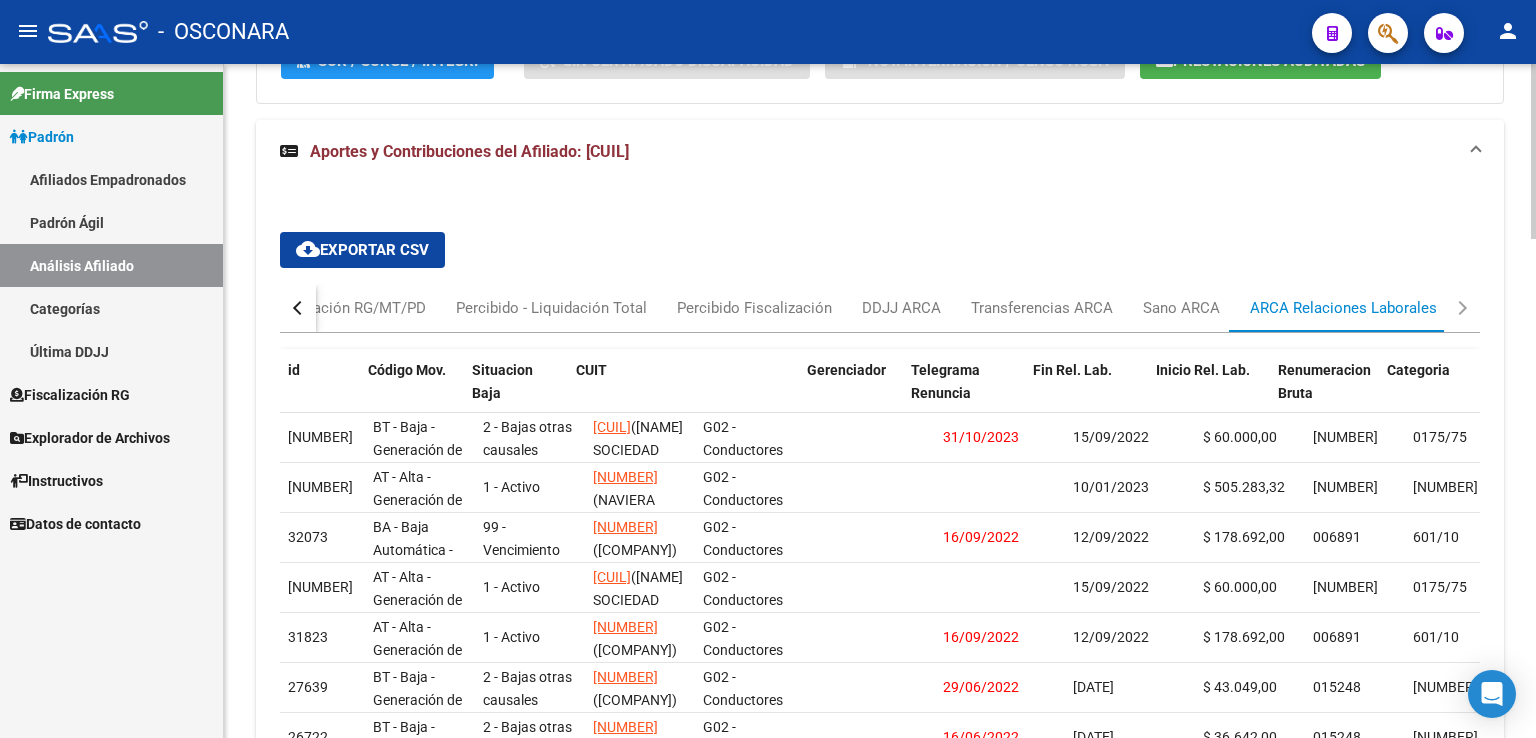 drag, startPoint x: 690, startPoint y: 362, endPoint x: 827, endPoint y: 345, distance: 138.05072 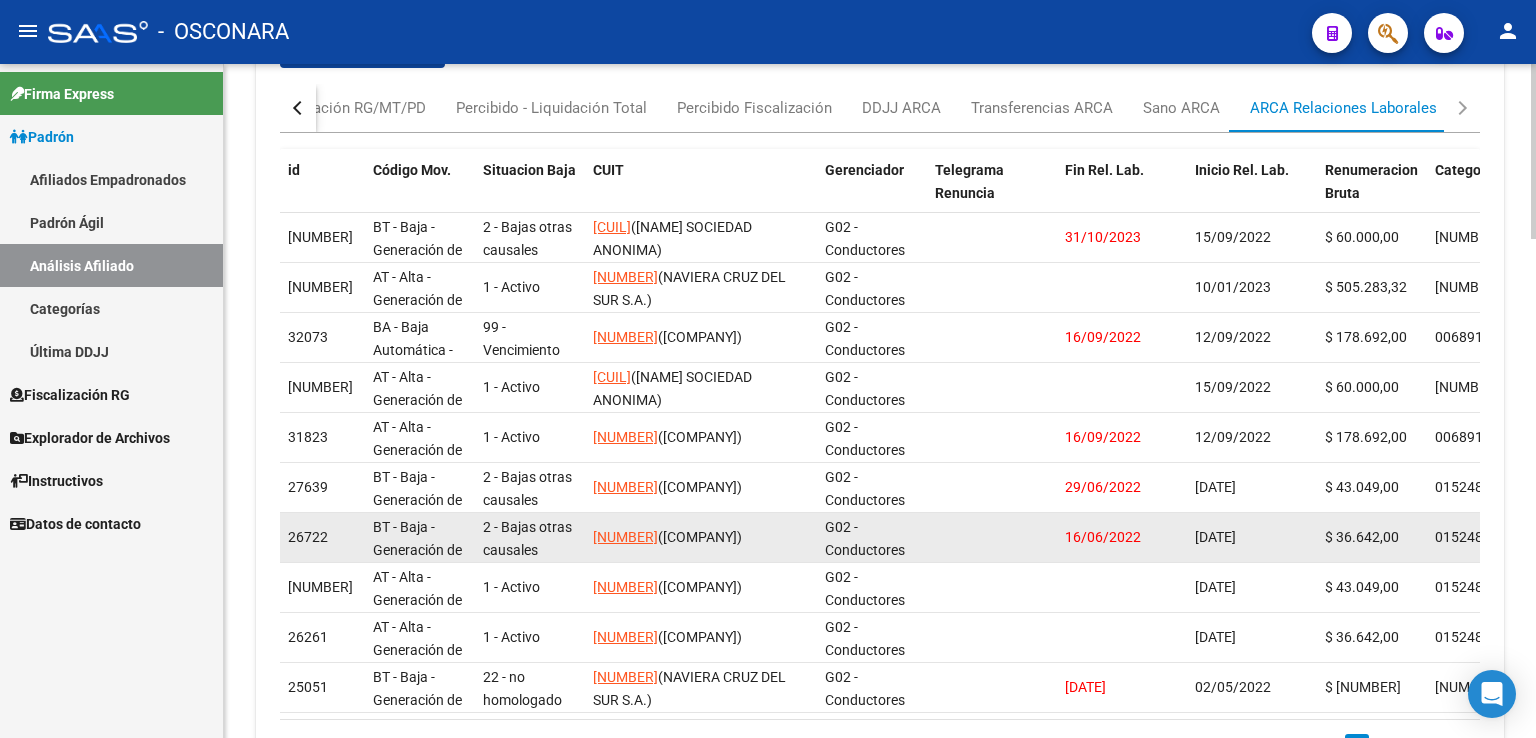 scroll, scrollTop: 1864, scrollLeft: 0, axis: vertical 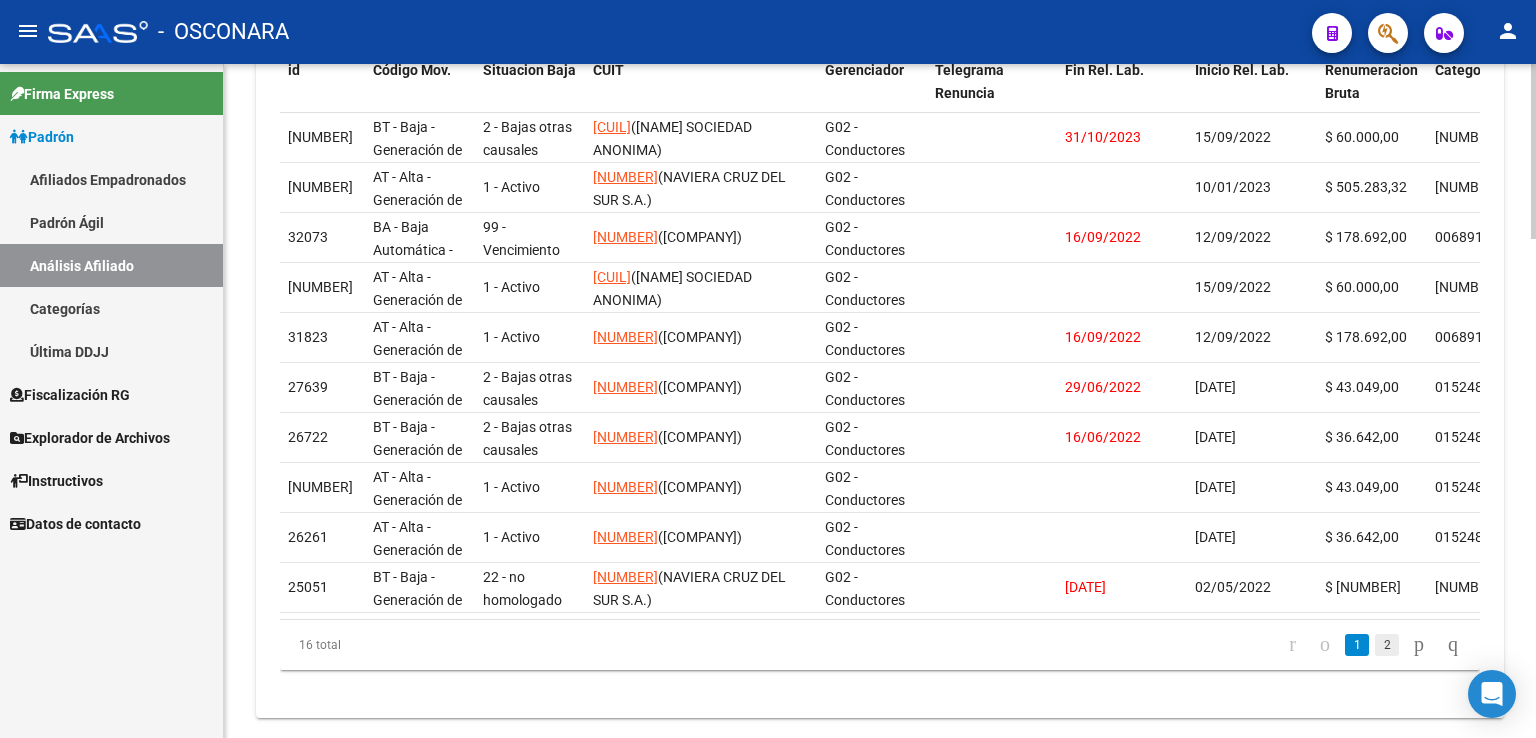 click on "2" 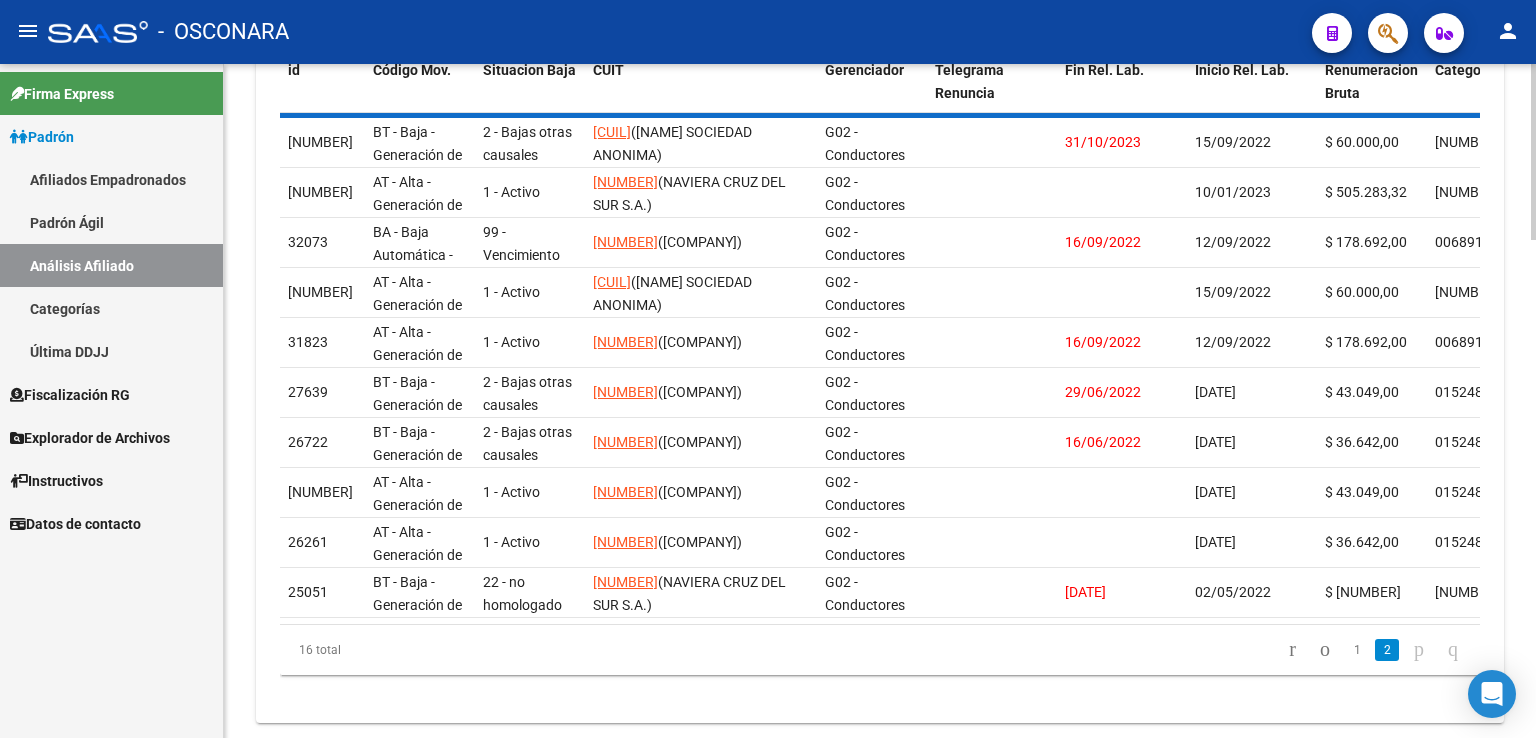 scroll, scrollTop: 1728, scrollLeft: 0, axis: vertical 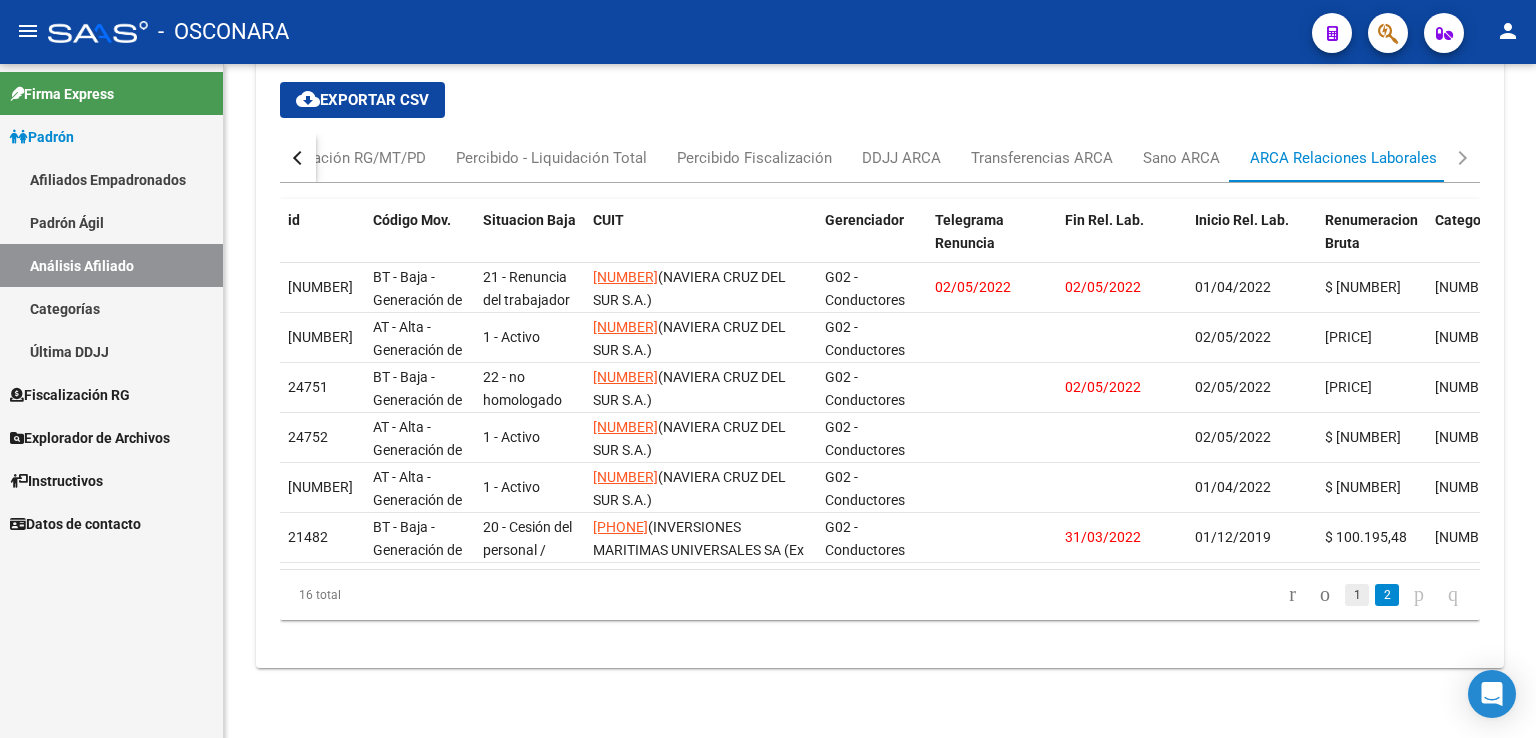 click on "1" 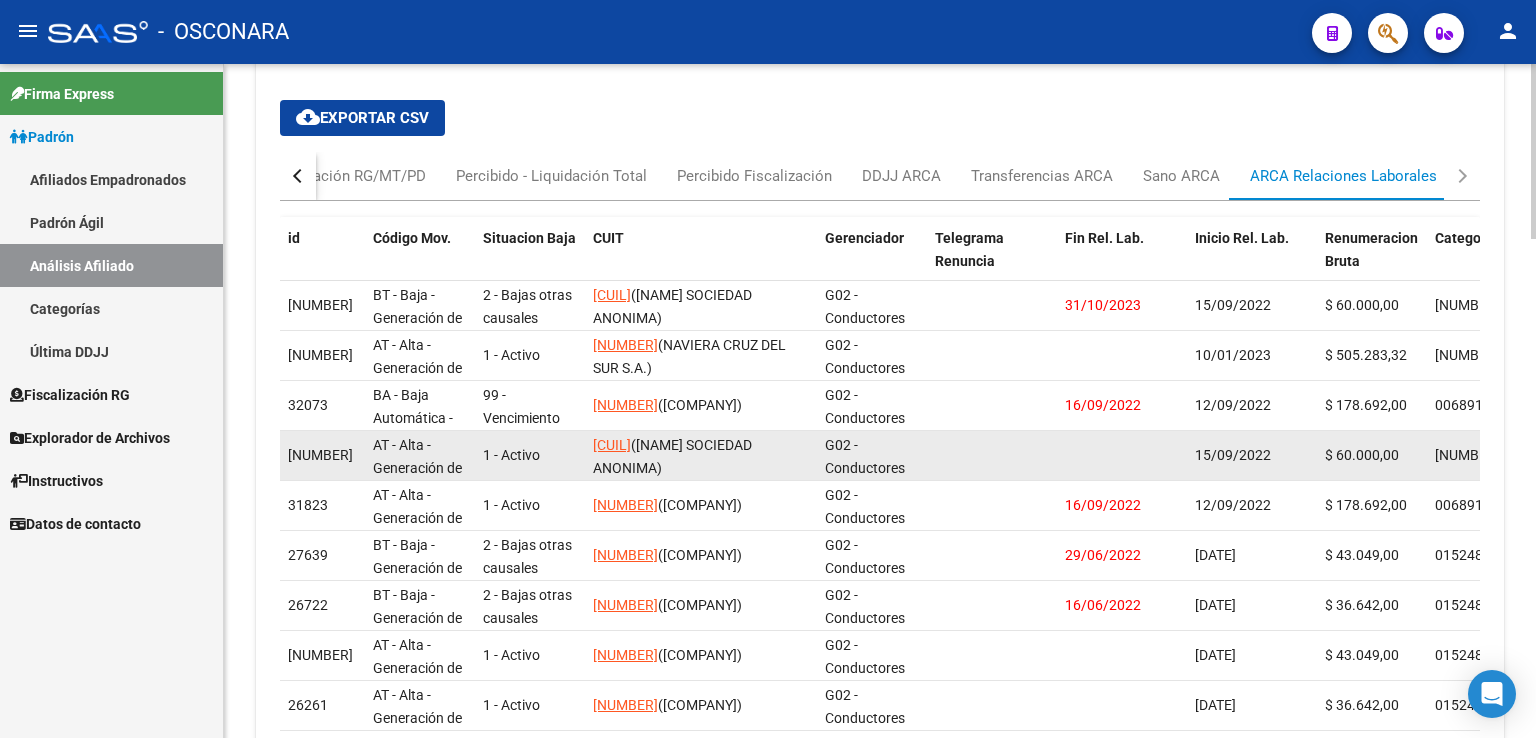 scroll, scrollTop: 1728, scrollLeft: 0, axis: vertical 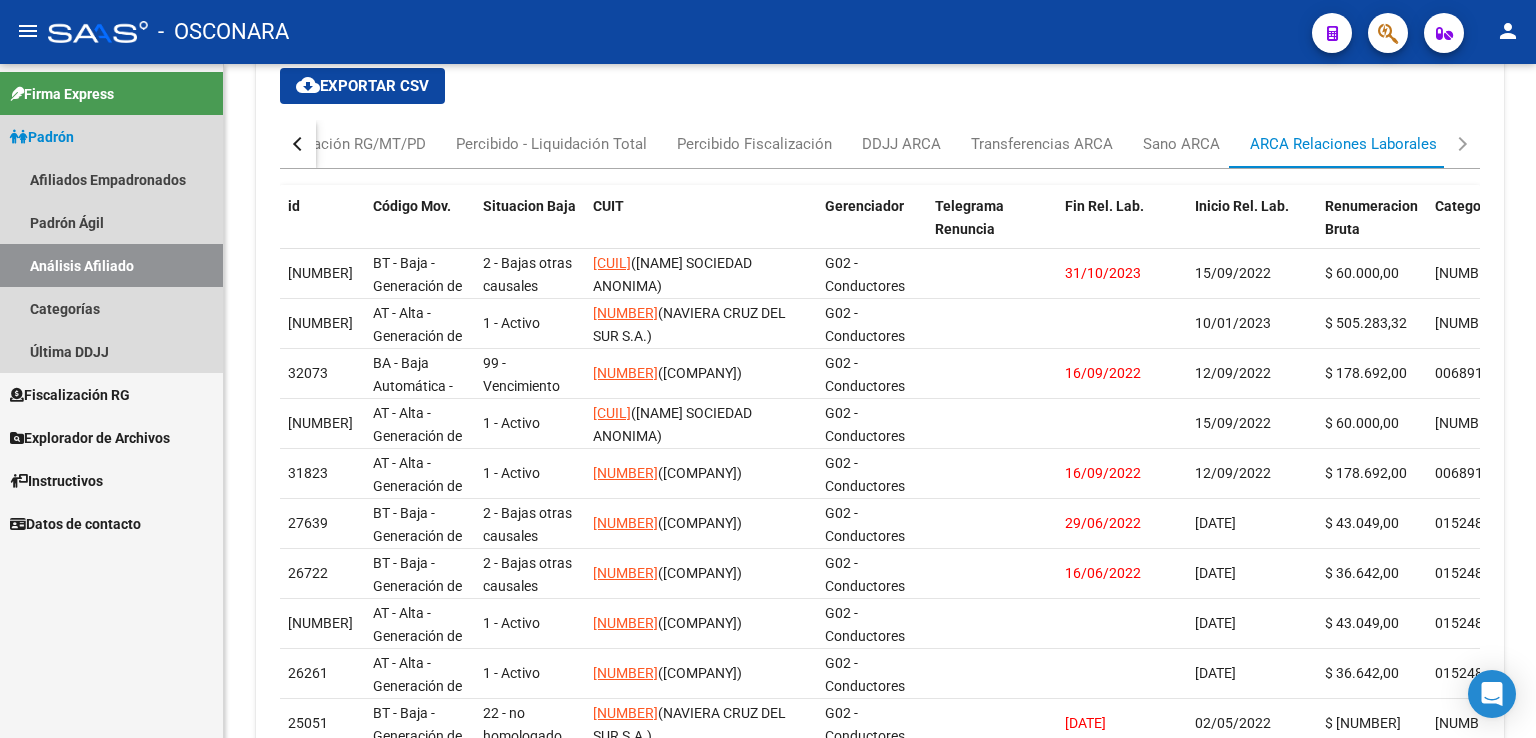 click on "Padrón" at bounding box center [111, 136] 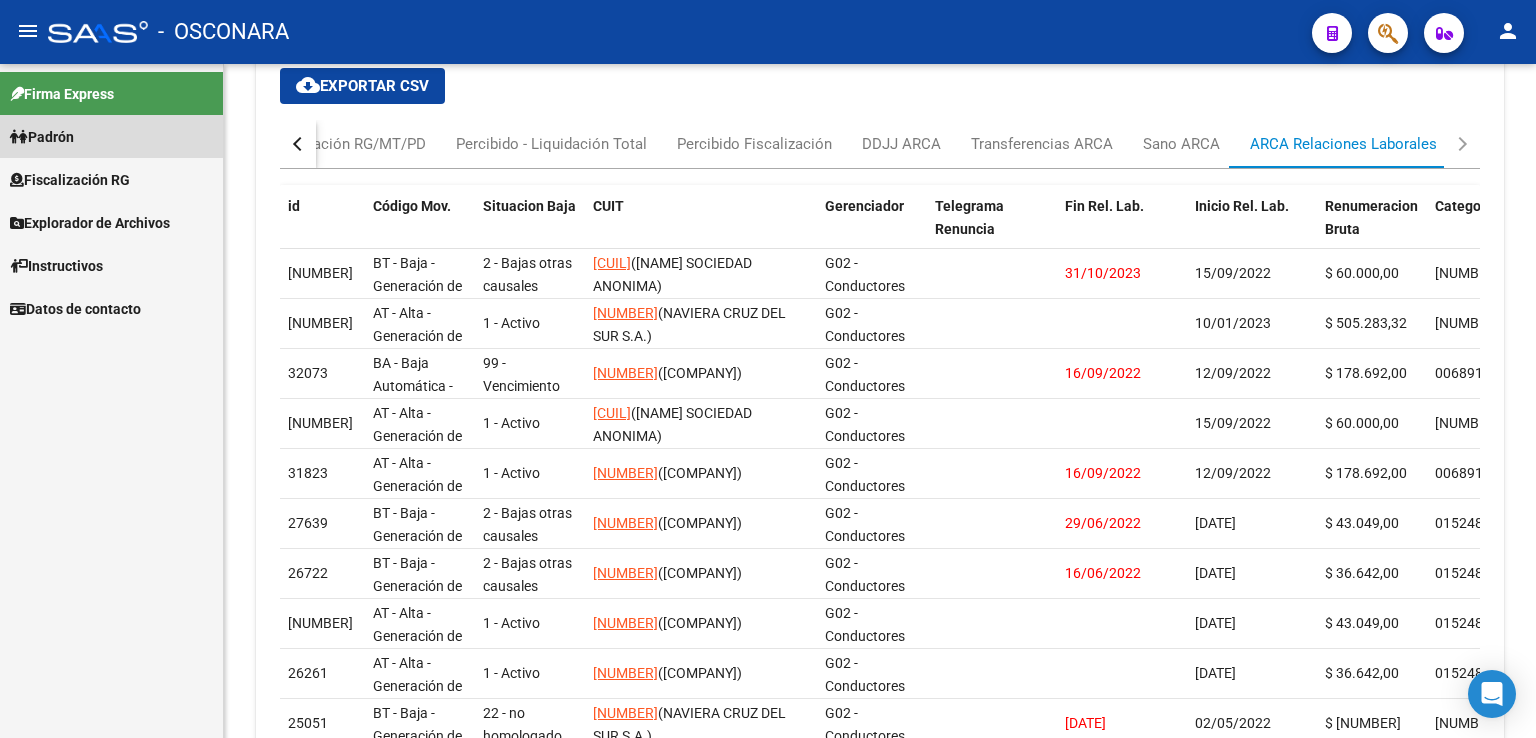 click on "Padrón" at bounding box center [111, 136] 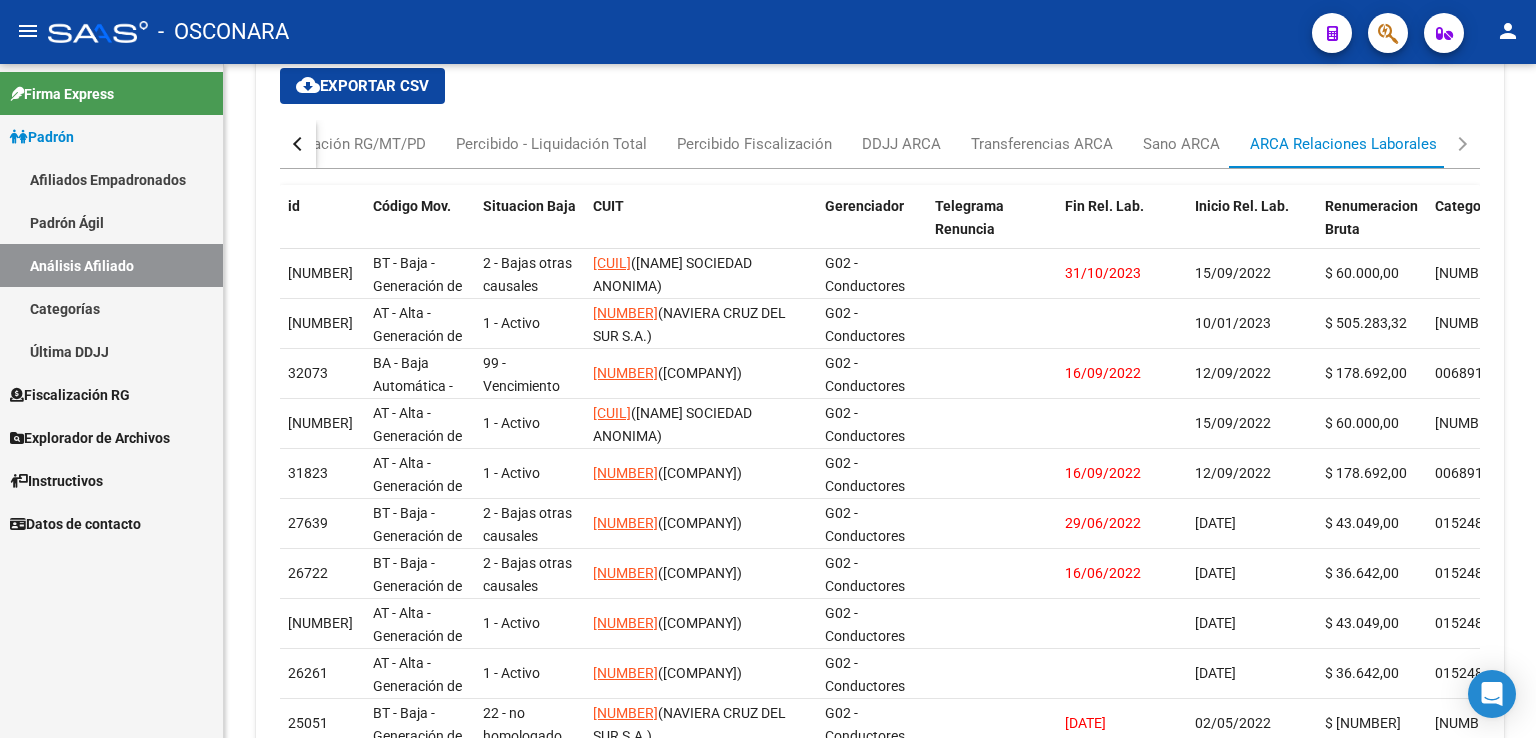 drag, startPoint x: 71, startPoint y: 223, endPoint x: 192, endPoint y: 189, distance: 125.68612 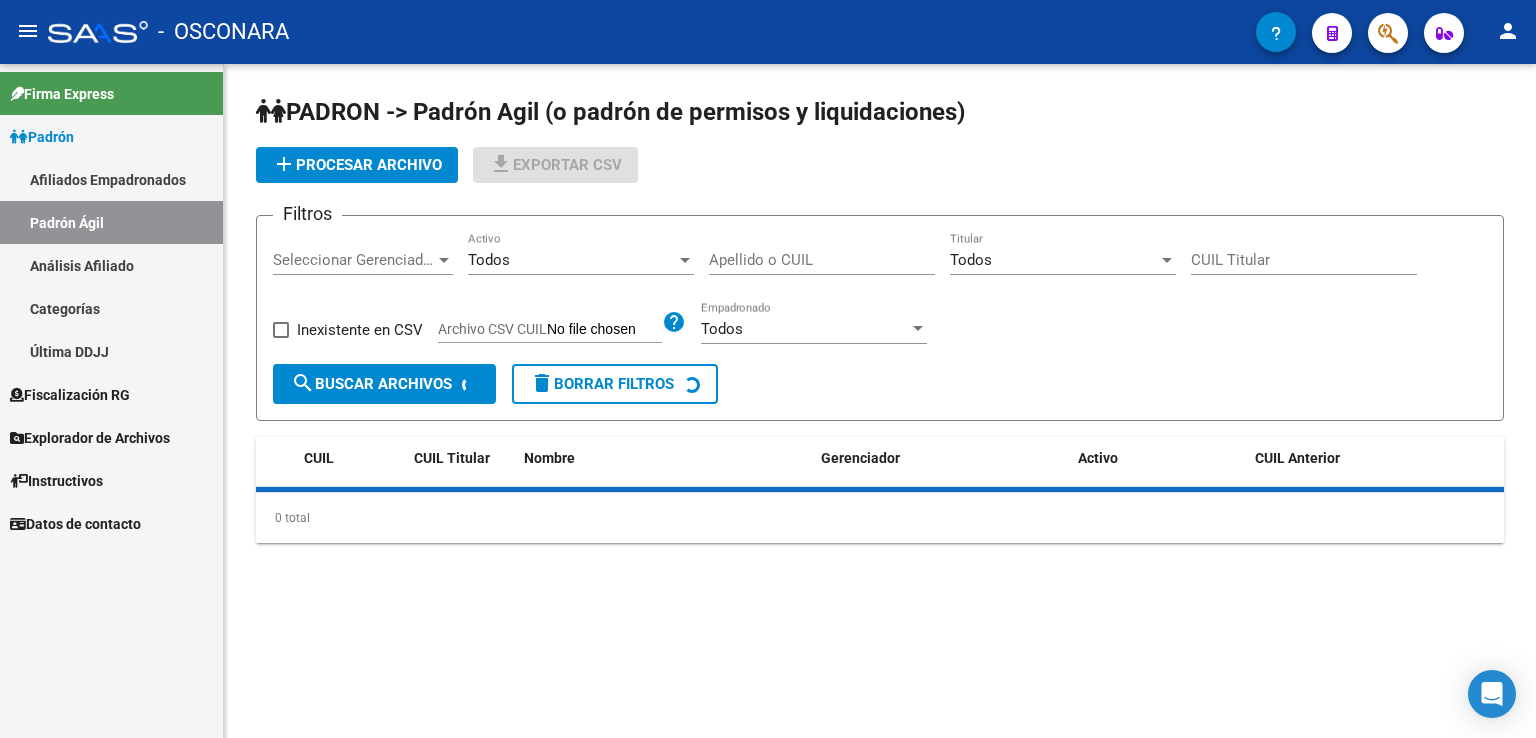 scroll, scrollTop: 0, scrollLeft: 0, axis: both 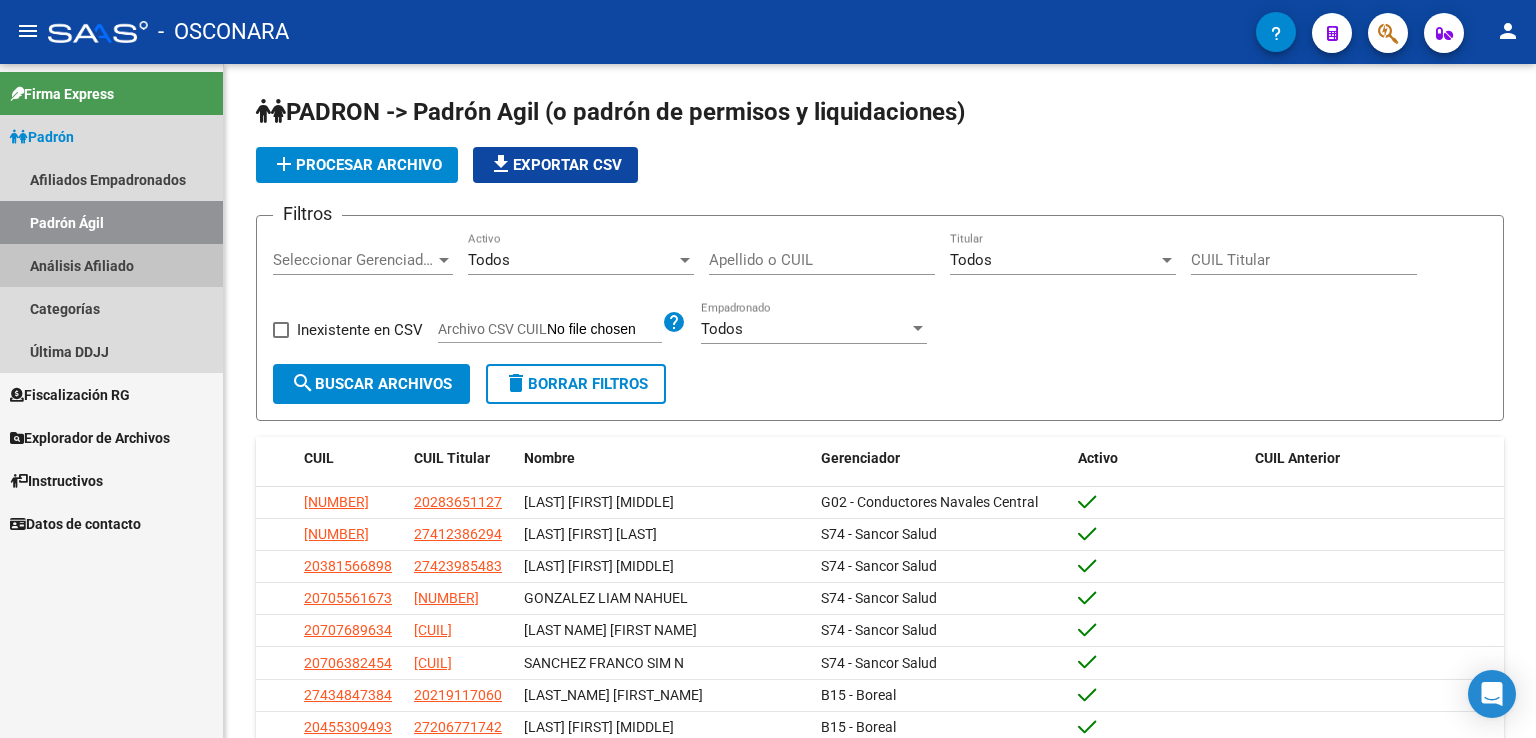 click on "Análisis Afiliado" at bounding box center (111, 265) 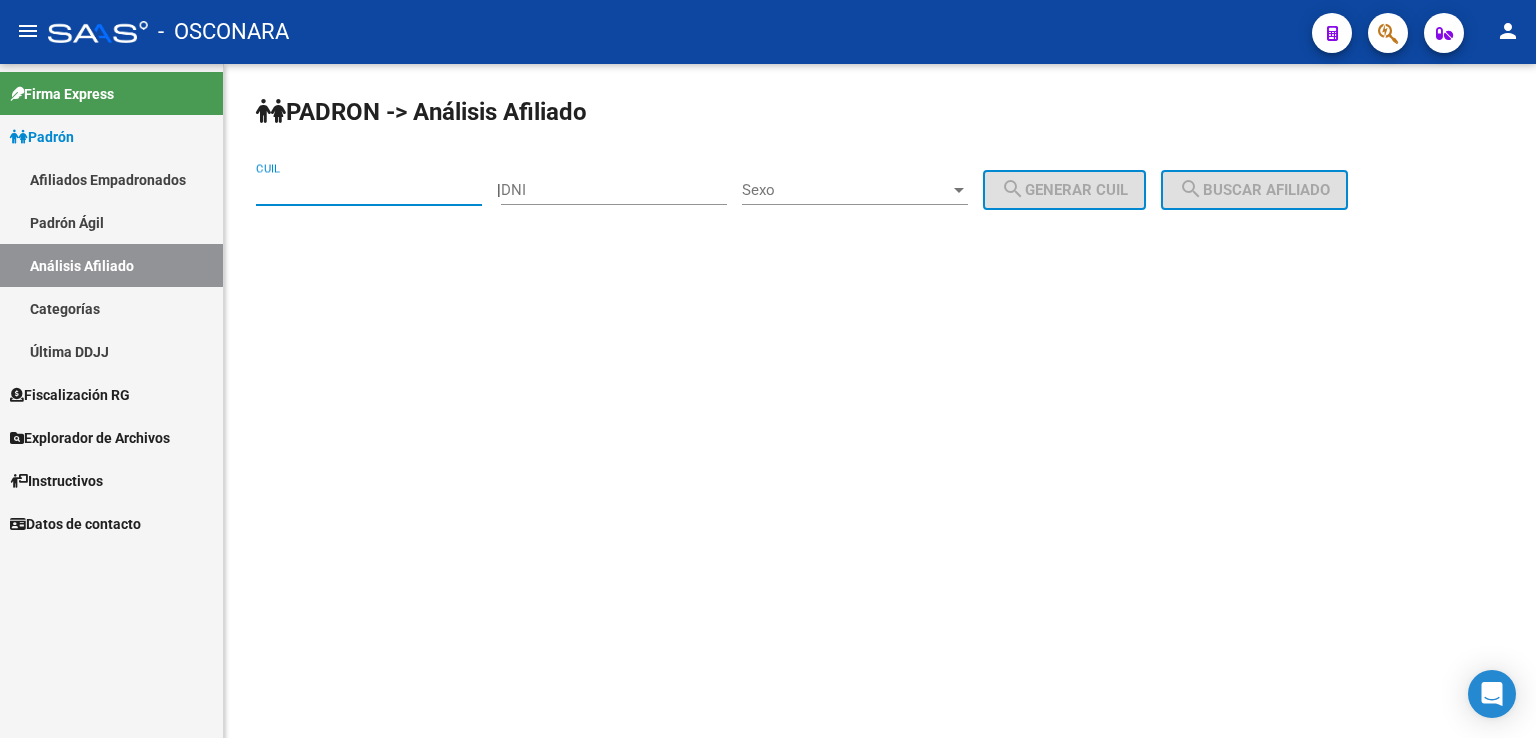 click on "CUIL" at bounding box center [369, 190] 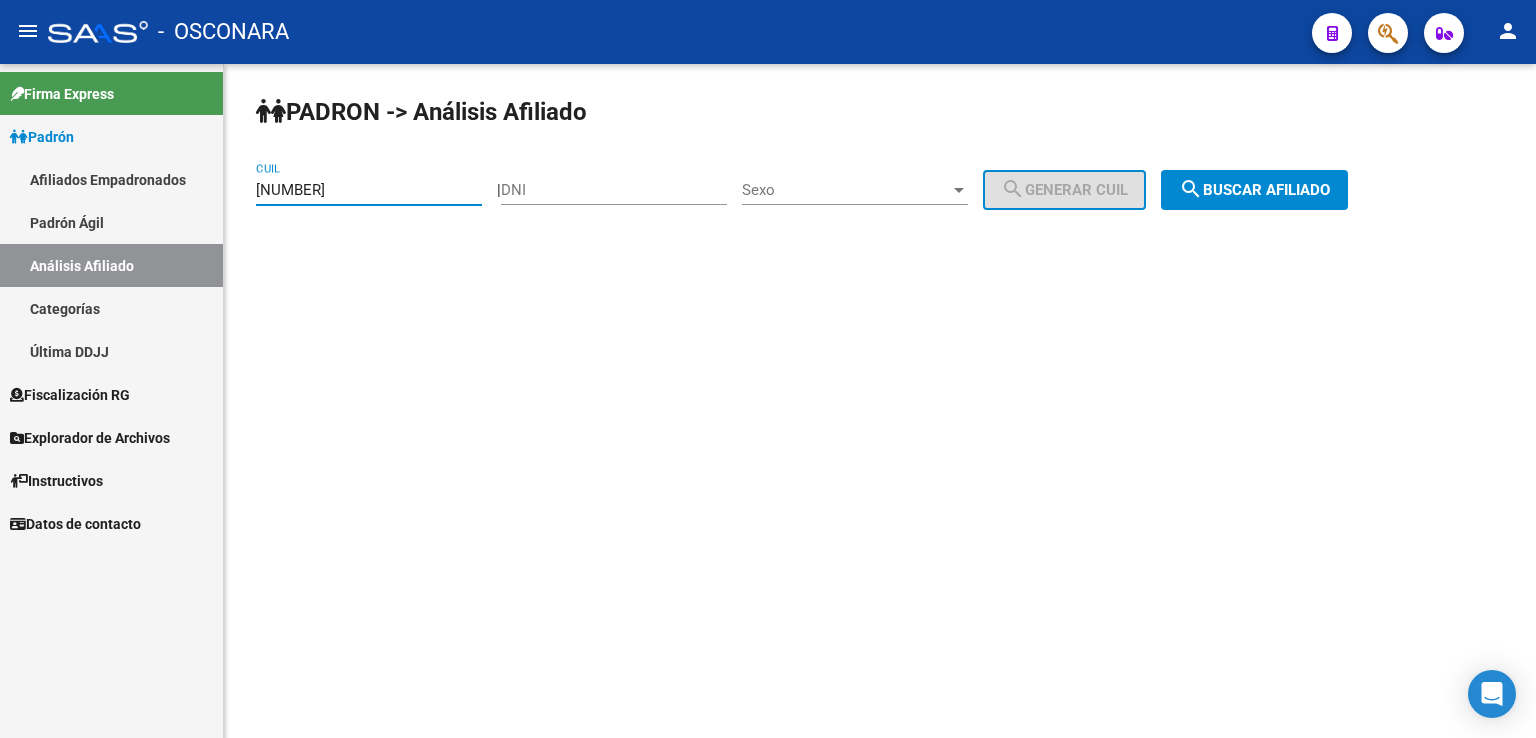 click on "search  Buscar afiliado" 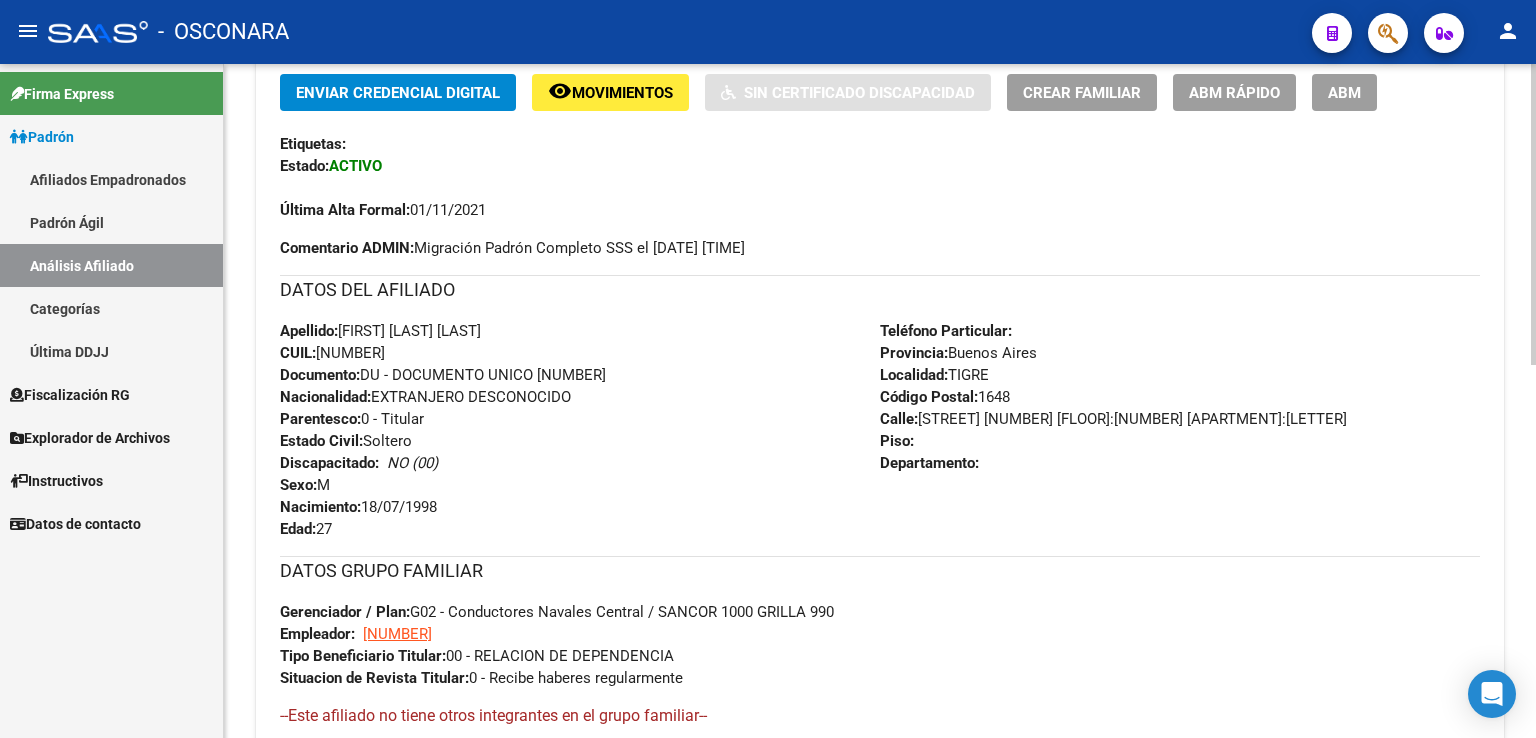 scroll, scrollTop: 835, scrollLeft: 0, axis: vertical 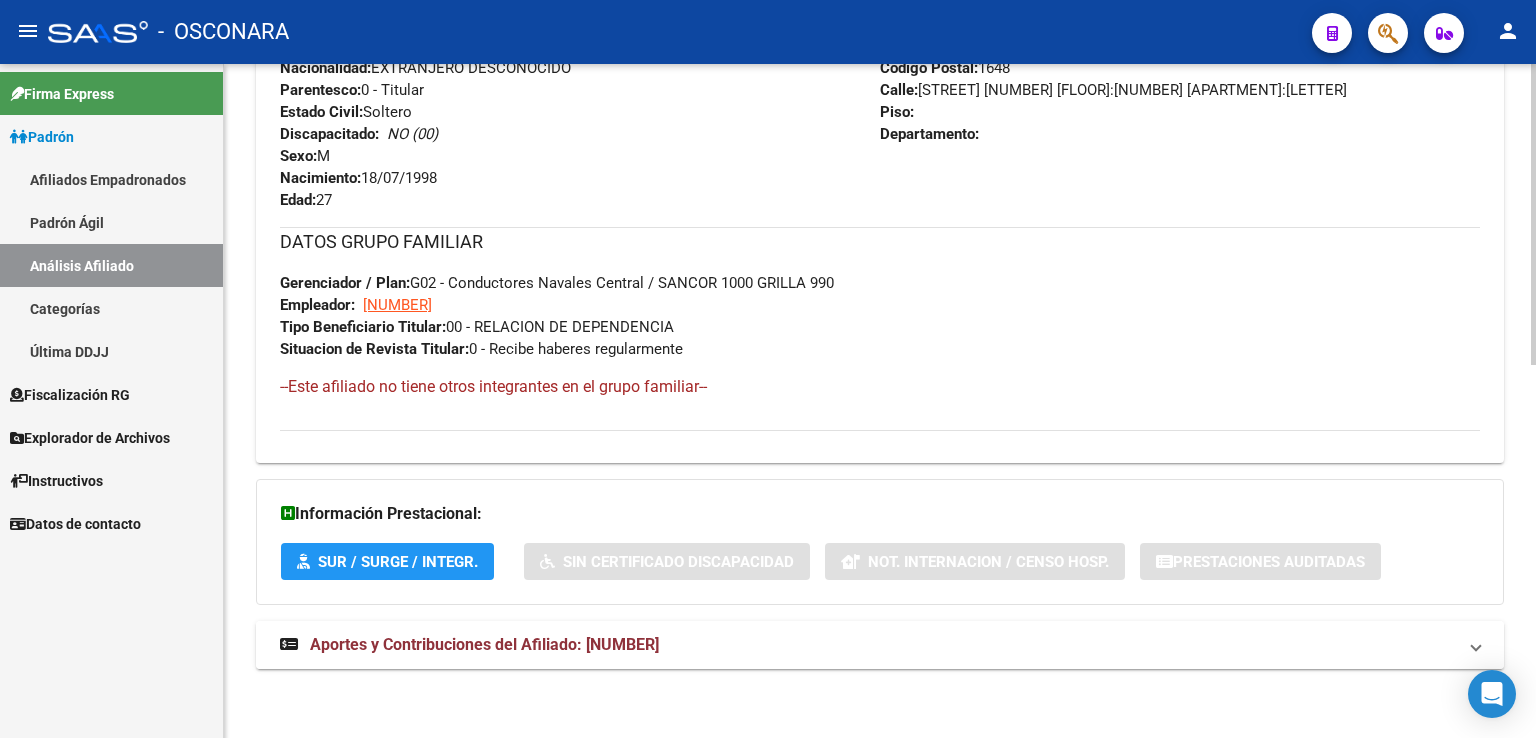 click on "Aportes y Contribuciones del Afiliado: [NUMBER]" at bounding box center [880, 645] 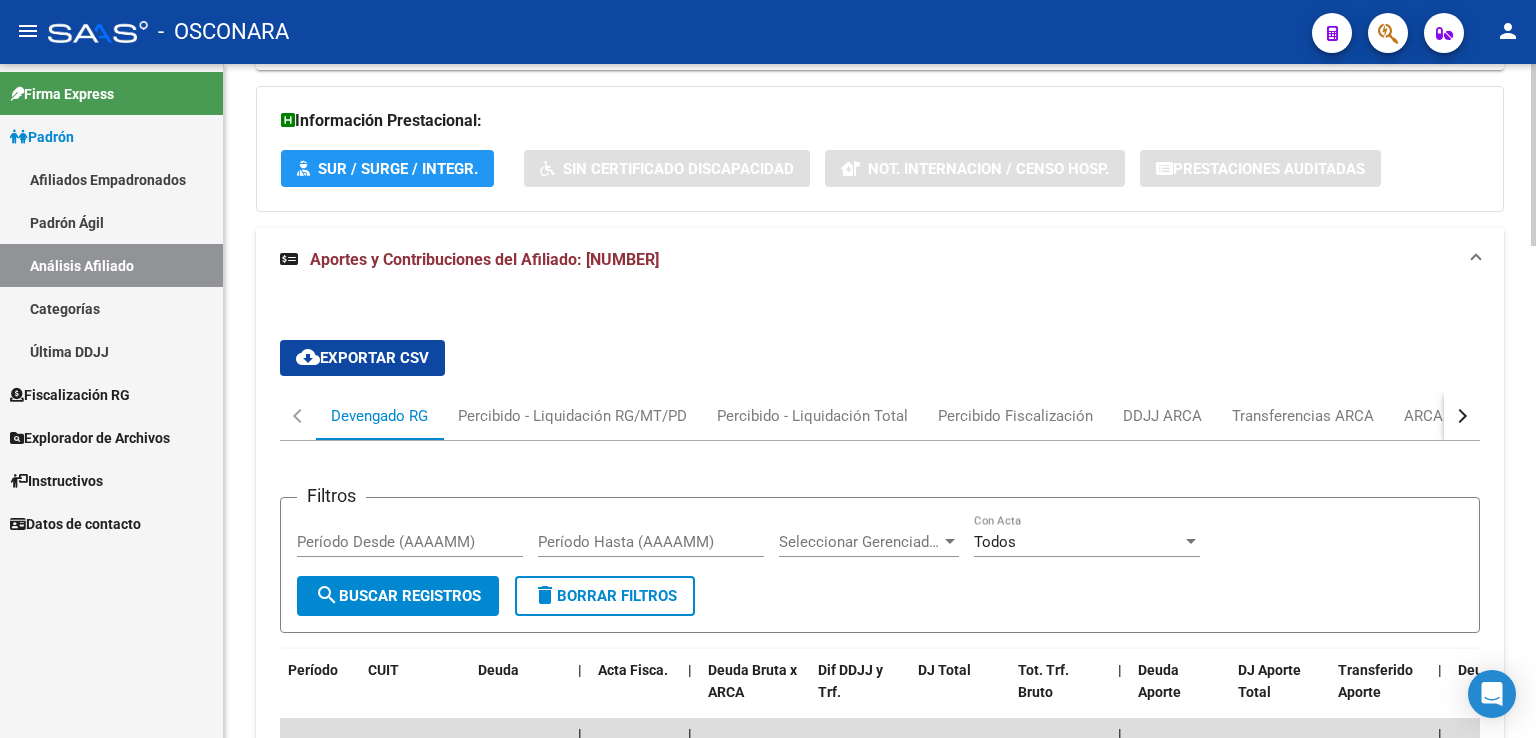 scroll, scrollTop: 1235, scrollLeft: 0, axis: vertical 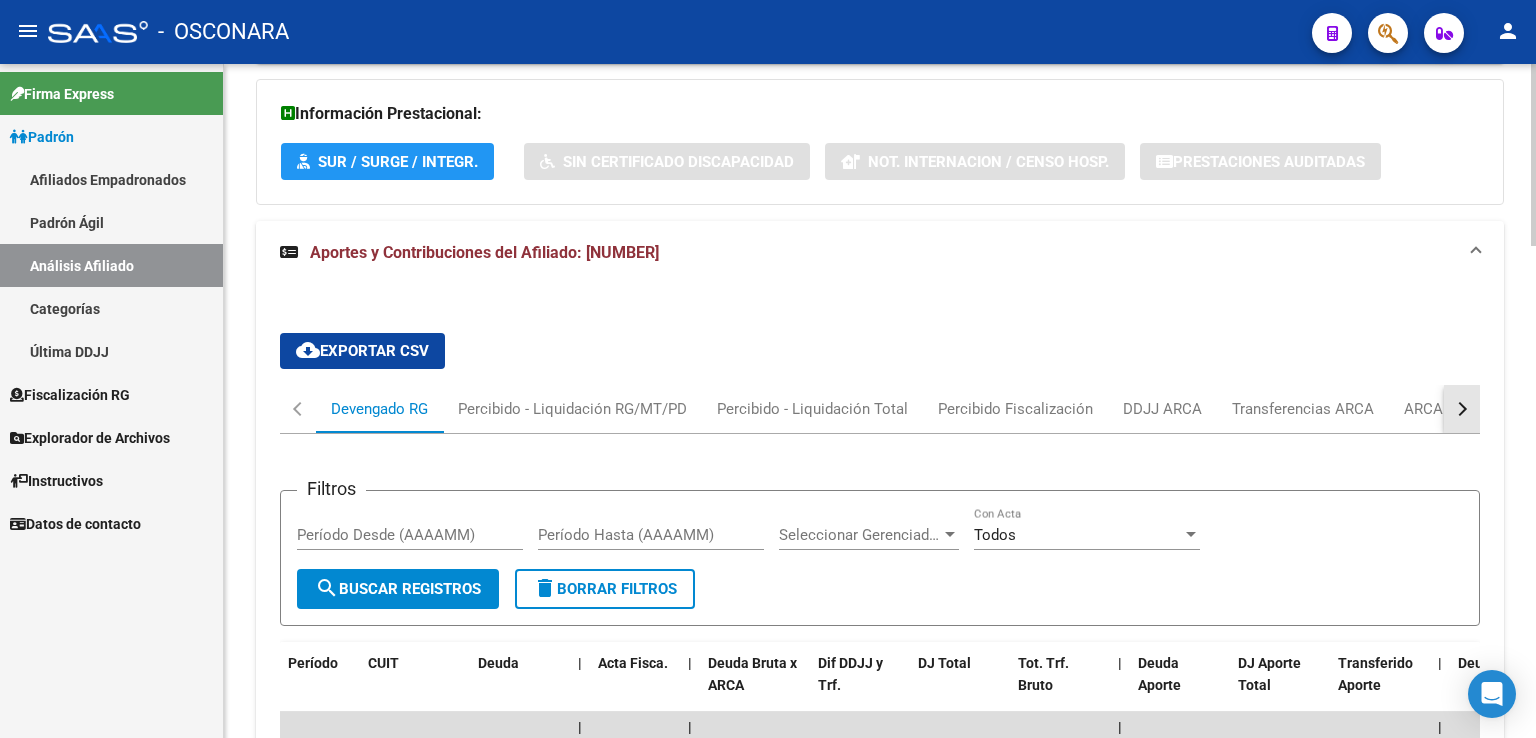 click at bounding box center [1462, 409] 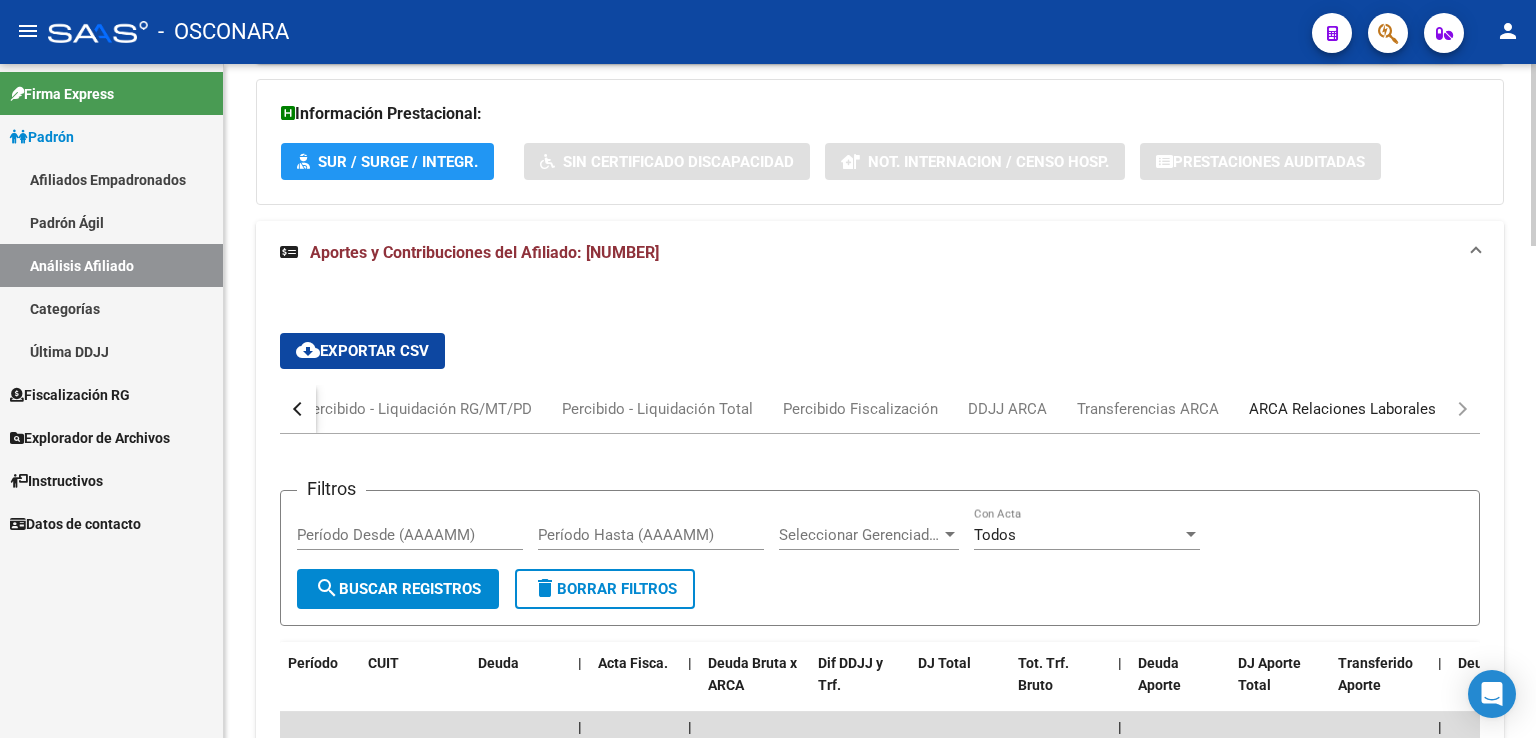 click on "ARCA Relaciones Laborales" at bounding box center [1342, 409] 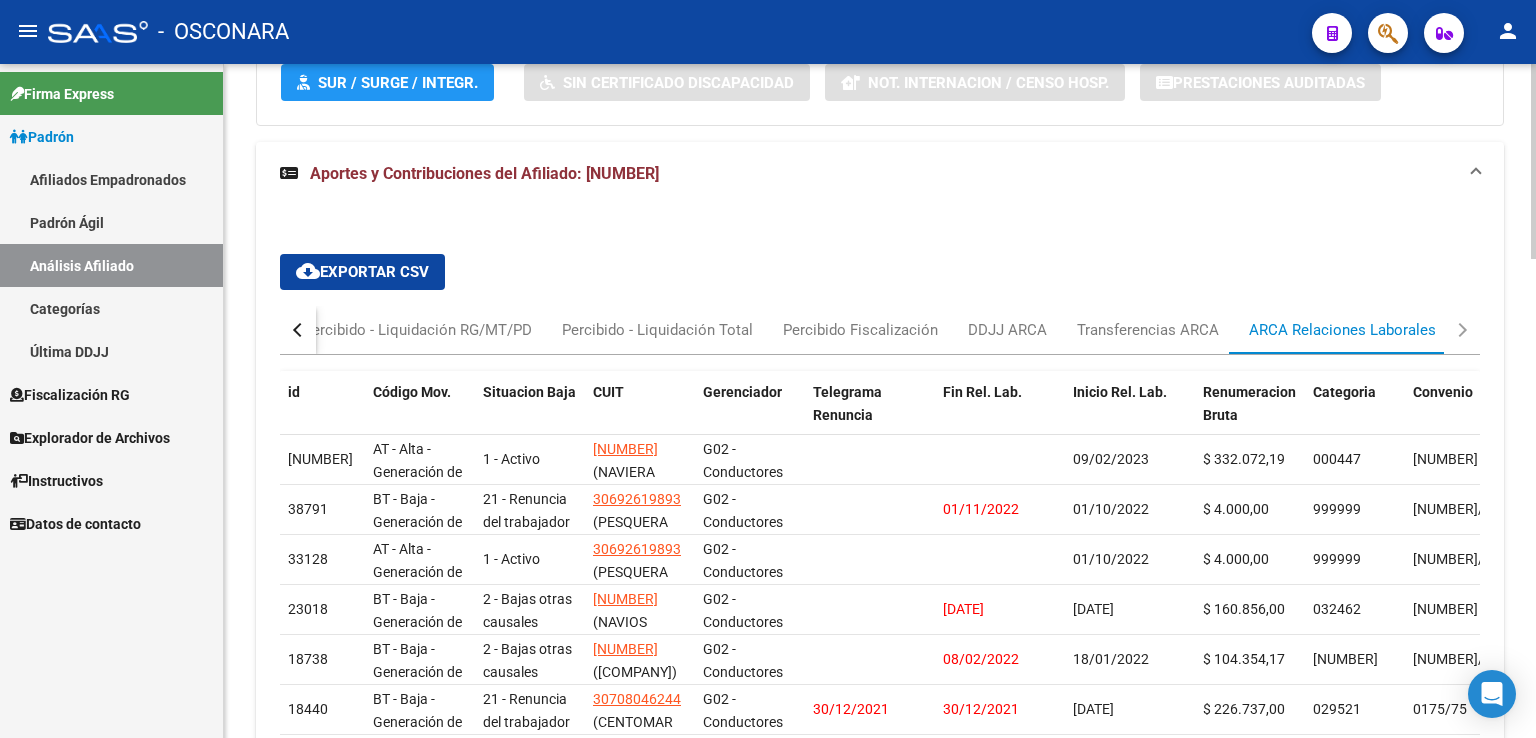 scroll, scrollTop: 1235, scrollLeft: 0, axis: vertical 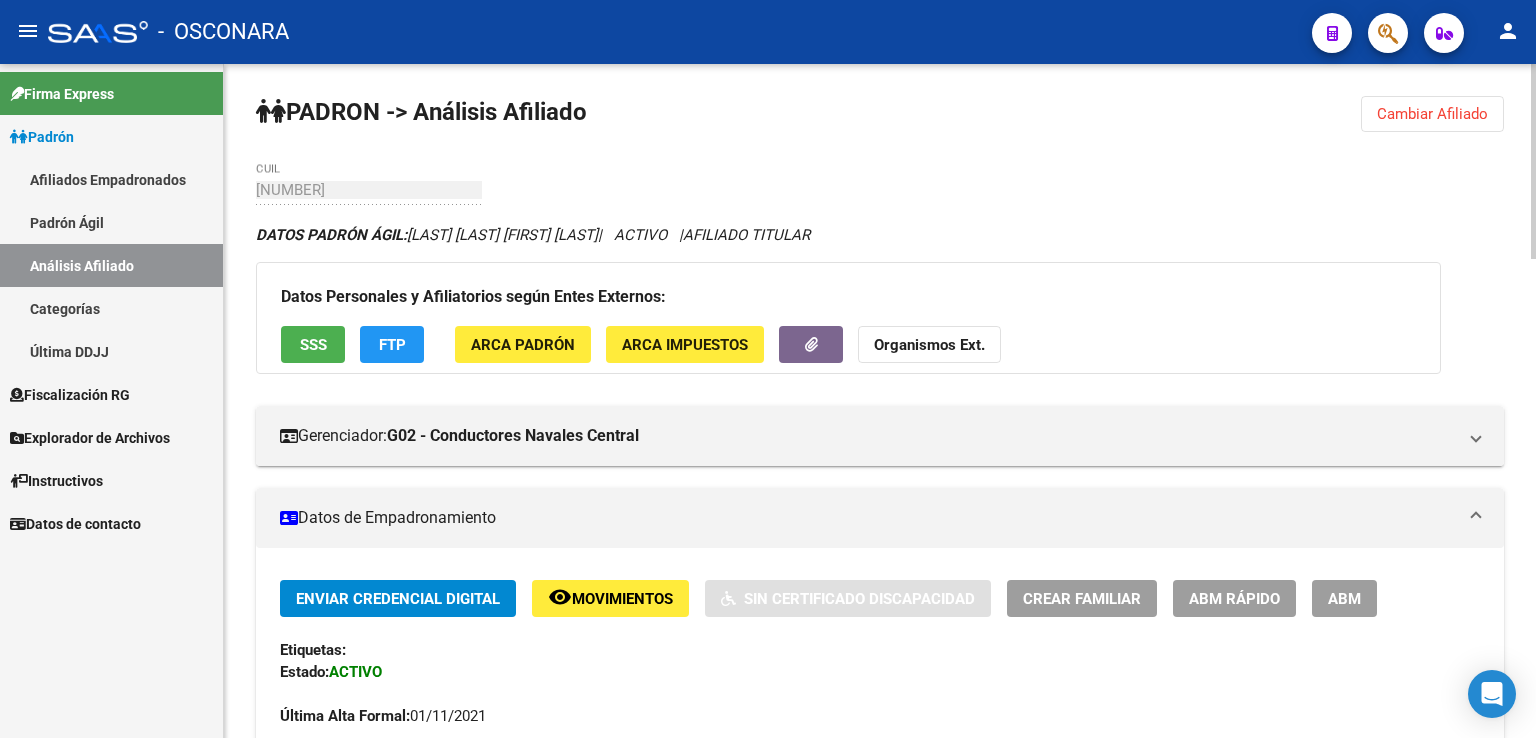 drag, startPoint x: 1458, startPoint y: 107, endPoint x: 1304, endPoint y: 125, distance: 155.04839 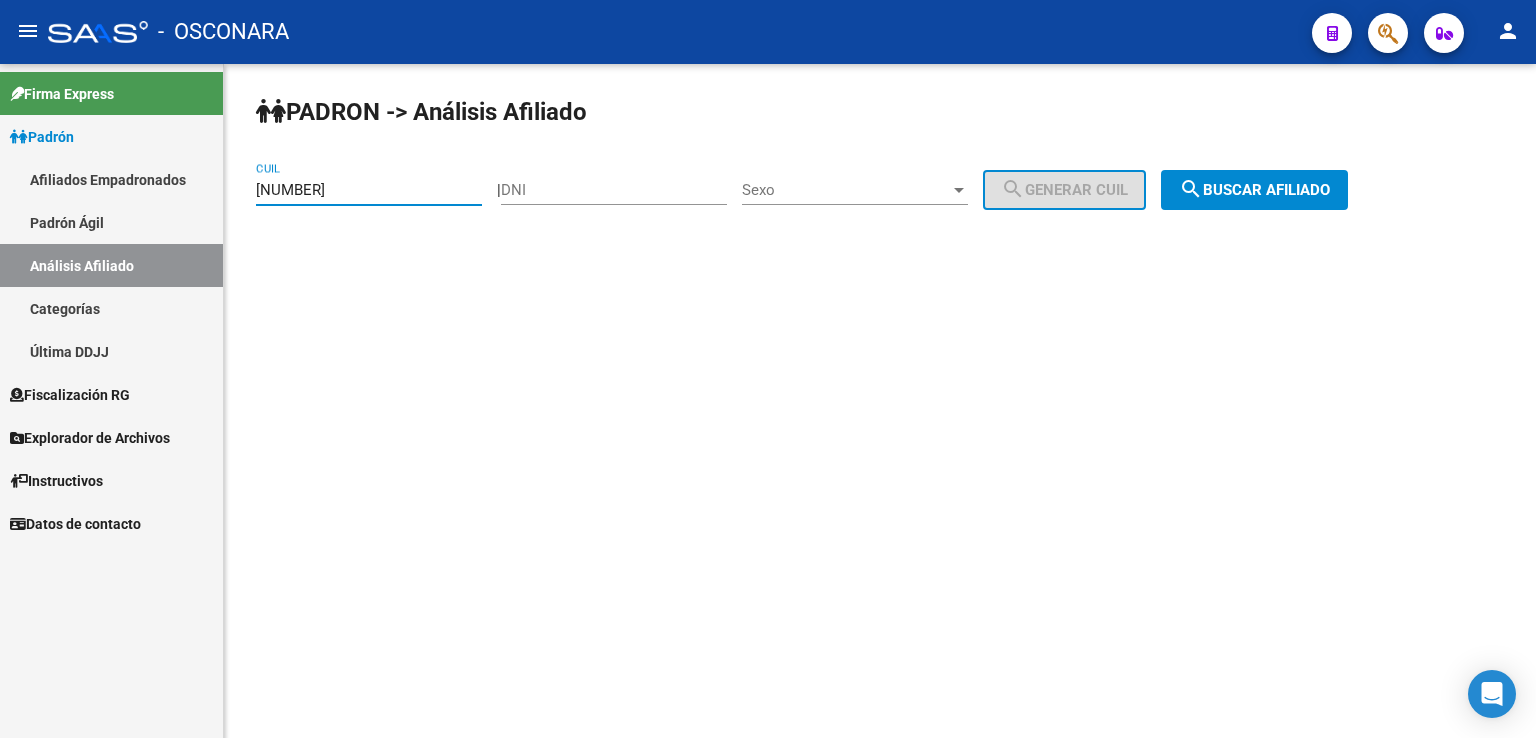 drag, startPoint x: 431, startPoint y: 189, endPoint x: 230, endPoint y: 221, distance: 203.53133 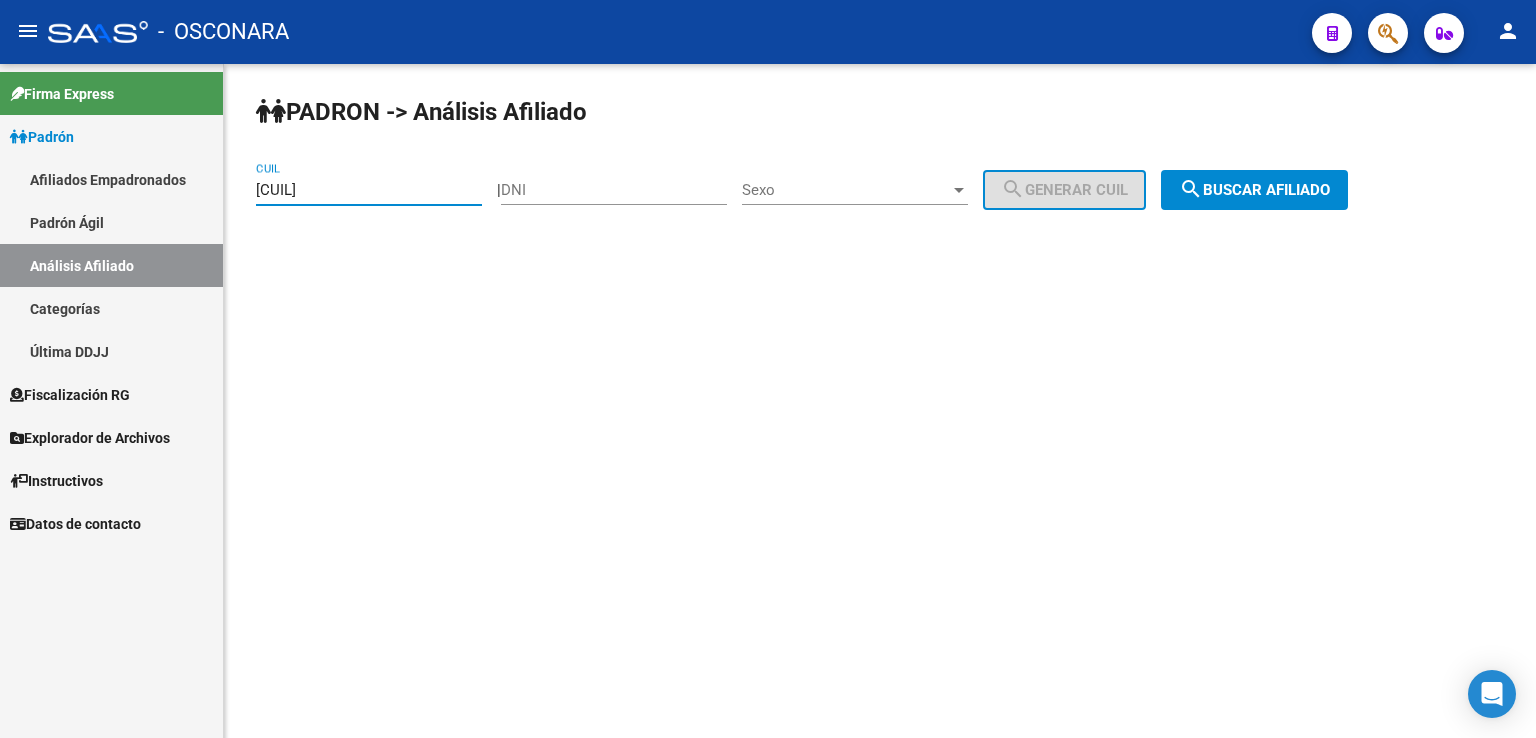 click on "search  Buscar afiliado" 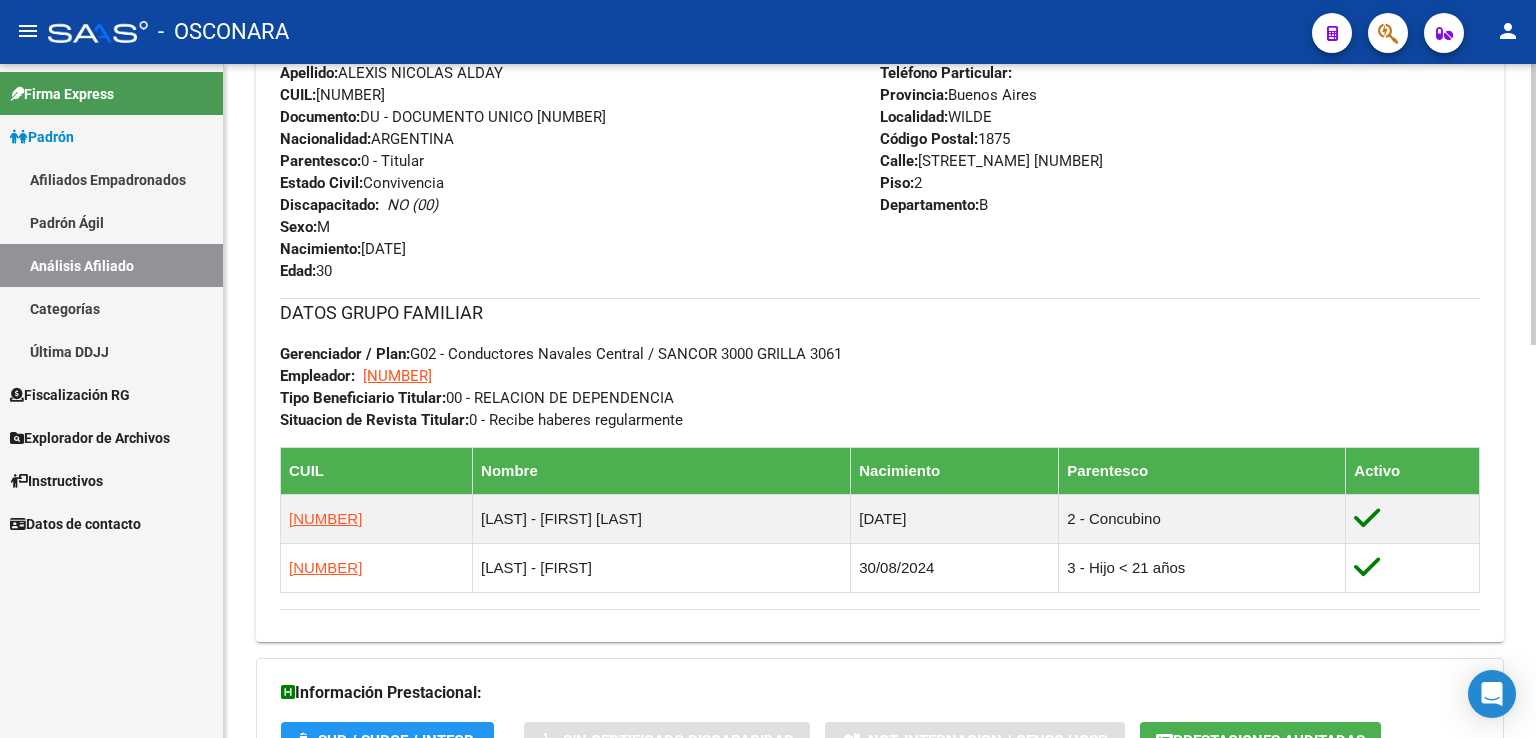 scroll, scrollTop: 943, scrollLeft: 0, axis: vertical 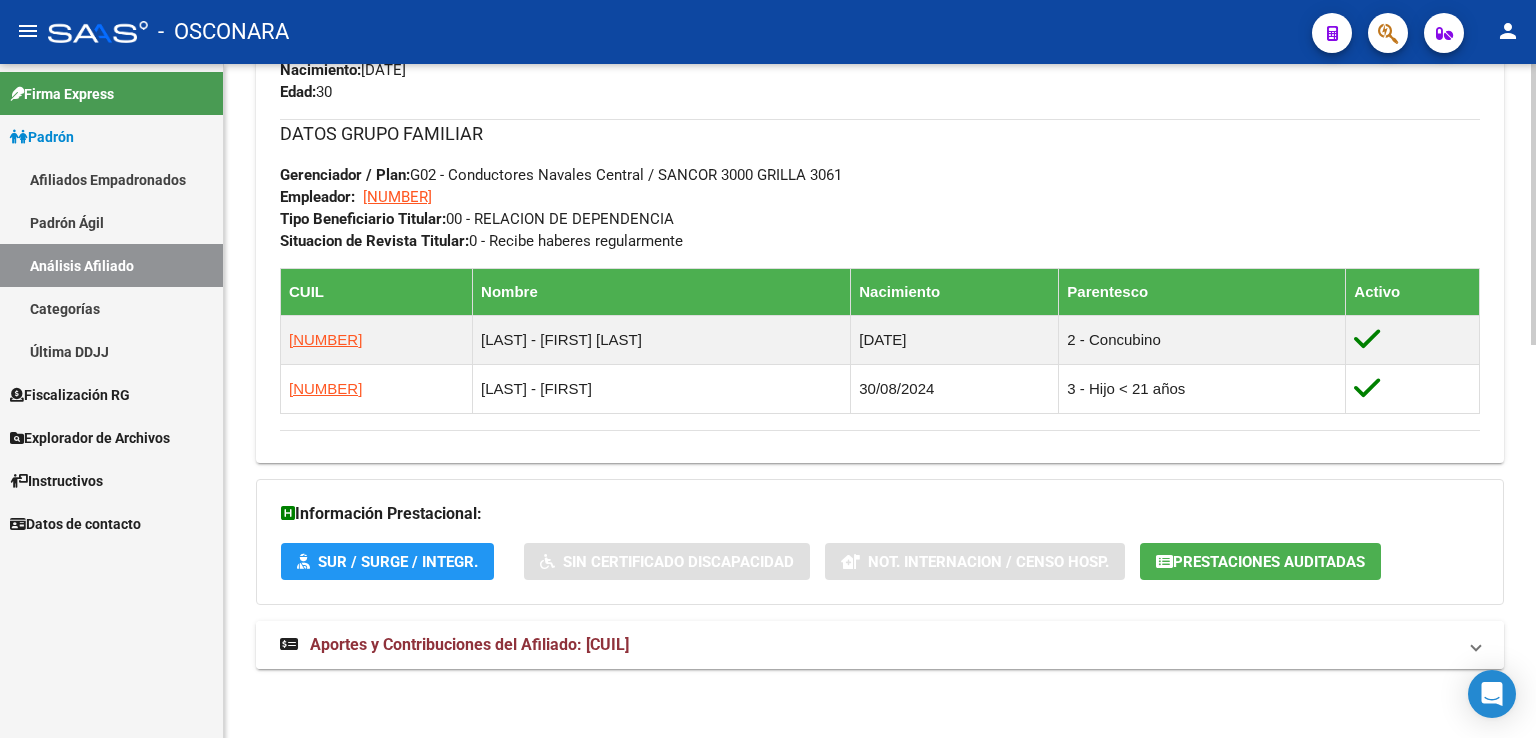 click on "Aportes y Contribuciones del Afiliado: [CUIL]" at bounding box center (469, 644) 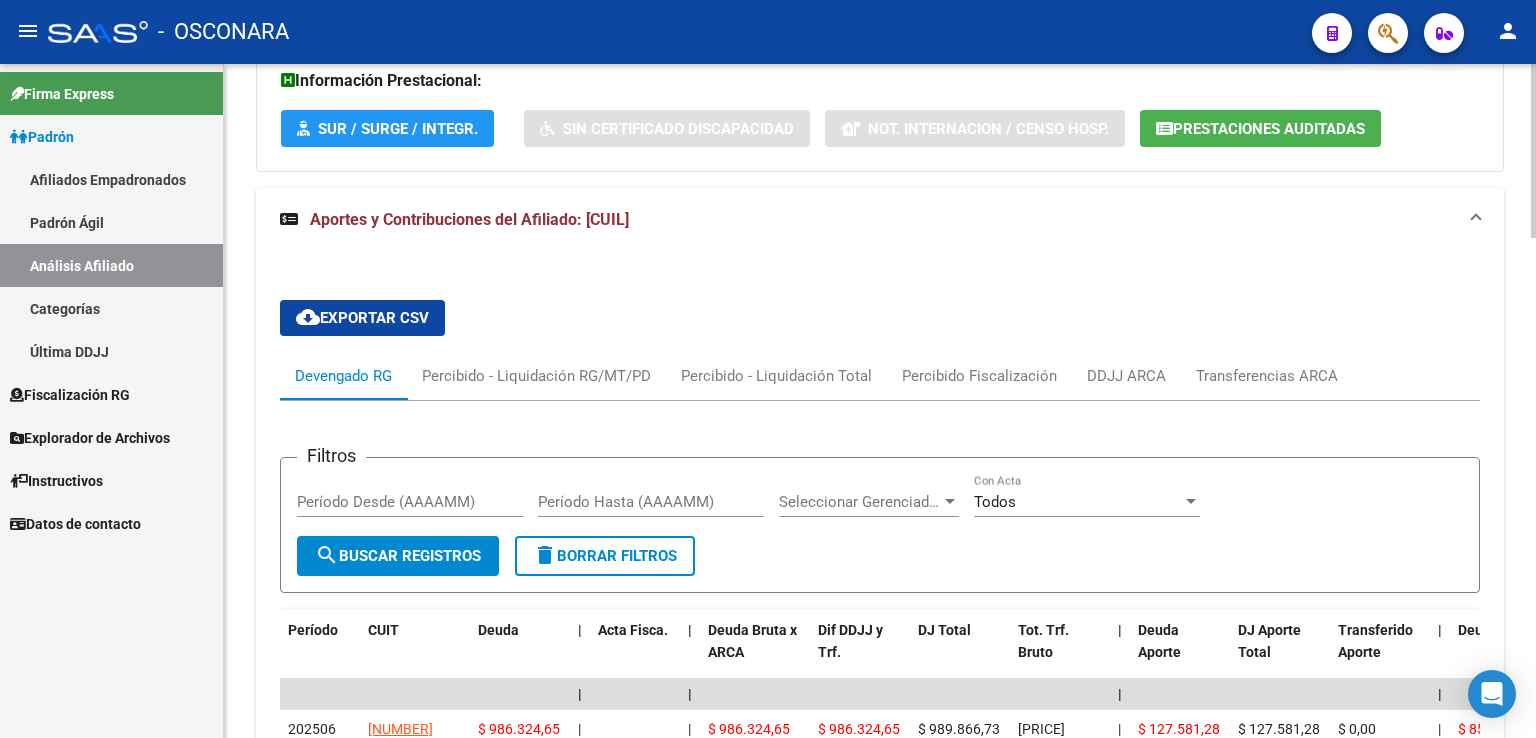 scroll, scrollTop: 1343, scrollLeft: 0, axis: vertical 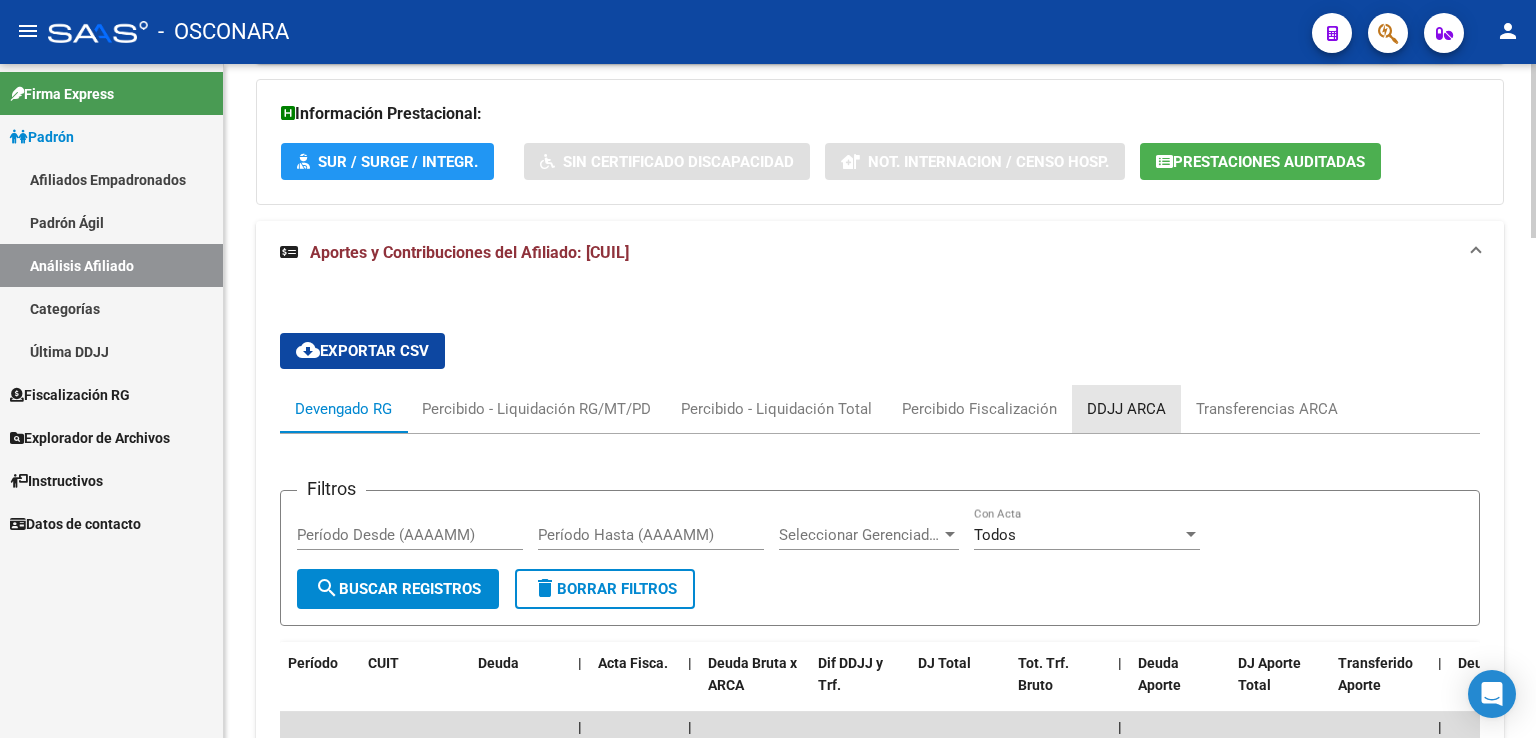 click on "DDJJ ARCA" at bounding box center [1126, 409] 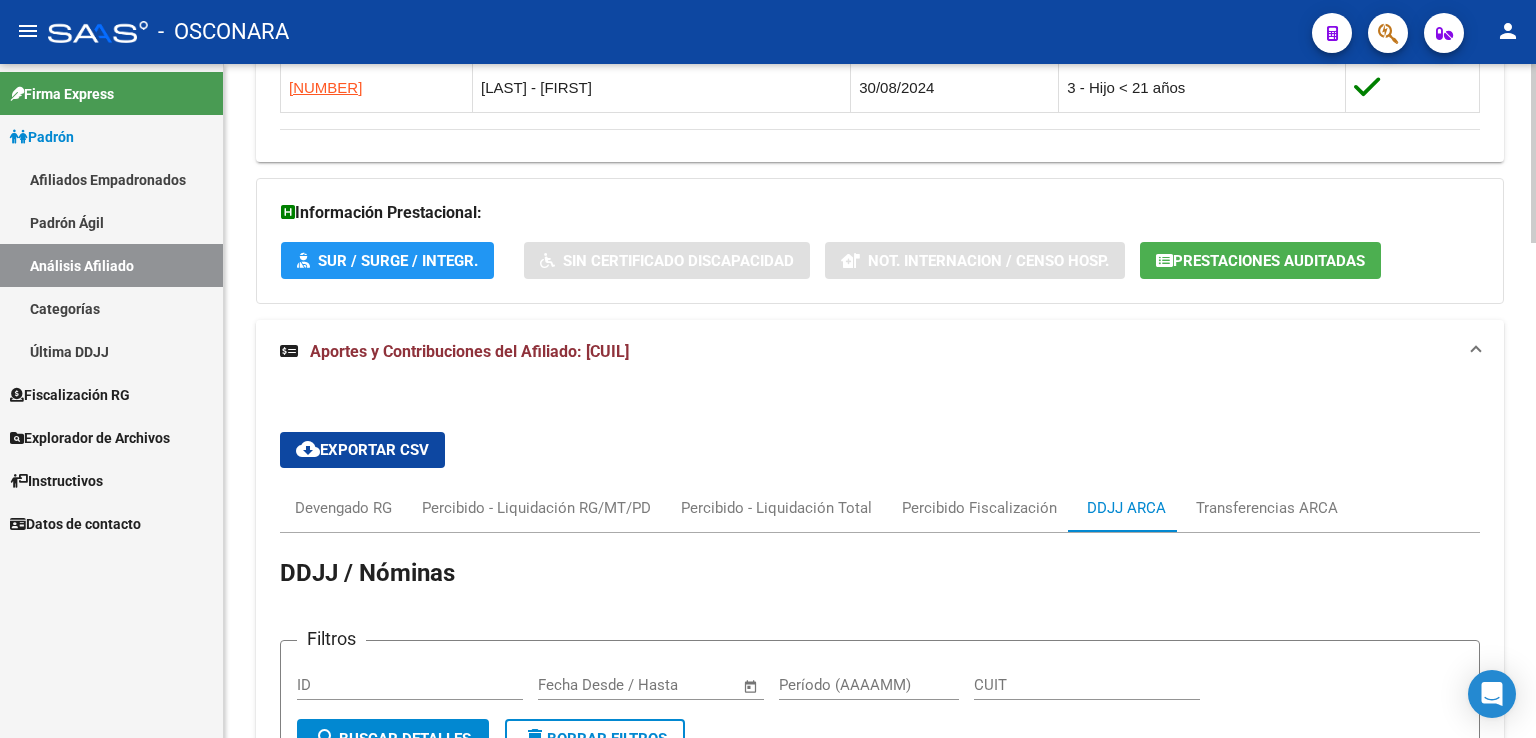 scroll, scrollTop: 1243, scrollLeft: 0, axis: vertical 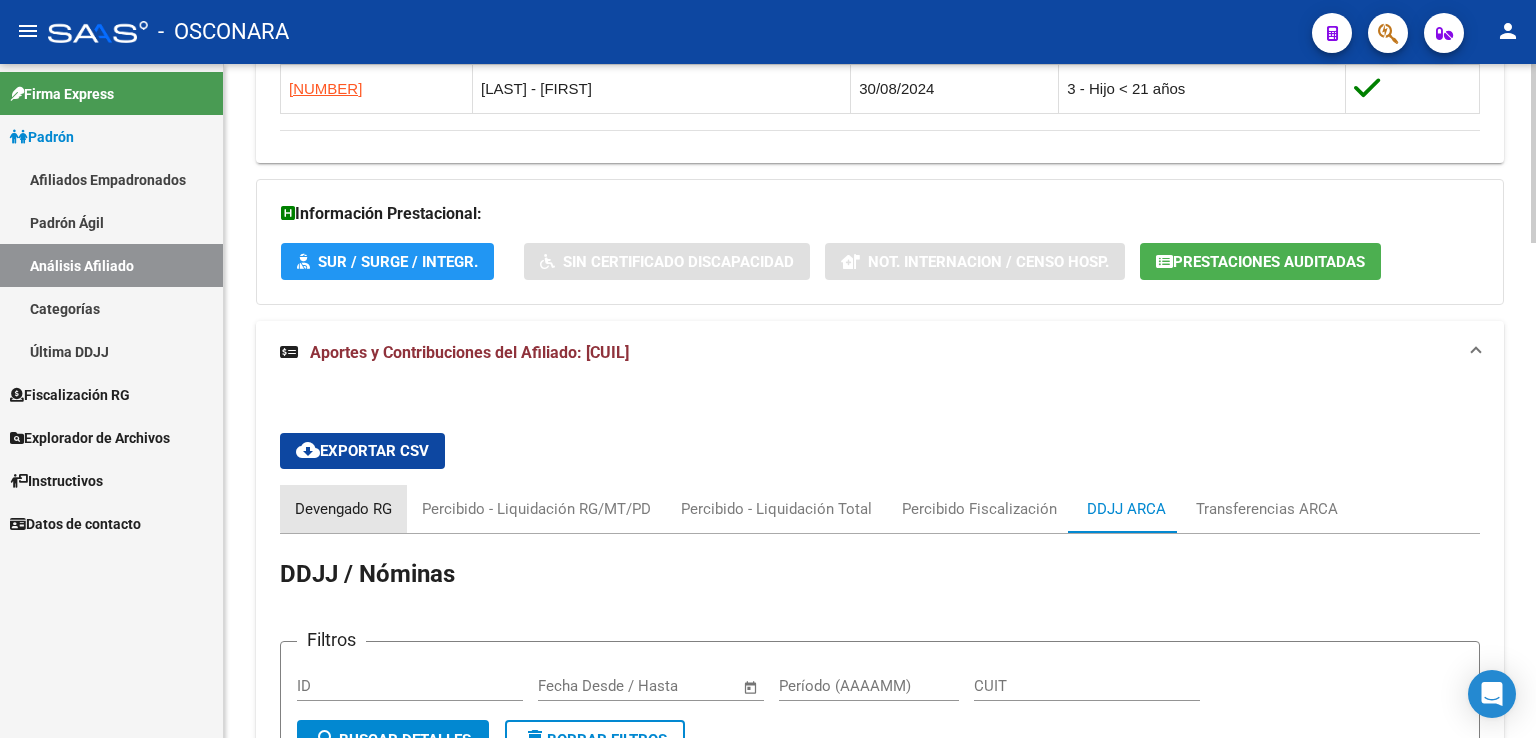 click on "Devengado RG" at bounding box center [343, 509] 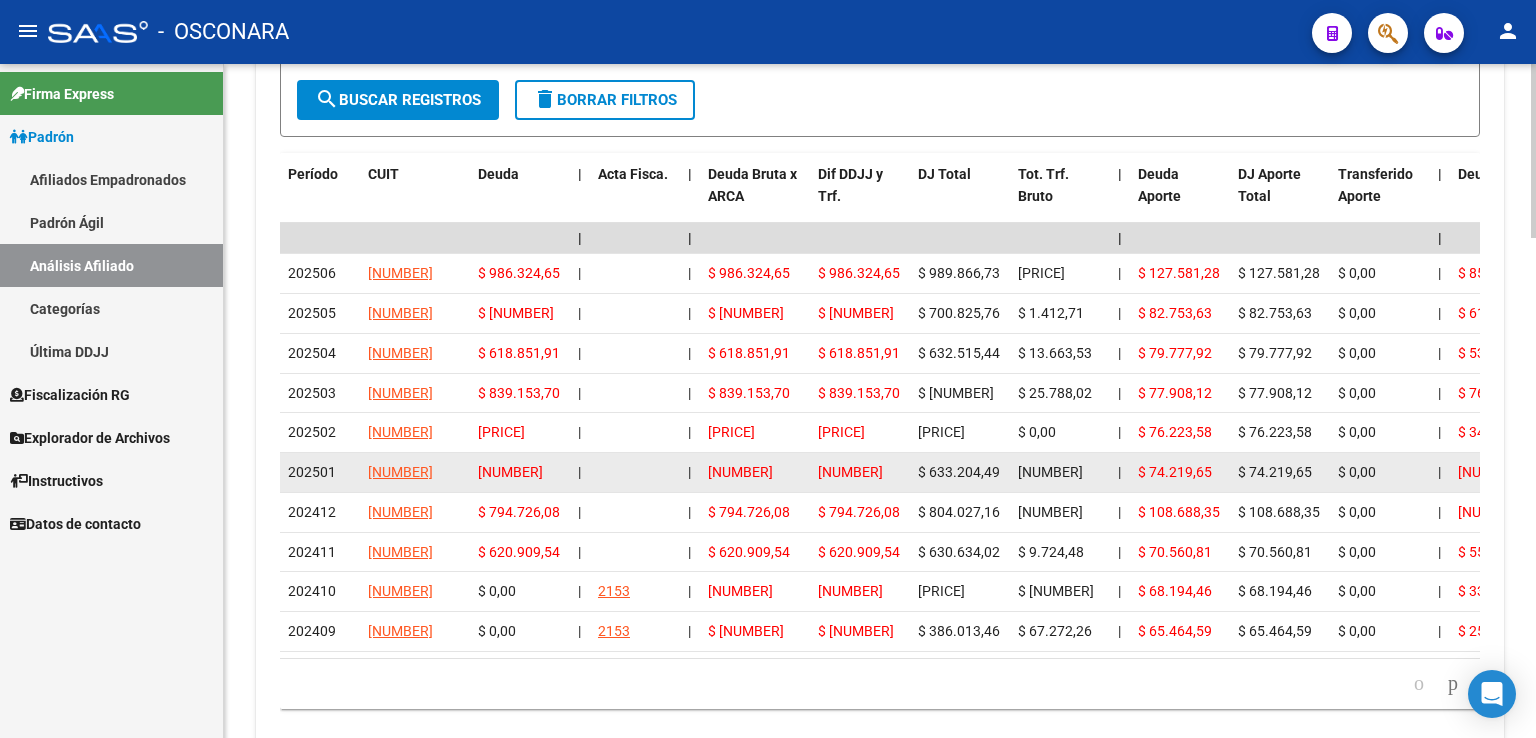 scroll, scrollTop: 1843, scrollLeft: 0, axis: vertical 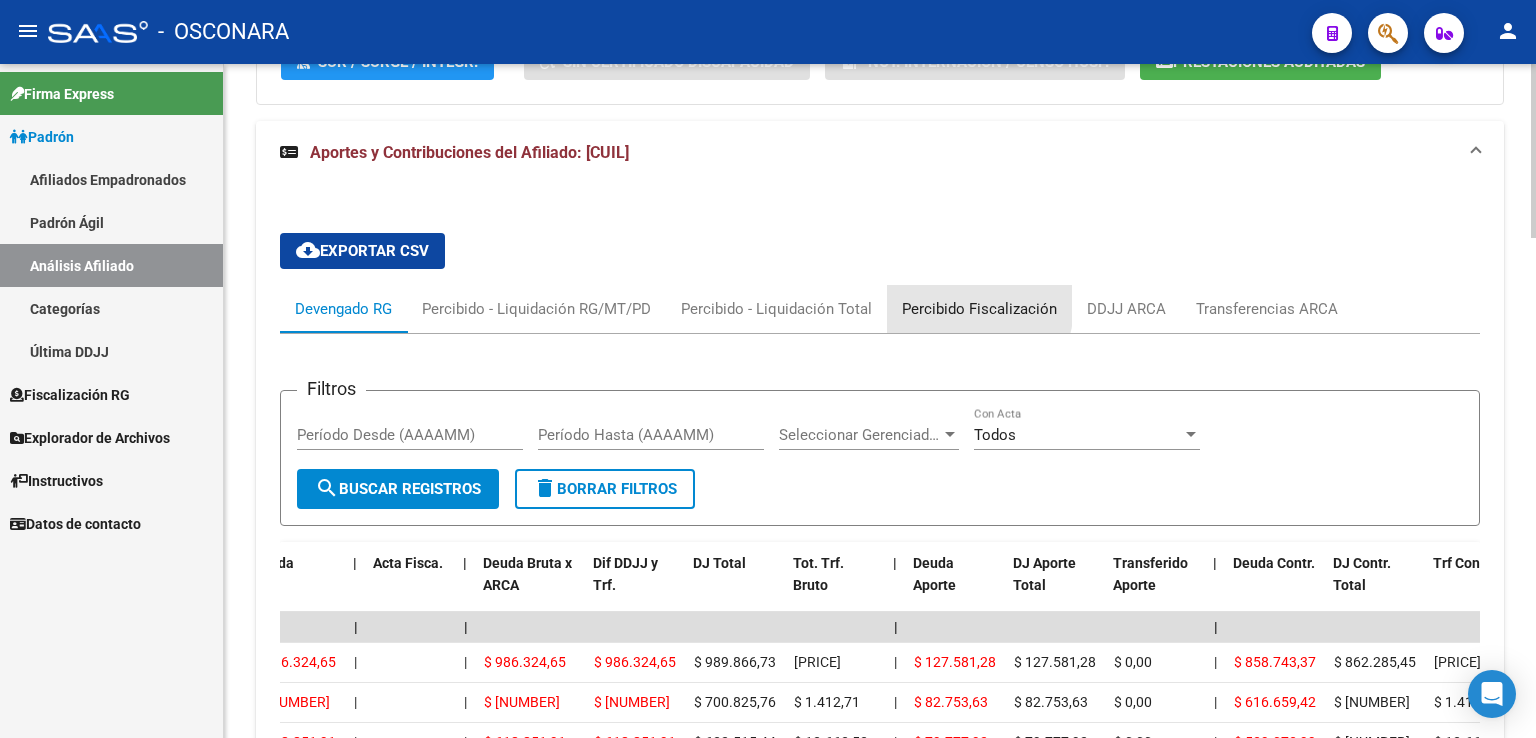 click on "Percibido Fiscalización" at bounding box center (979, 309) 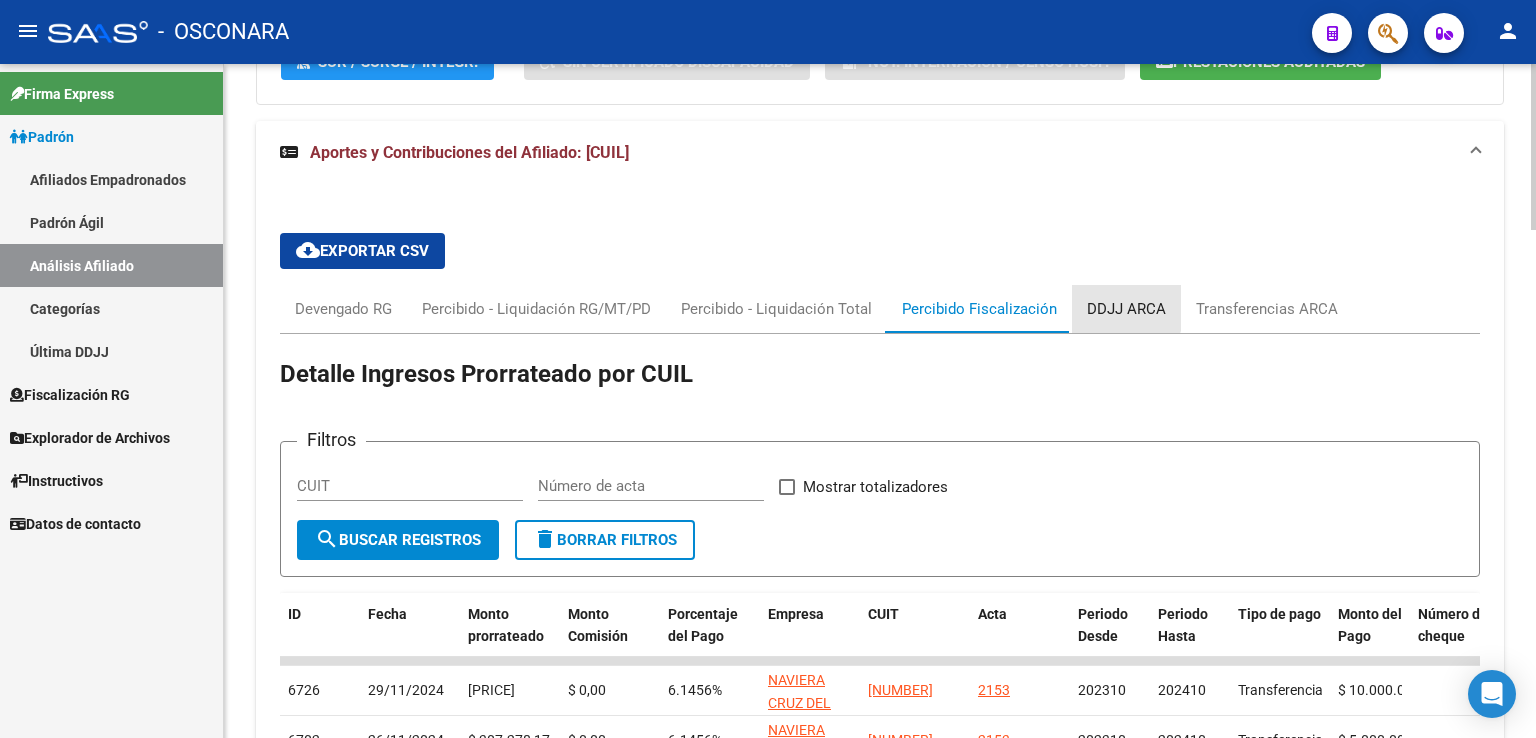 click on "DDJJ ARCA" at bounding box center (1126, 309) 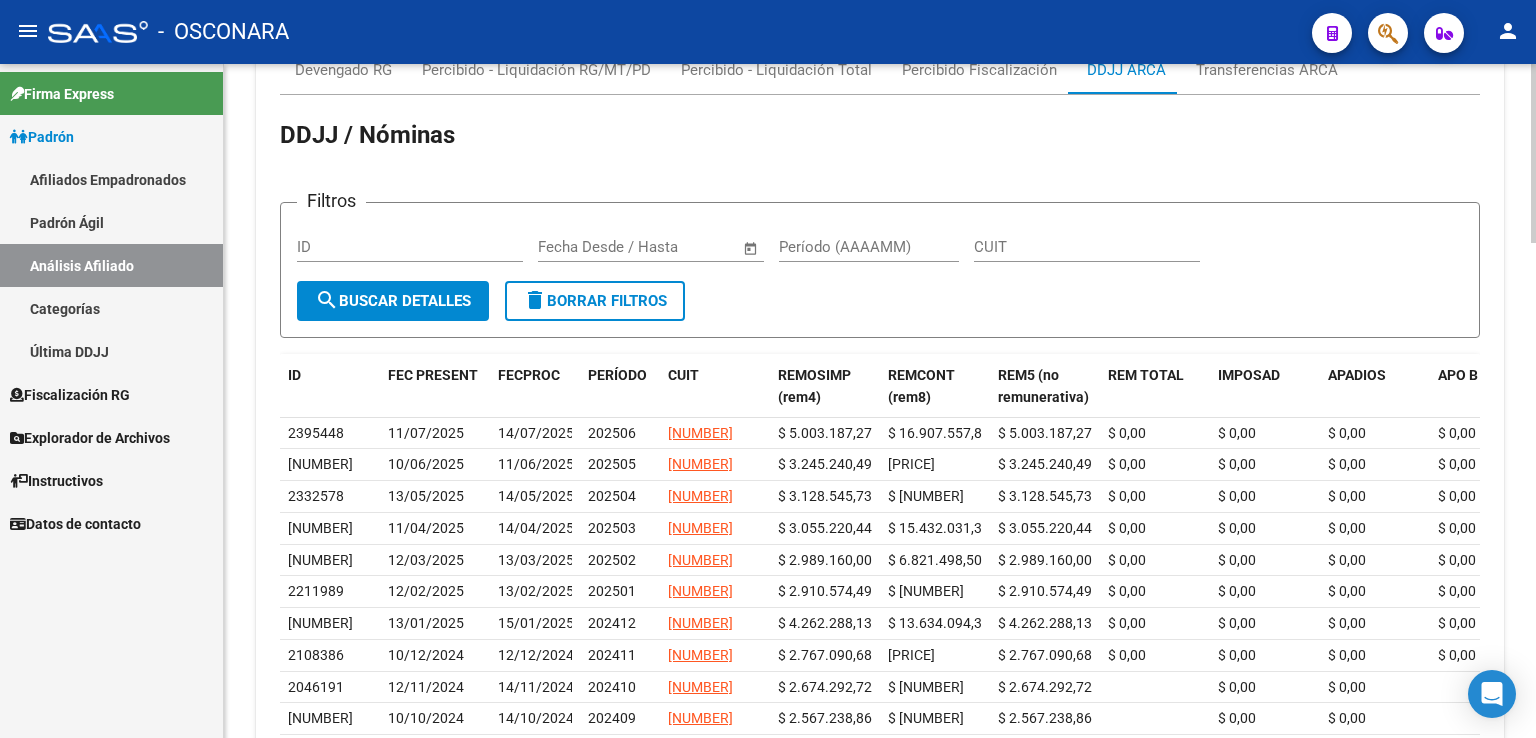 scroll, scrollTop: 1743, scrollLeft: 0, axis: vertical 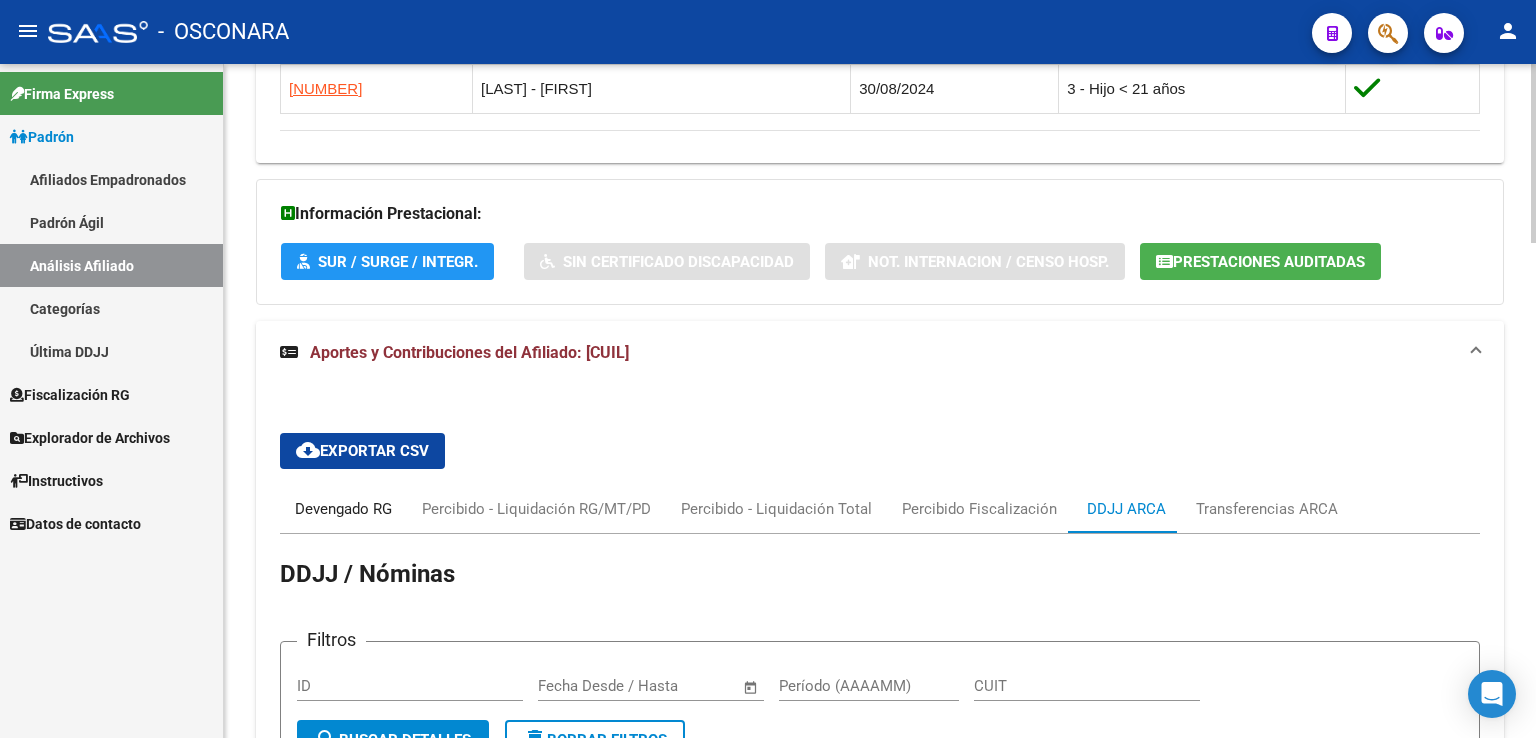 click on "Devengado RG" at bounding box center [343, 509] 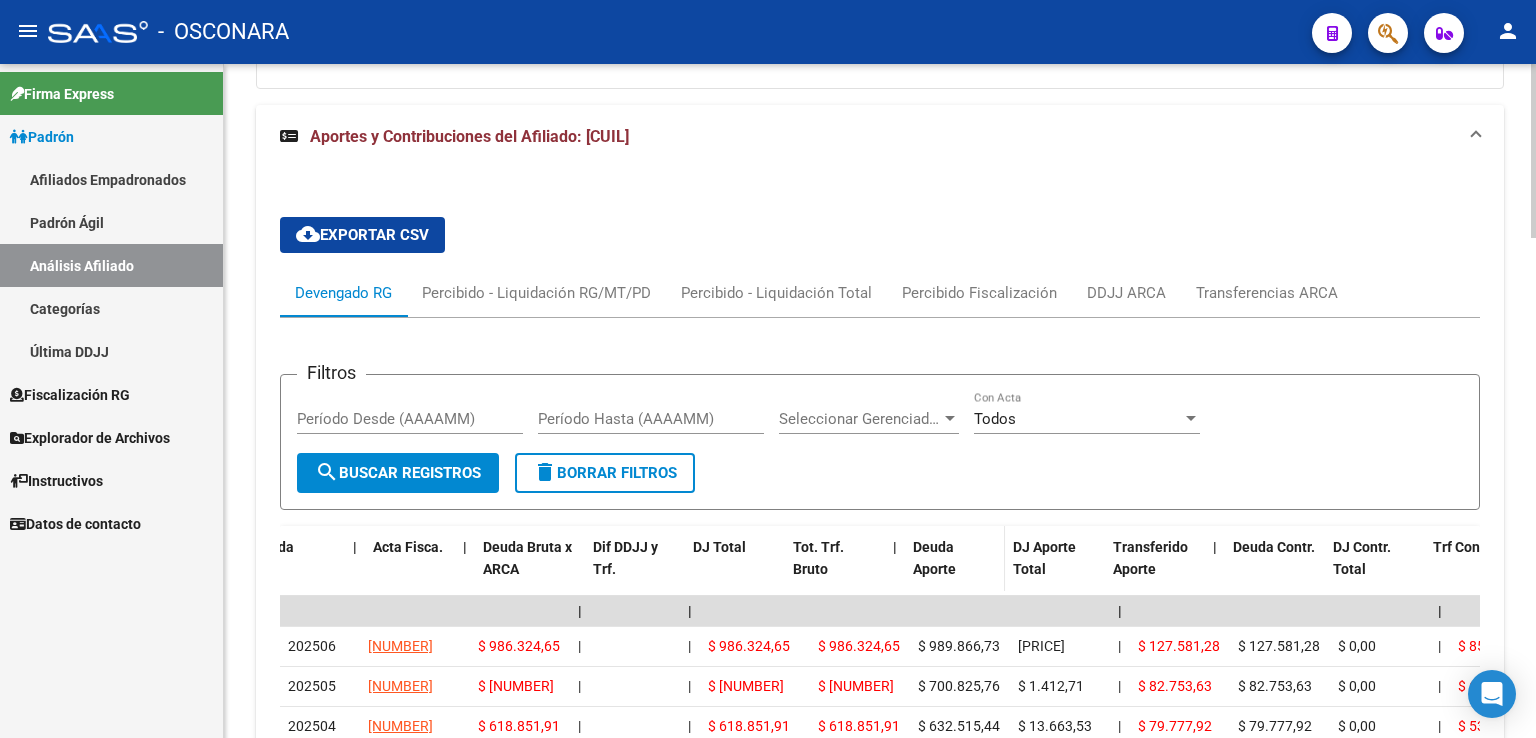scroll, scrollTop: 1343, scrollLeft: 0, axis: vertical 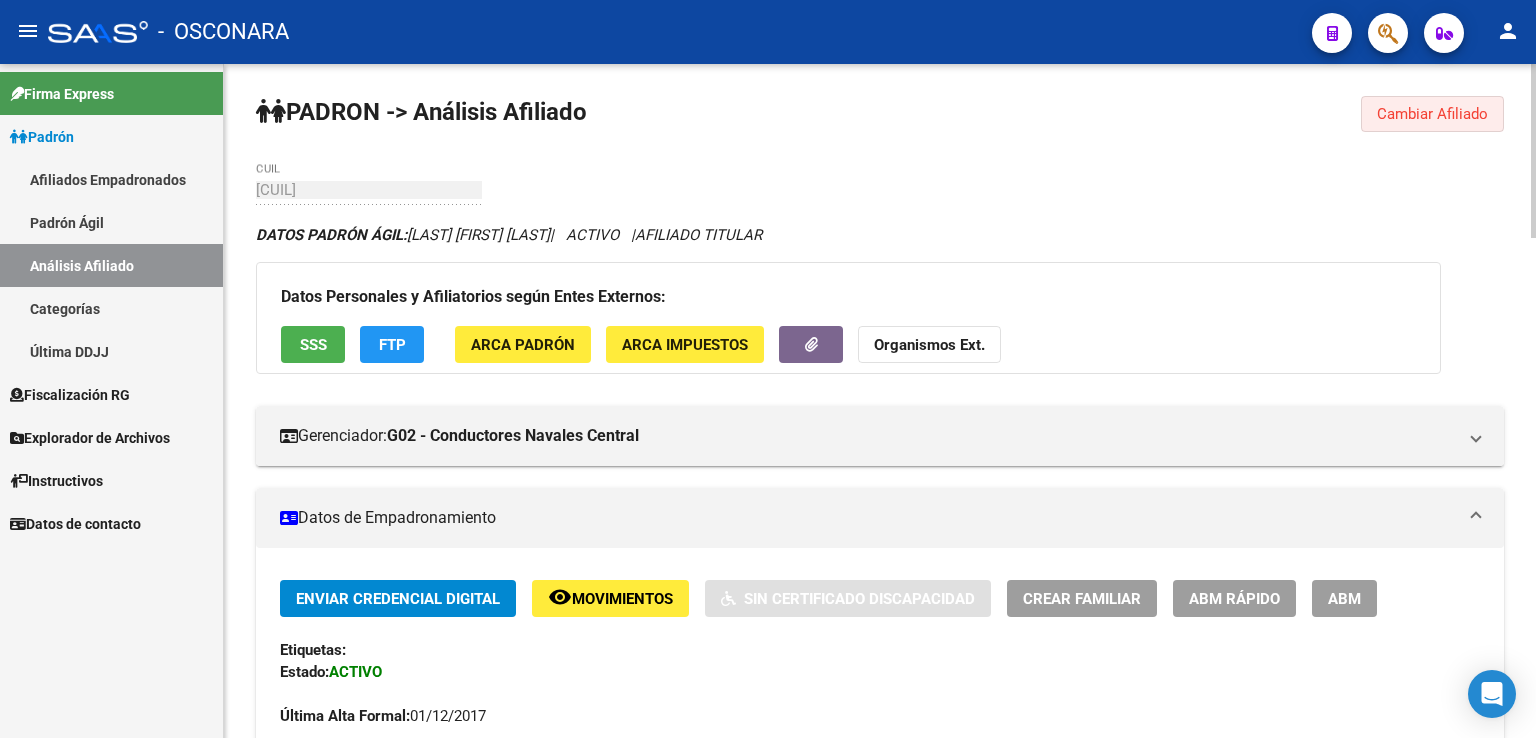 click on "Cambiar Afiliado" 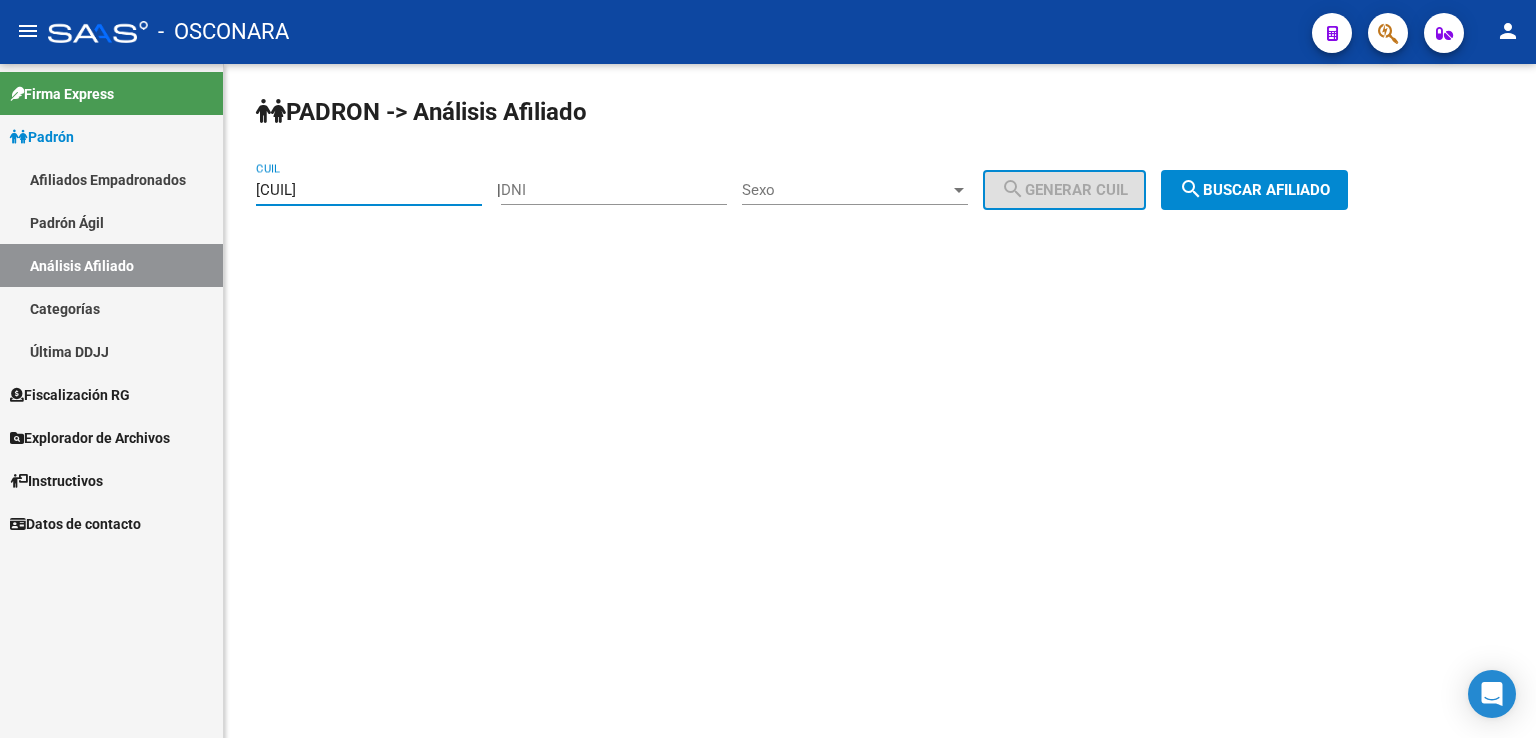 drag, startPoint x: 365, startPoint y: 189, endPoint x: 240, endPoint y: 210, distance: 126.751724 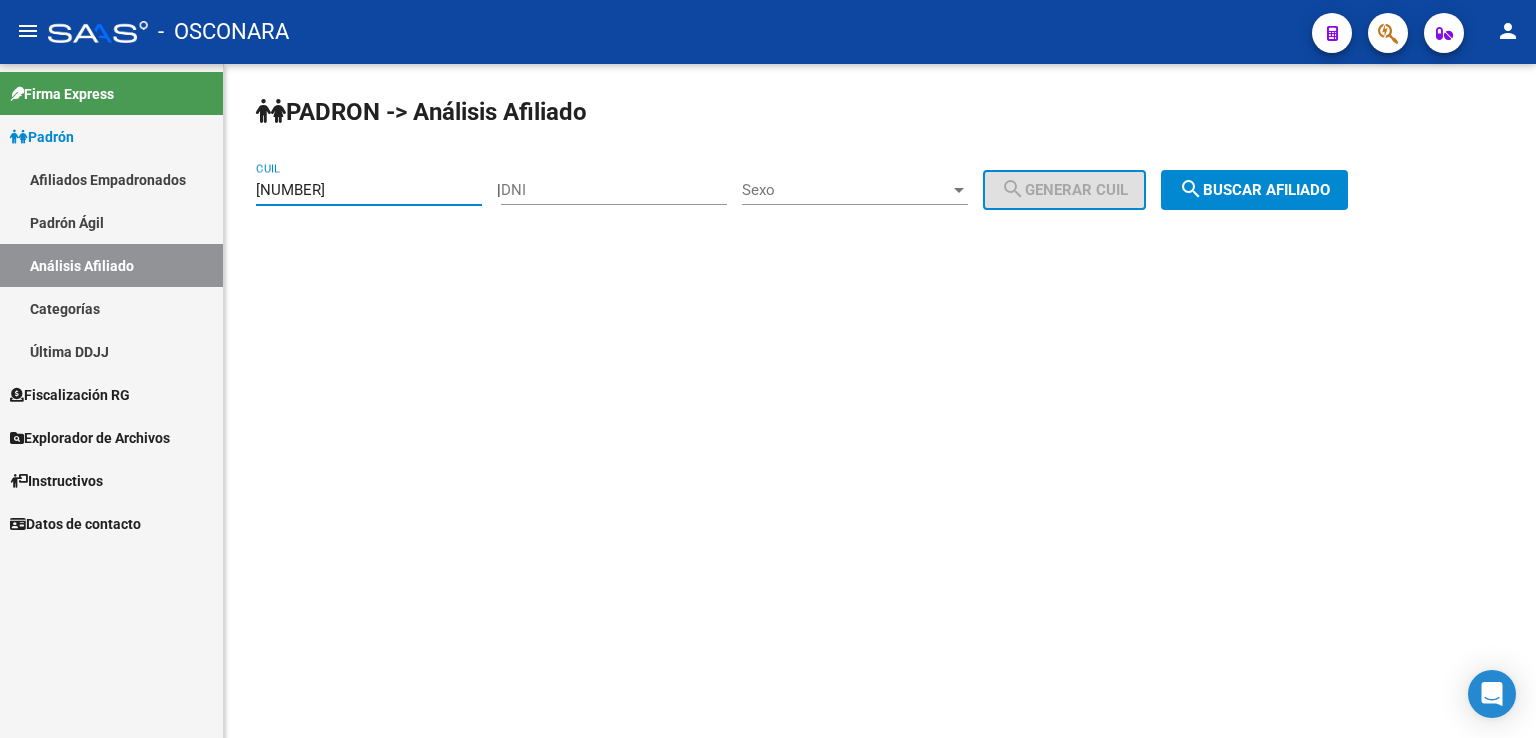 click on "search  Buscar afiliado" 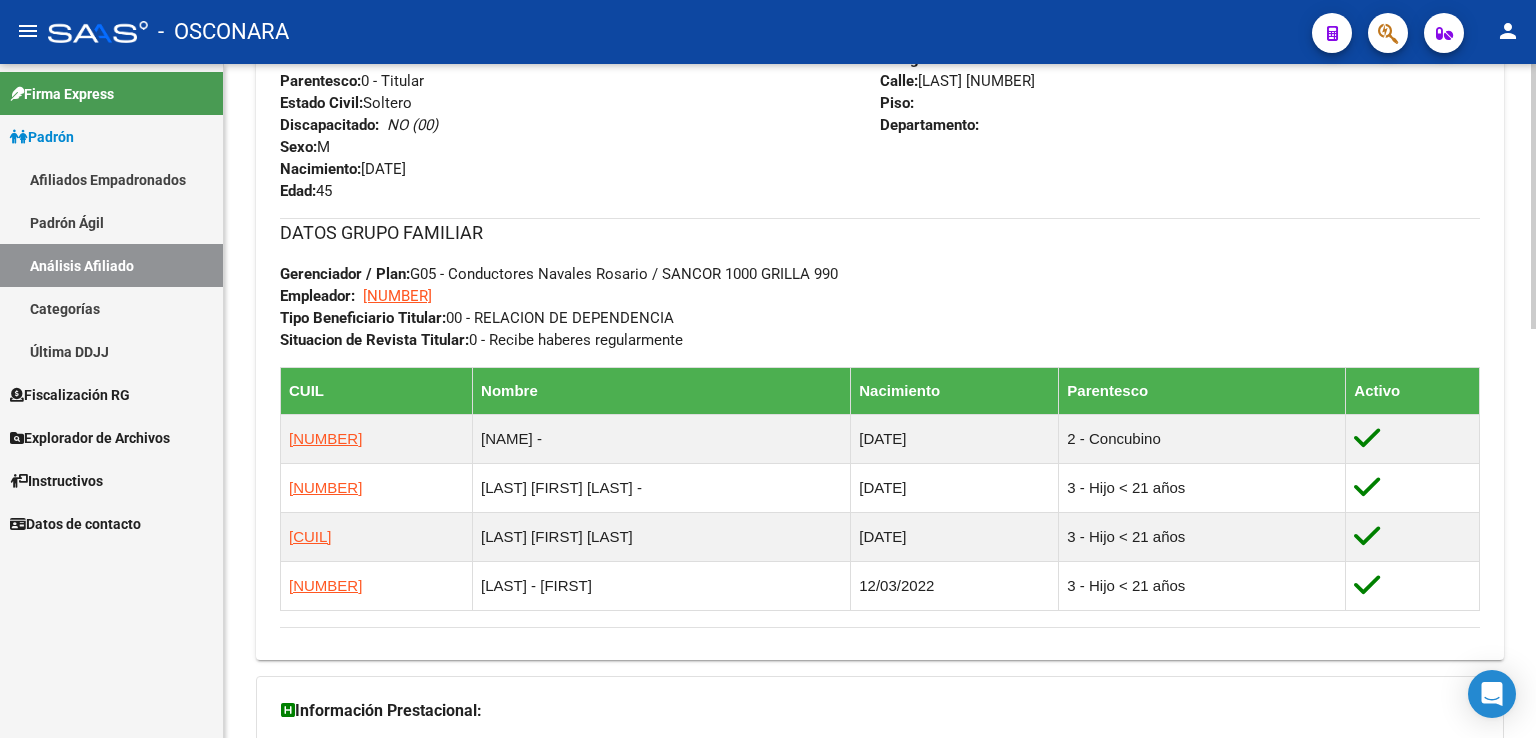scroll, scrollTop: 1041, scrollLeft: 0, axis: vertical 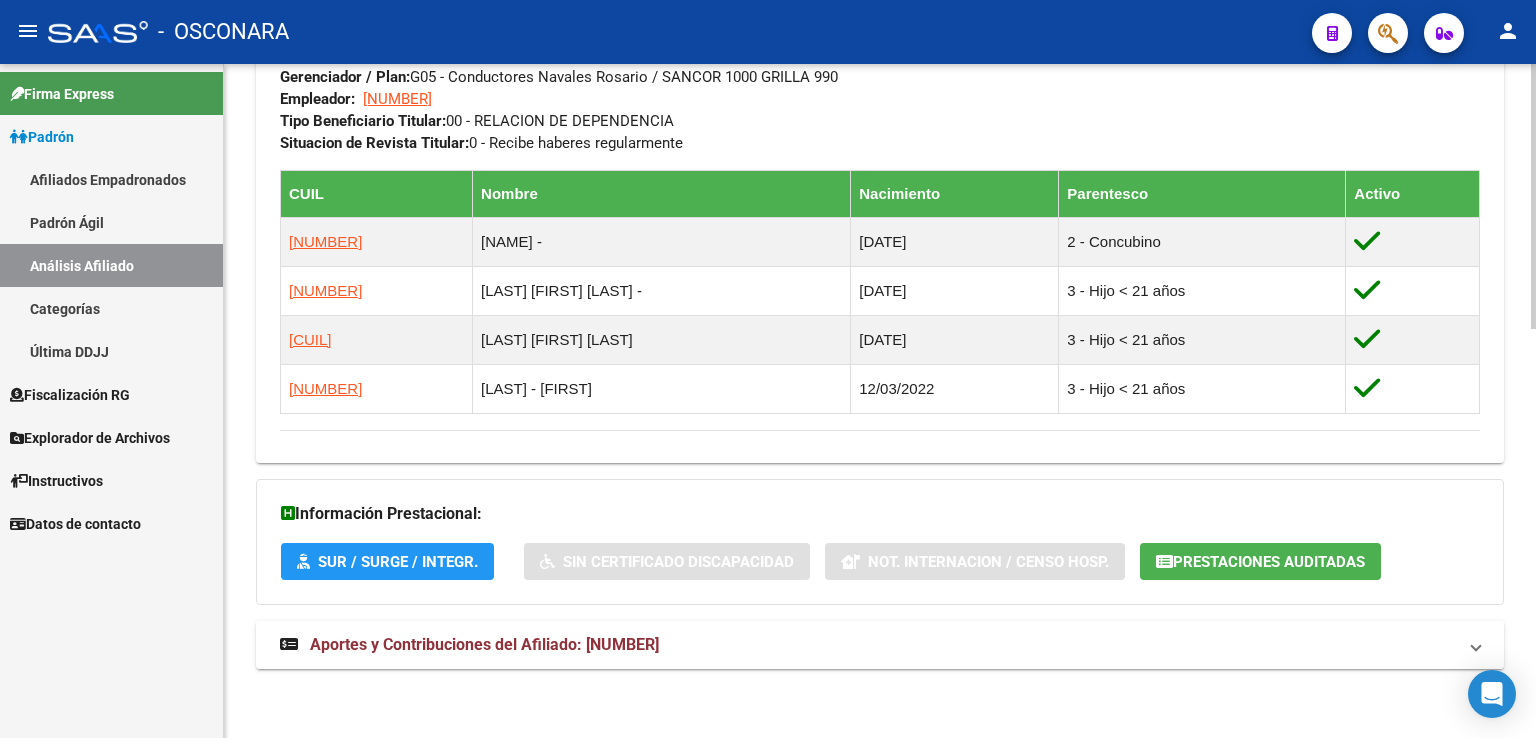 click on "Aportes y Contribuciones del Afiliado: [NUMBER]" at bounding box center (484, 644) 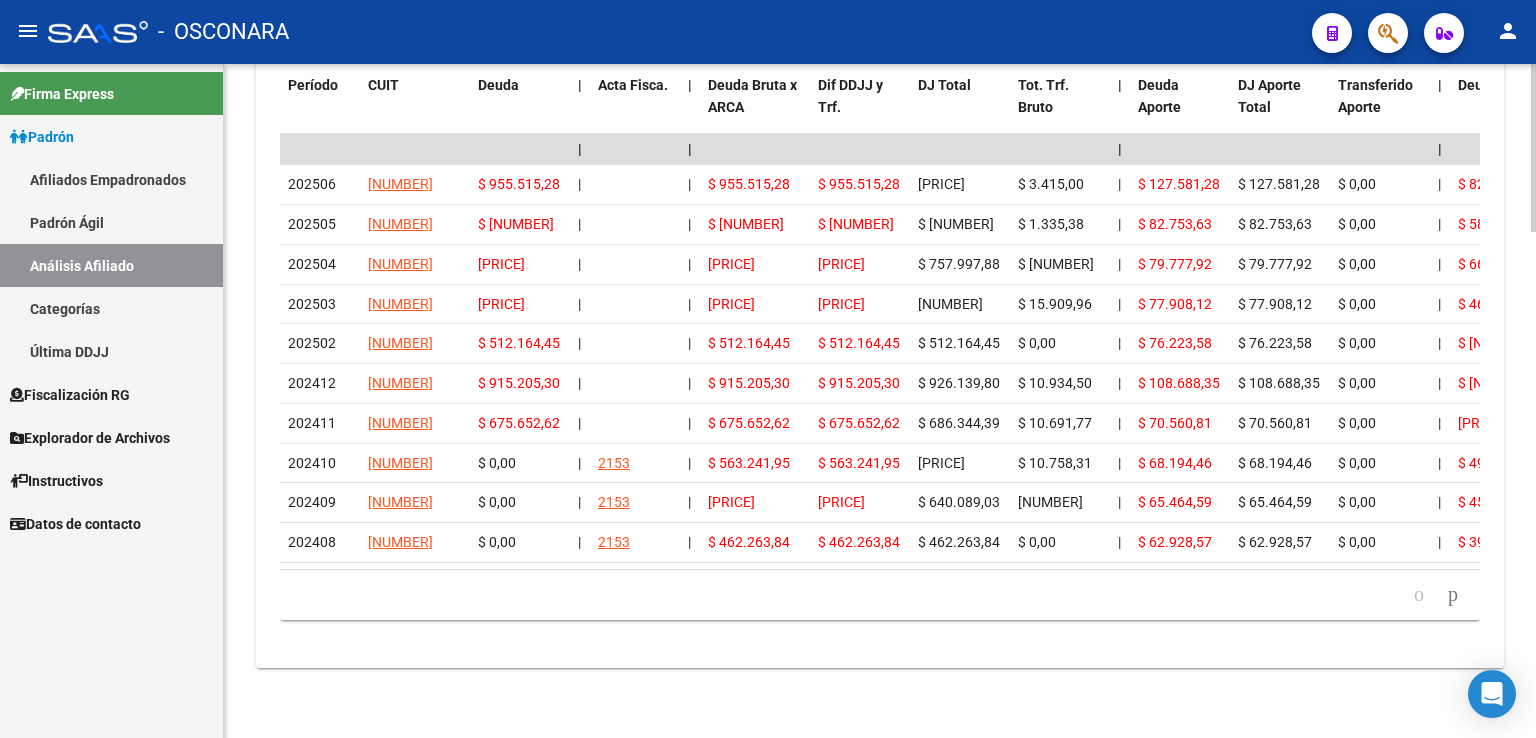 scroll, scrollTop: 2029, scrollLeft: 0, axis: vertical 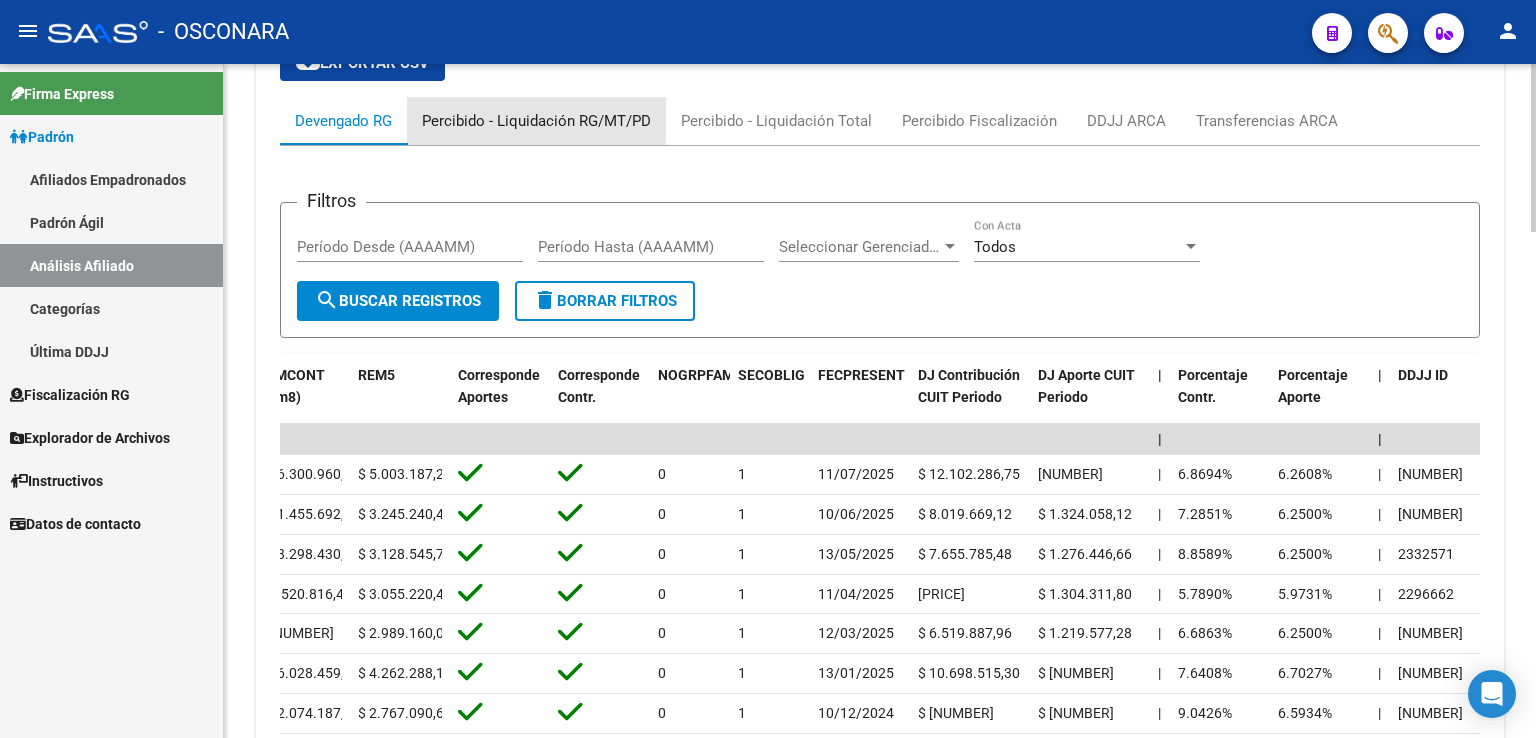 click on "Percibido - Liquidación RG/MT/PD" at bounding box center (536, 121) 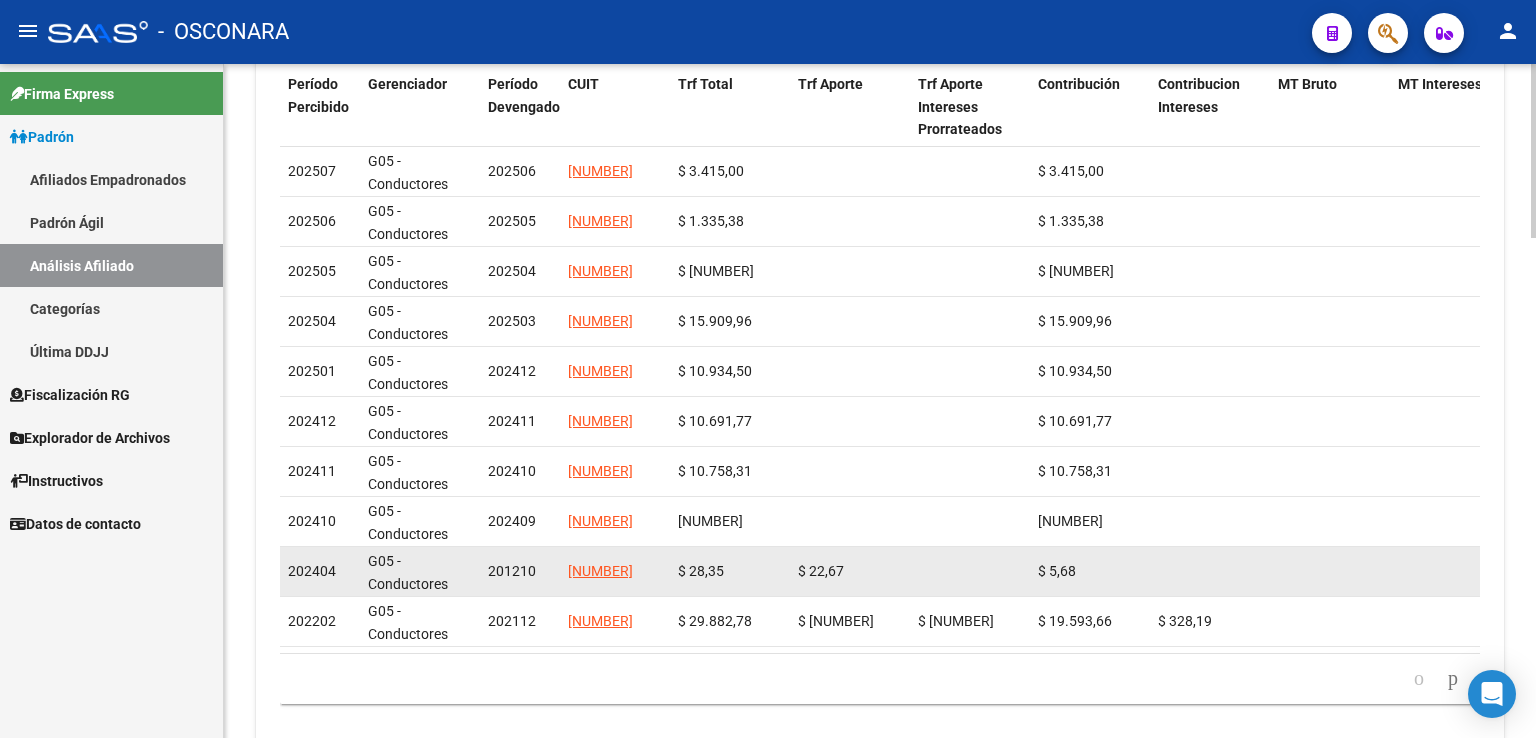 scroll, scrollTop: 1834, scrollLeft: 0, axis: vertical 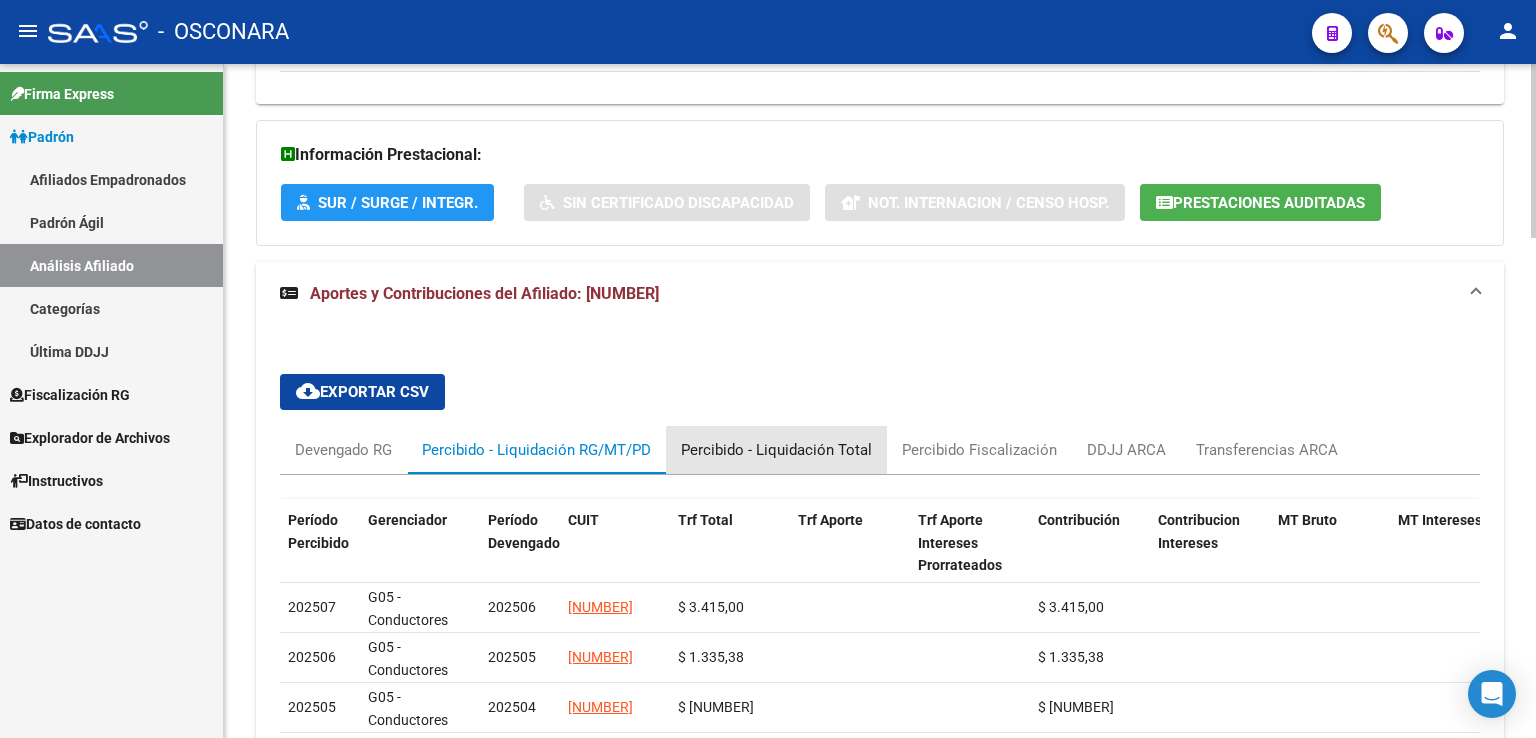 click on "Percibido - Liquidación Total" at bounding box center [776, 450] 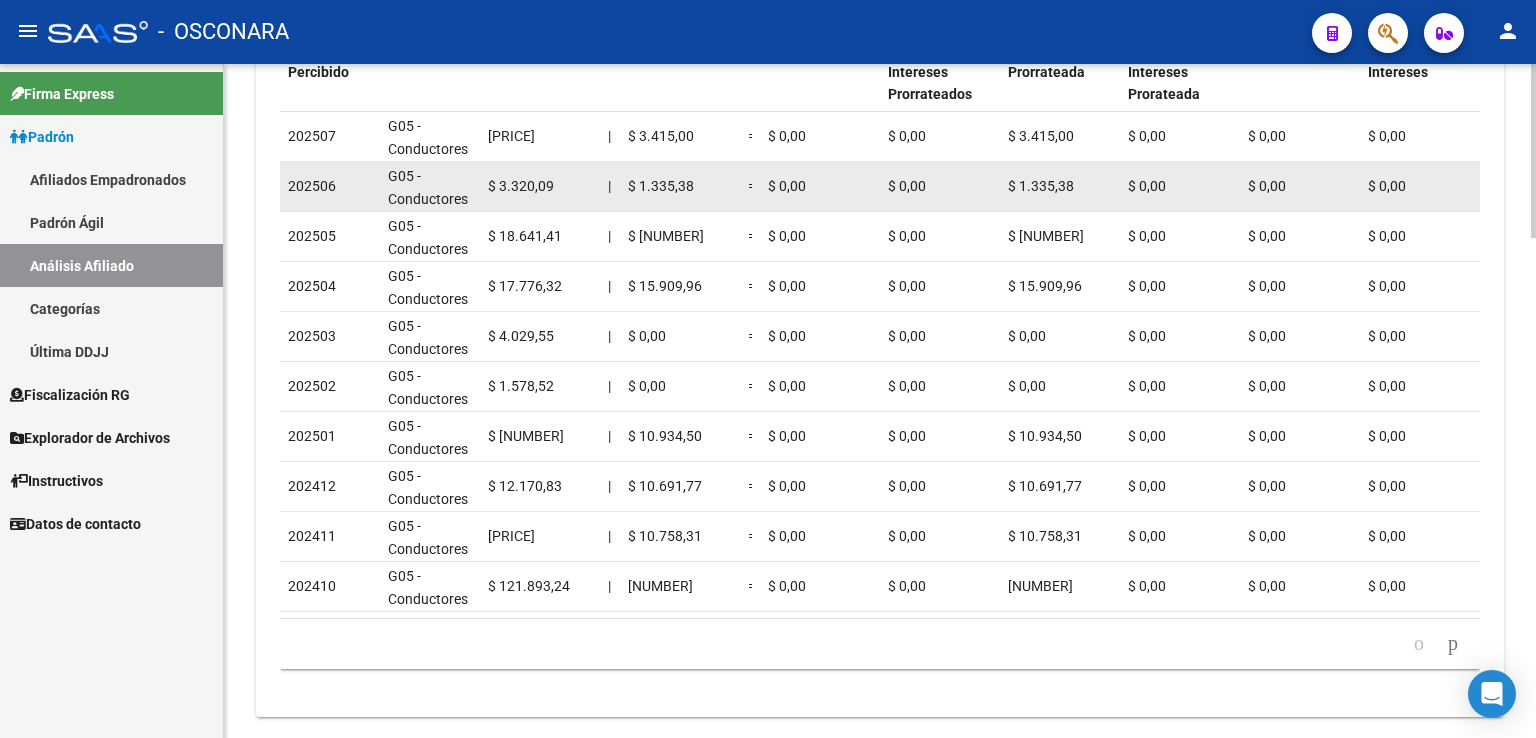 scroll, scrollTop: 1900, scrollLeft: 0, axis: vertical 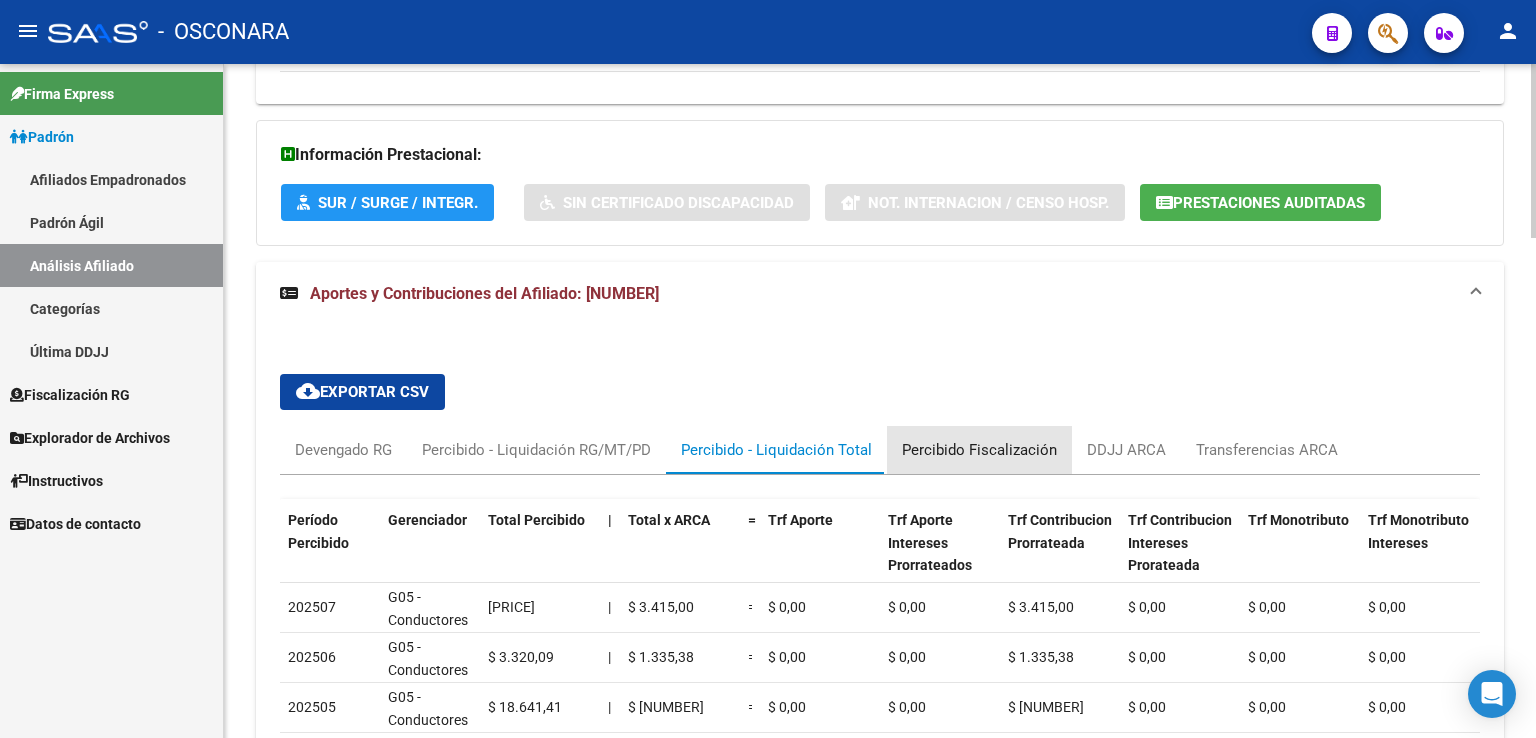 click on "Percibido Fiscalización" at bounding box center [979, 450] 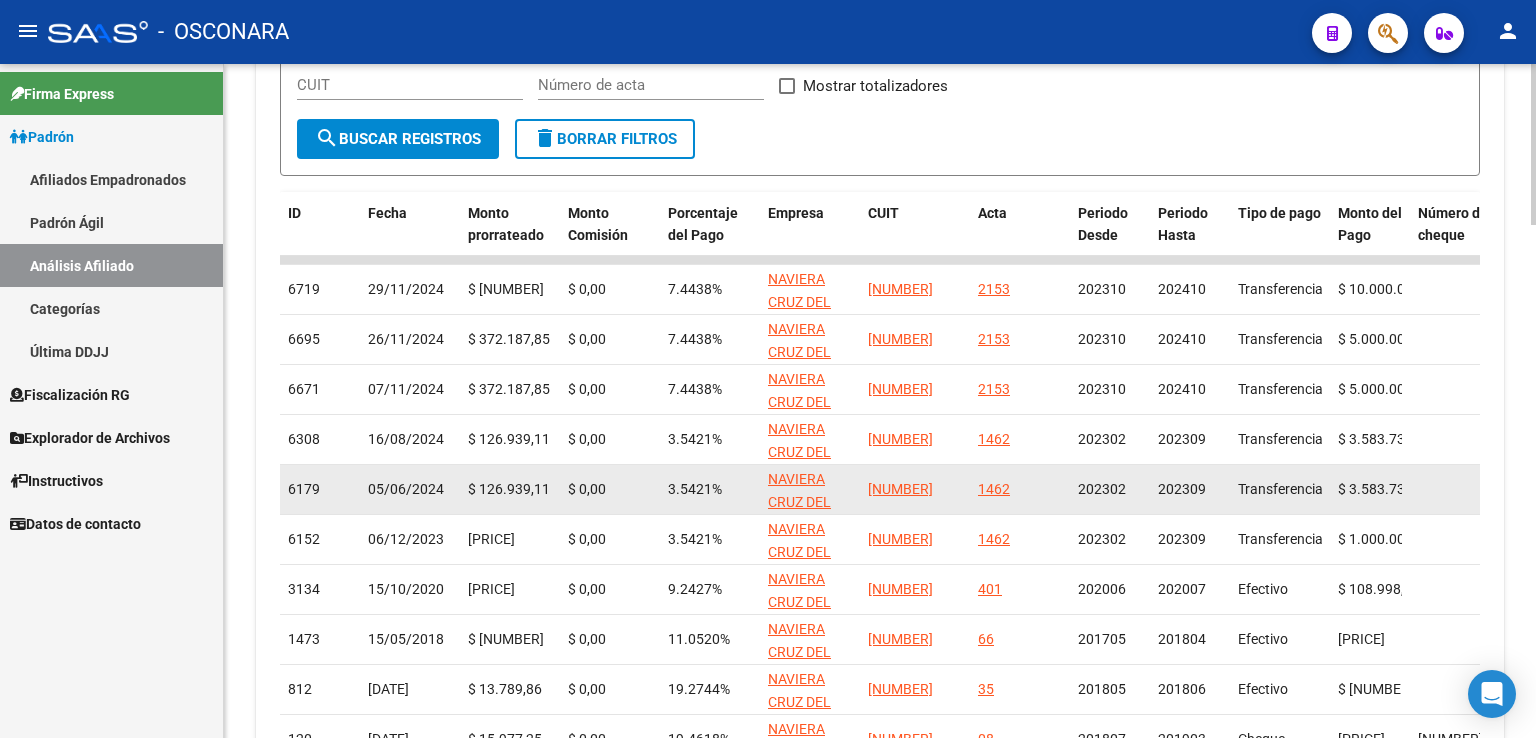 scroll, scrollTop: 2000, scrollLeft: 0, axis: vertical 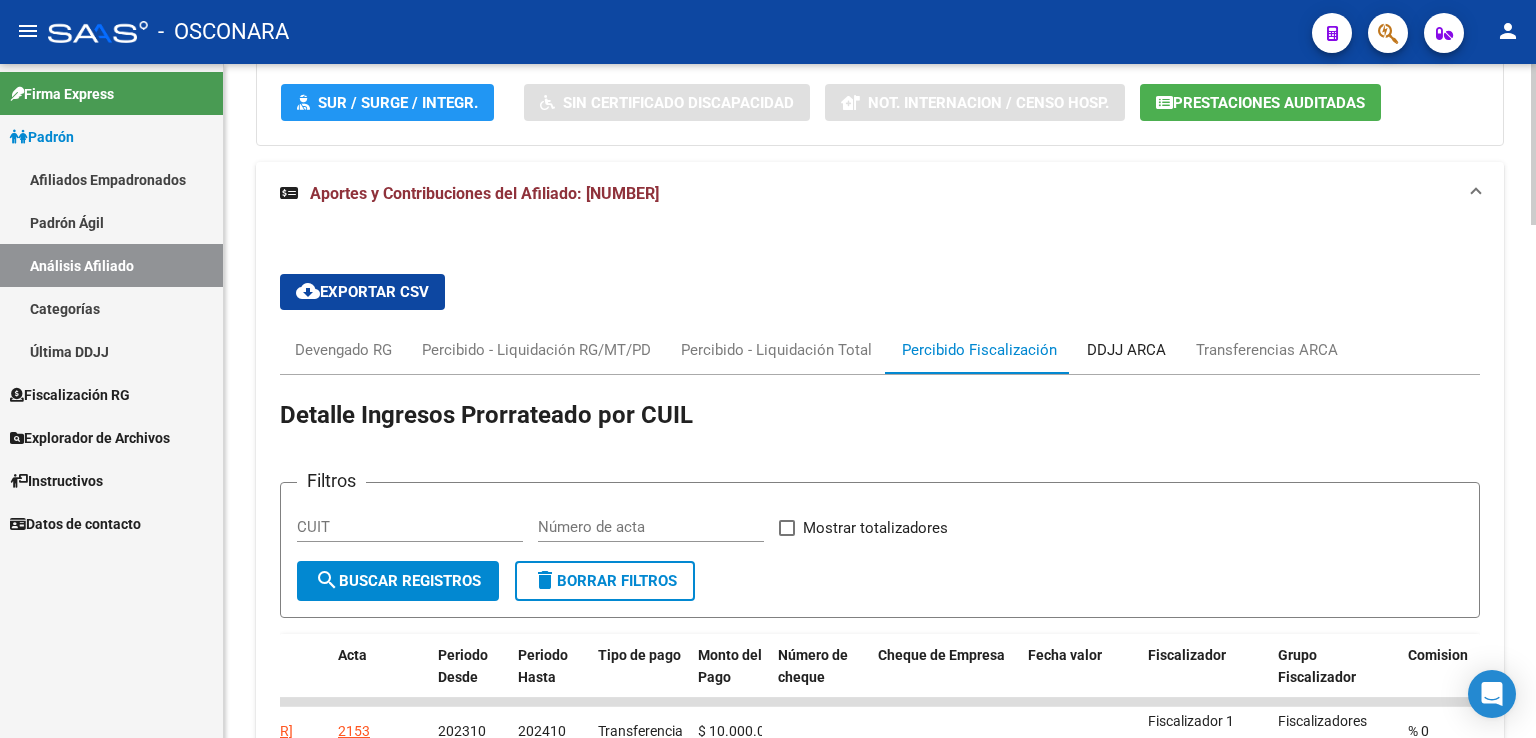 click on "DDJJ ARCA" at bounding box center (1126, 350) 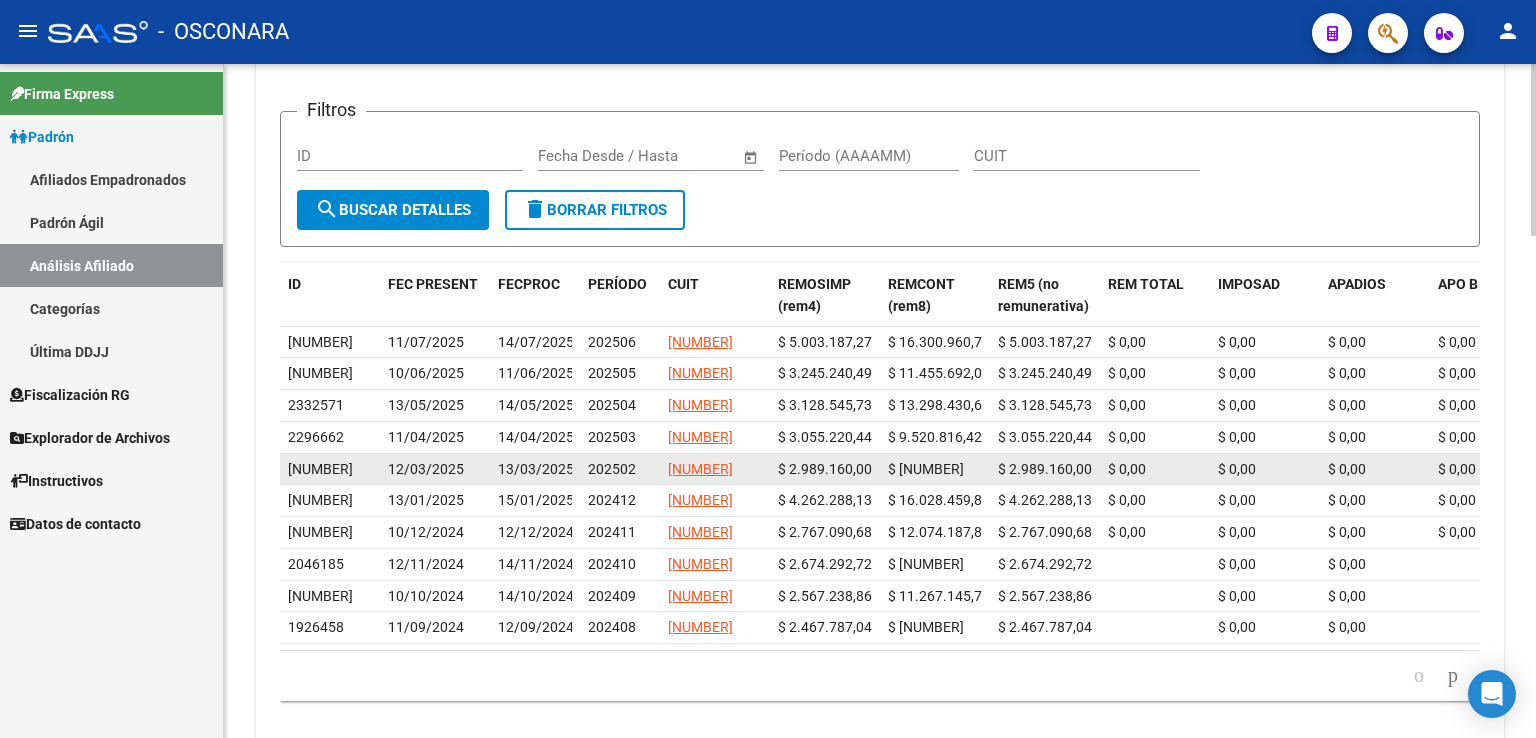 scroll, scrollTop: 1900, scrollLeft: 0, axis: vertical 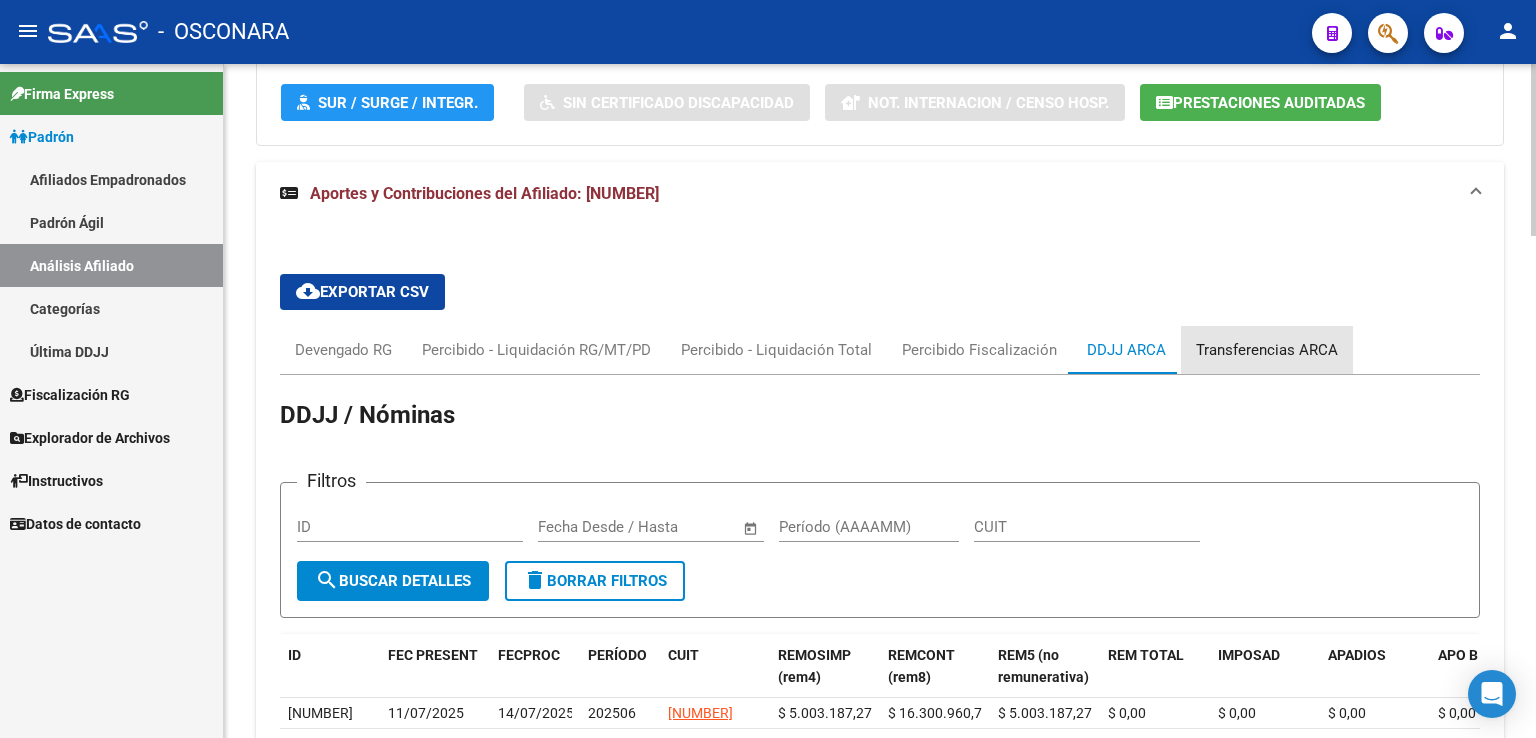 click on "Transferencias ARCA" at bounding box center [1267, 350] 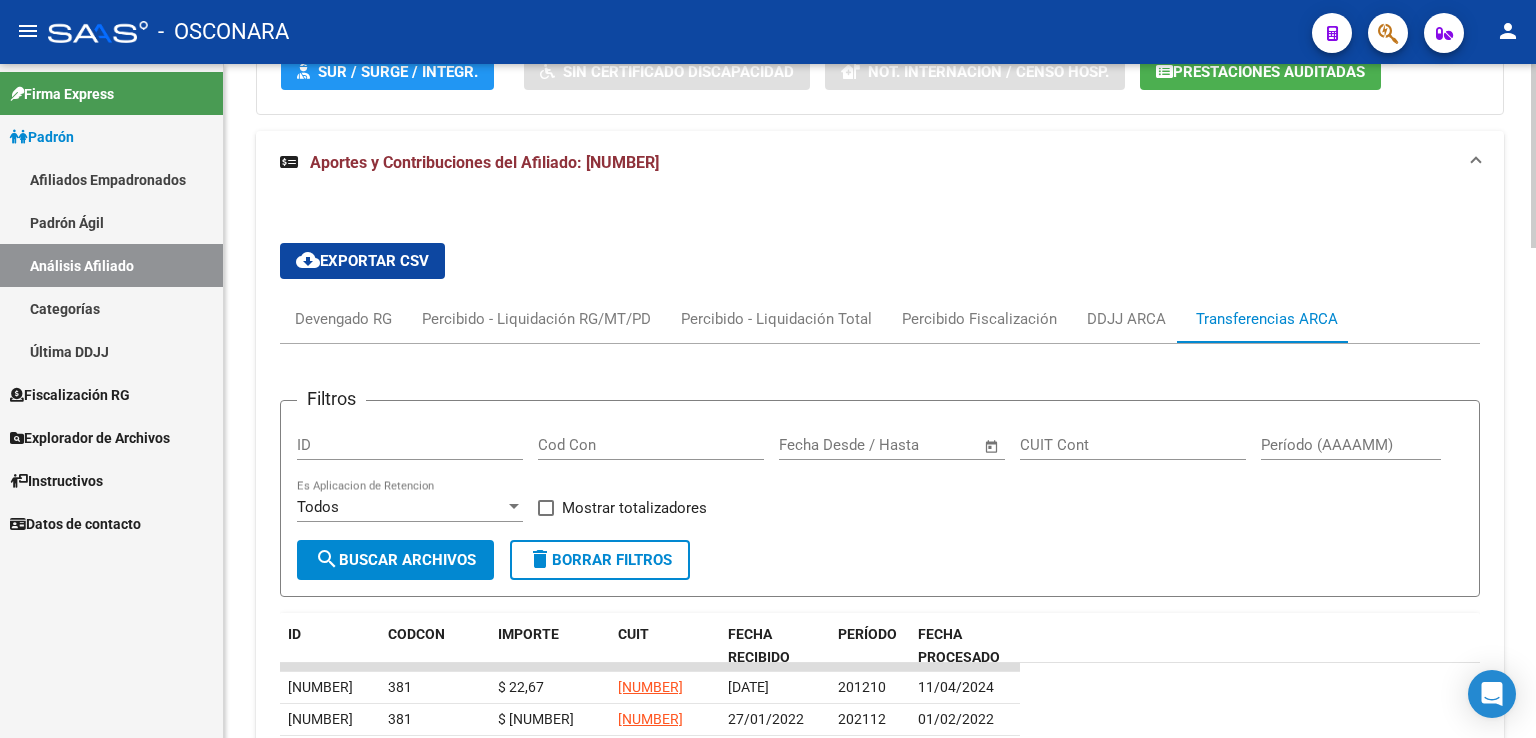 scroll, scrollTop: 1296, scrollLeft: 0, axis: vertical 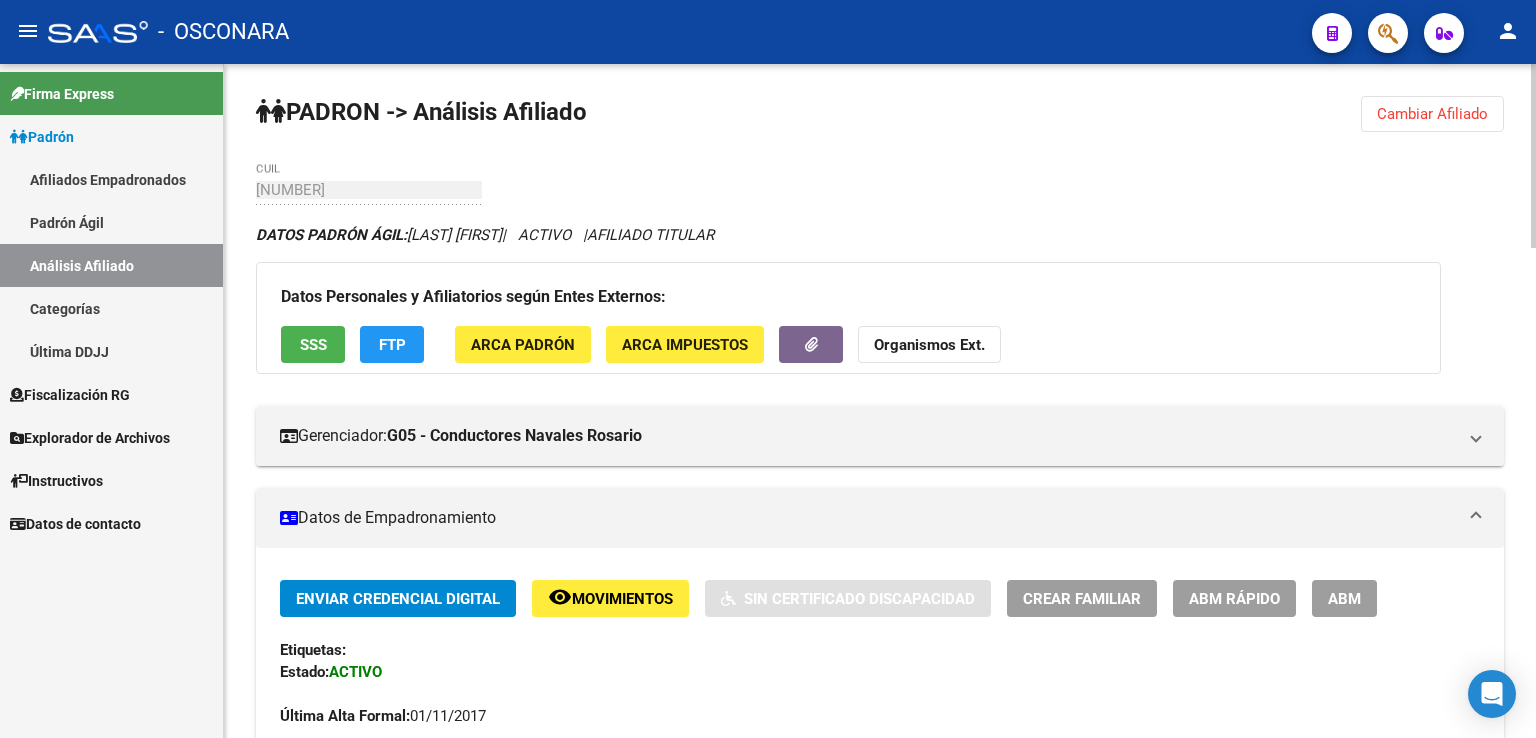 drag, startPoint x: 1409, startPoint y: 118, endPoint x: 1185, endPoint y: 116, distance: 224.00893 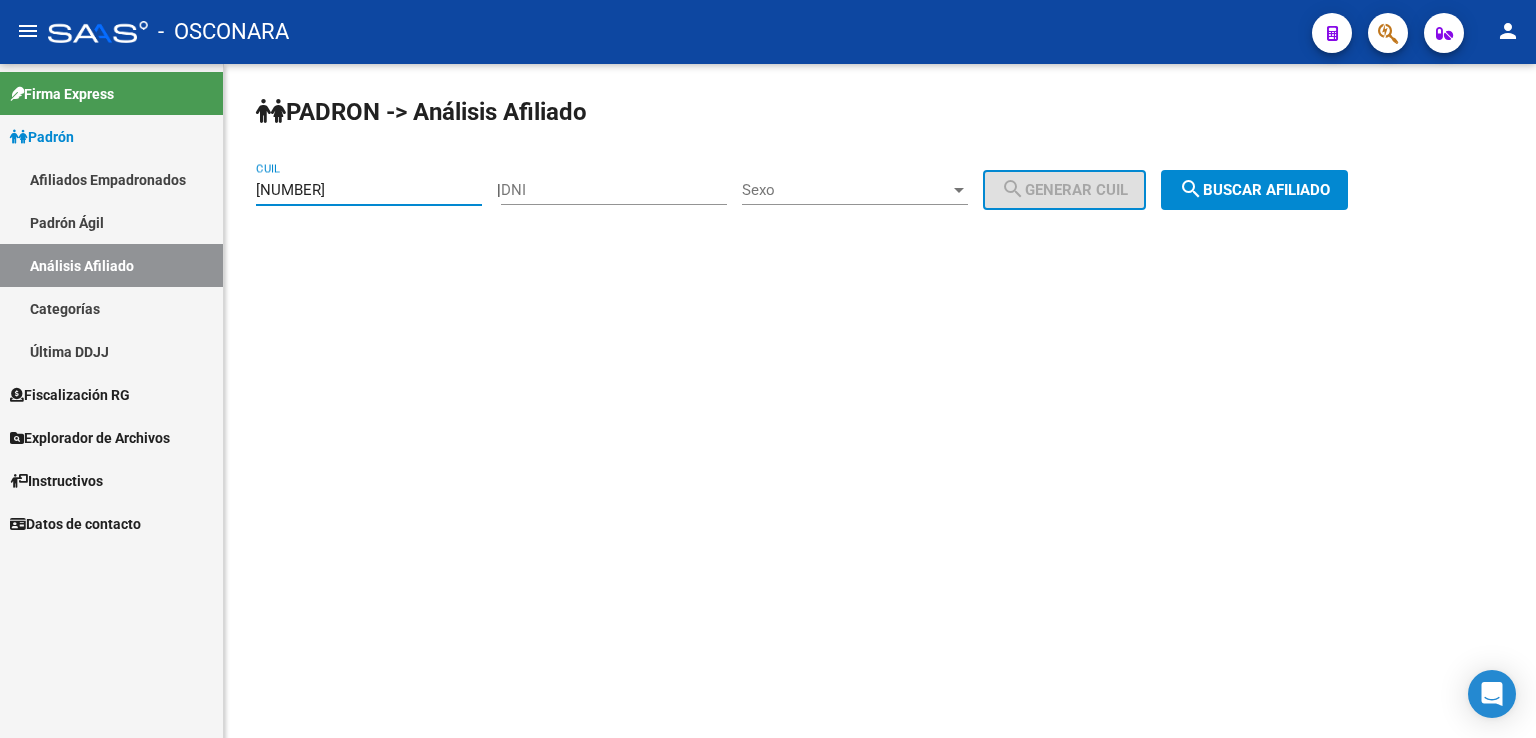 drag, startPoint x: 386, startPoint y: 193, endPoint x: 129, endPoint y: 165, distance: 258.52078 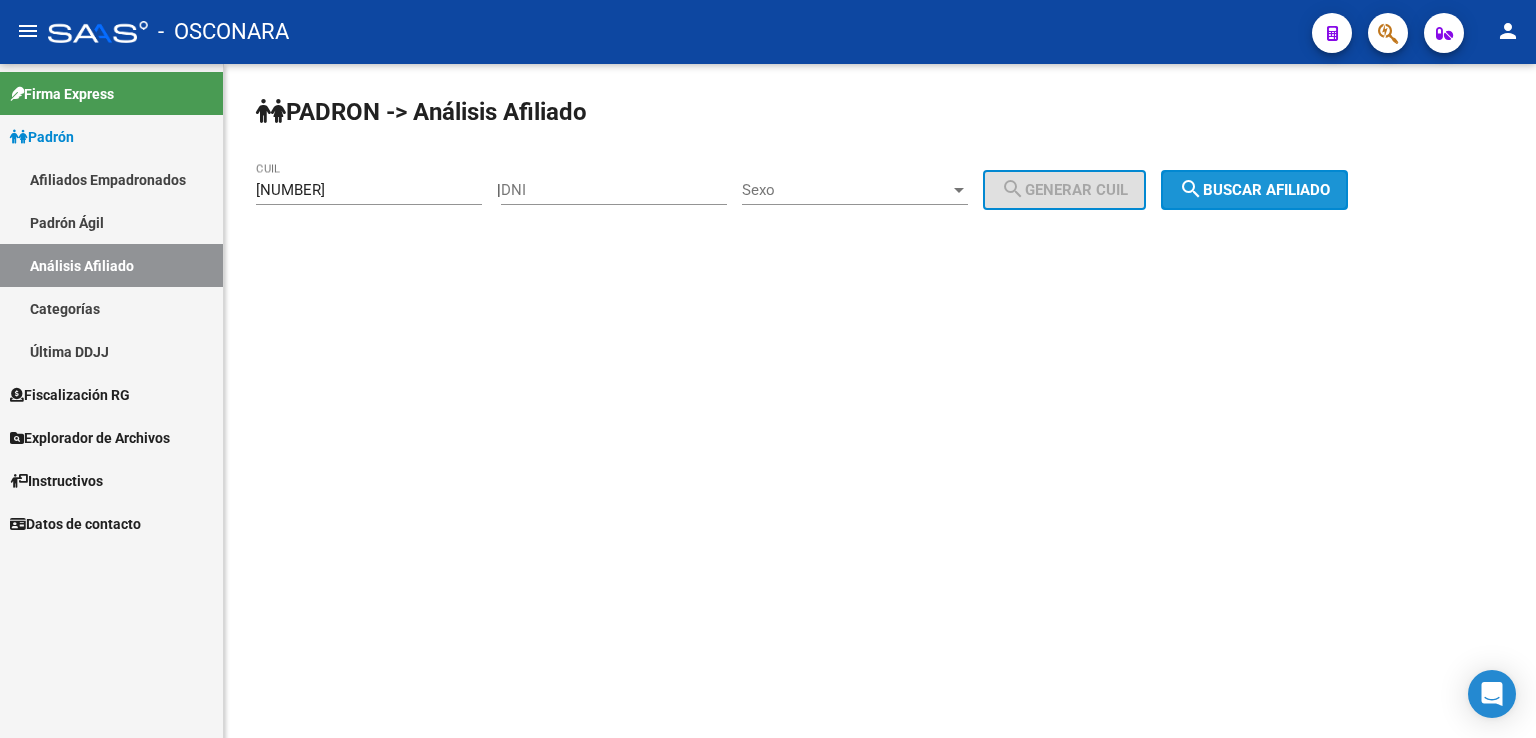 click on "search  Buscar afiliado" 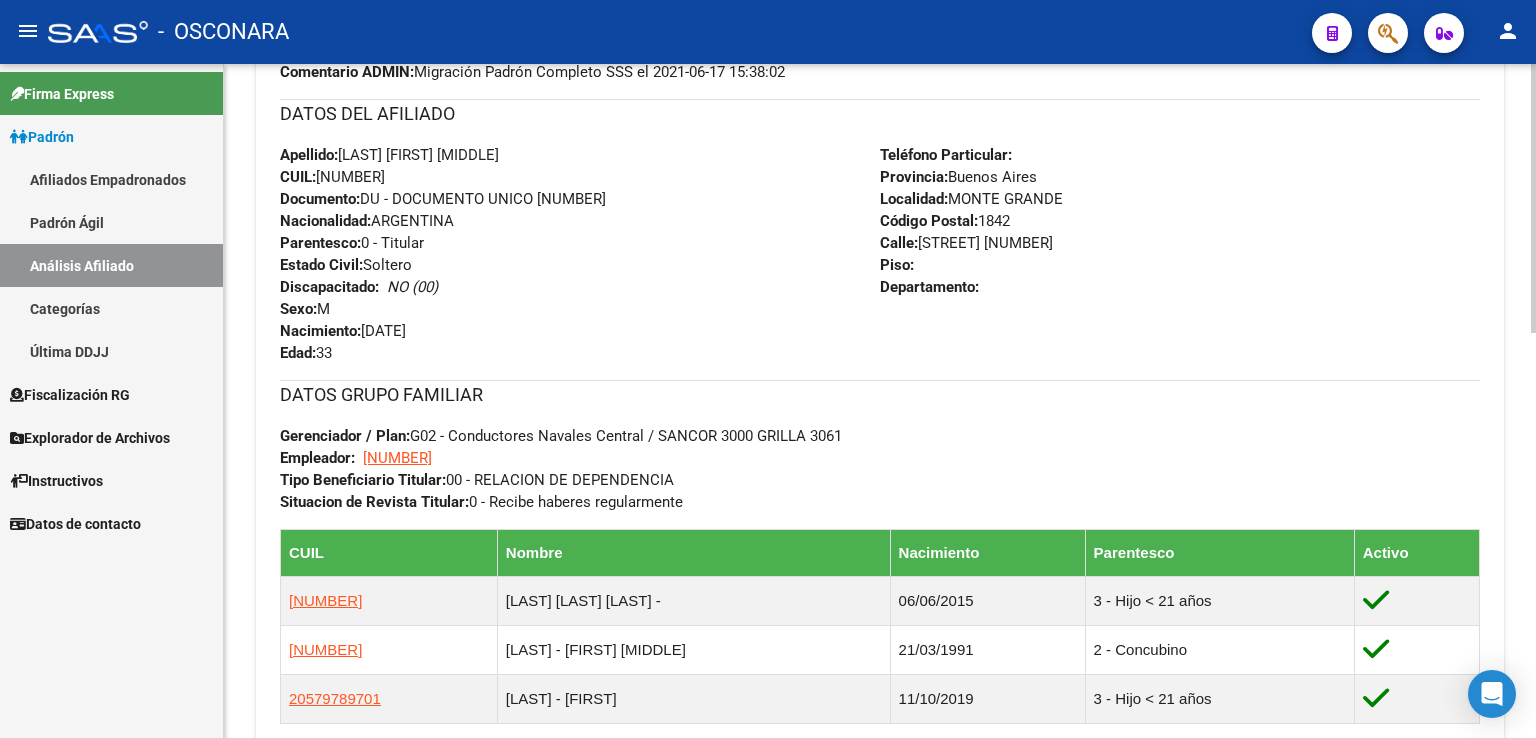 scroll, scrollTop: 1014, scrollLeft: 0, axis: vertical 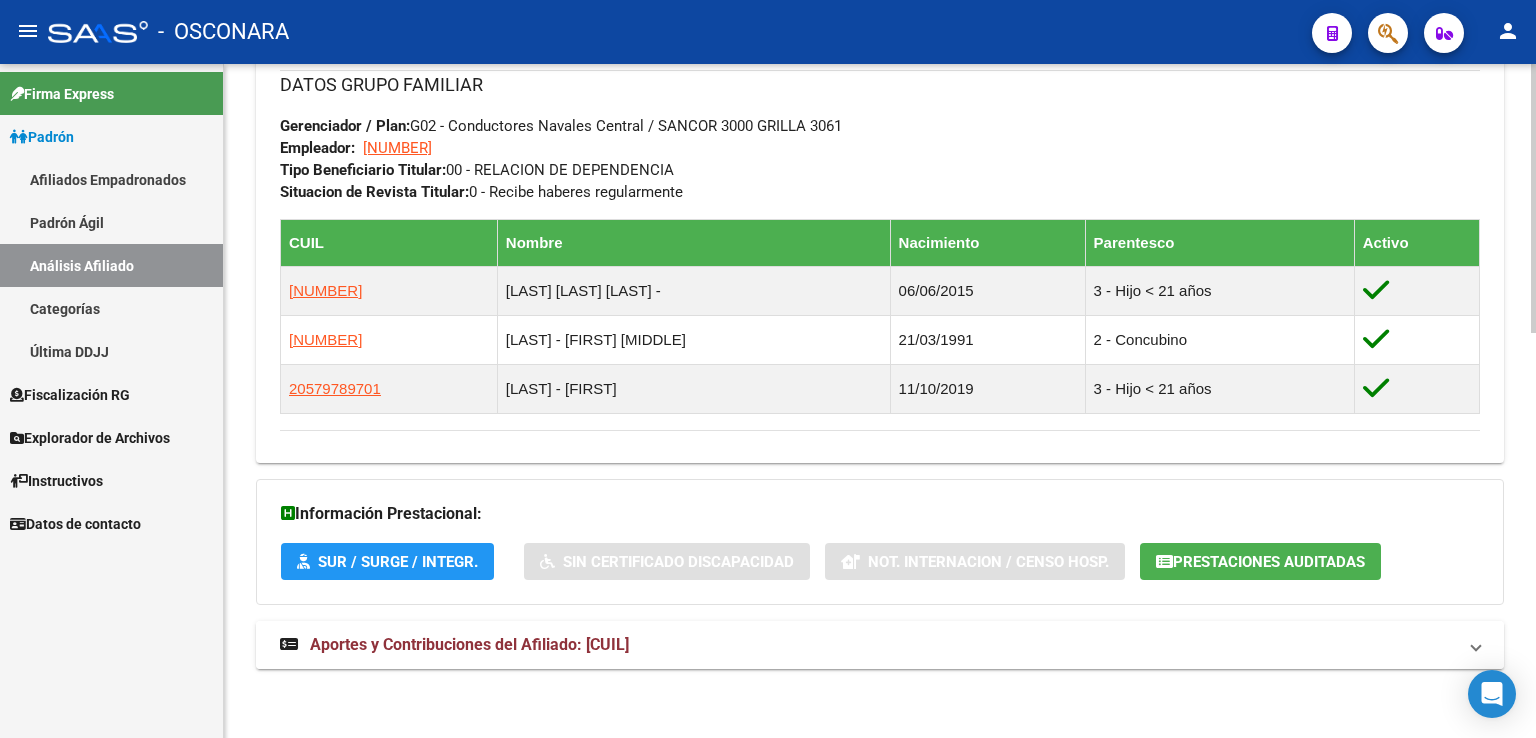 click on "Aportes y Contribuciones del Afiliado: [CUIL]" at bounding box center (469, 644) 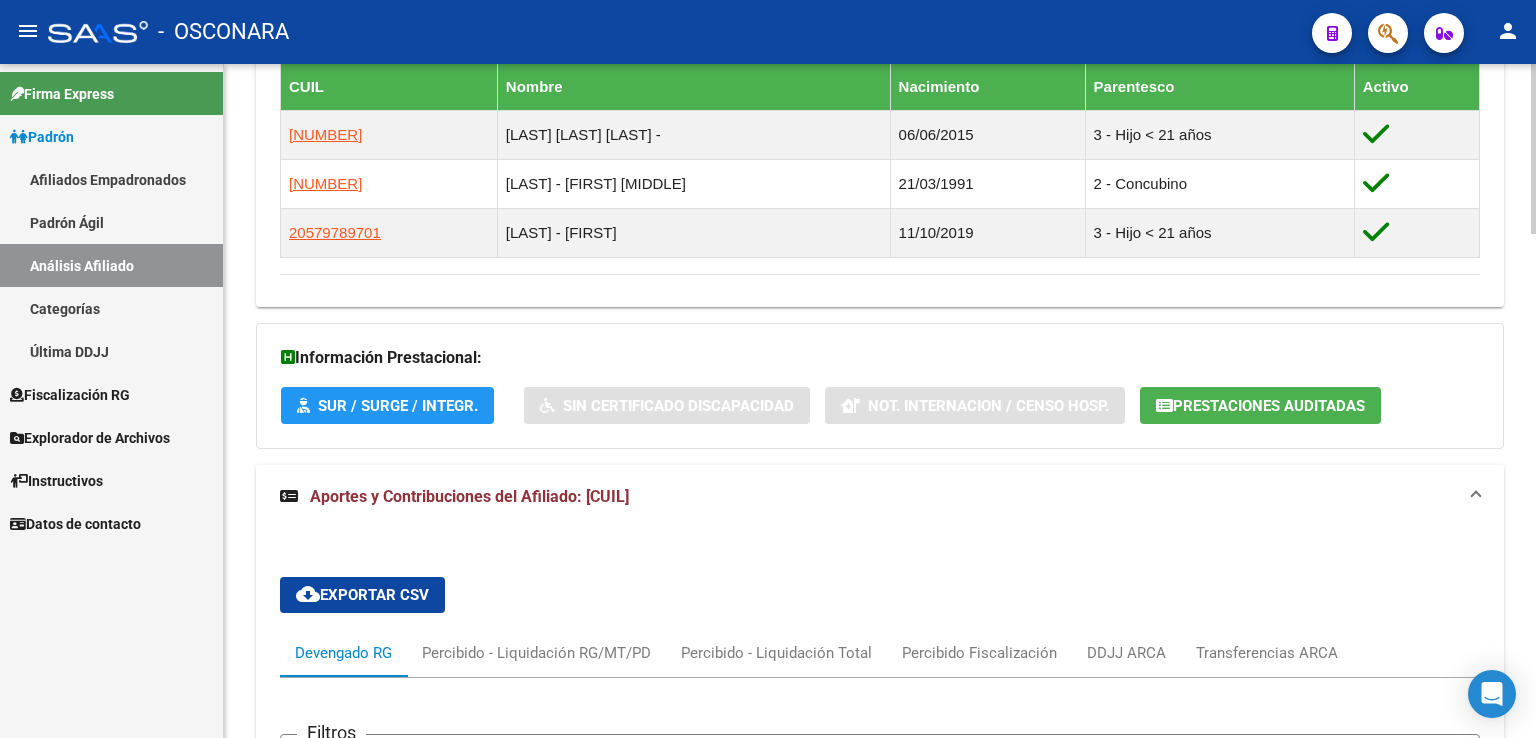 scroll, scrollTop: 1131, scrollLeft: 0, axis: vertical 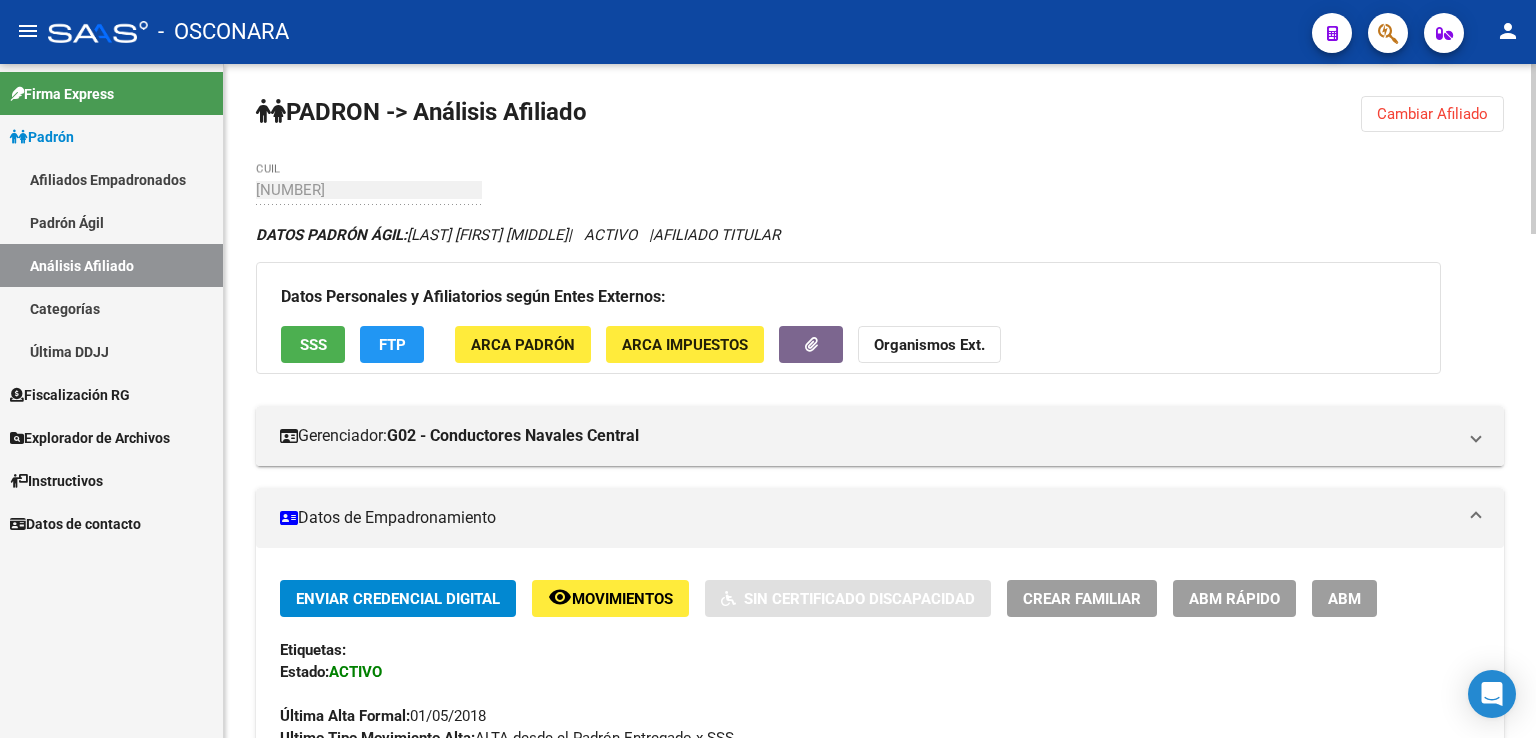 drag, startPoint x: 1435, startPoint y: 113, endPoint x: 1096, endPoint y: 135, distance: 339.7131 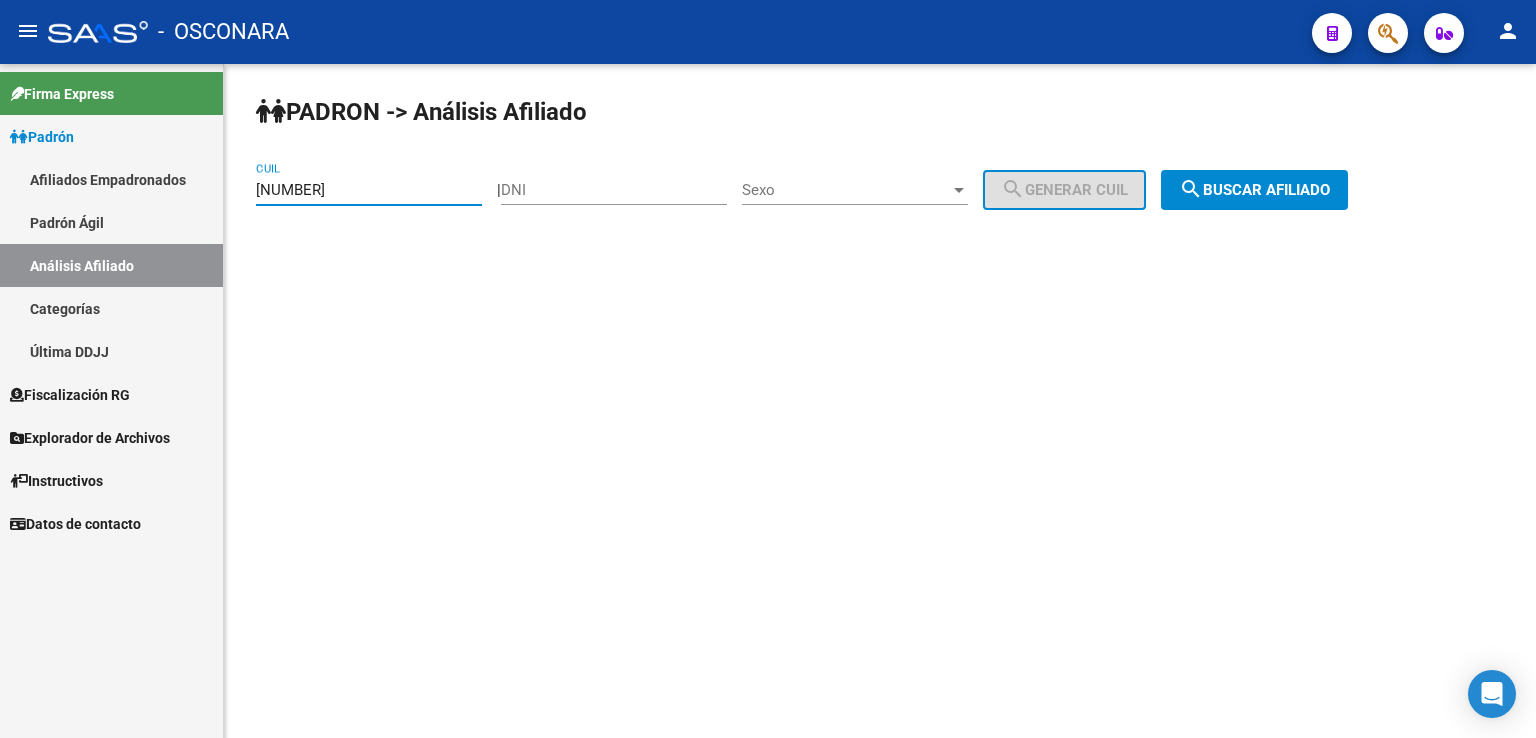 drag, startPoint x: 416, startPoint y: 192, endPoint x: 179, endPoint y: 215, distance: 238.11342 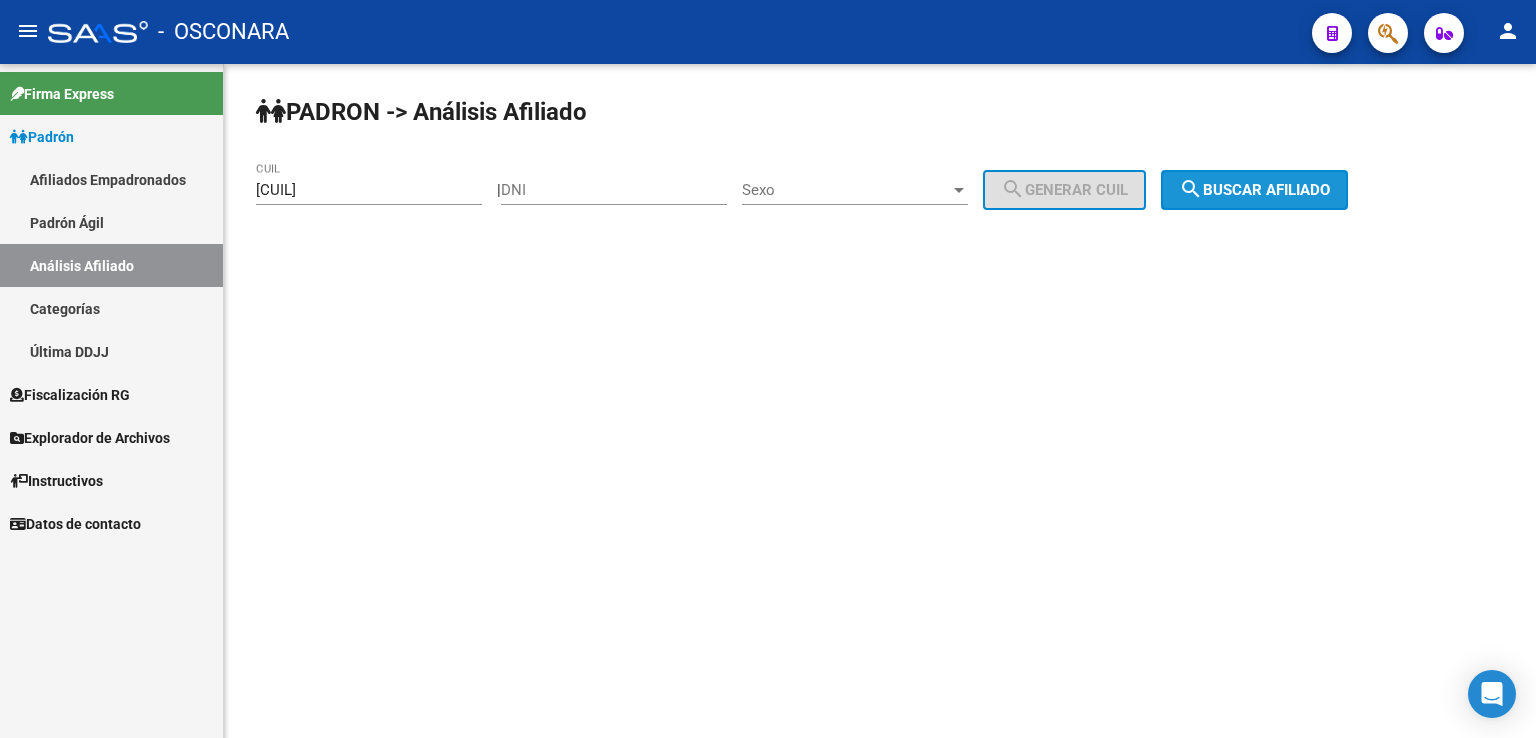 drag, startPoint x: 1303, startPoint y: 180, endPoint x: 1258, endPoint y: 195, distance: 47.434166 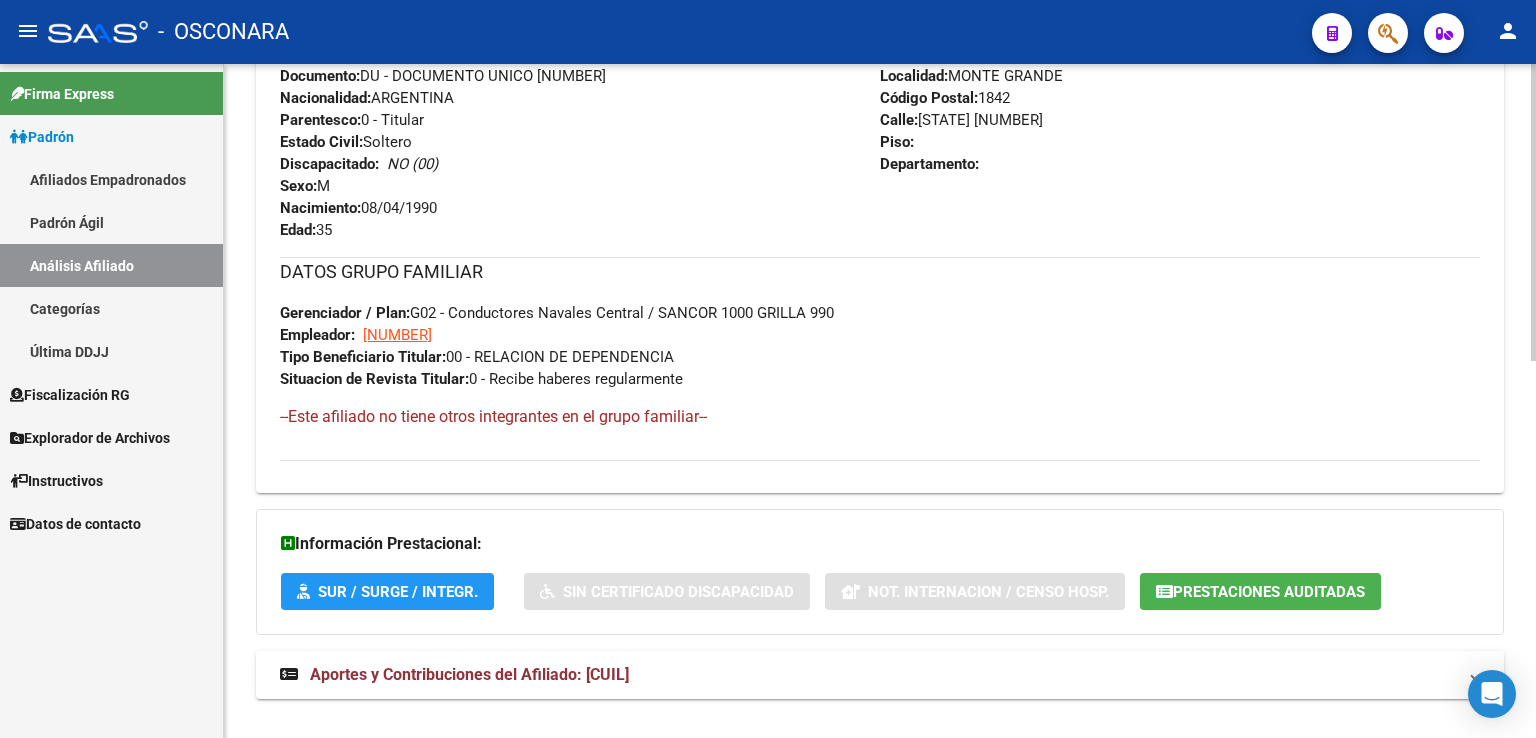 scroll, scrollTop: 857, scrollLeft: 0, axis: vertical 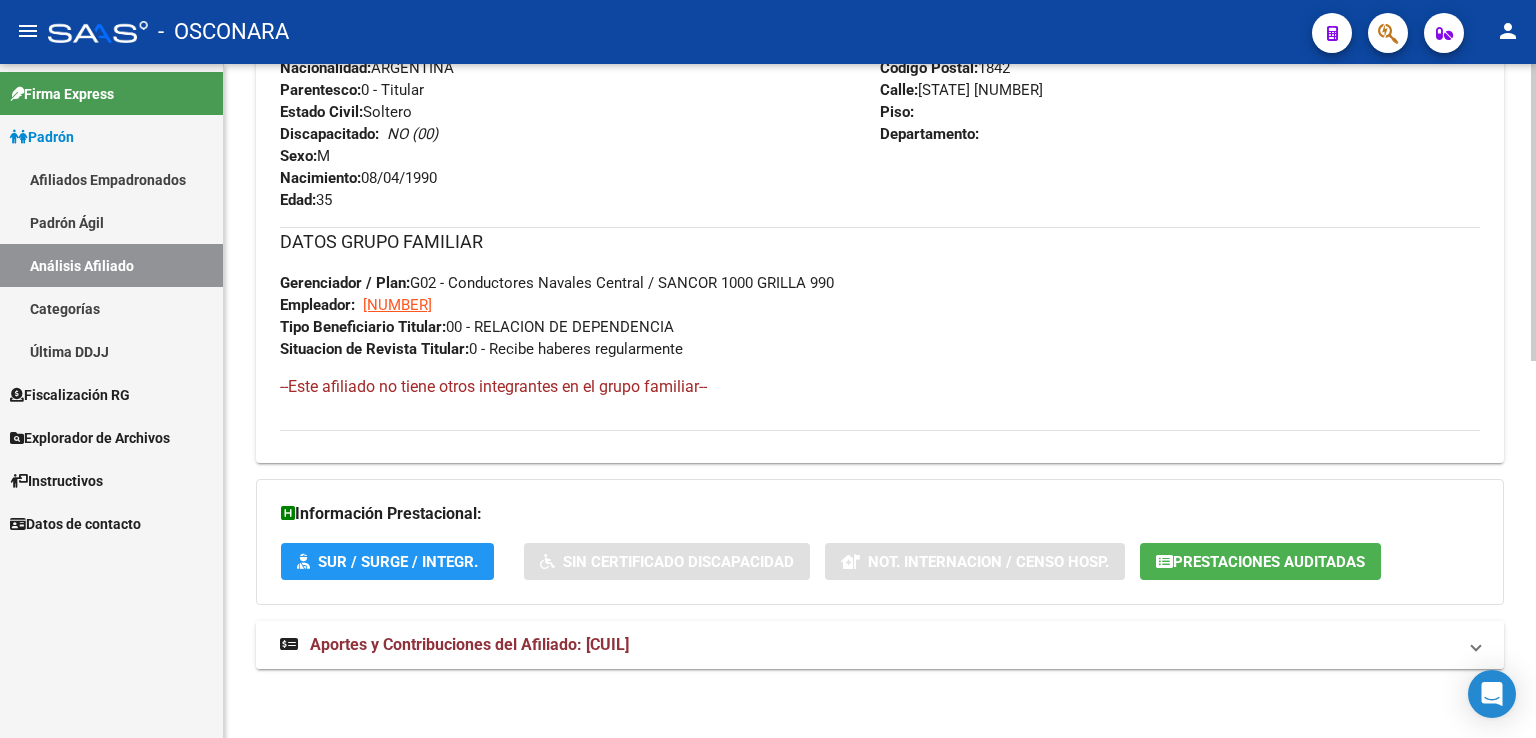 click on "Aportes y Contribuciones del Afiliado: [CUIL]" at bounding box center [469, 644] 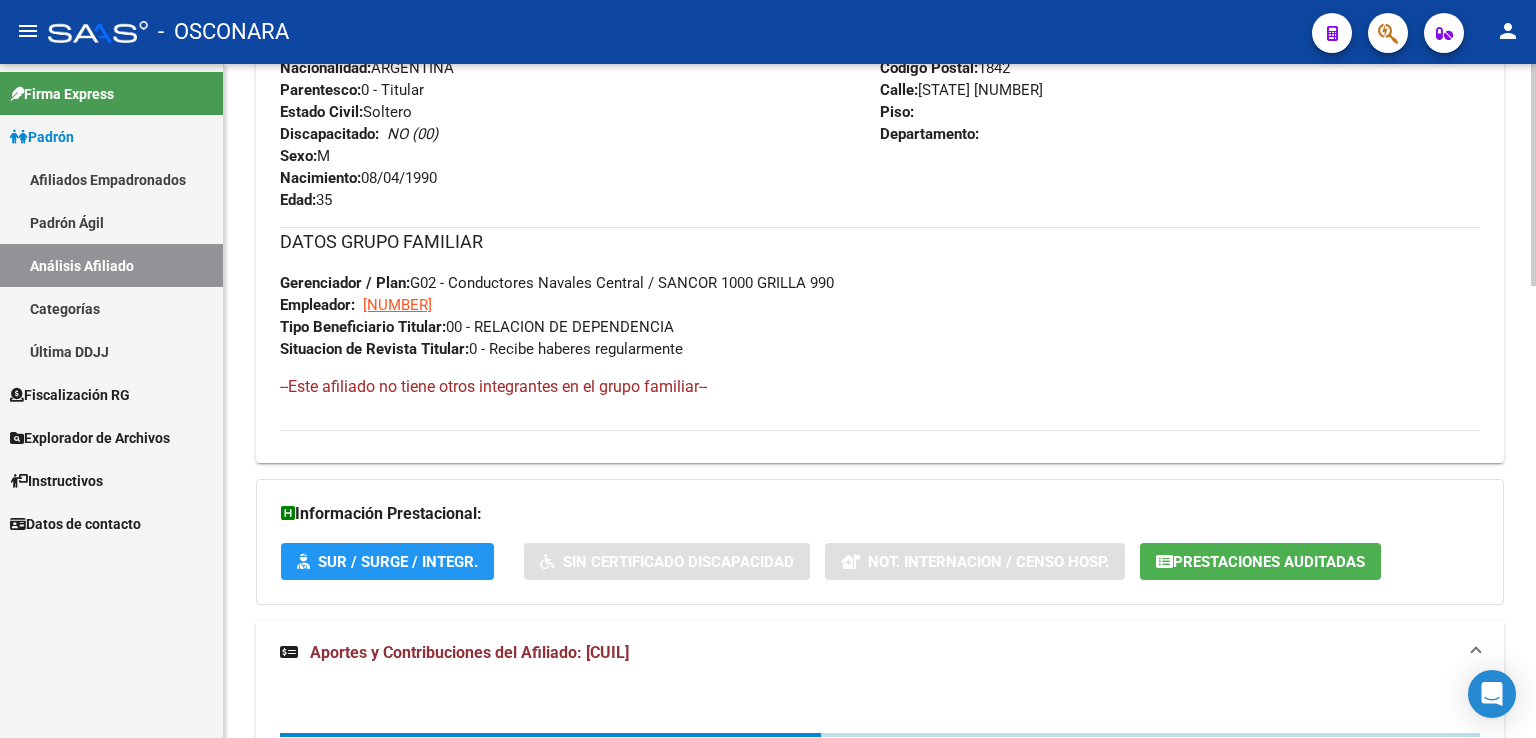 scroll, scrollTop: 1357, scrollLeft: 0, axis: vertical 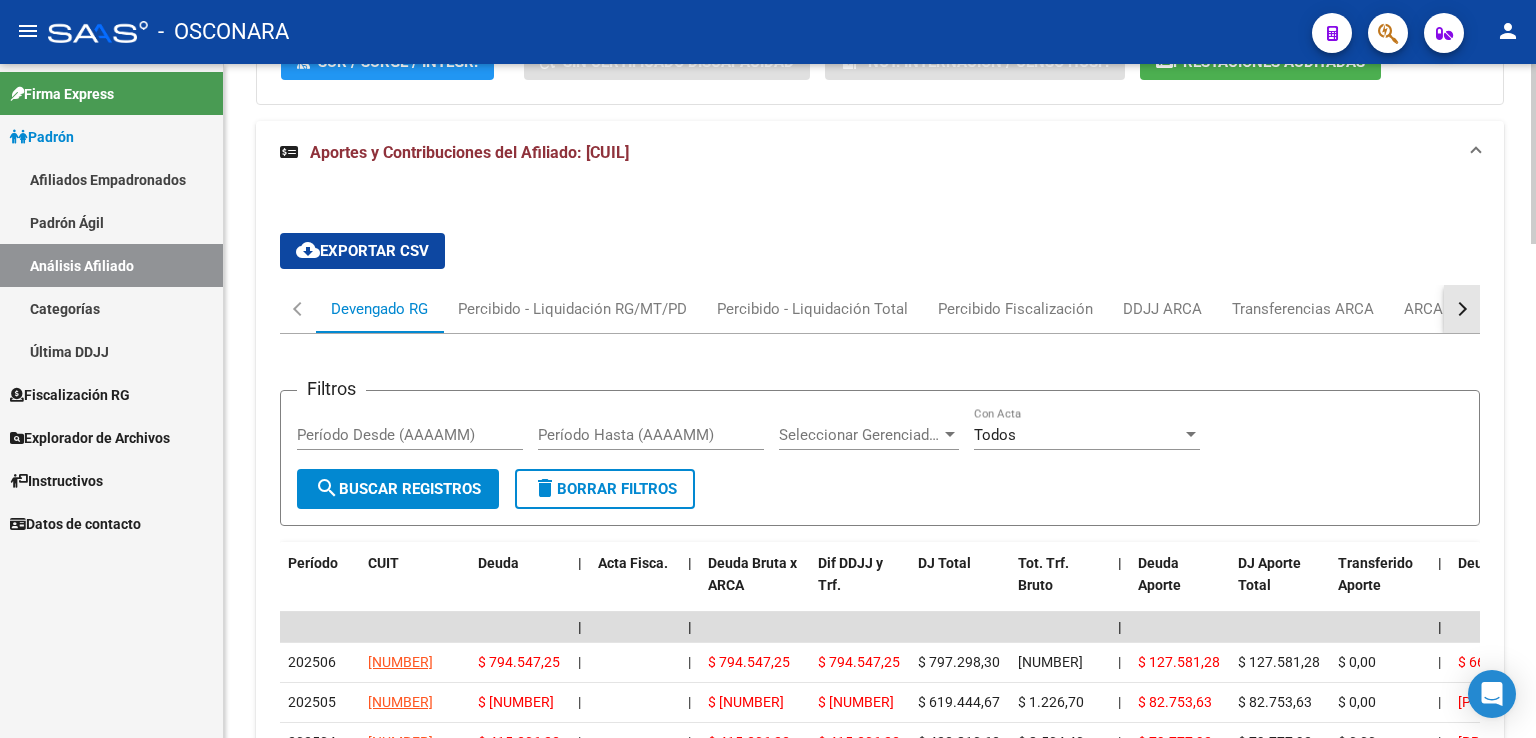 click at bounding box center [1462, 309] 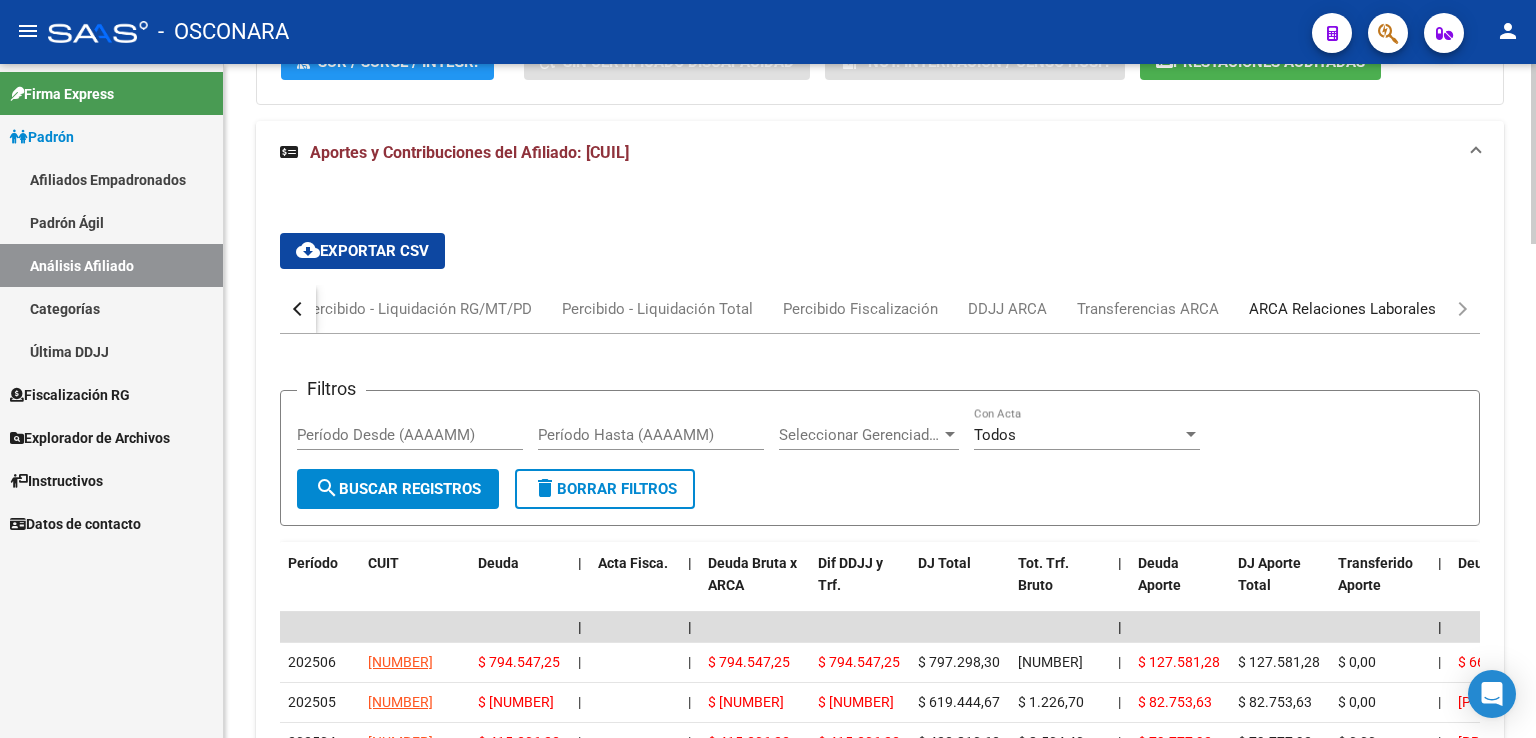 click on "ARCA Relaciones Laborales" at bounding box center (1342, 309) 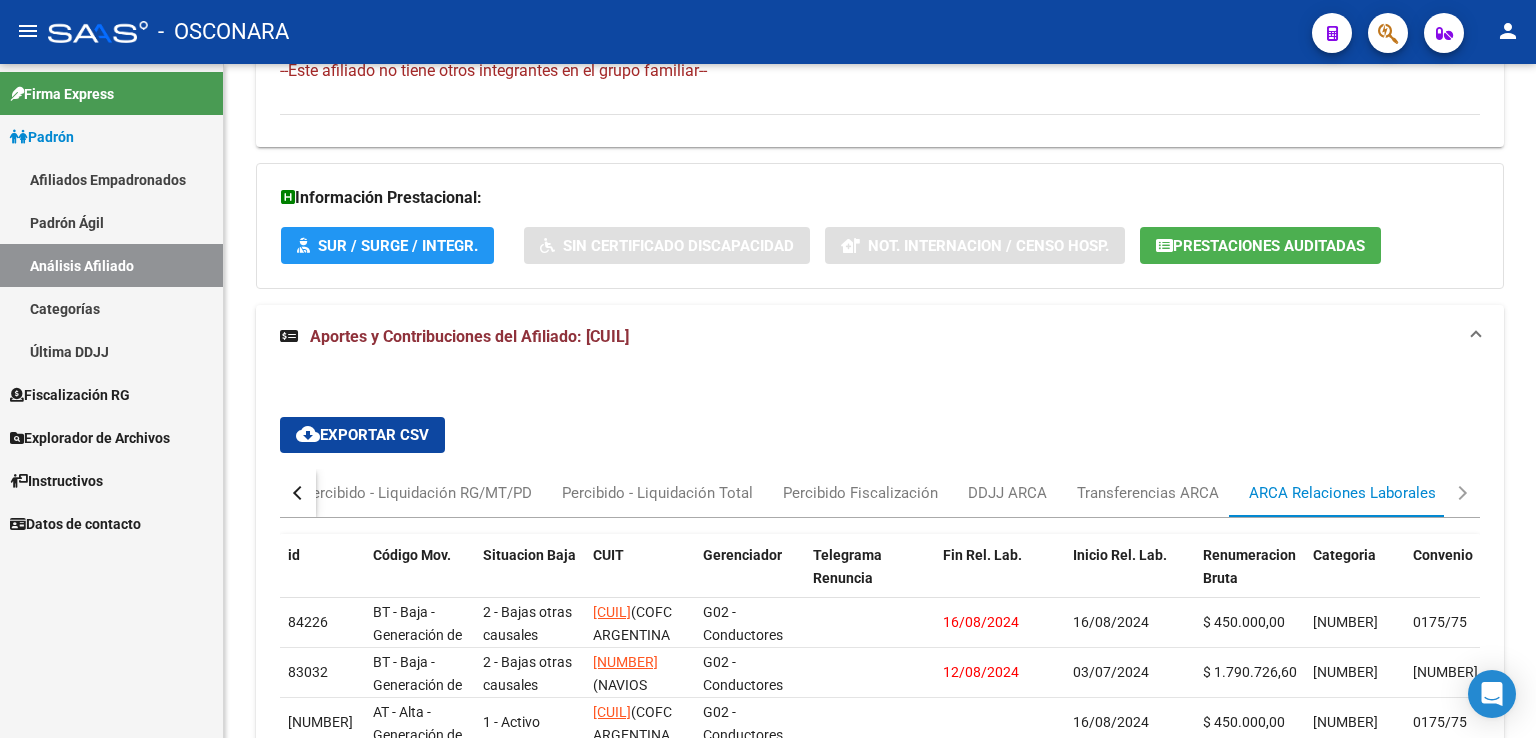 scroll, scrollTop: 1357, scrollLeft: 0, axis: vertical 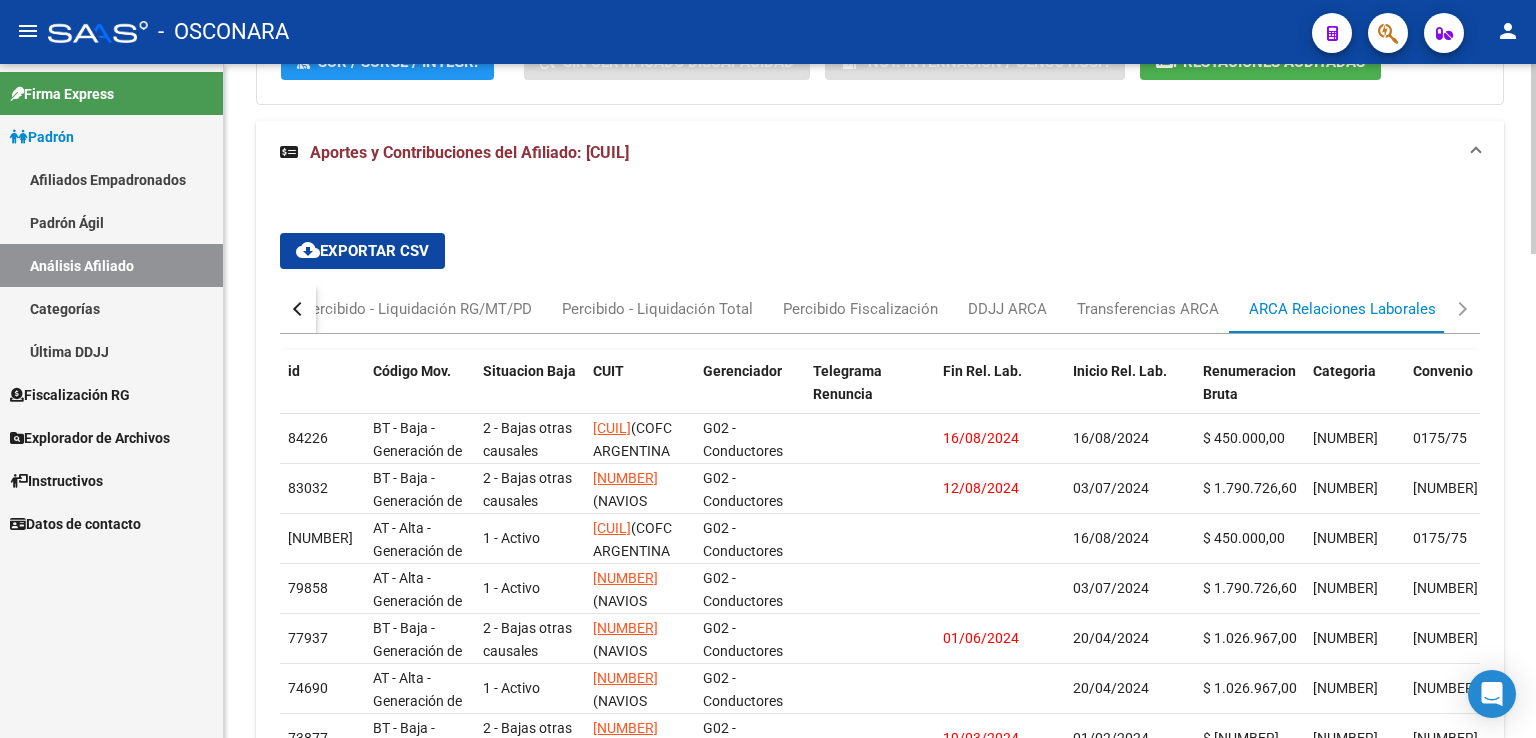 click on "Aportes y Contribuciones del Afiliado: [CUIL]" at bounding box center [880, 153] 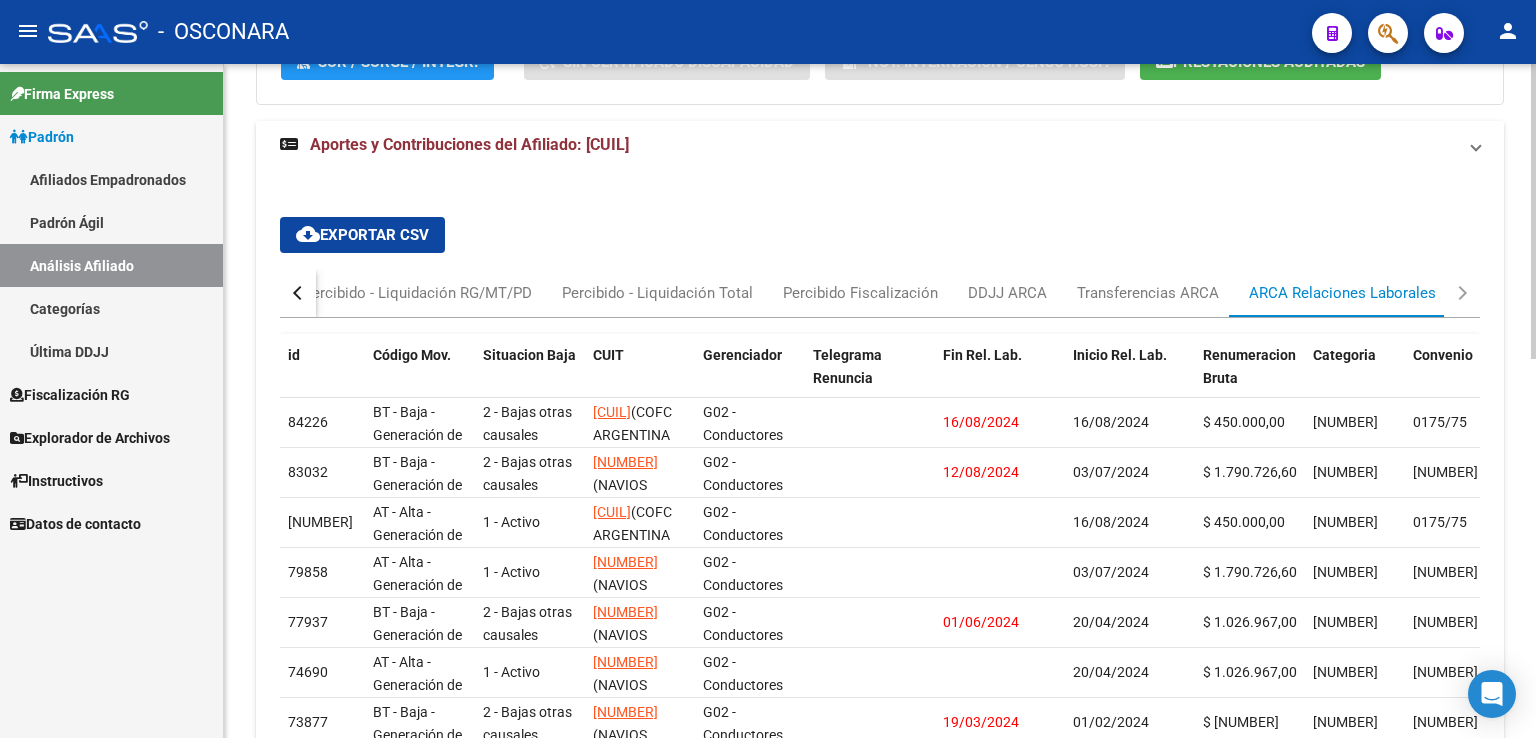 scroll, scrollTop: 857, scrollLeft: 0, axis: vertical 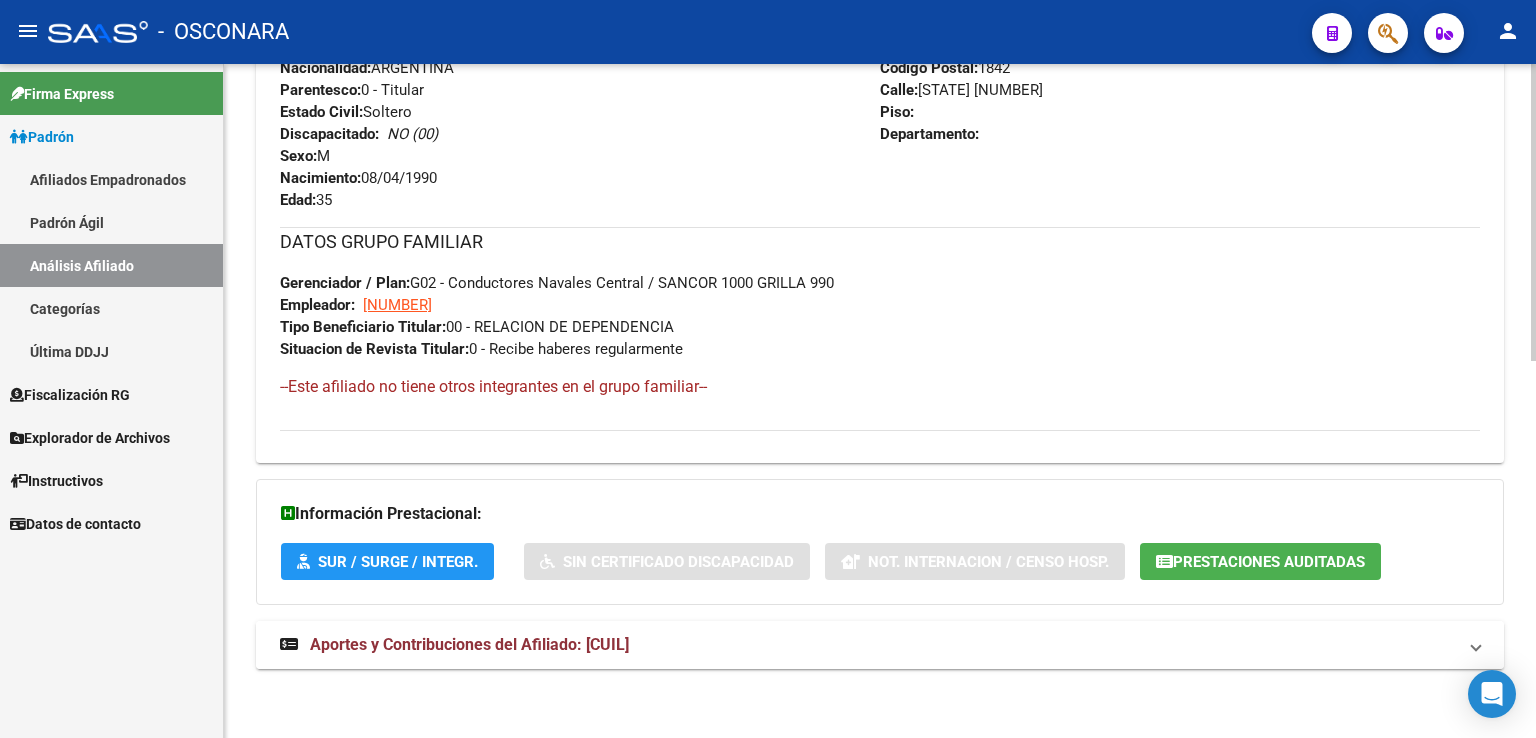 click on "Aportes y Contribuciones del Afiliado: [CUIL]" at bounding box center [469, 644] 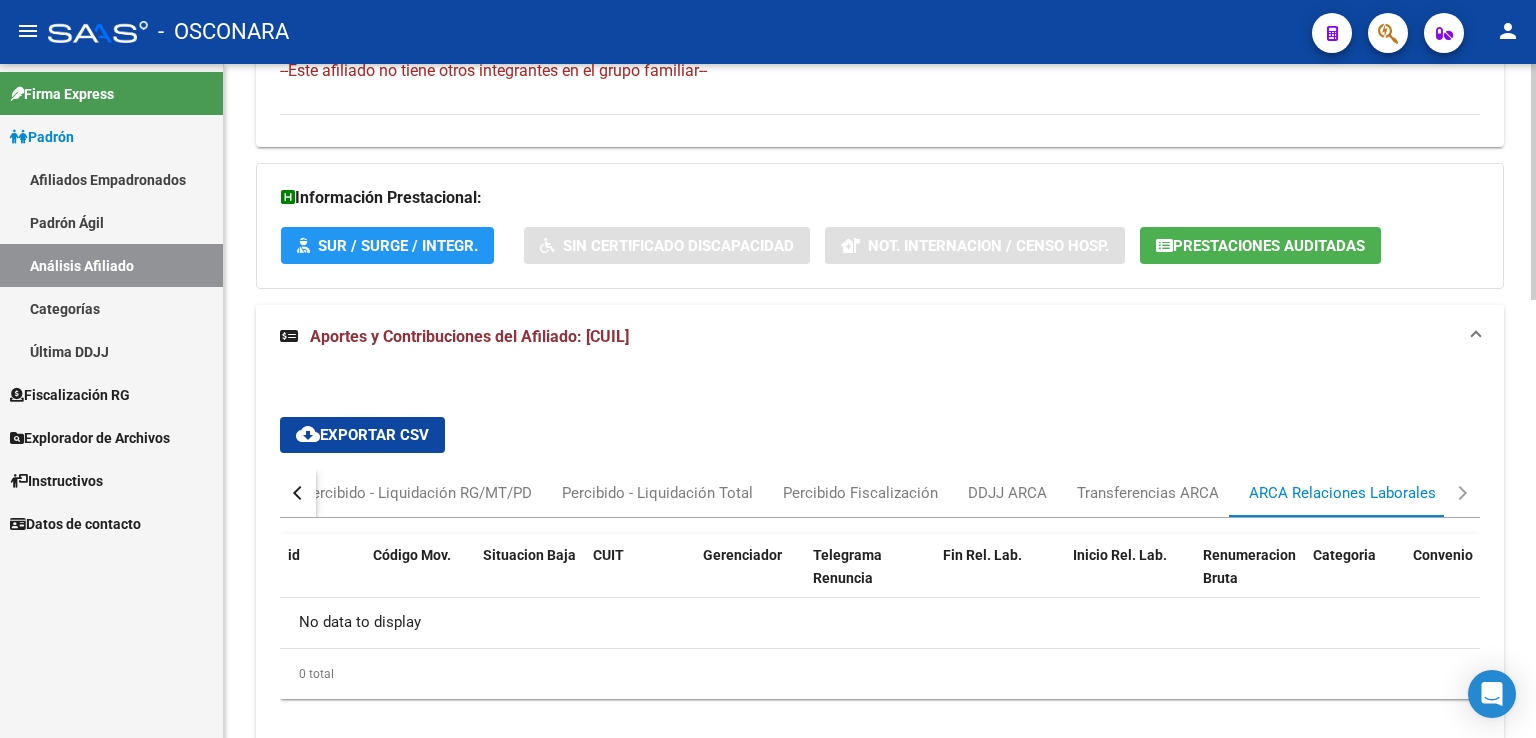 scroll, scrollTop: 1251, scrollLeft: 0, axis: vertical 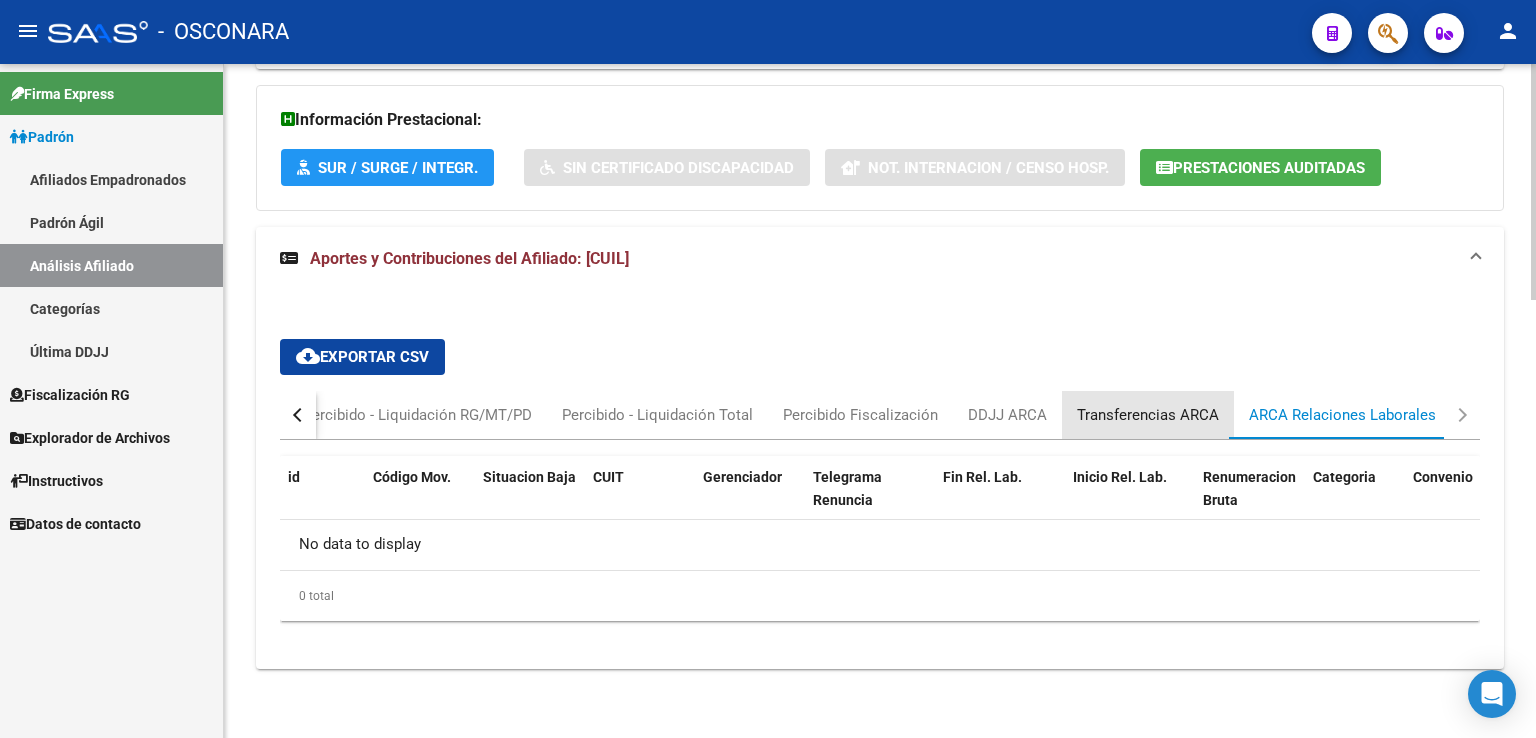 click on "Transferencias ARCA" at bounding box center [1148, 415] 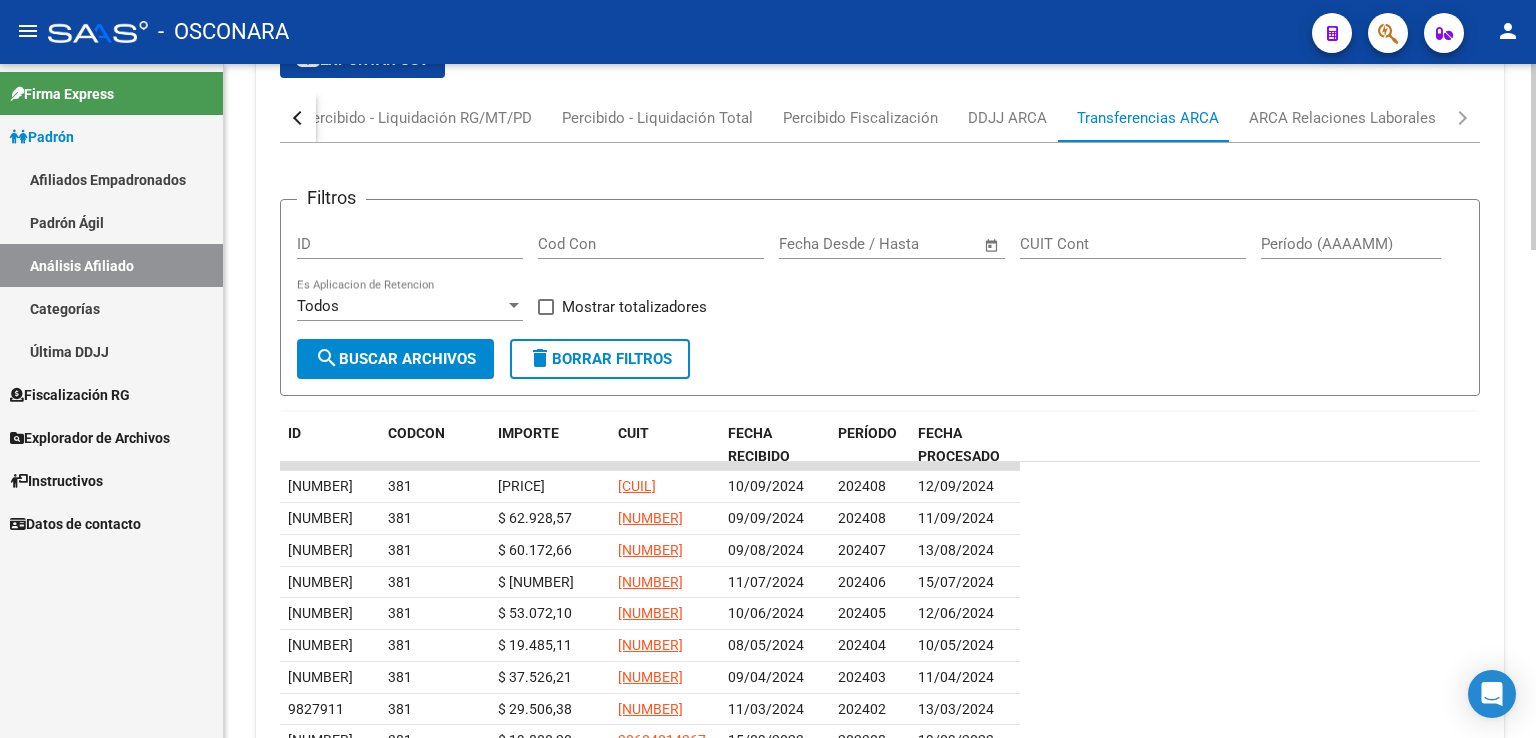 scroll, scrollTop: 1351, scrollLeft: 0, axis: vertical 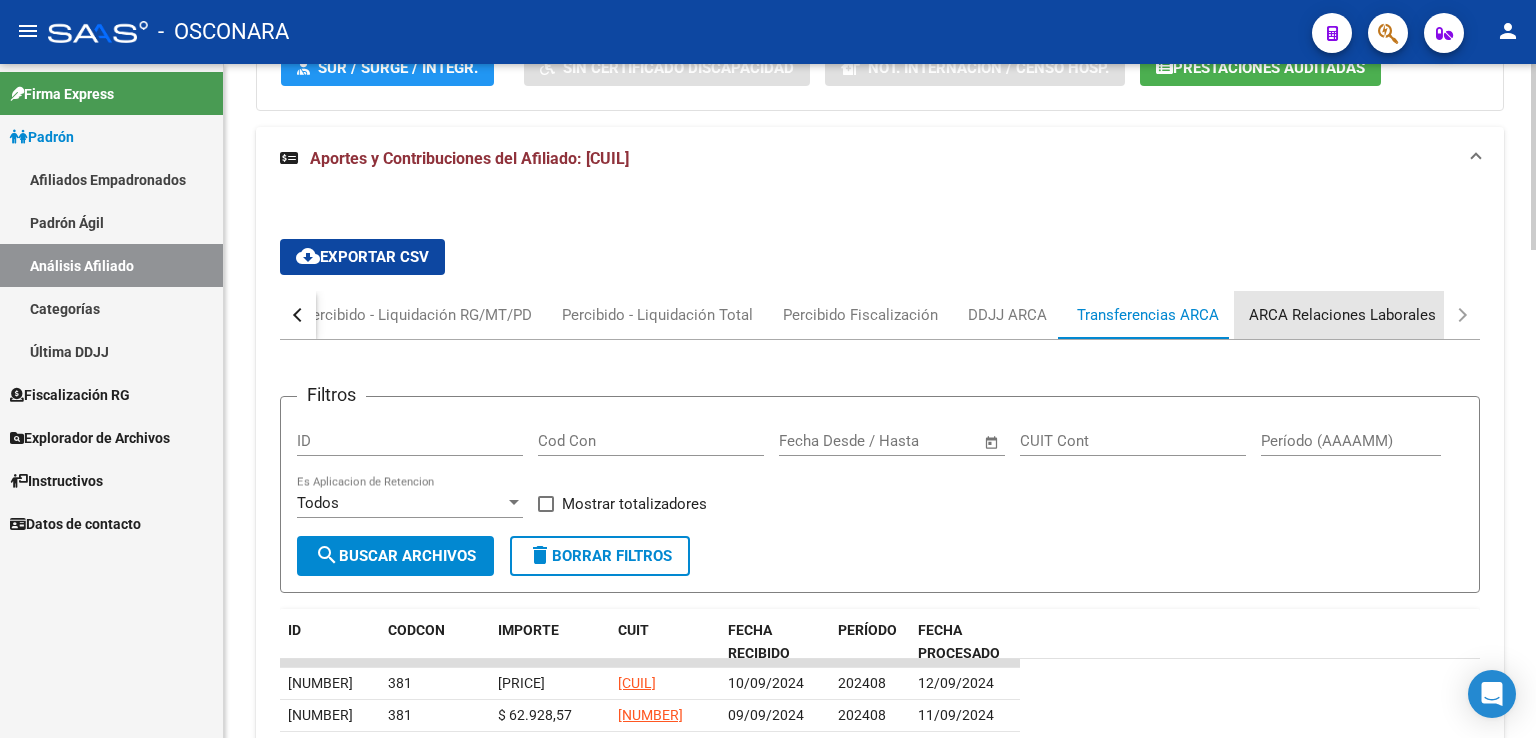 click on "ARCA Relaciones Laborales" at bounding box center [1342, 315] 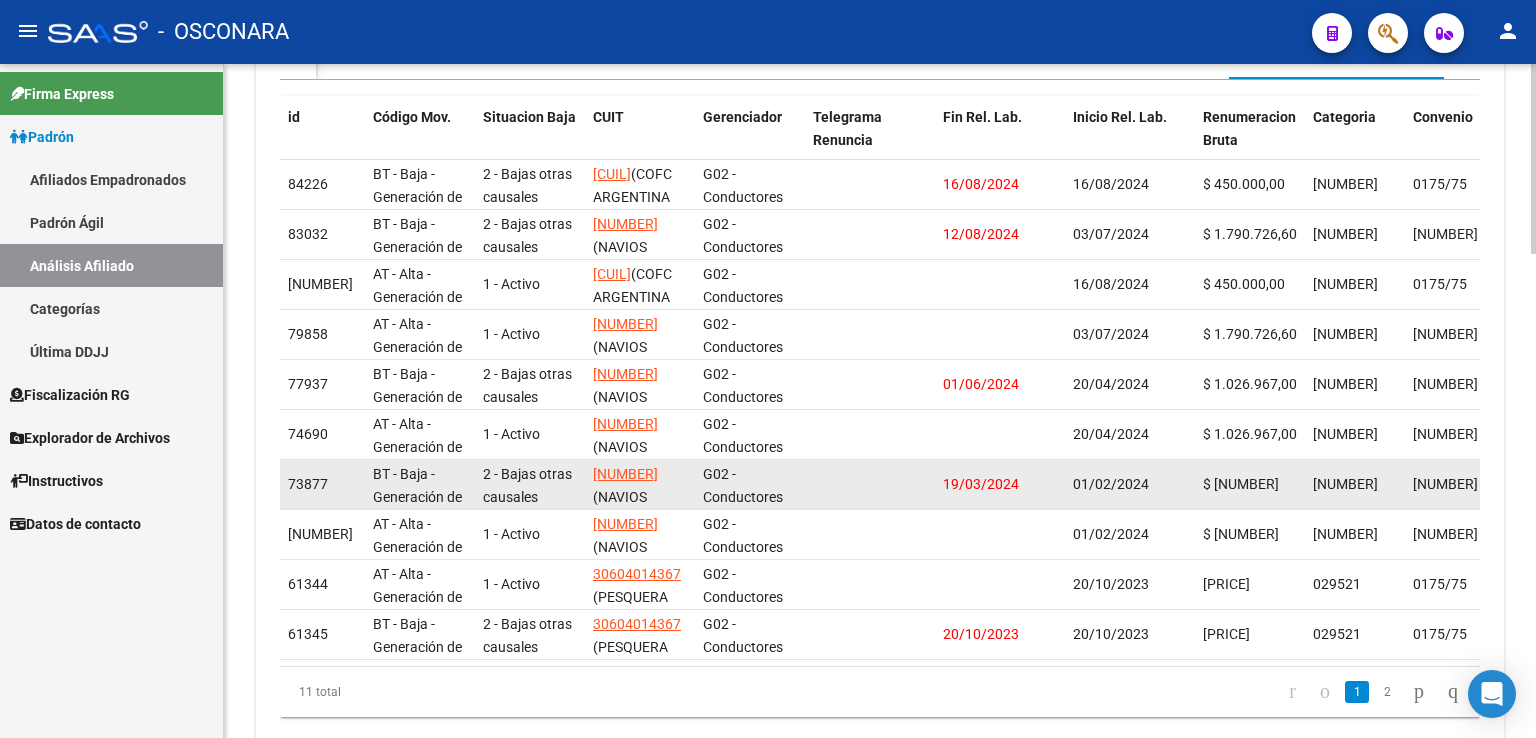 scroll, scrollTop: 1651, scrollLeft: 0, axis: vertical 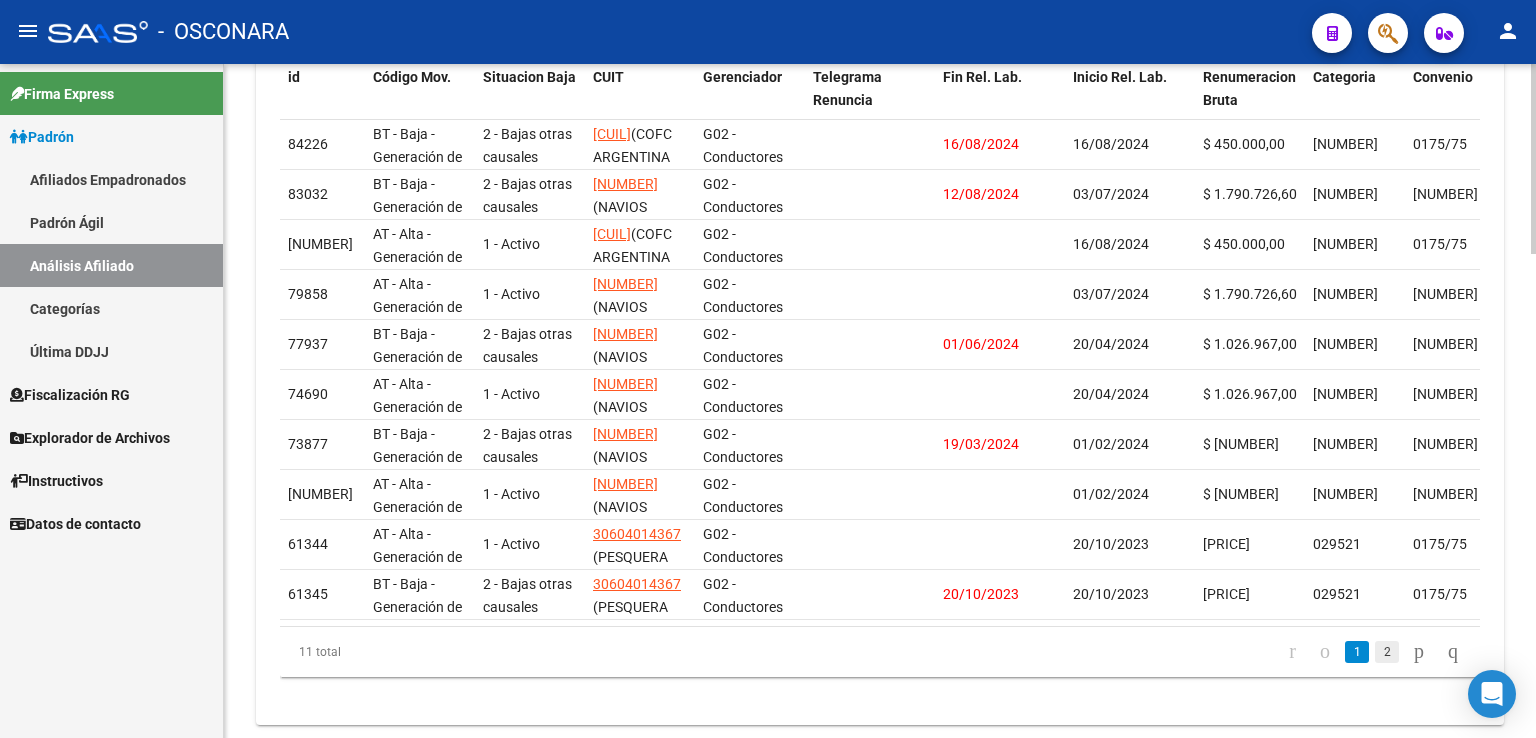 click on "2" 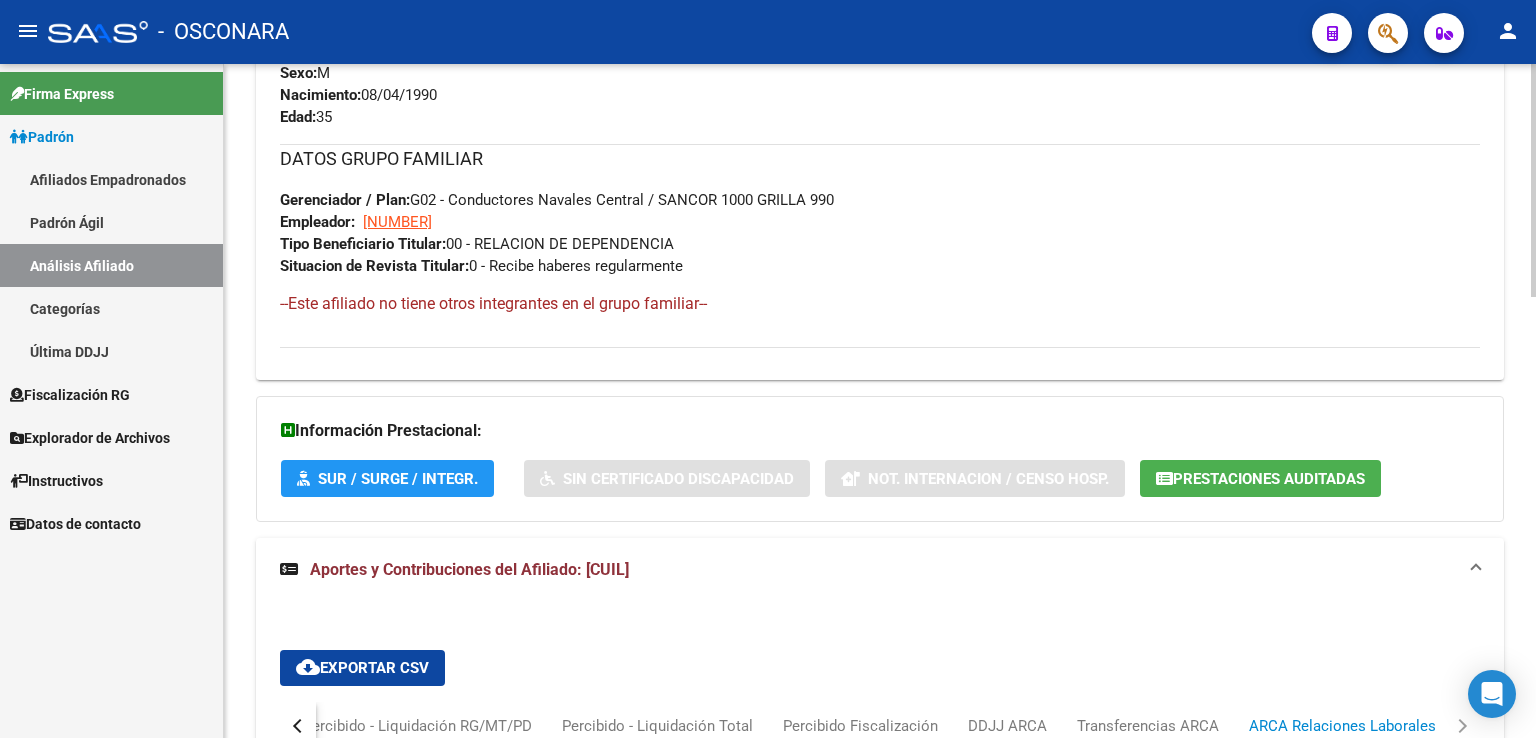 scroll, scrollTop: 1272, scrollLeft: 0, axis: vertical 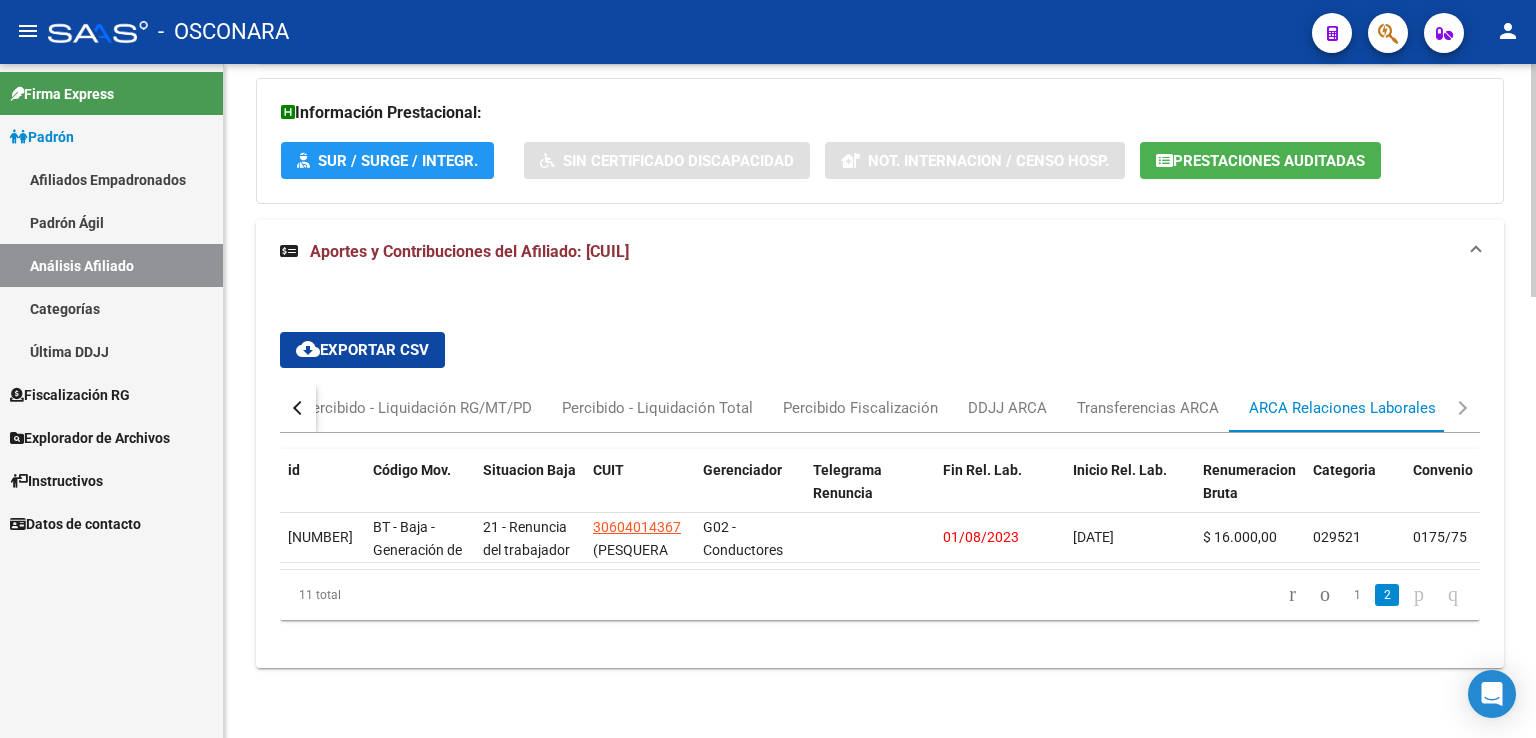 click on "30604014367 ([COMPANY]) G02 - Conductores Navales Central 01/08/2023 08/04/2016 $ 16.000,00 029521 0175/75 050110 3141 08 RE 0 72562709490827873220 65715180829142031144 11/04/2016 10/08/2023 0000000000 11 total 1 2" at bounding box center (880, 476) 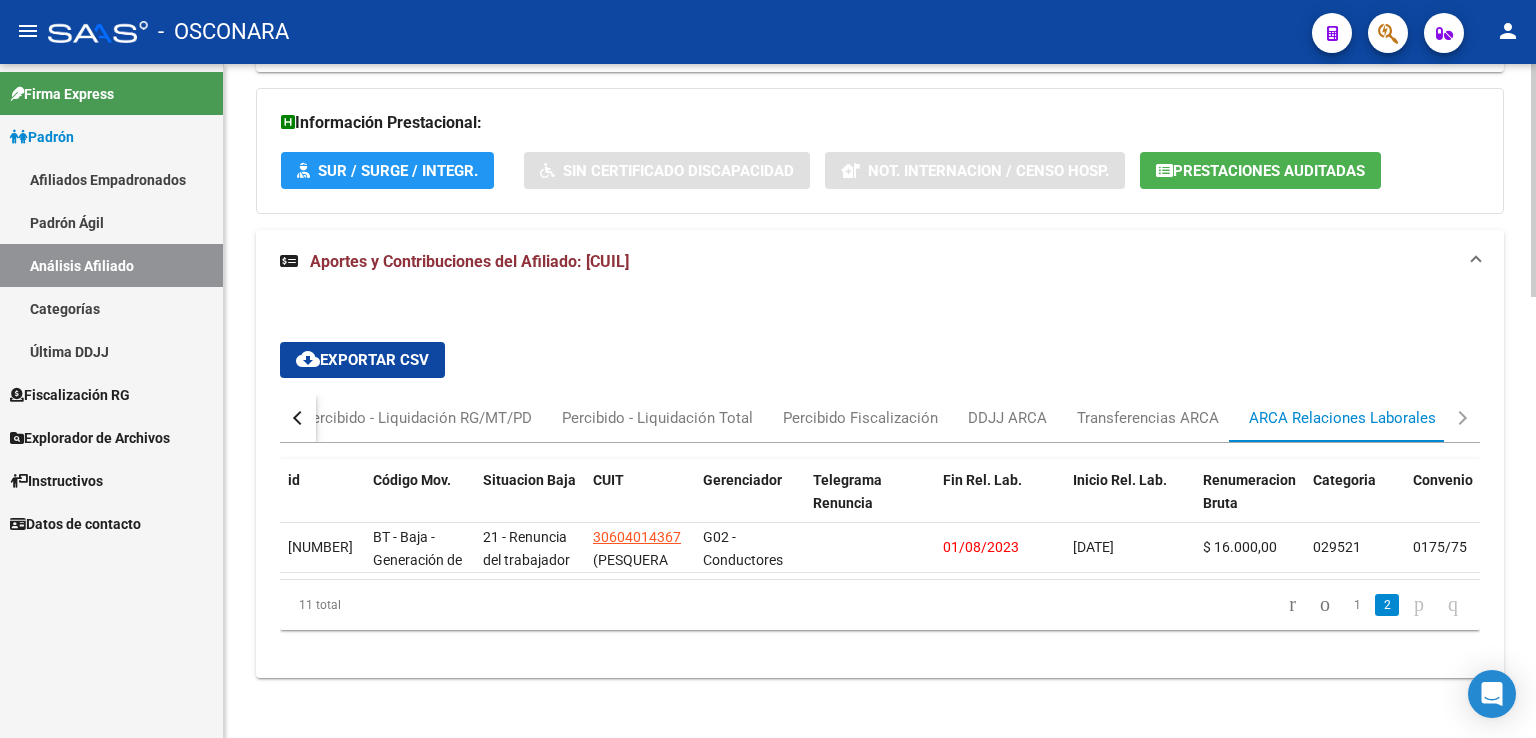 scroll, scrollTop: 1272, scrollLeft: 0, axis: vertical 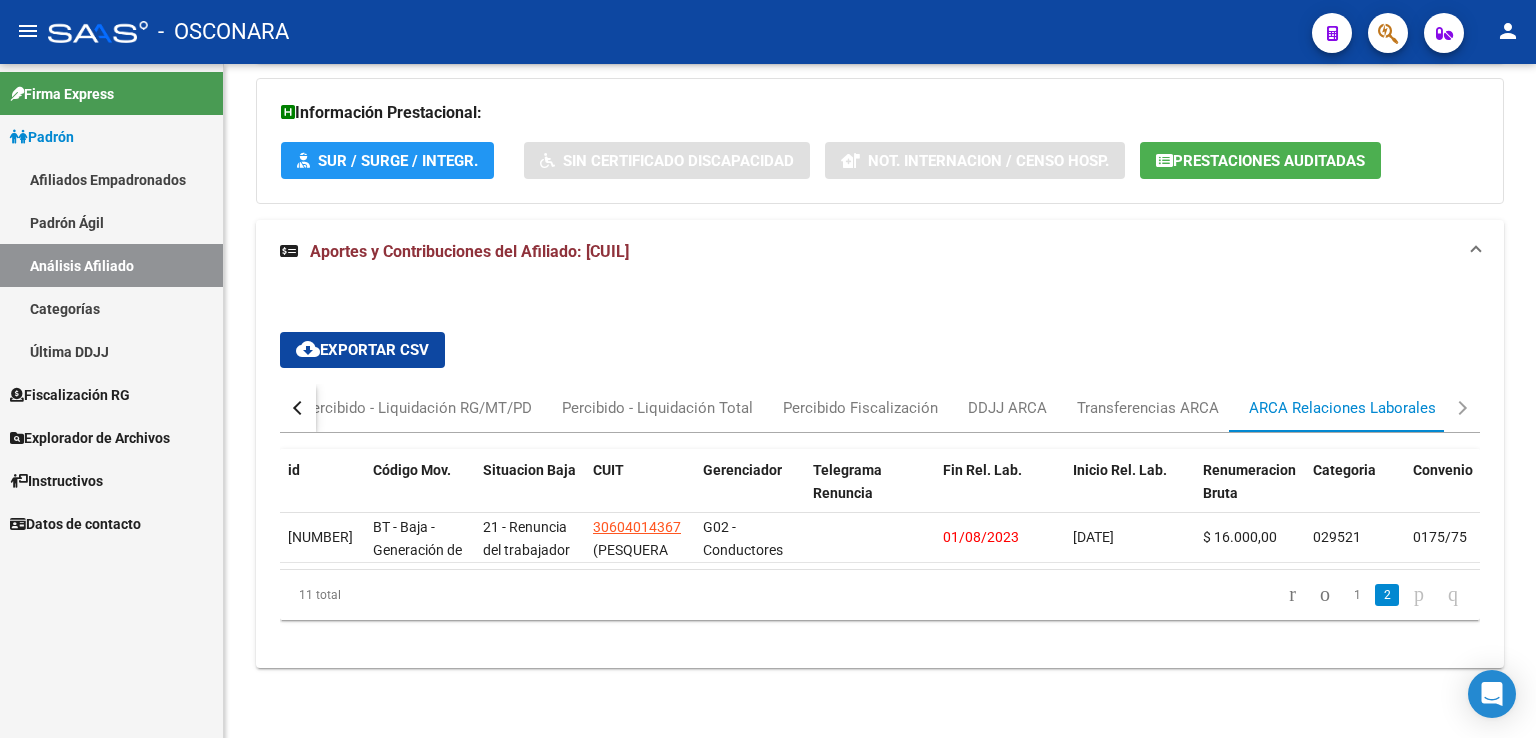 click 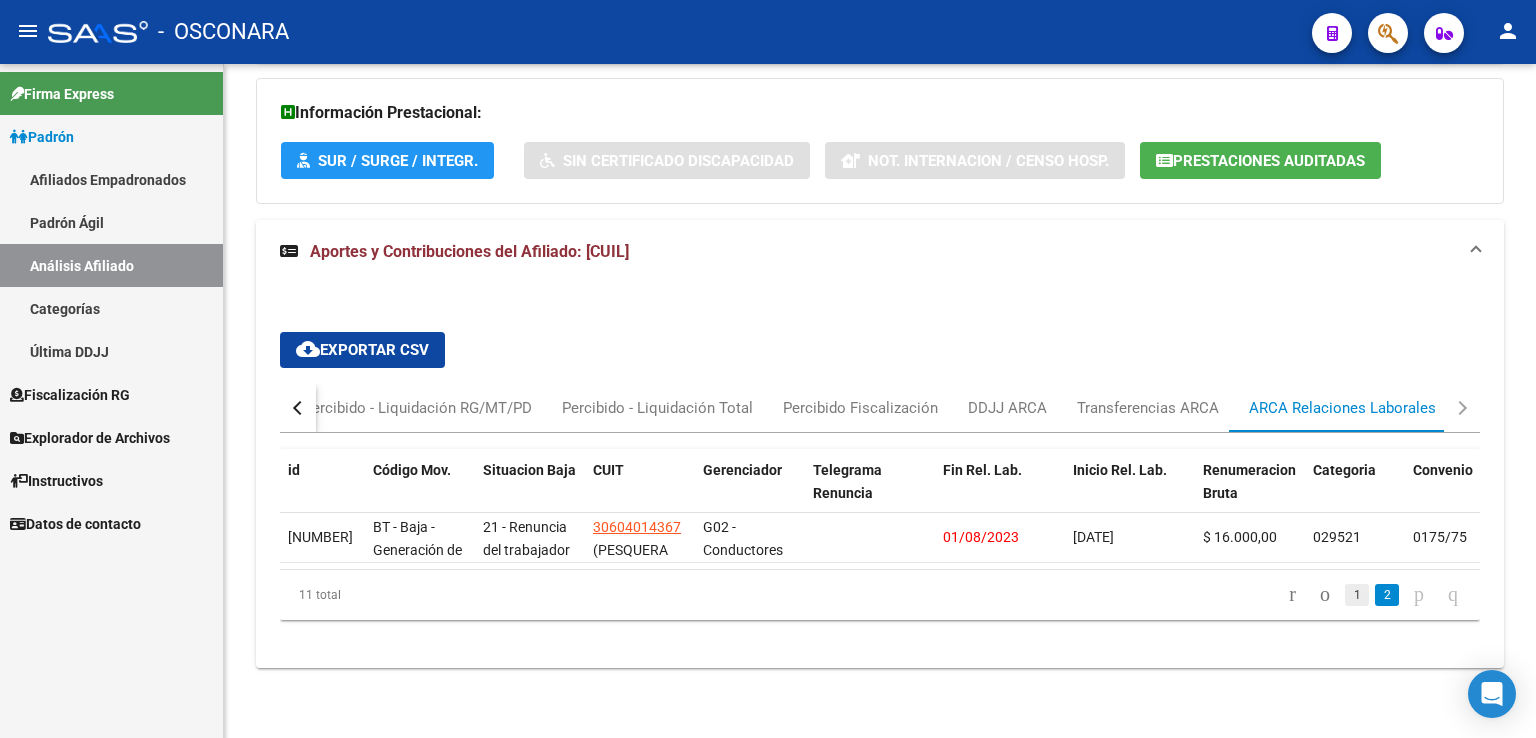 click on "1" 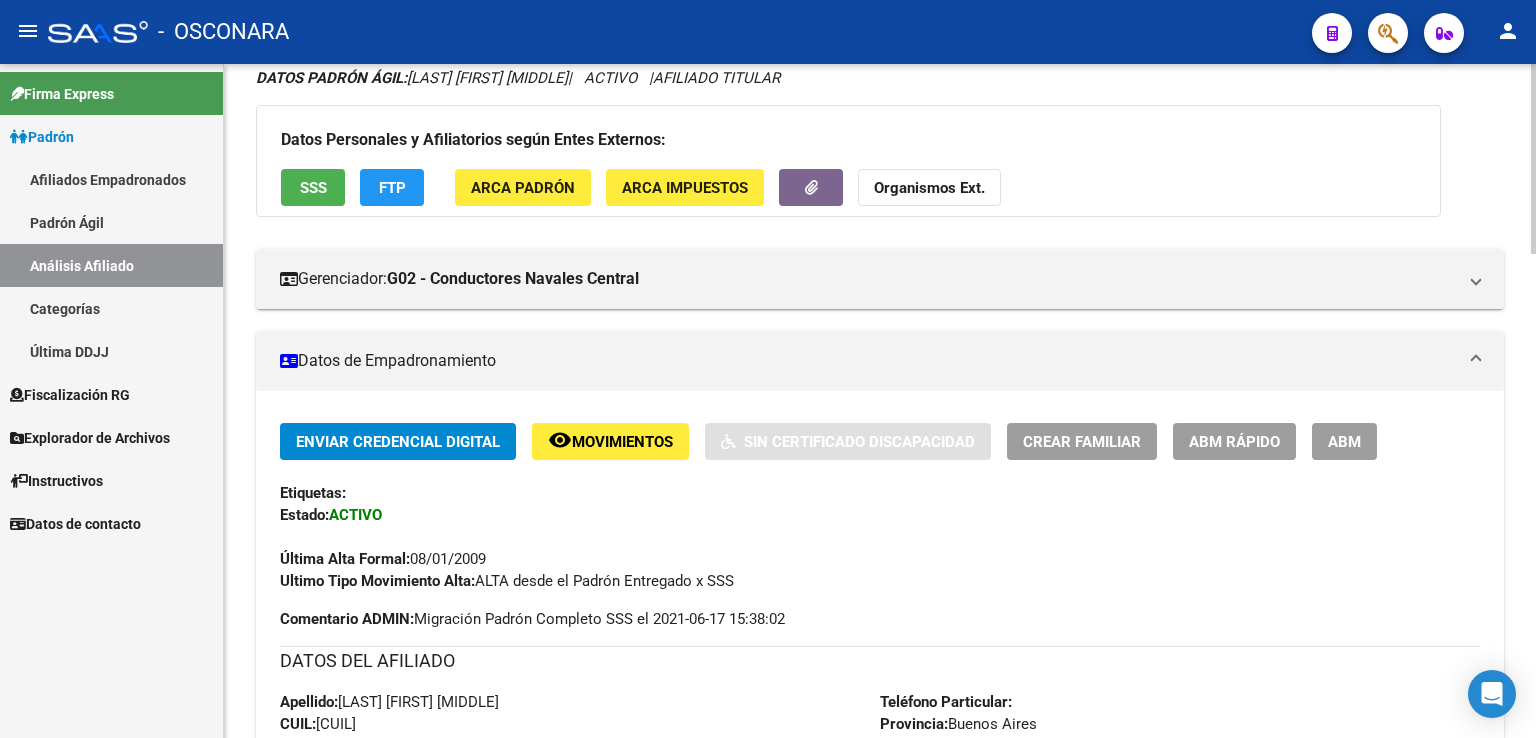 scroll, scrollTop: 0, scrollLeft: 0, axis: both 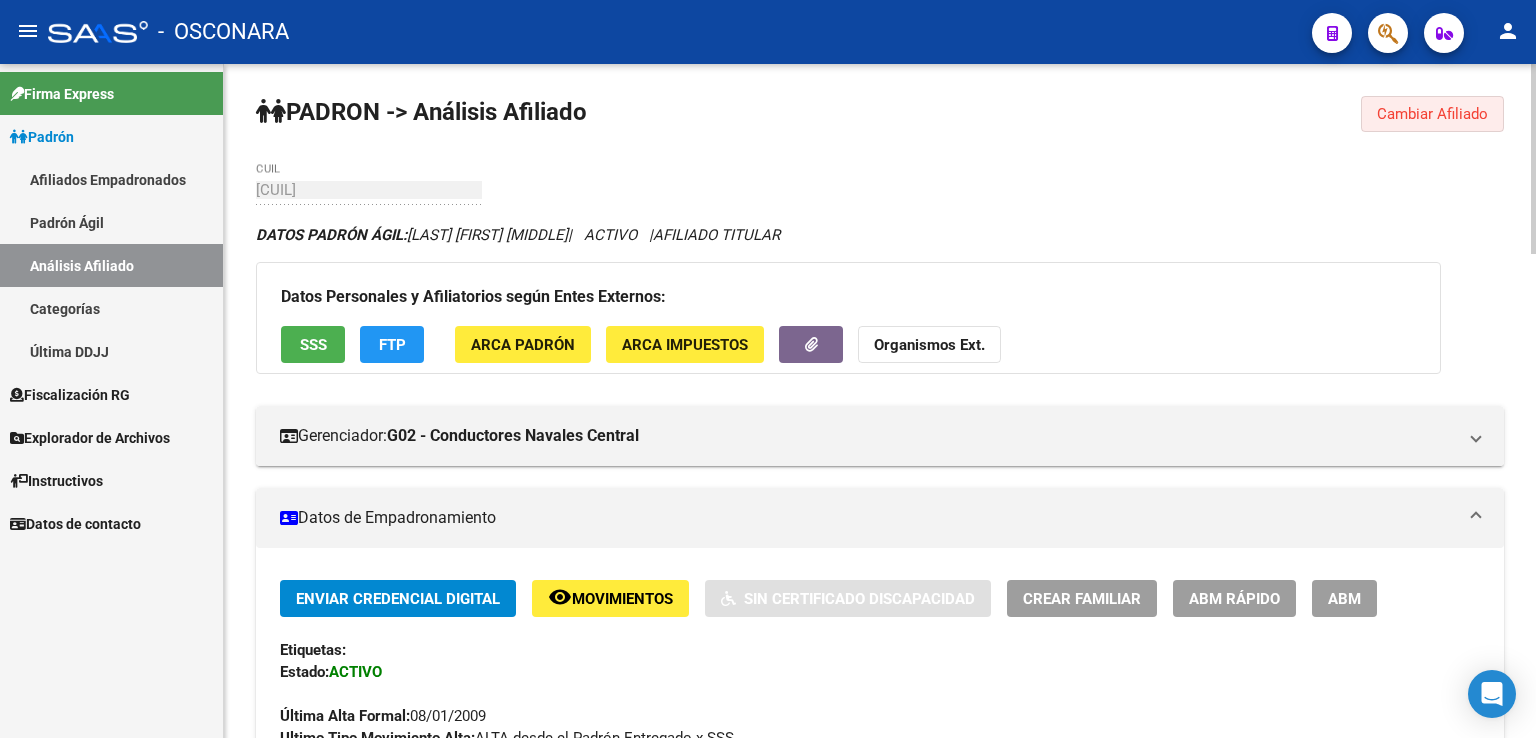 click on "Cambiar Afiliado" 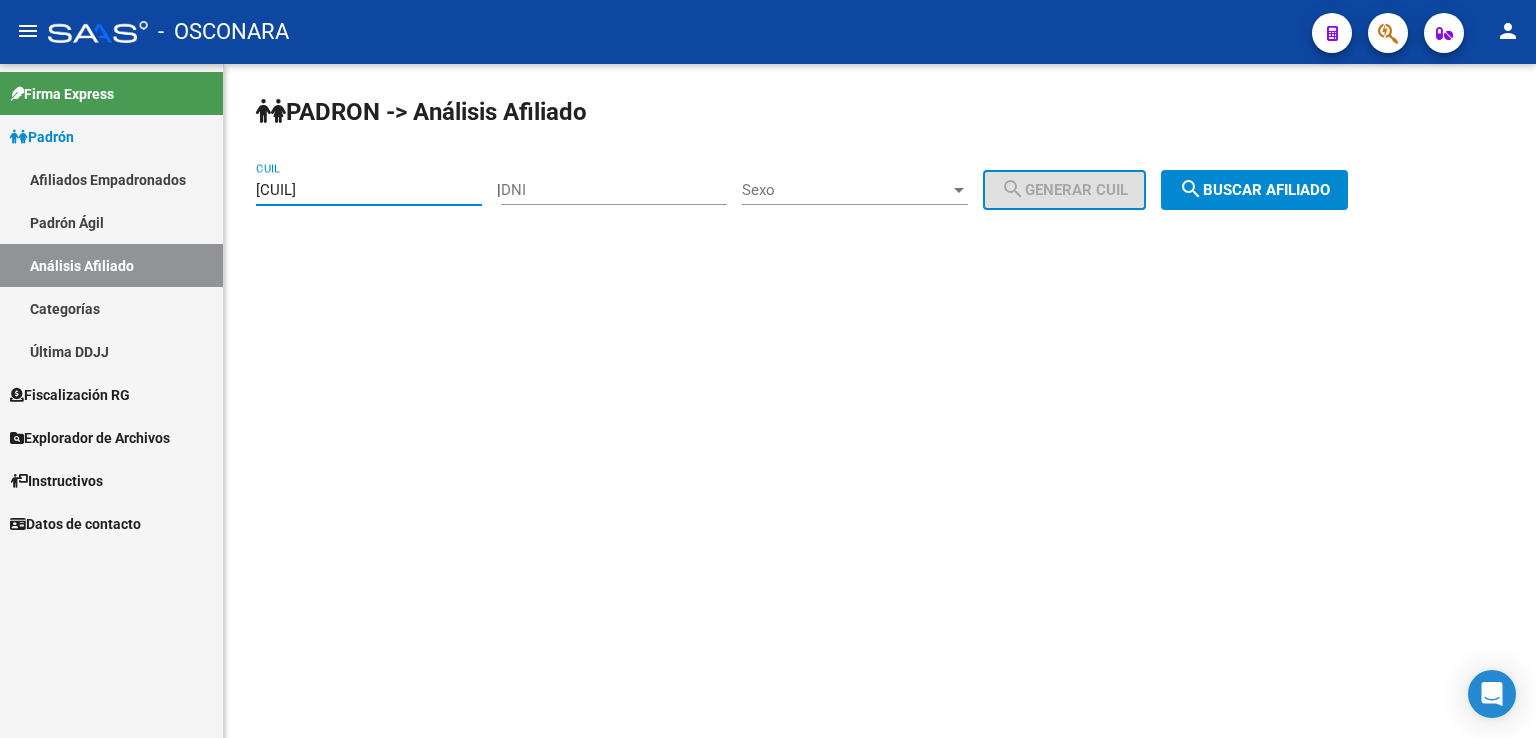 drag, startPoint x: 380, startPoint y: 180, endPoint x: 138, endPoint y: 199, distance: 242.74472 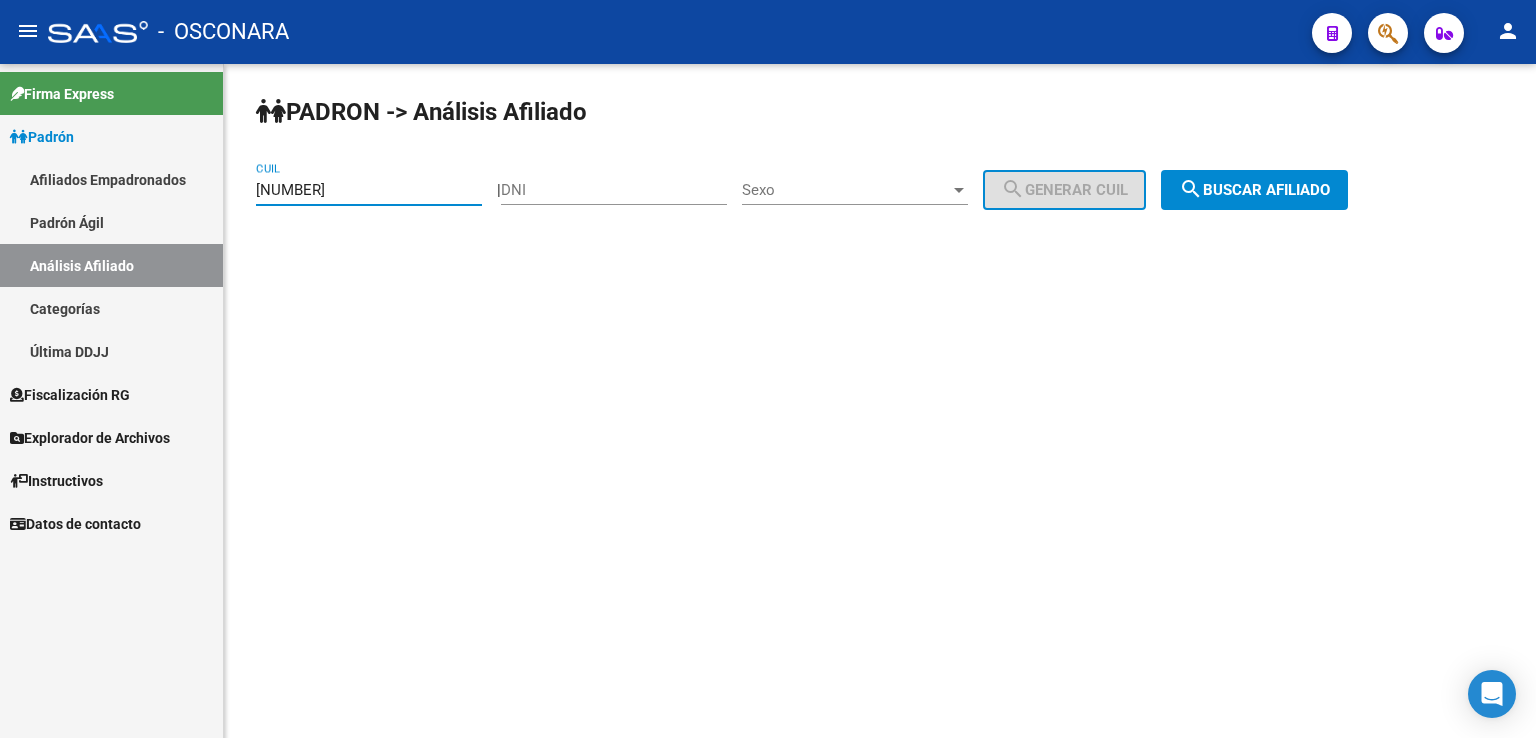 click on "search  Buscar afiliado" 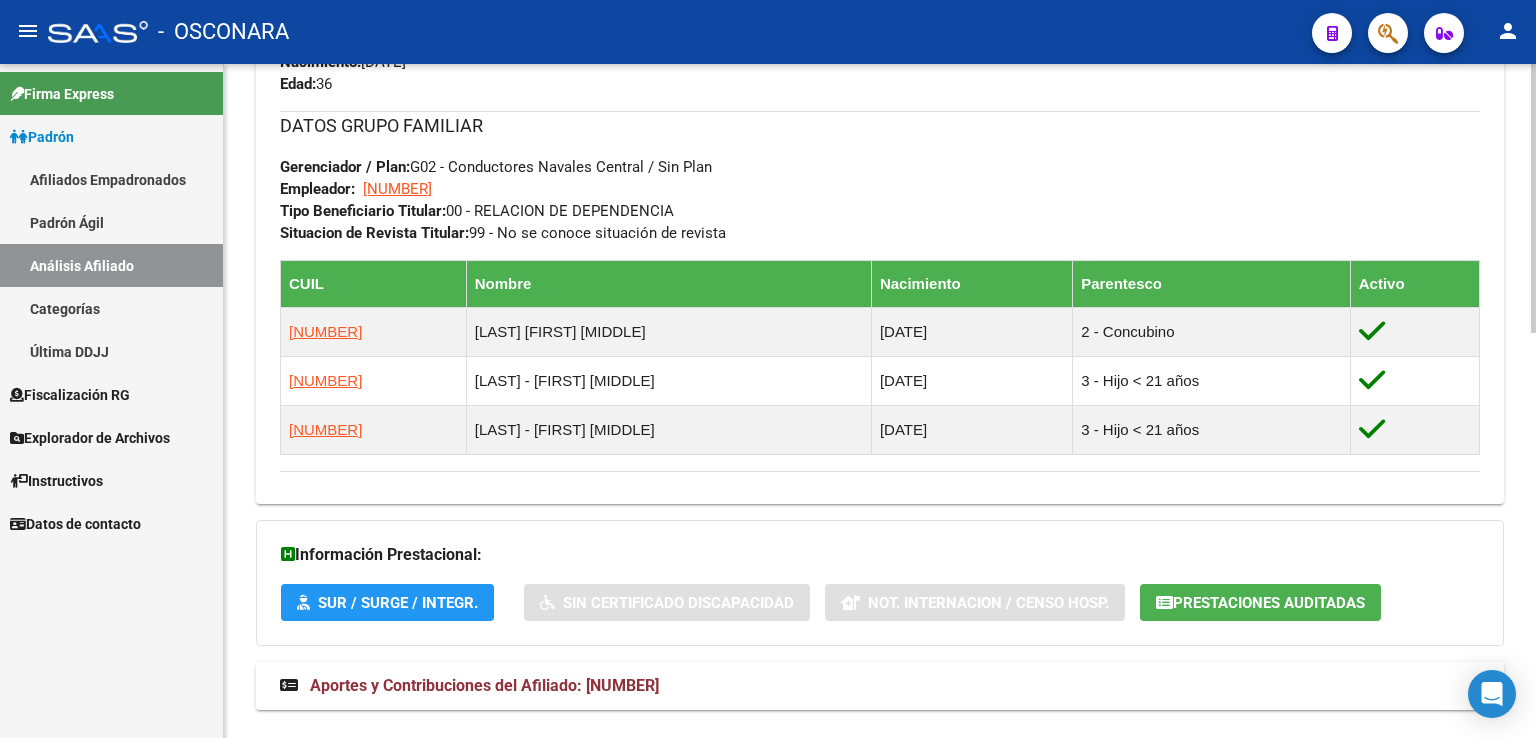 scroll, scrollTop: 1014, scrollLeft: 0, axis: vertical 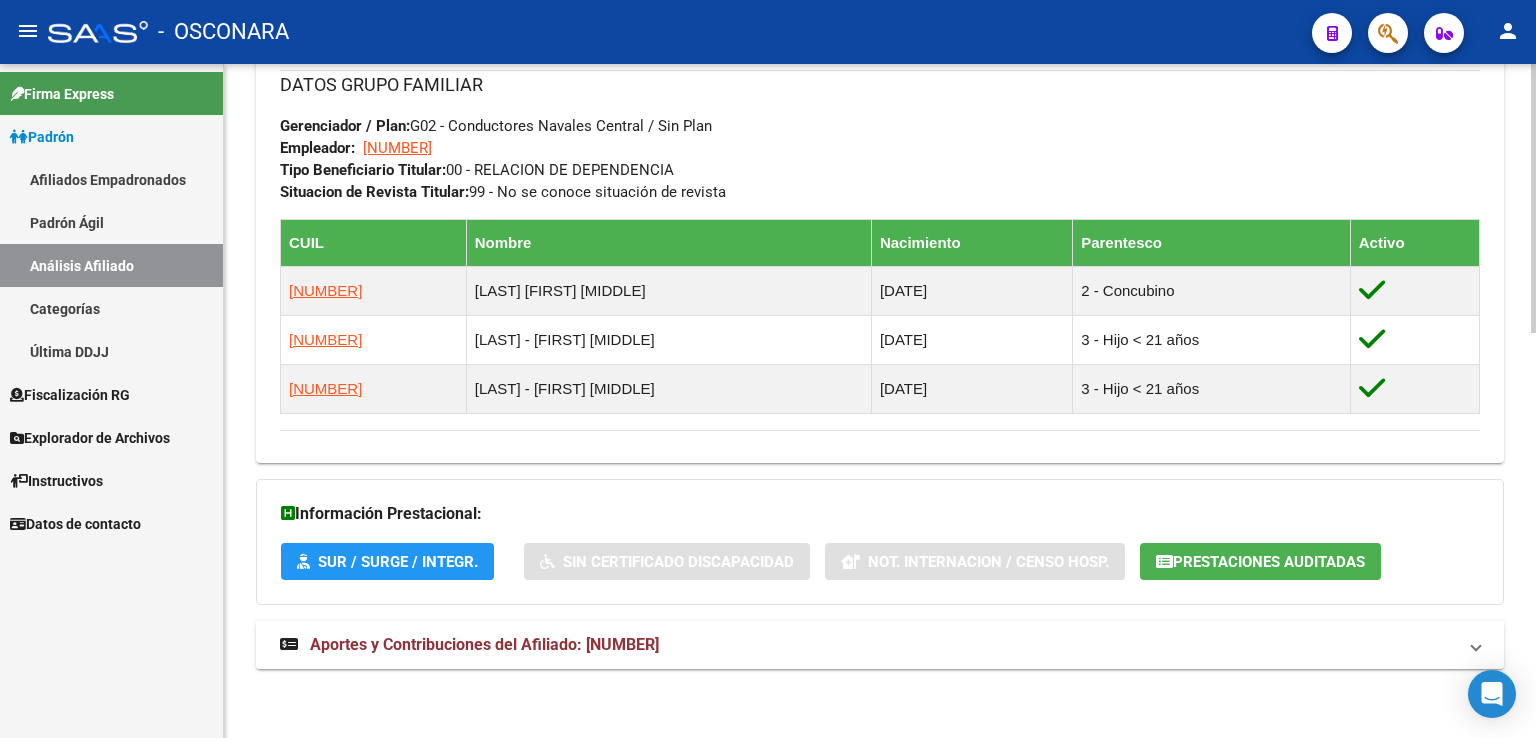 click on "Aportes y Contribuciones del Afiliado: [NUMBER]" at bounding box center [484, 644] 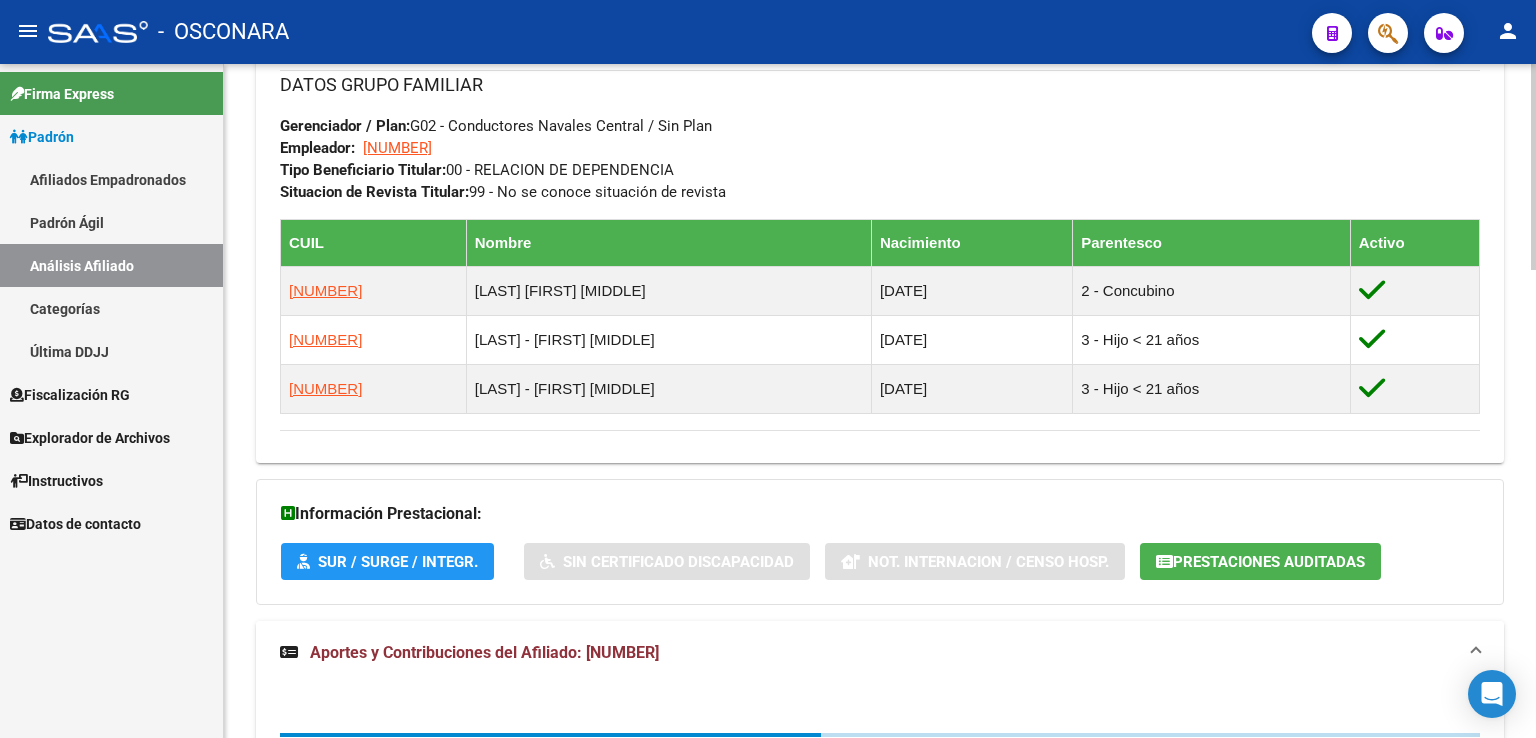 scroll, scrollTop: 1431, scrollLeft: 0, axis: vertical 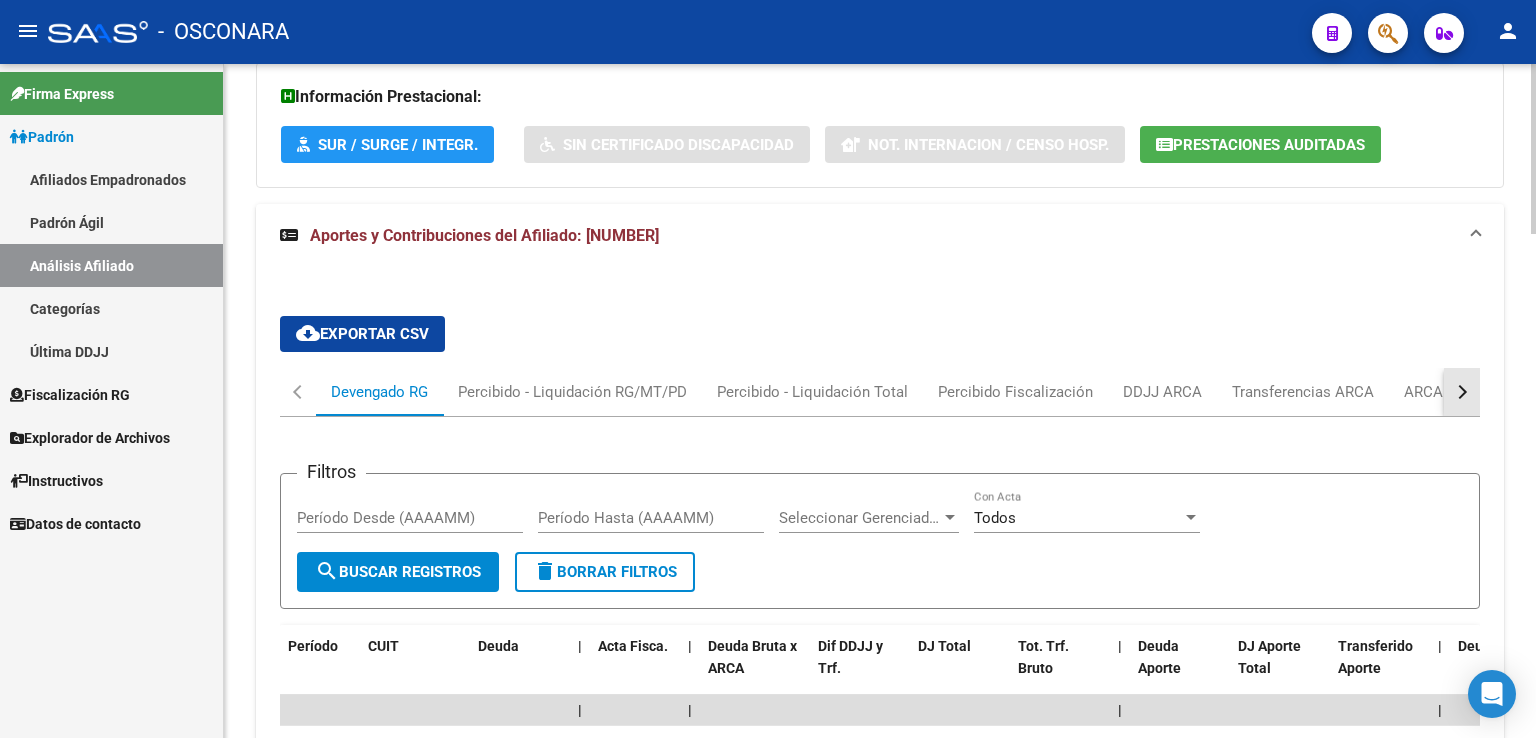 click at bounding box center [1462, 392] 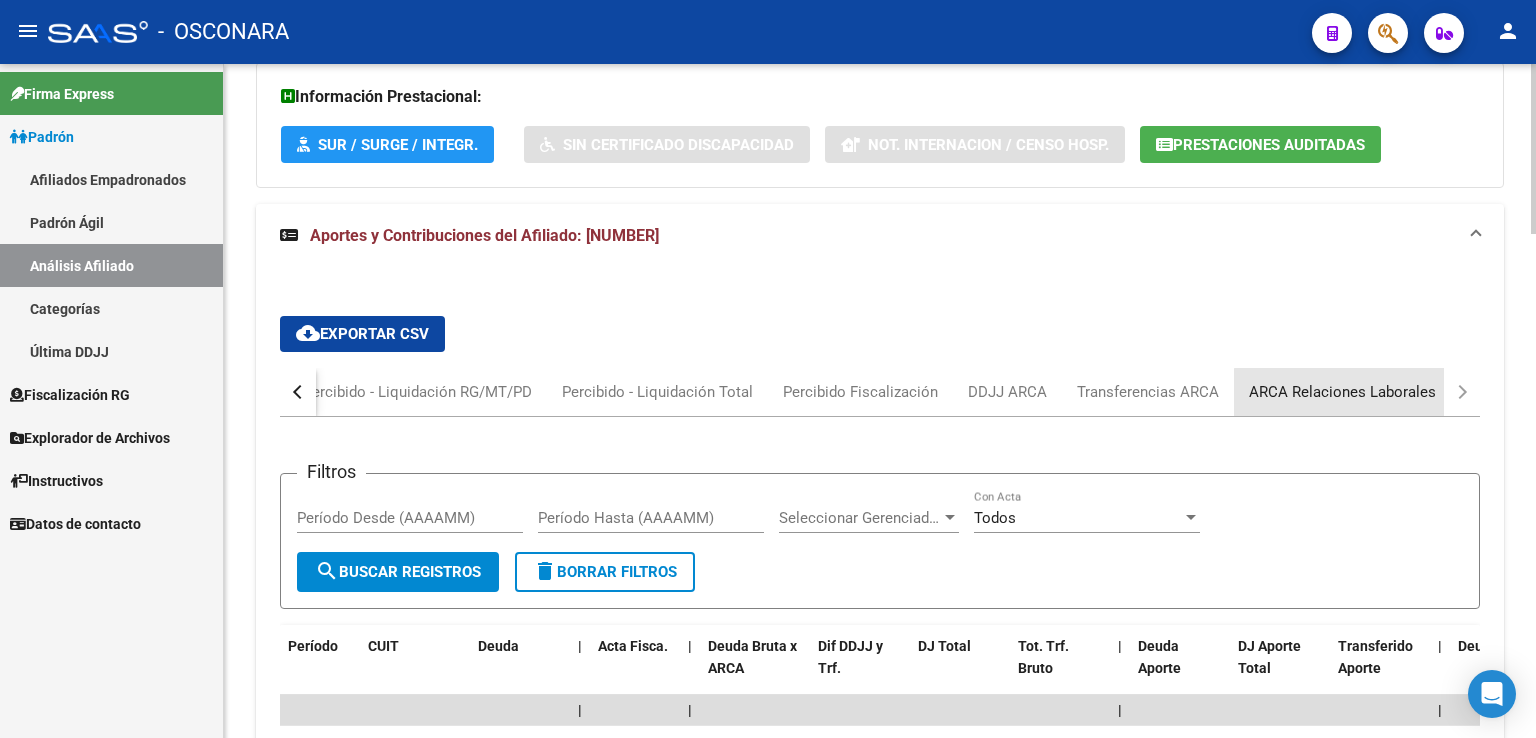 click on "ARCA Relaciones Laborales" at bounding box center (1342, 392) 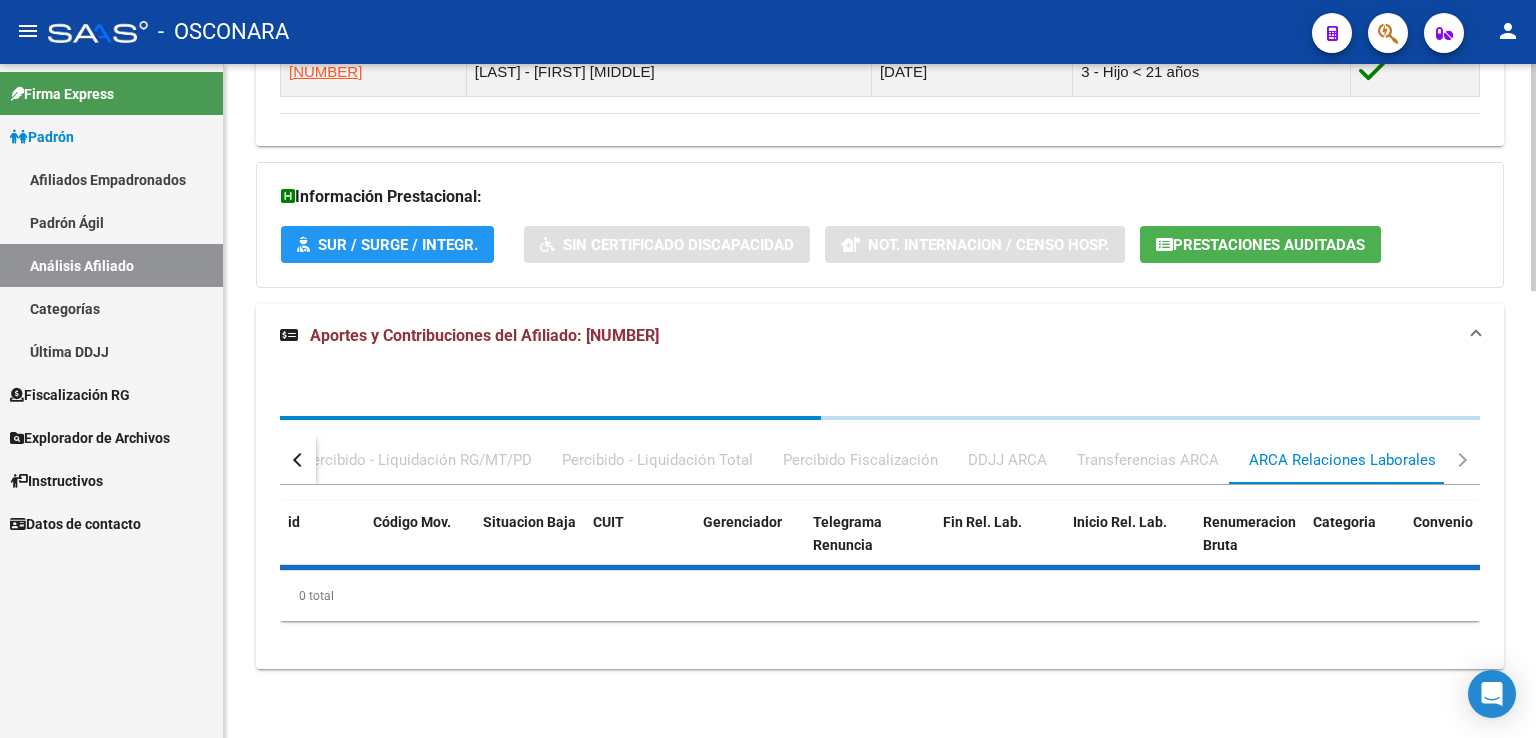 scroll, scrollTop: 1429, scrollLeft: 0, axis: vertical 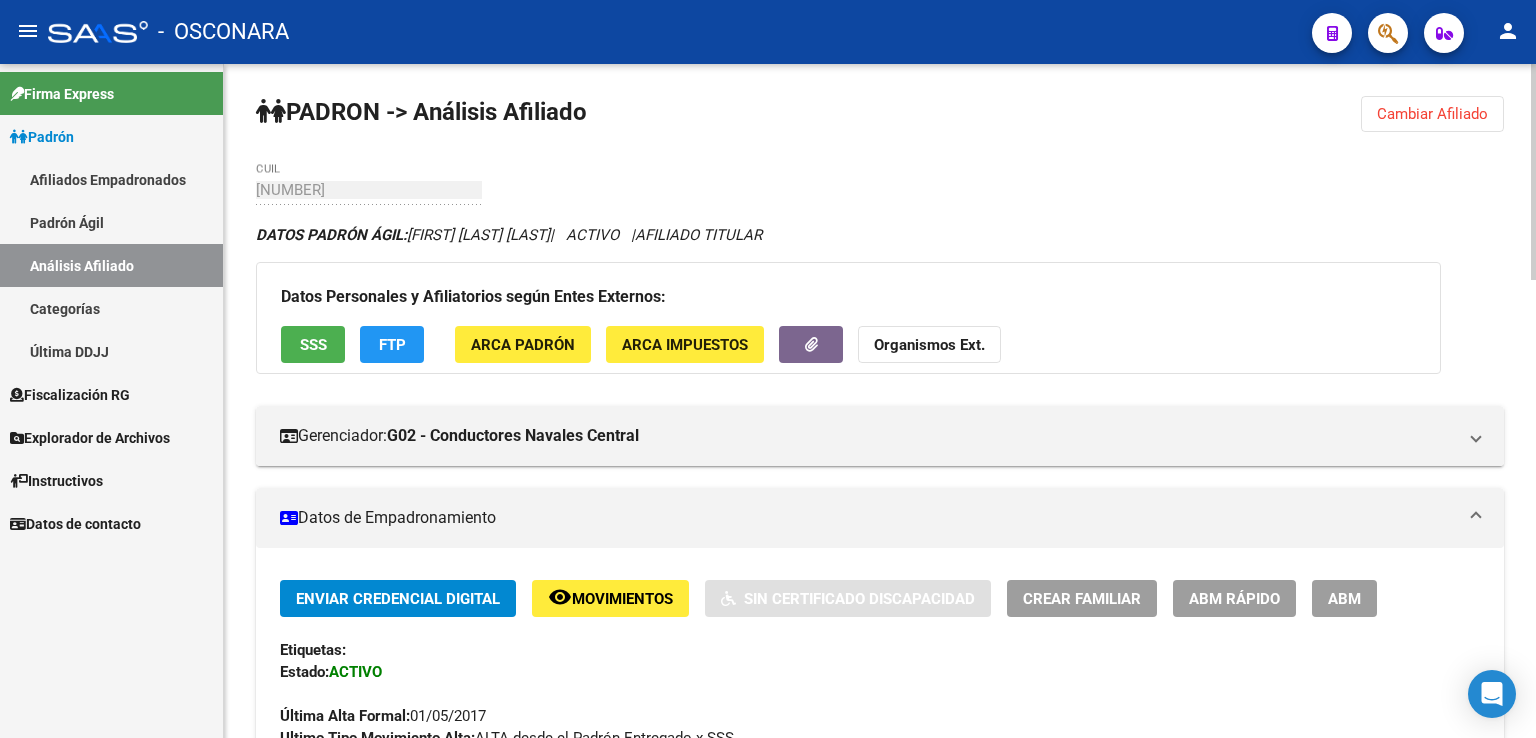 click on "Cambiar Afiliado" 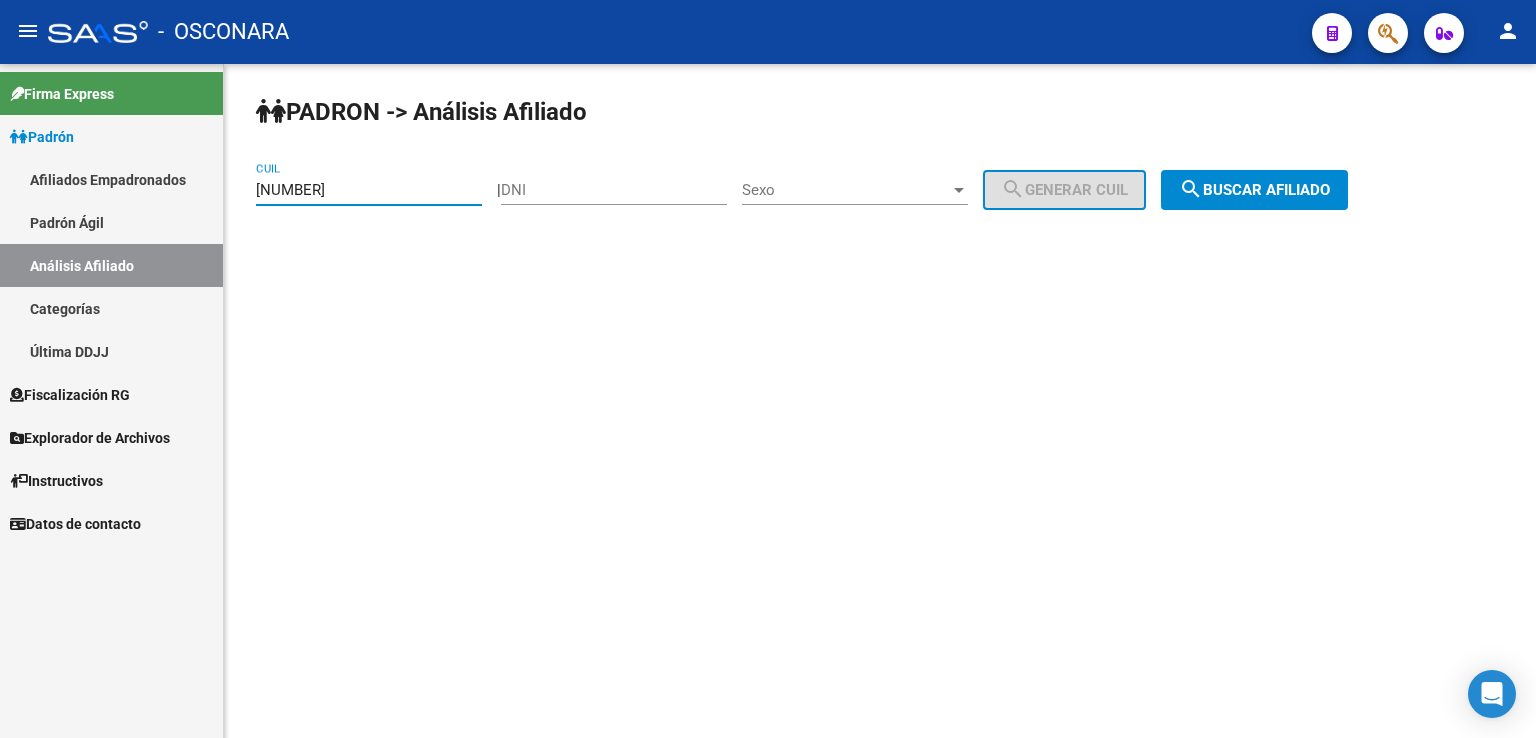 drag, startPoint x: 383, startPoint y: 189, endPoint x: 159, endPoint y: 205, distance: 224.5707 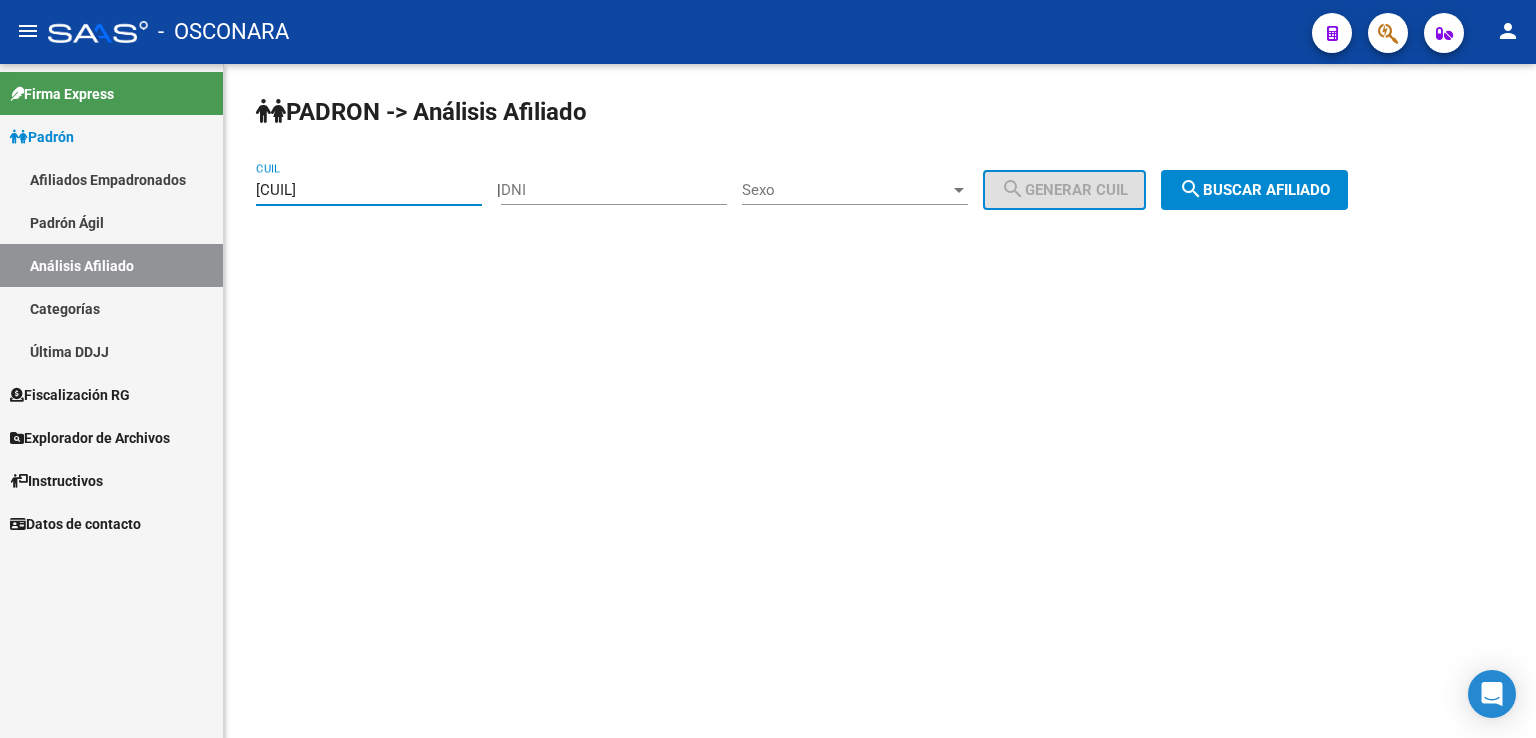 click on "search  Buscar afiliado" 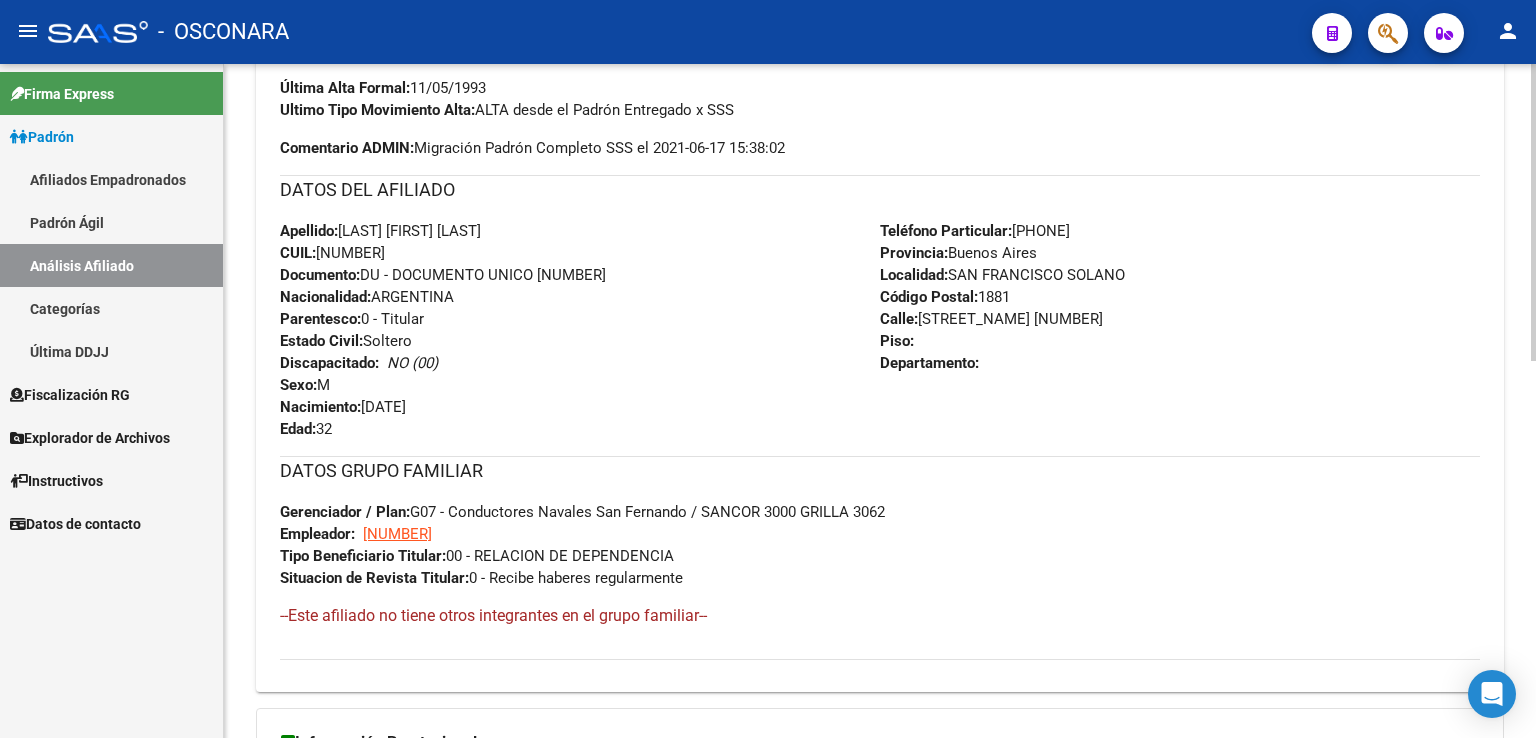 scroll, scrollTop: 857, scrollLeft: 0, axis: vertical 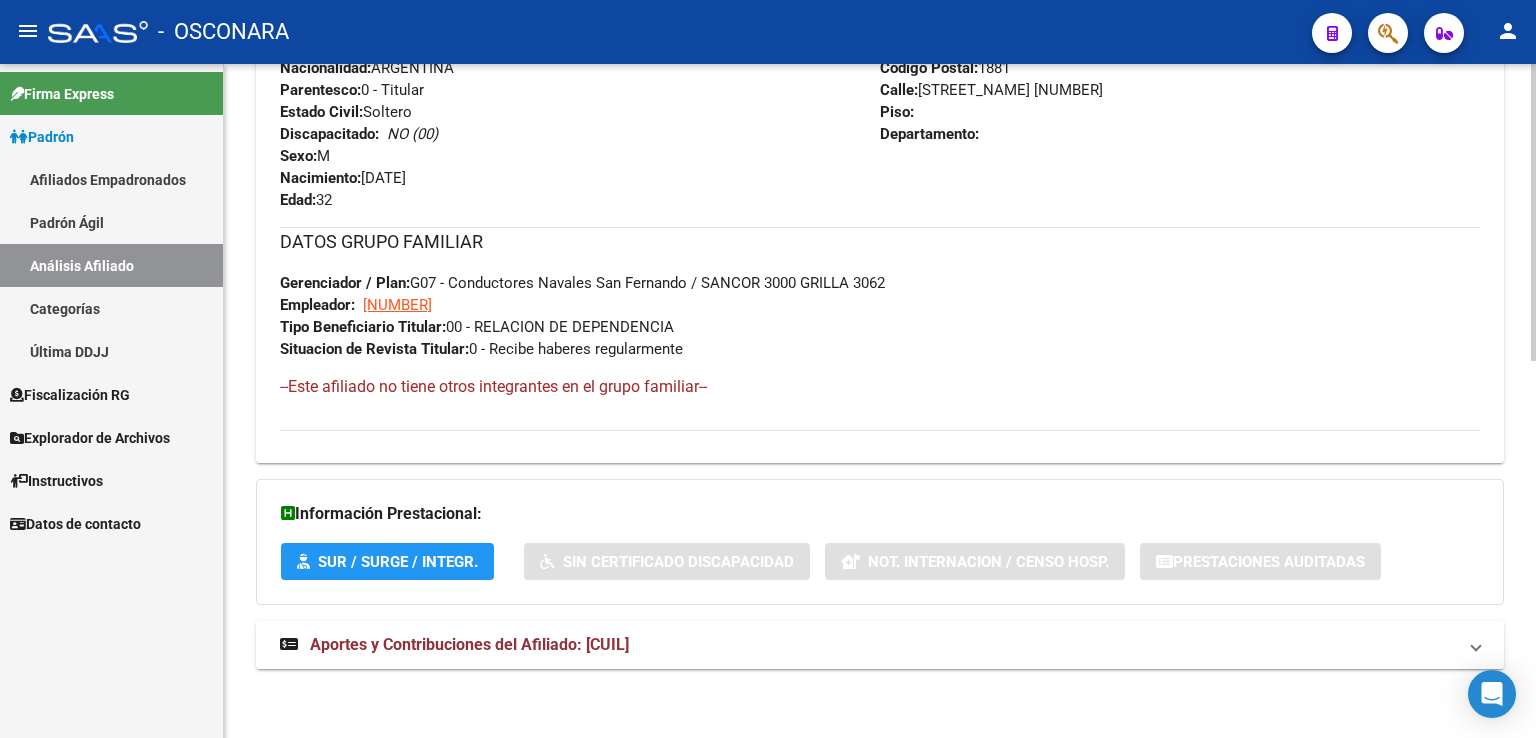 click on "Aportes y Contribuciones del Afiliado: [CUIL]" at bounding box center [469, 644] 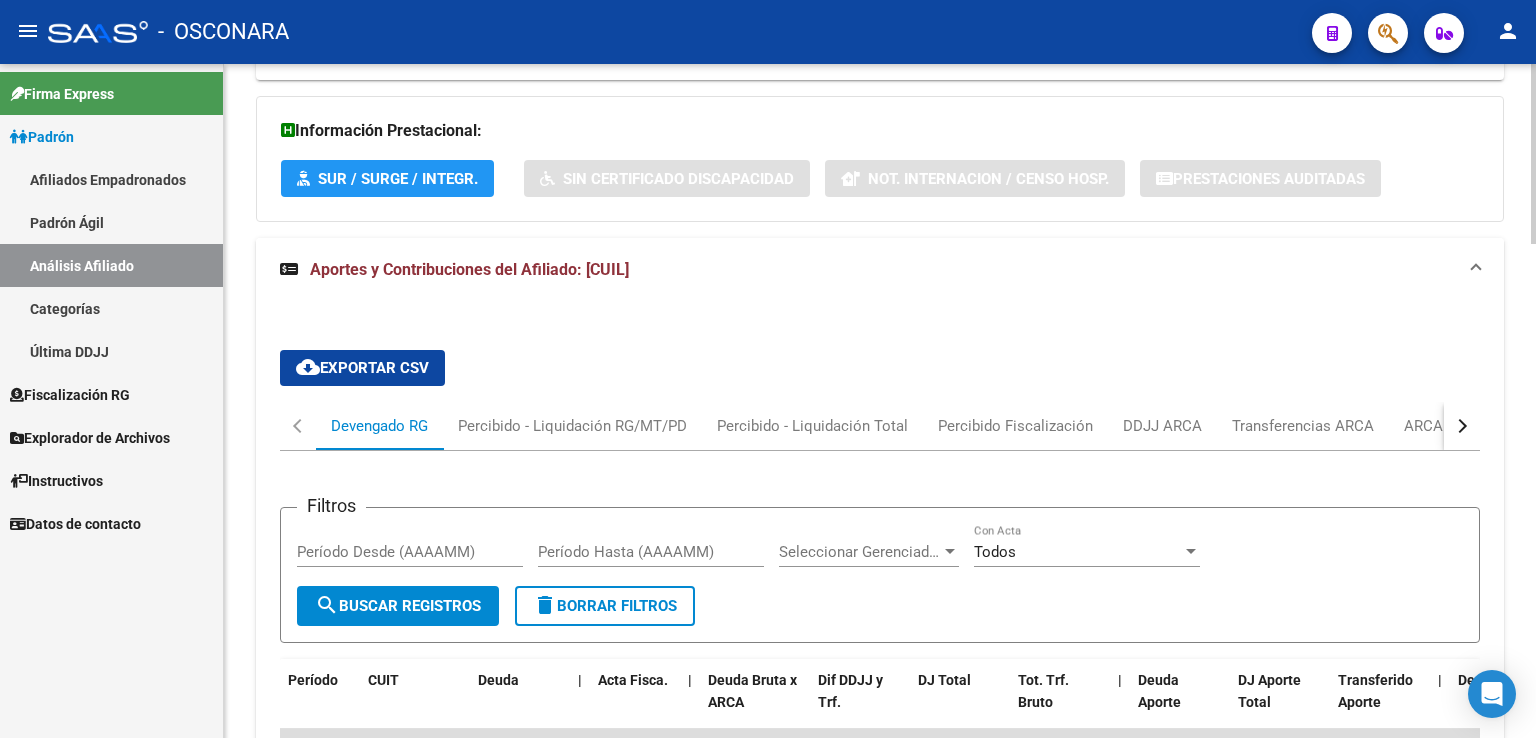 scroll, scrollTop: 1374, scrollLeft: 0, axis: vertical 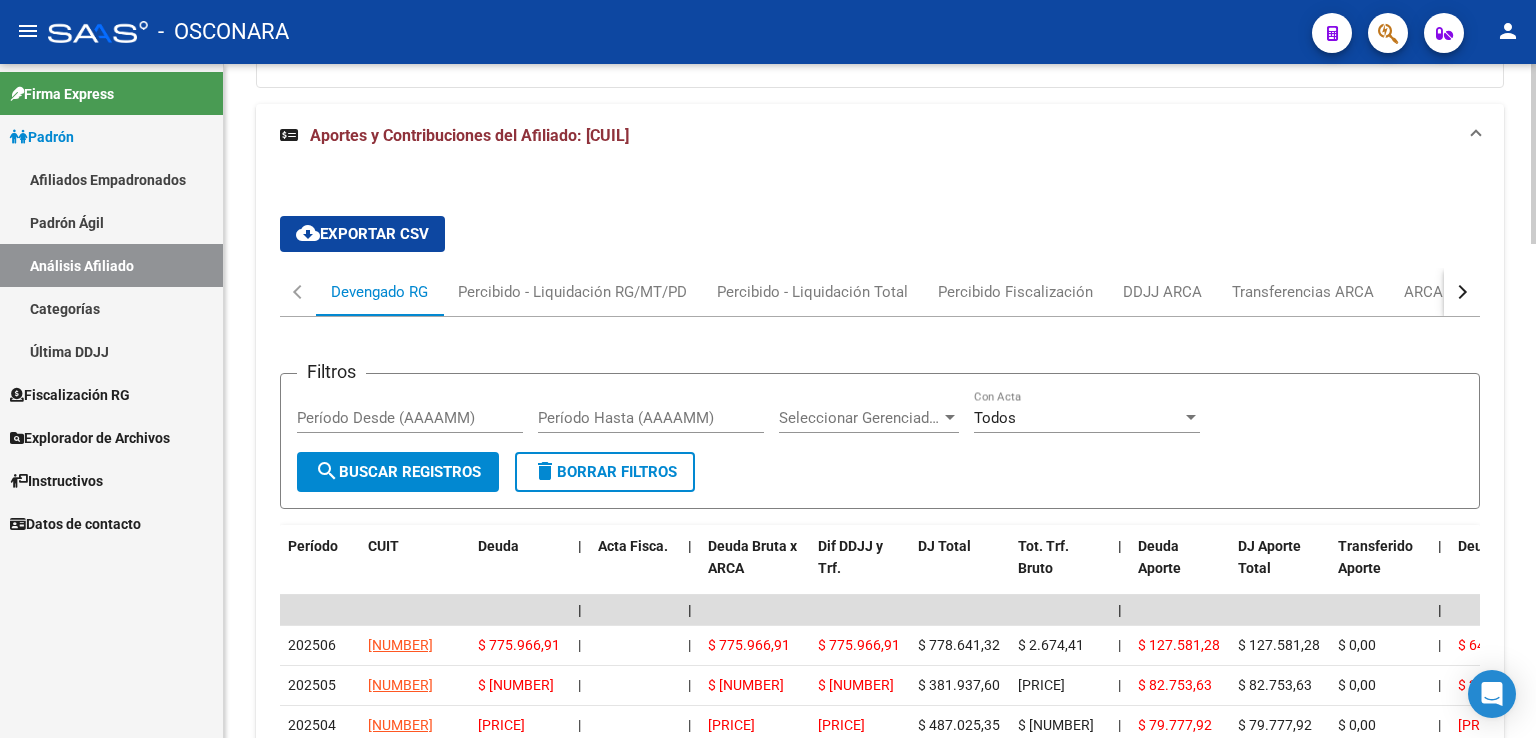 click at bounding box center [1462, 292] 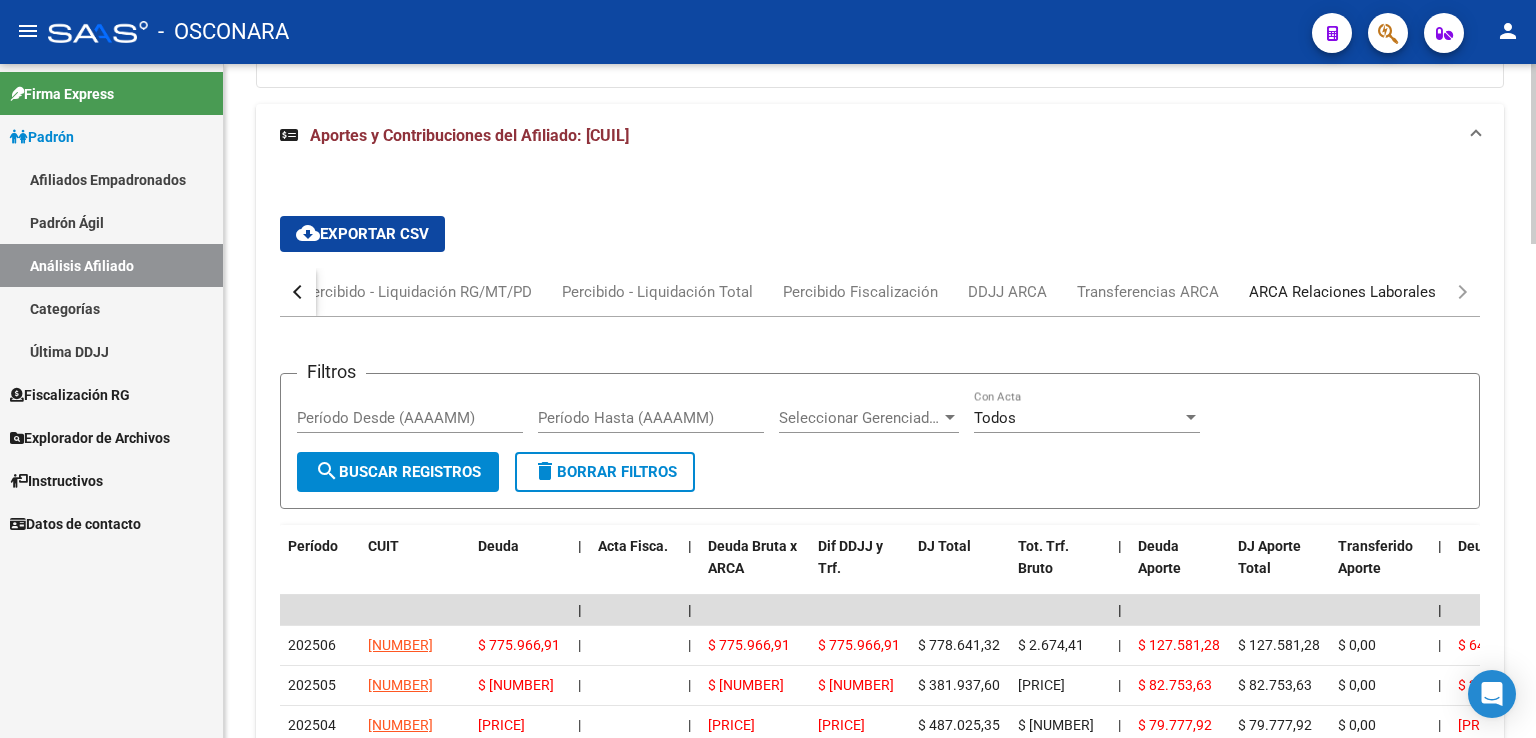 click on "ARCA Relaciones Laborales" at bounding box center (1342, 292) 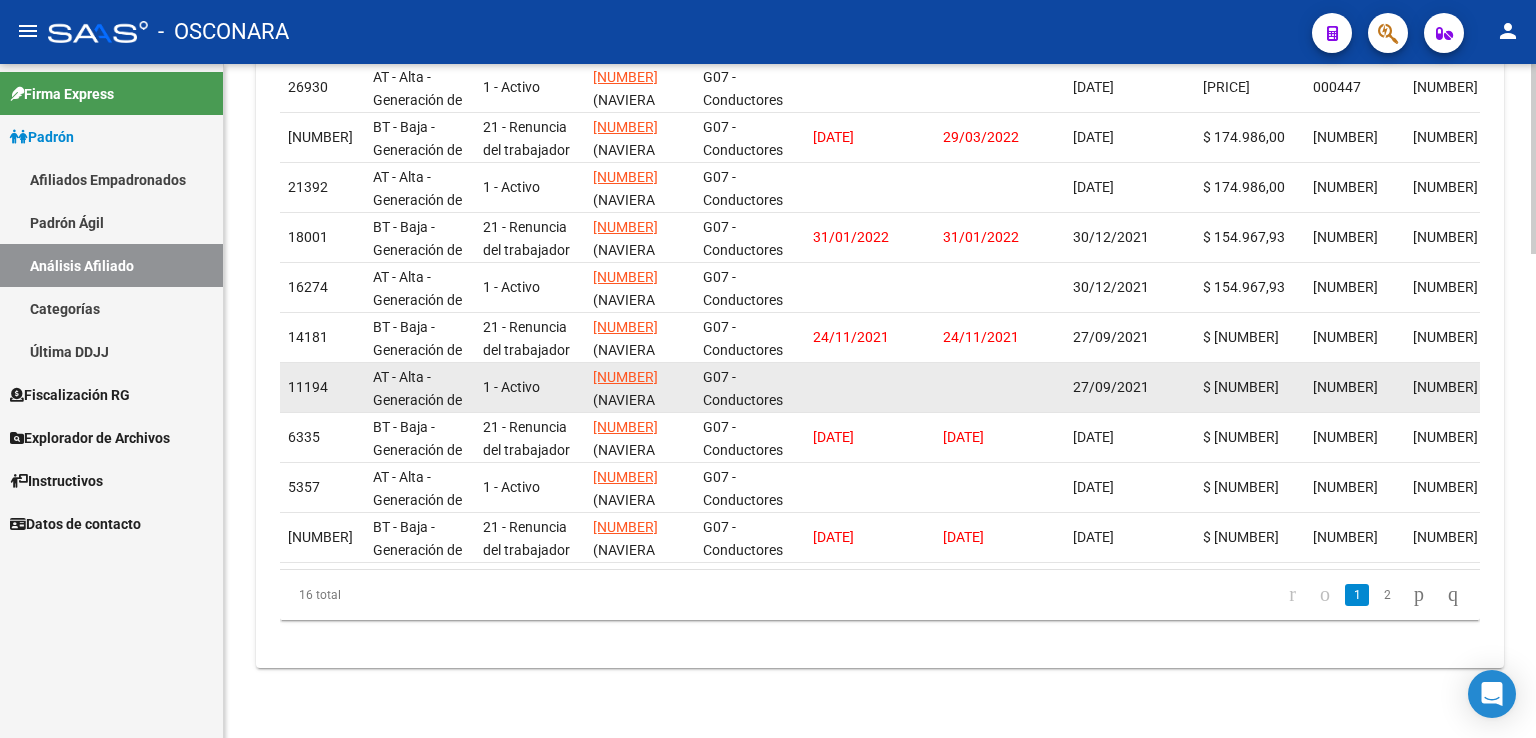 scroll, scrollTop: 1622, scrollLeft: 0, axis: vertical 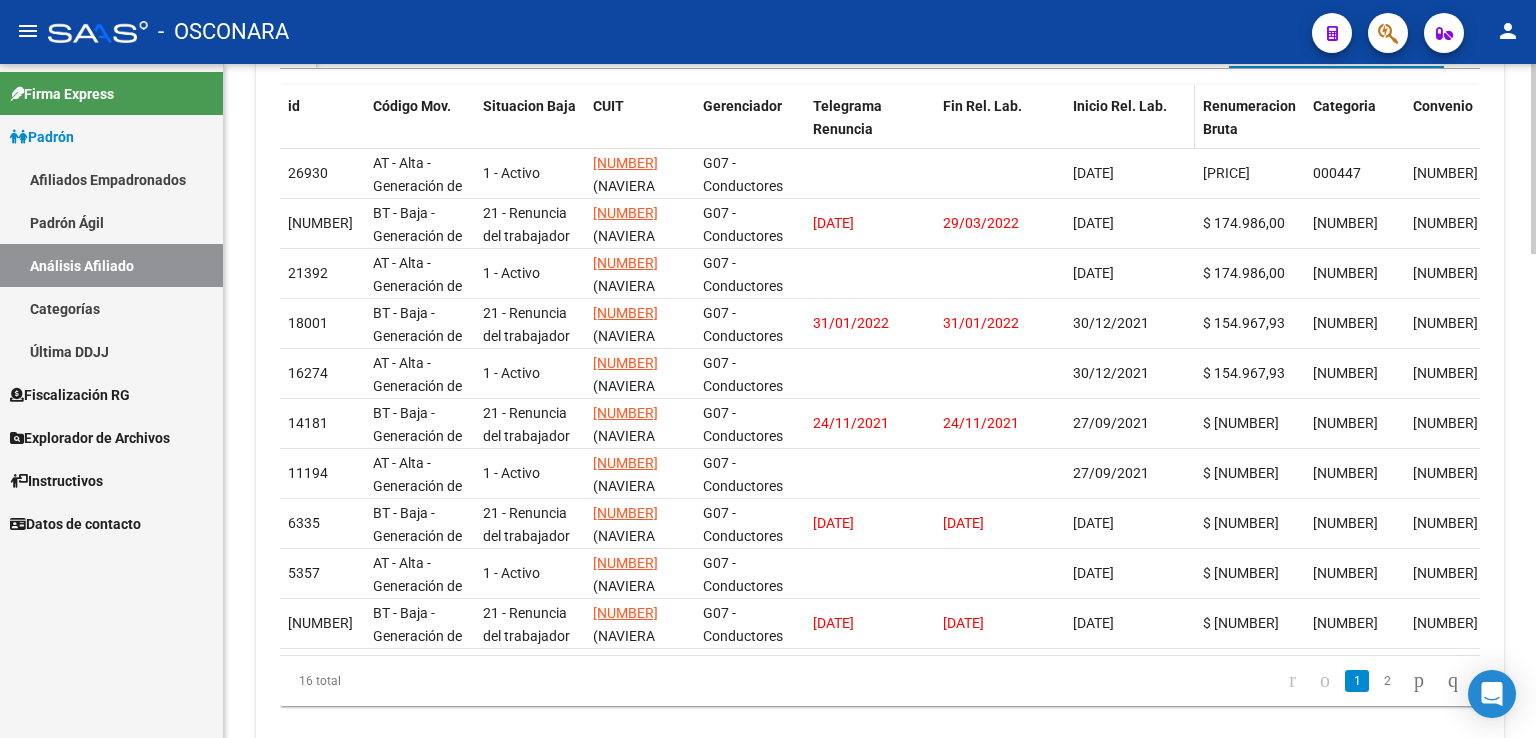 click on "Inicio Rel. Lab." at bounding box center [1120, 106] 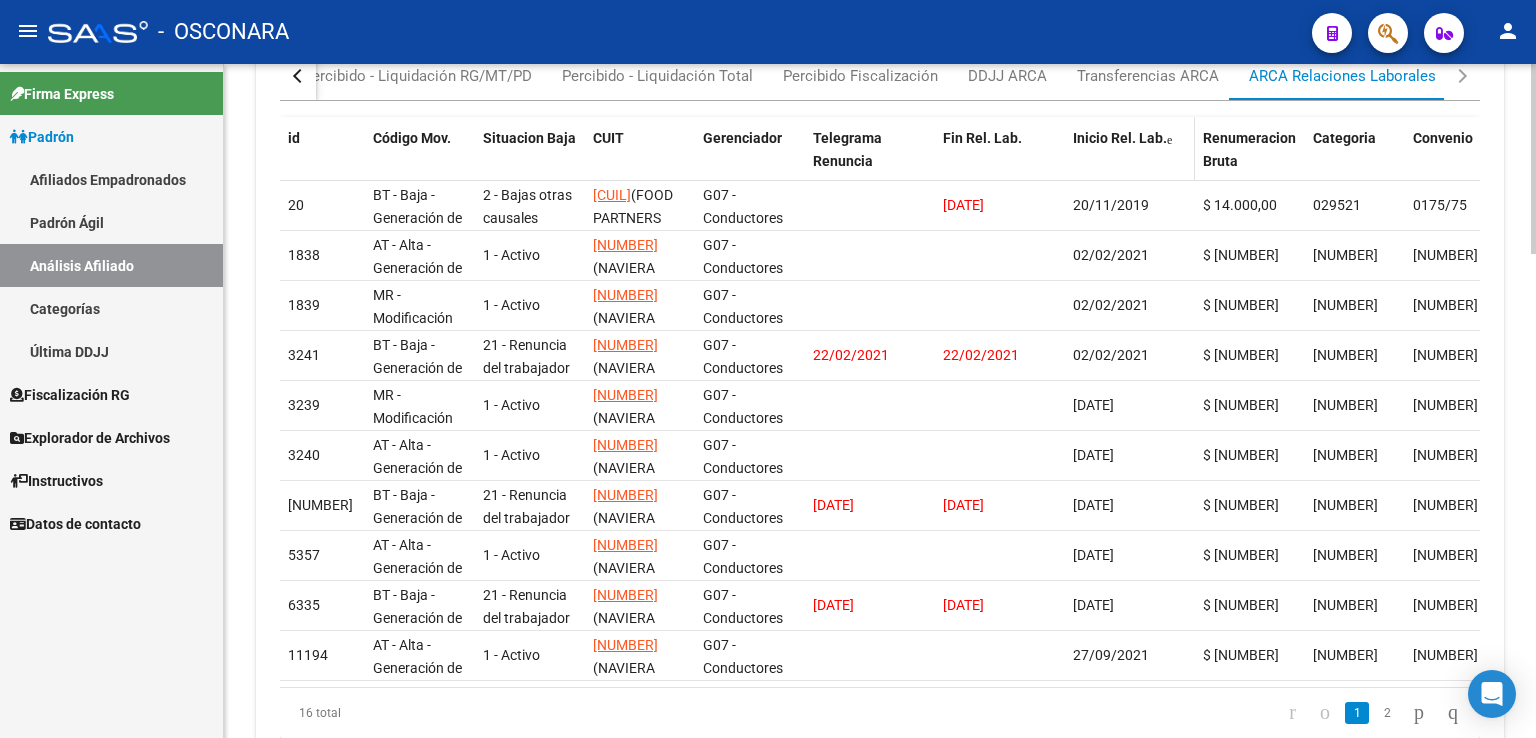 scroll, scrollTop: 1622, scrollLeft: 0, axis: vertical 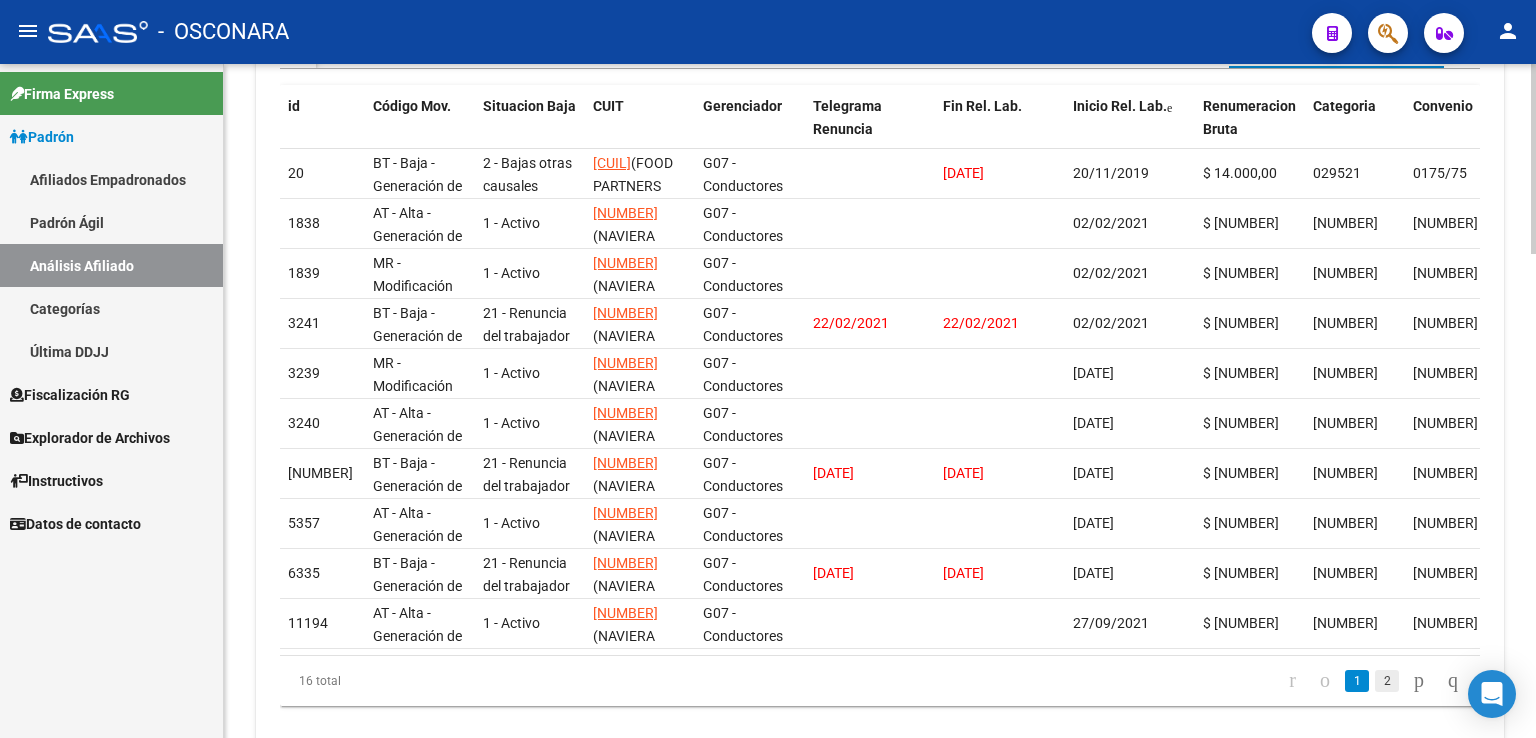 click on "2" 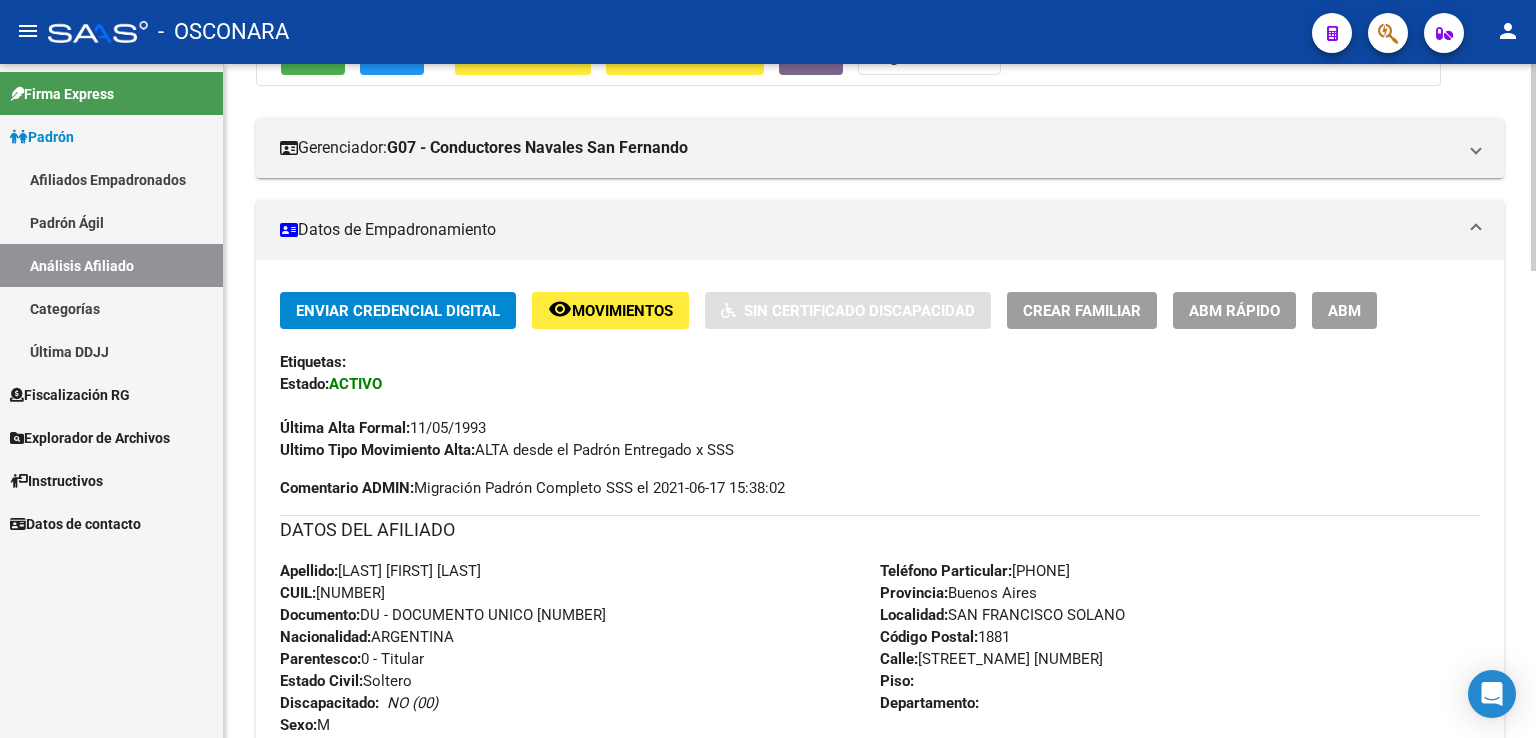 scroll, scrollTop: 0, scrollLeft: 0, axis: both 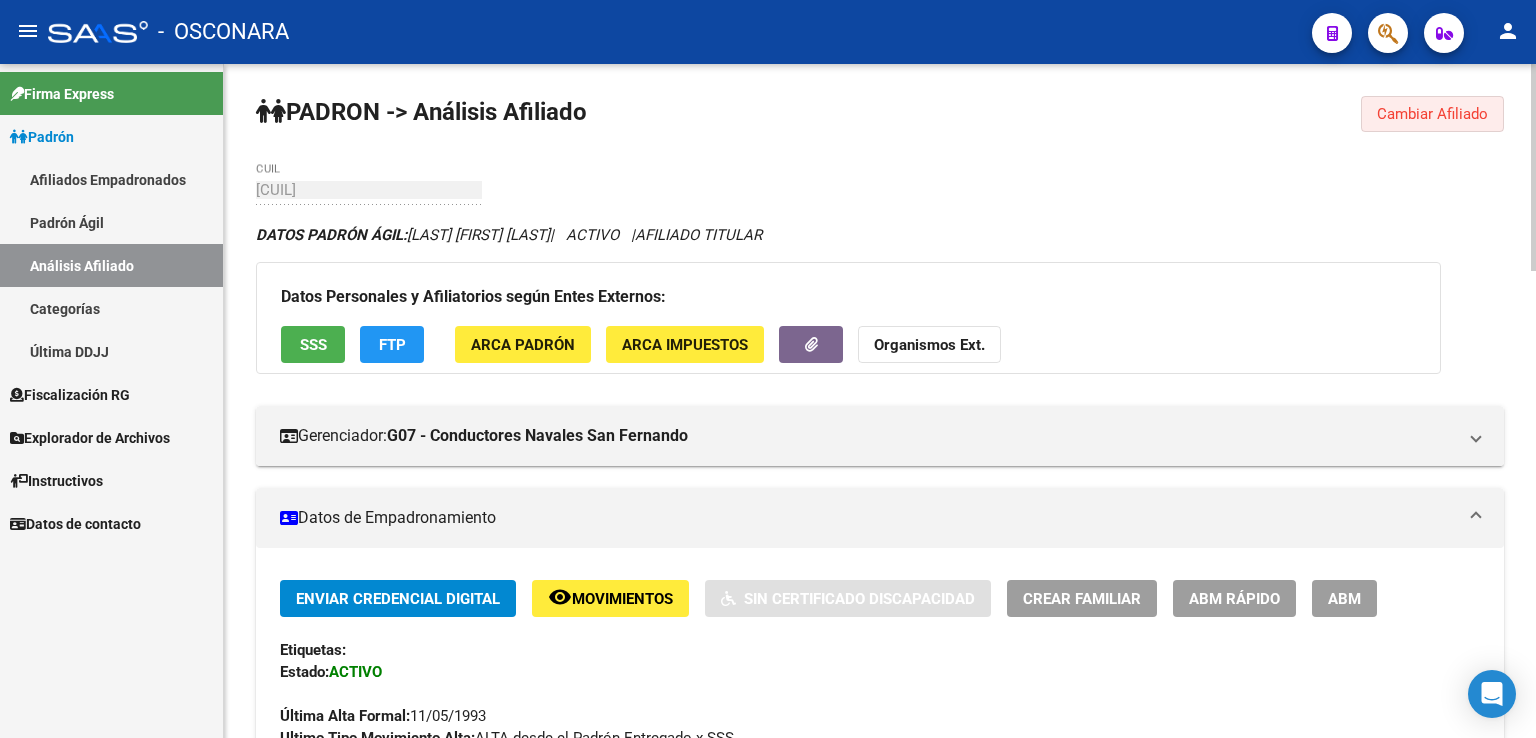 drag, startPoint x: 1413, startPoint y: 101, endPoint x: 1202, endPoint y: 139, distance: 214.3945 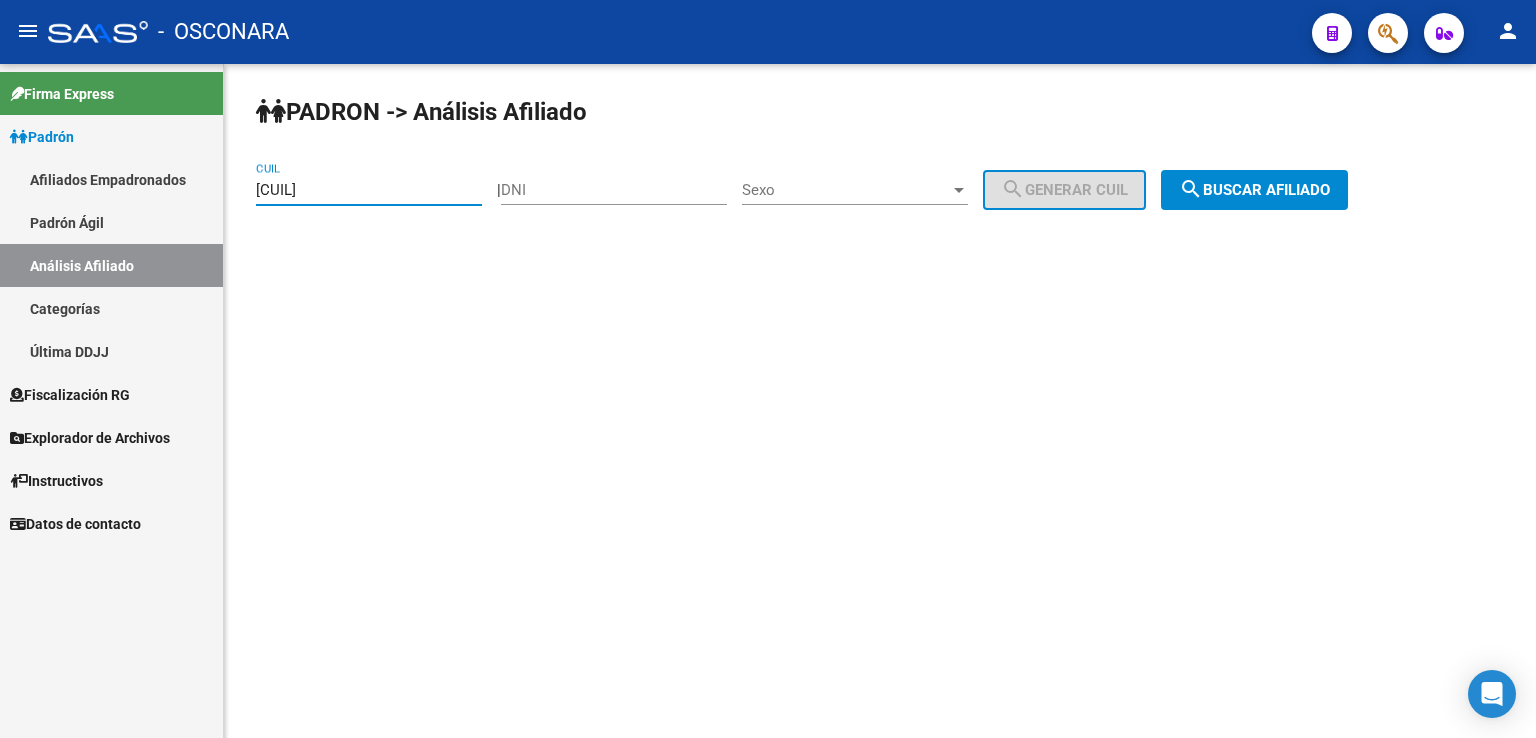 drag, startPoint x: 404, startPoint y: 189, endPoint x: 68, endPoint y: 220, distance: 337.42703 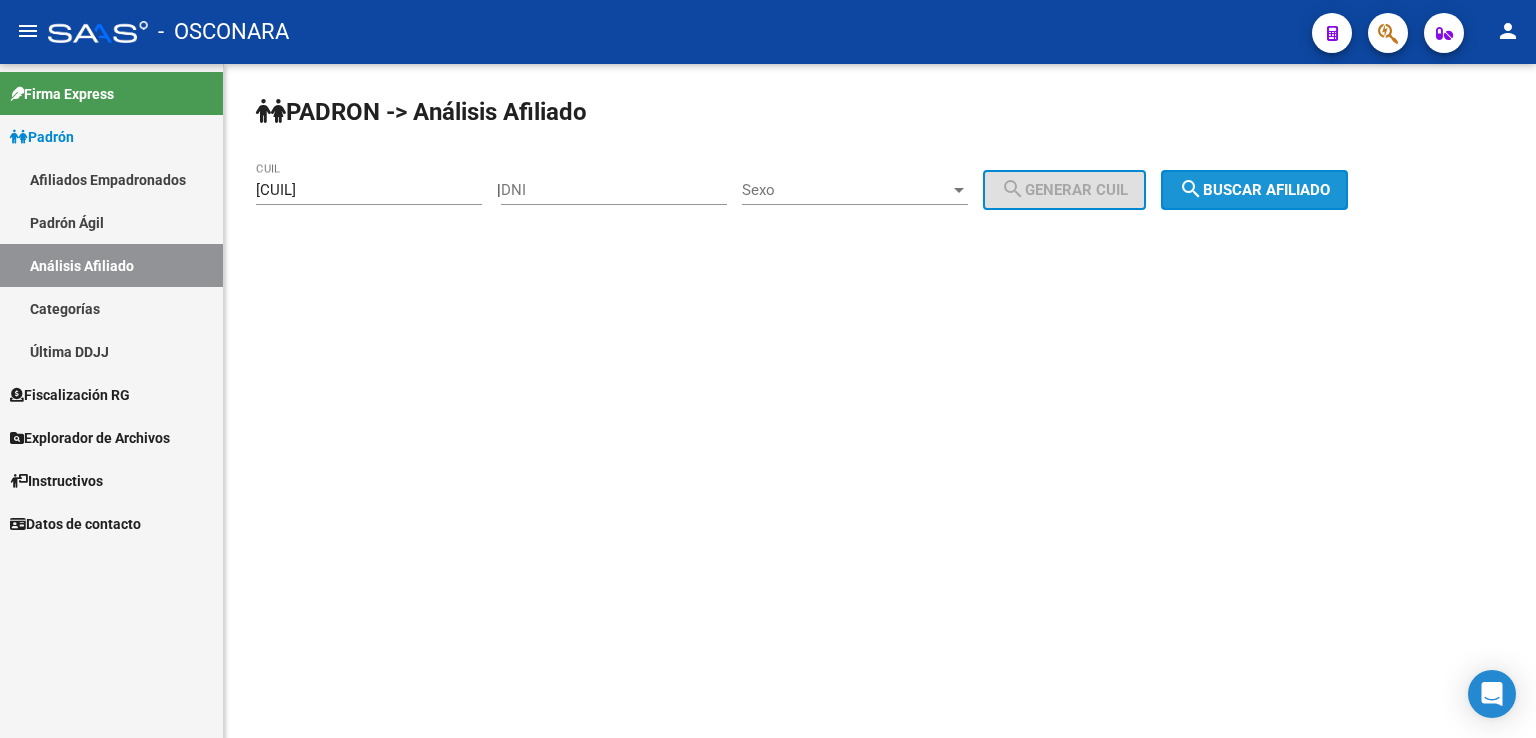 click on "search  Buscar afiliado" 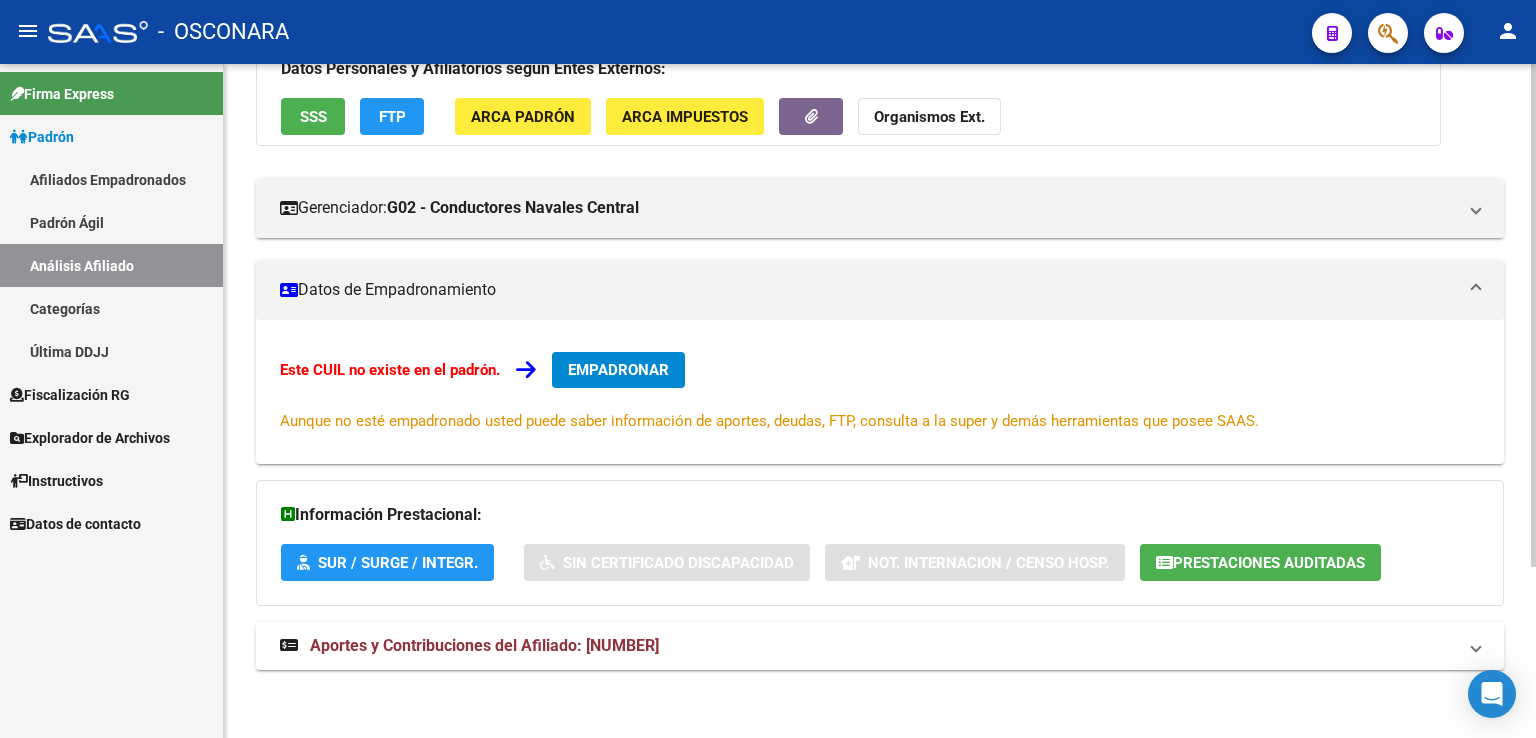 scroll, scrollTop: 229, scrollLeft: 0, axis: vertical 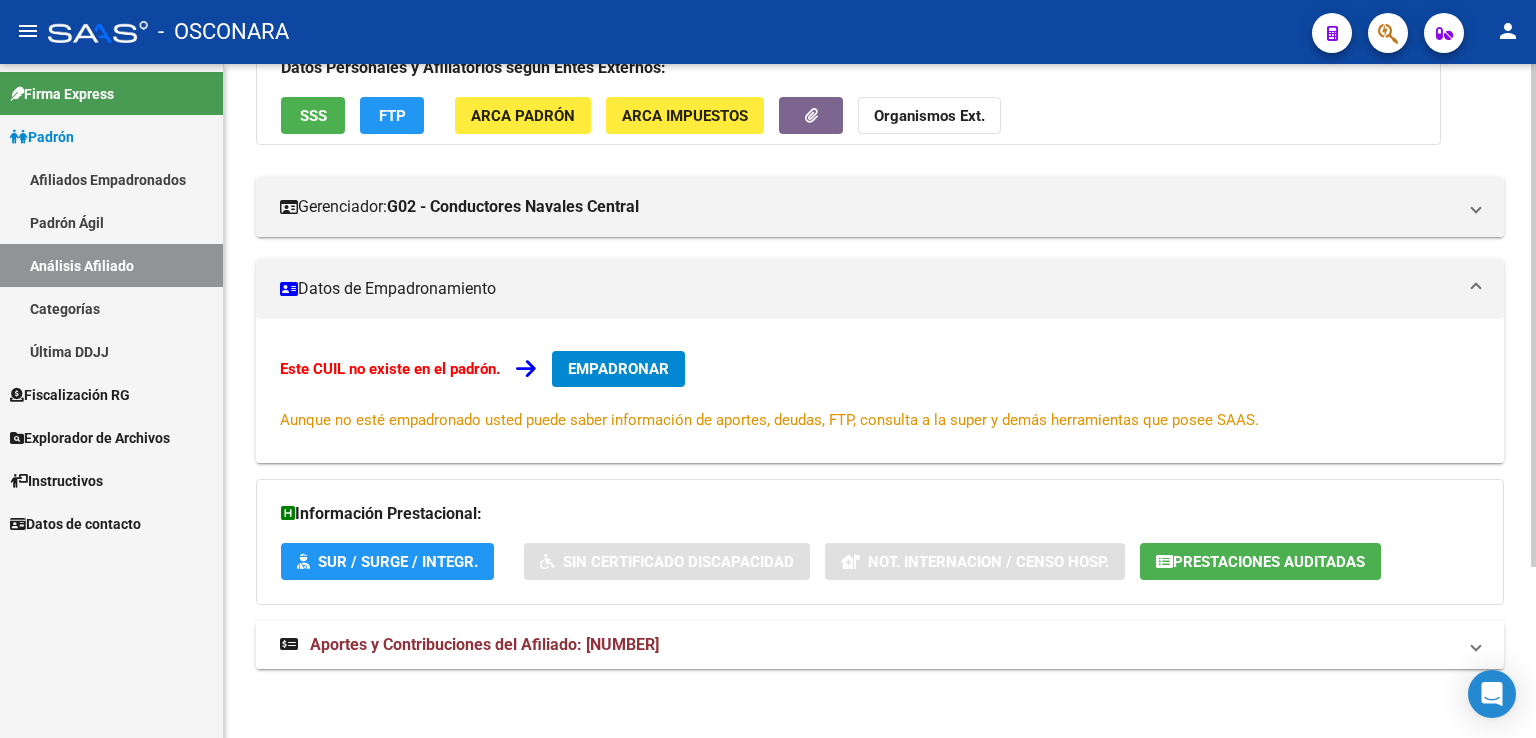 click on "Aportes y Contribuciones del Afiliado: [NUMBER]" at bounding box center [484, 644] 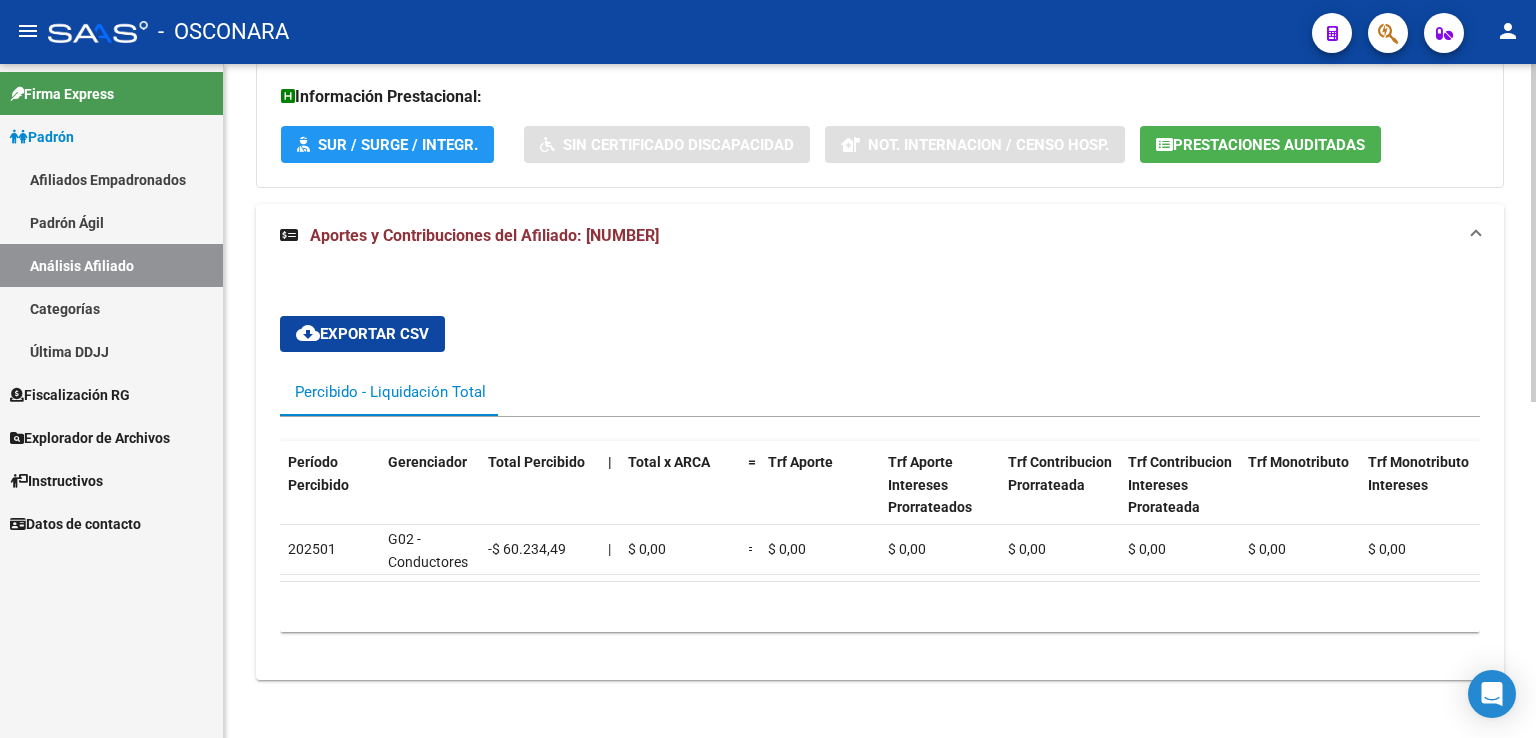 scroll, scrollTop: 672, scrollLeft: 0, axis: vertical 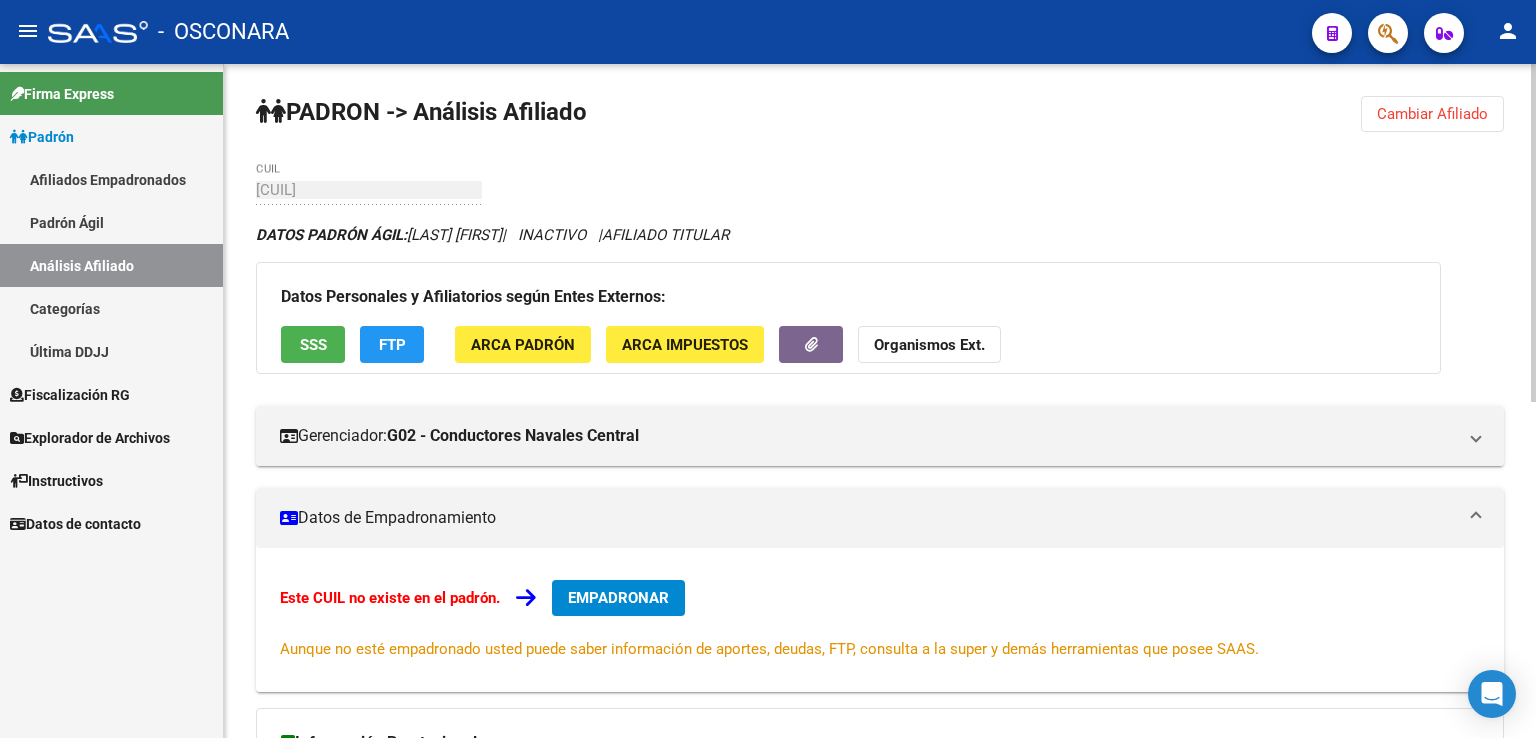 click on "Cambiar Afiliado" 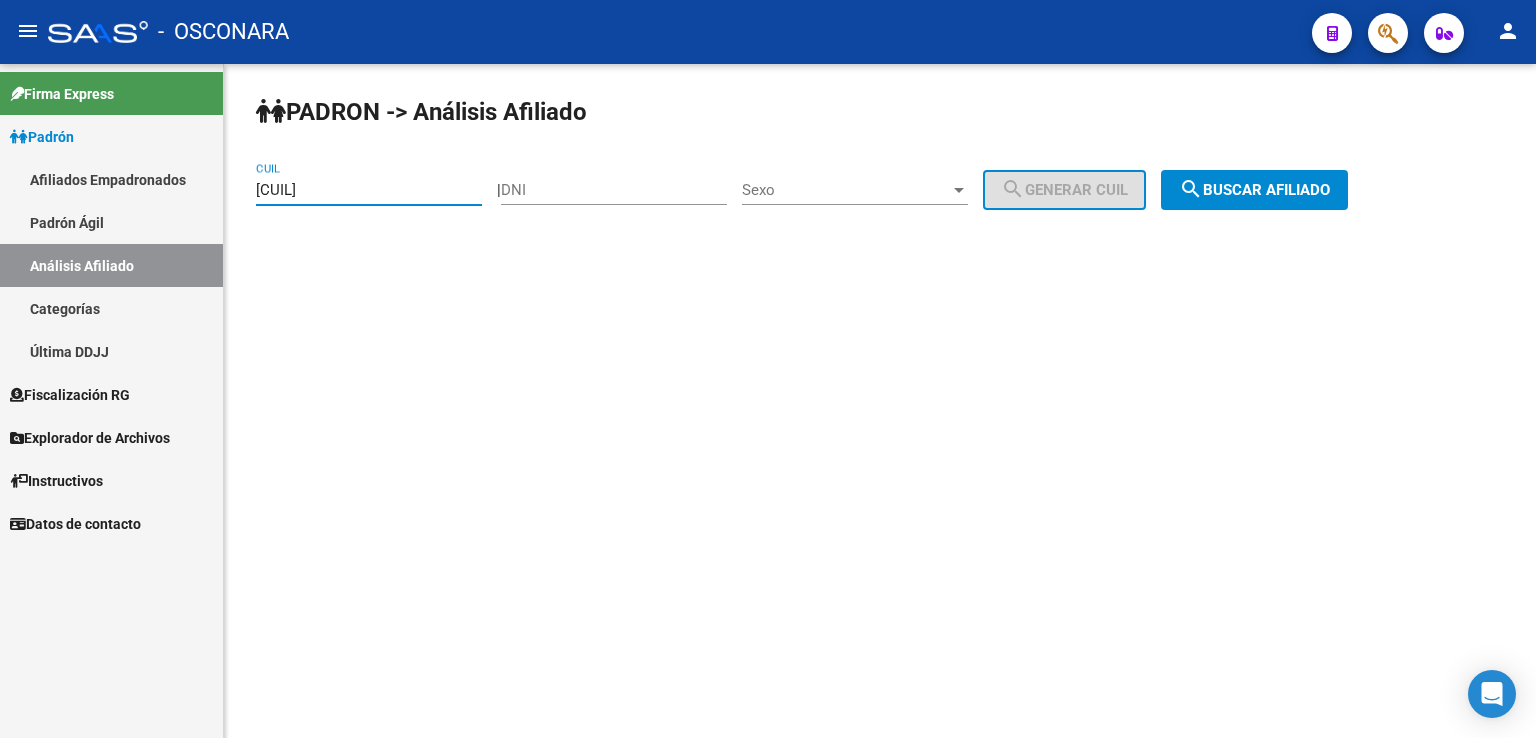 drag, startPoint x: 428, startPoint y: 192, endPoint x: 0, endPoint y: 208, distance: 428.29895 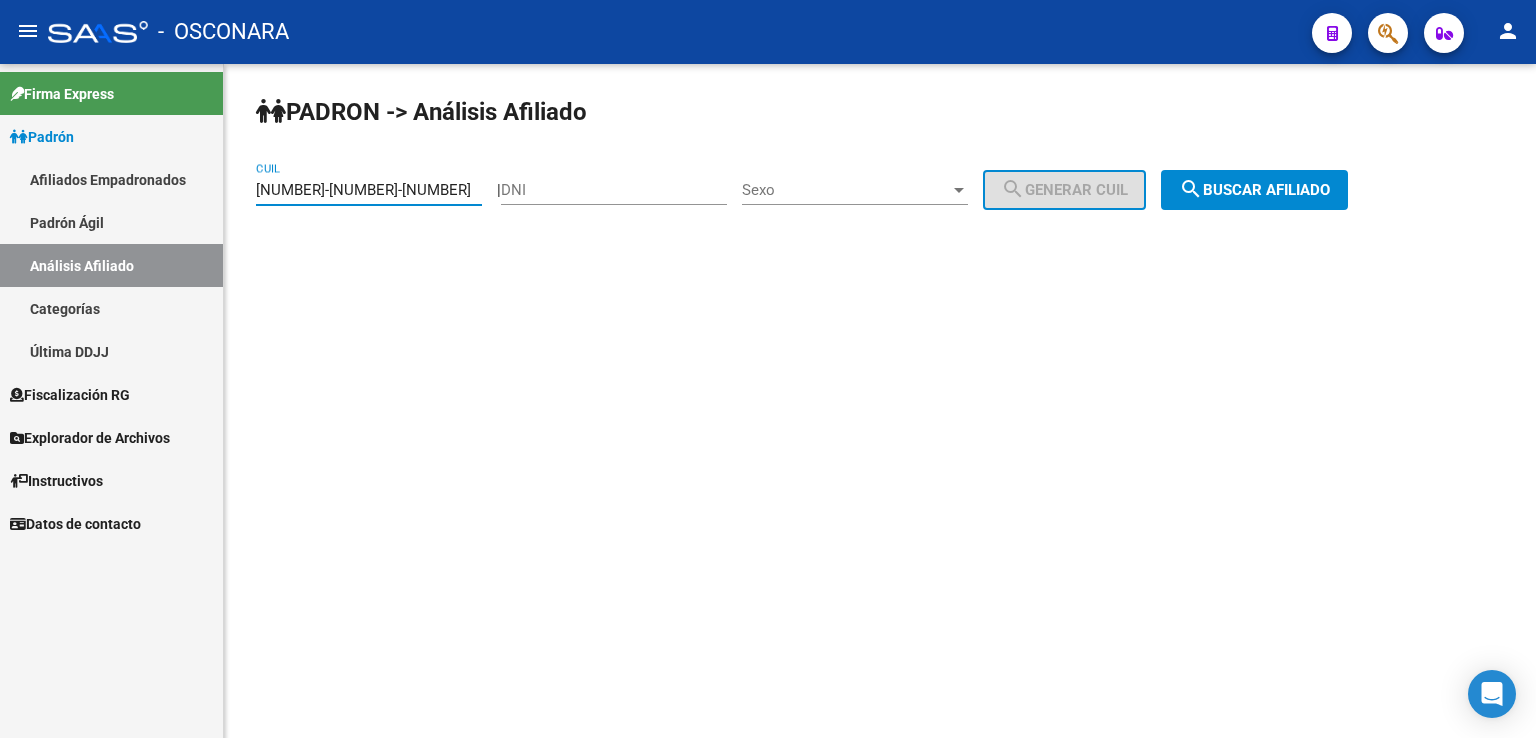 click on "search  Buscar afiliado" 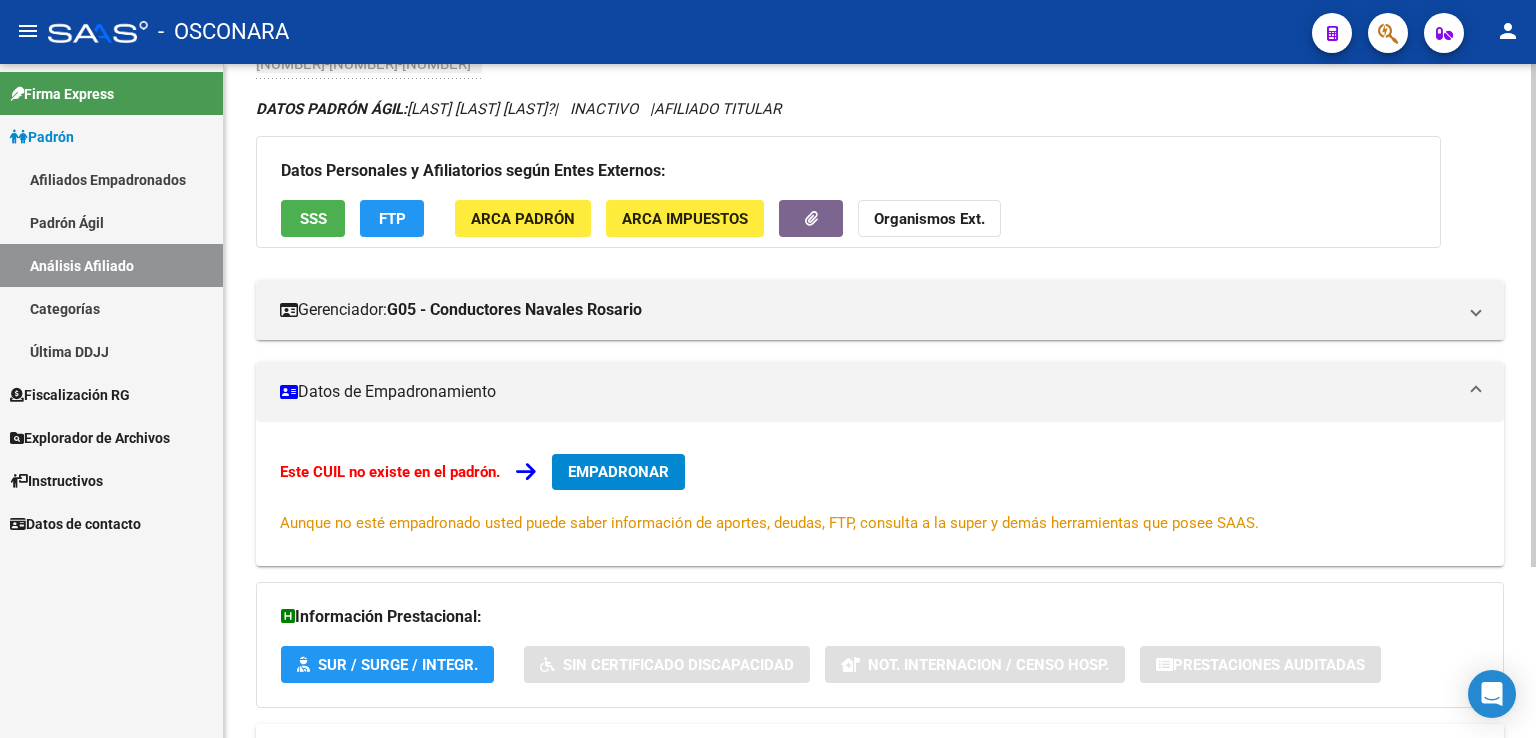scroll, scrollTop: 229, scrollLeft: 0, axis: vertical 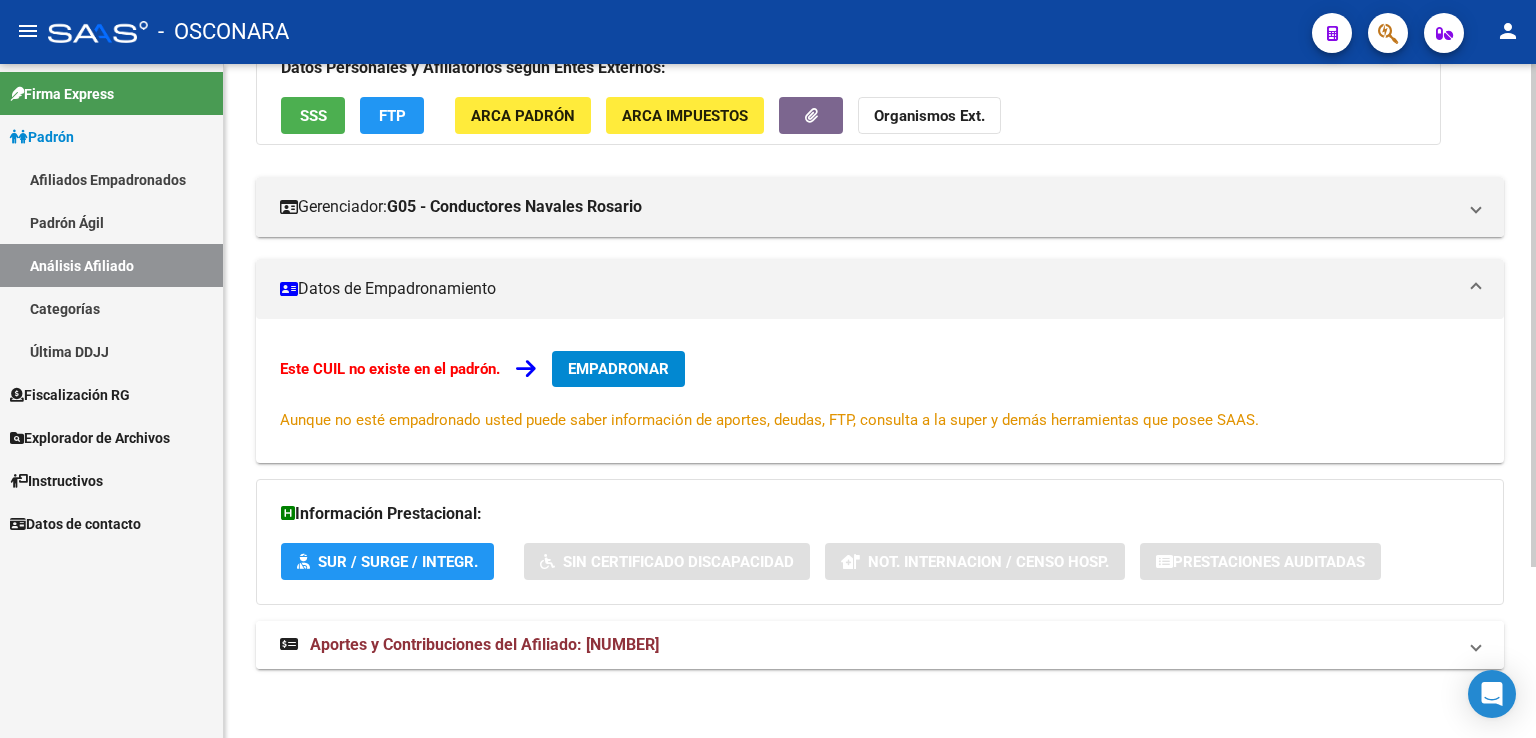 click on "Aportes y Contribuciones del Afiliado: [NUMBER]" at bounding box center [484, 644] 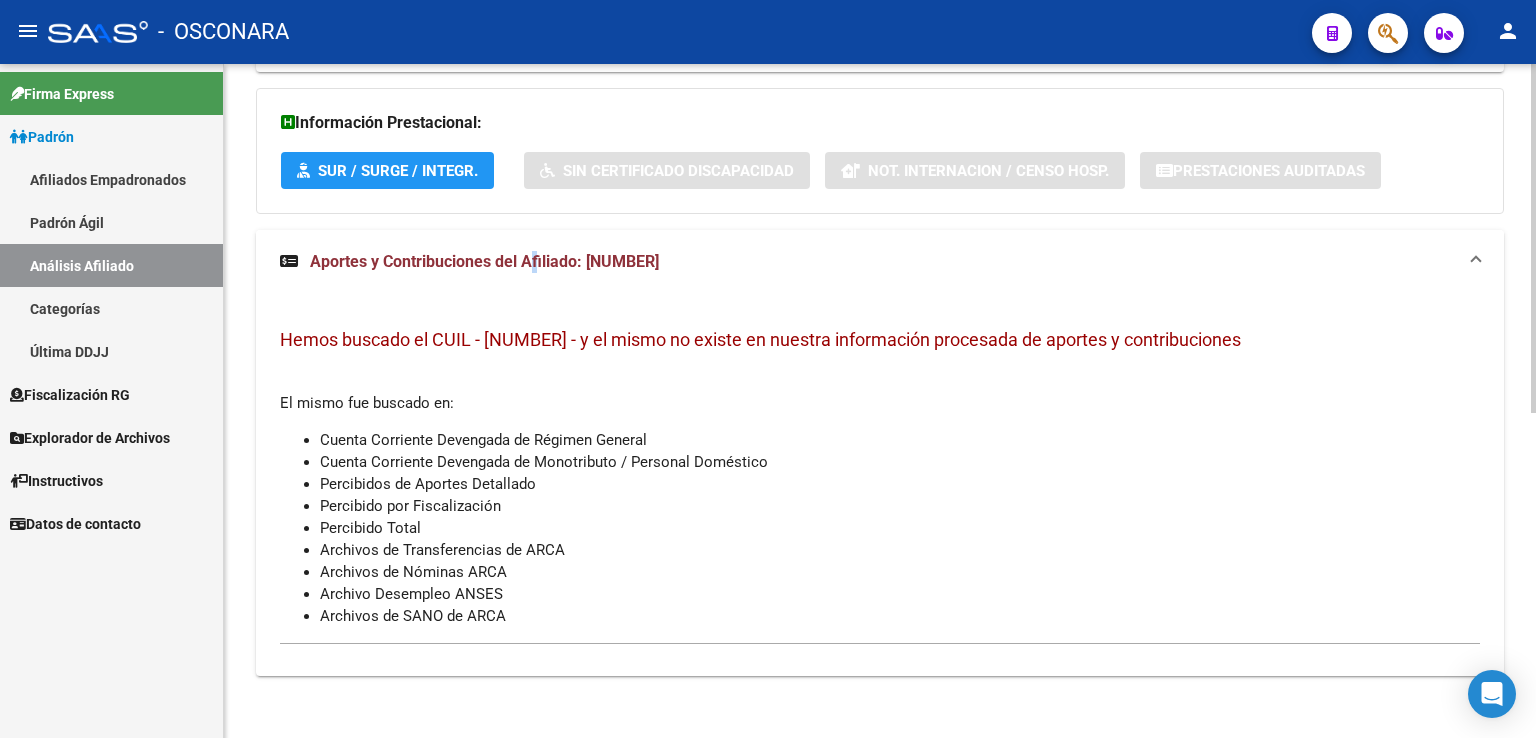 scroll, scrollTop: 627, scrollLeft: 0, axis: vertical 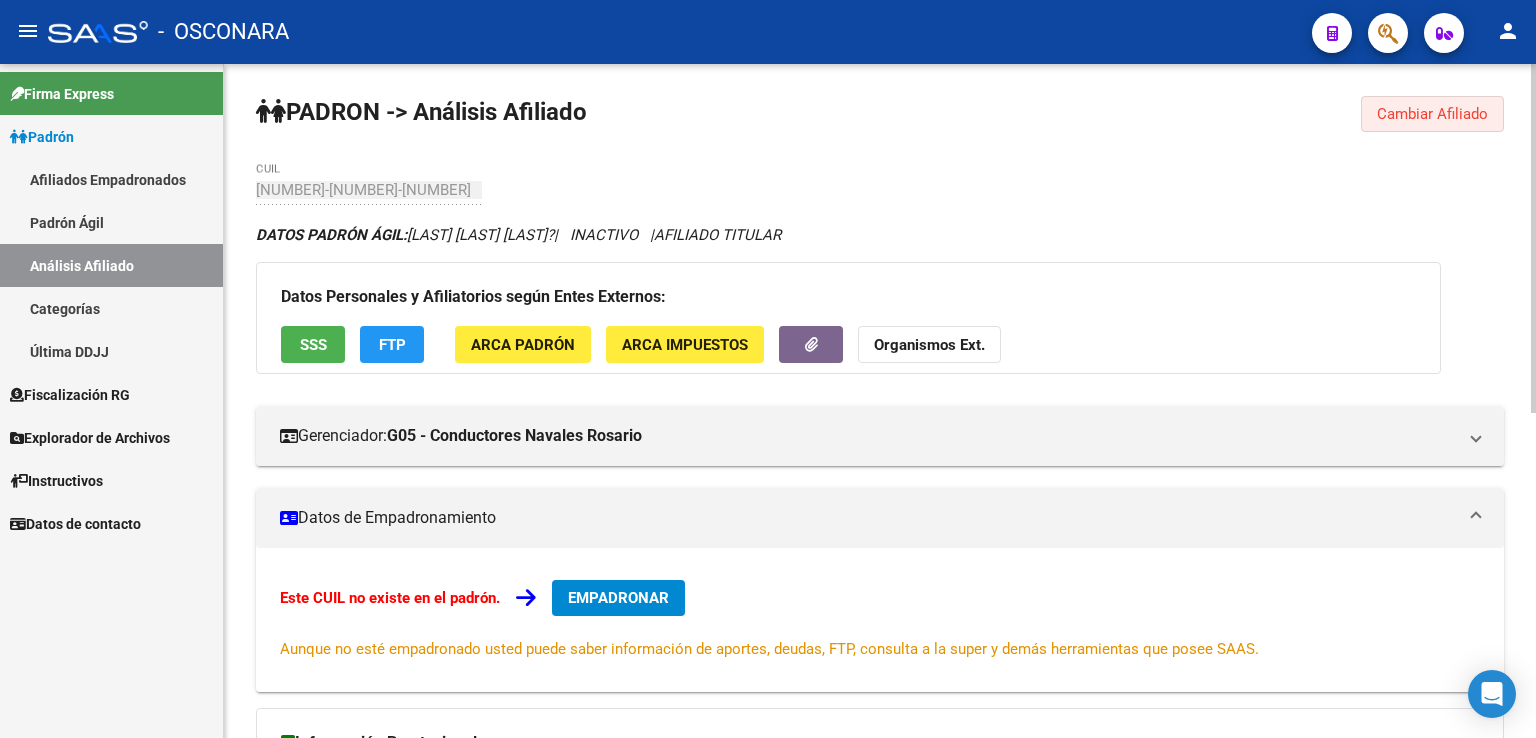 drag, startPoint x: 1410, startPoint y: 103, endPoint x: 1068, endPoint y: 140, distance: 343.99564 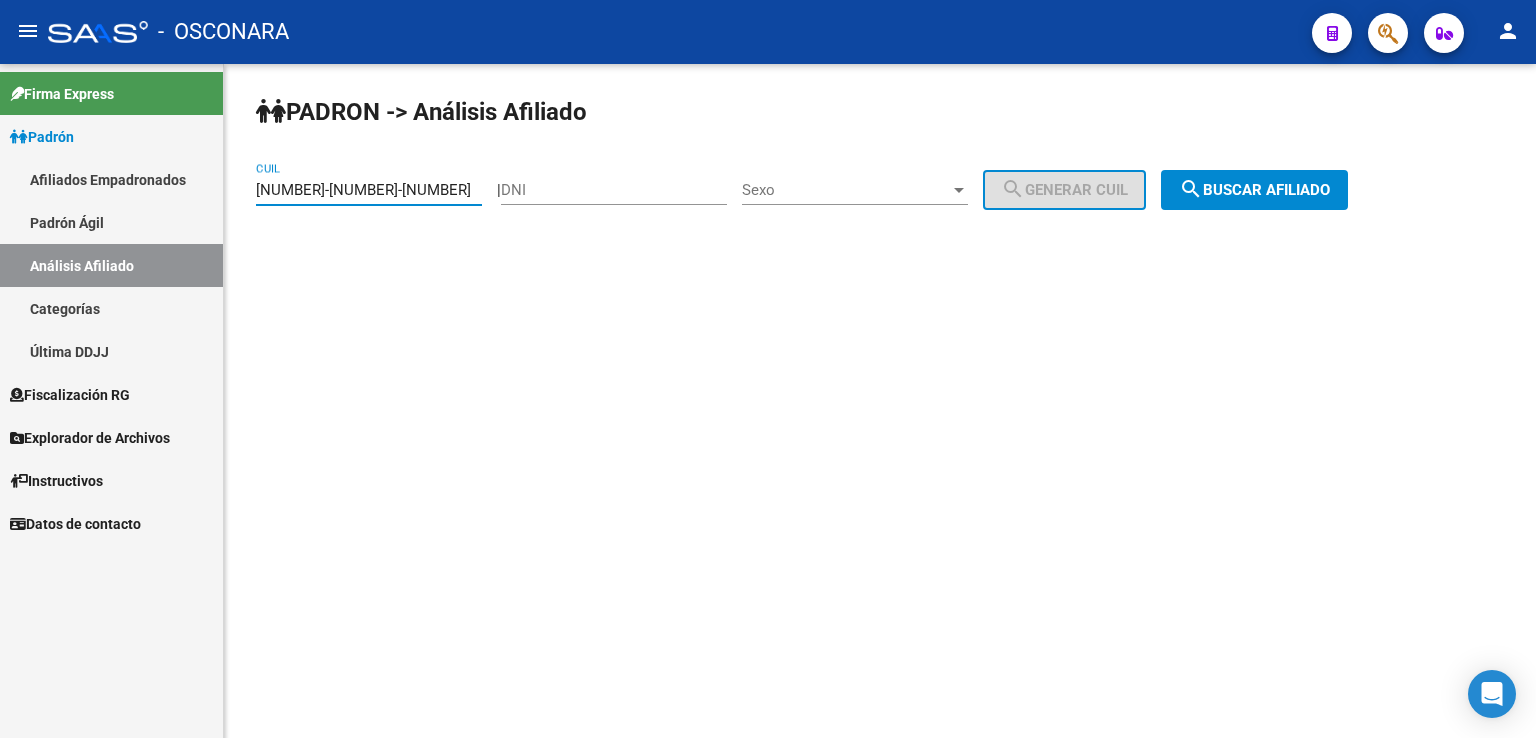 drag, startPoint x: 368, startPoint y: 197, endPoint x: 16, endPoint y: 214, distance: 352.41028 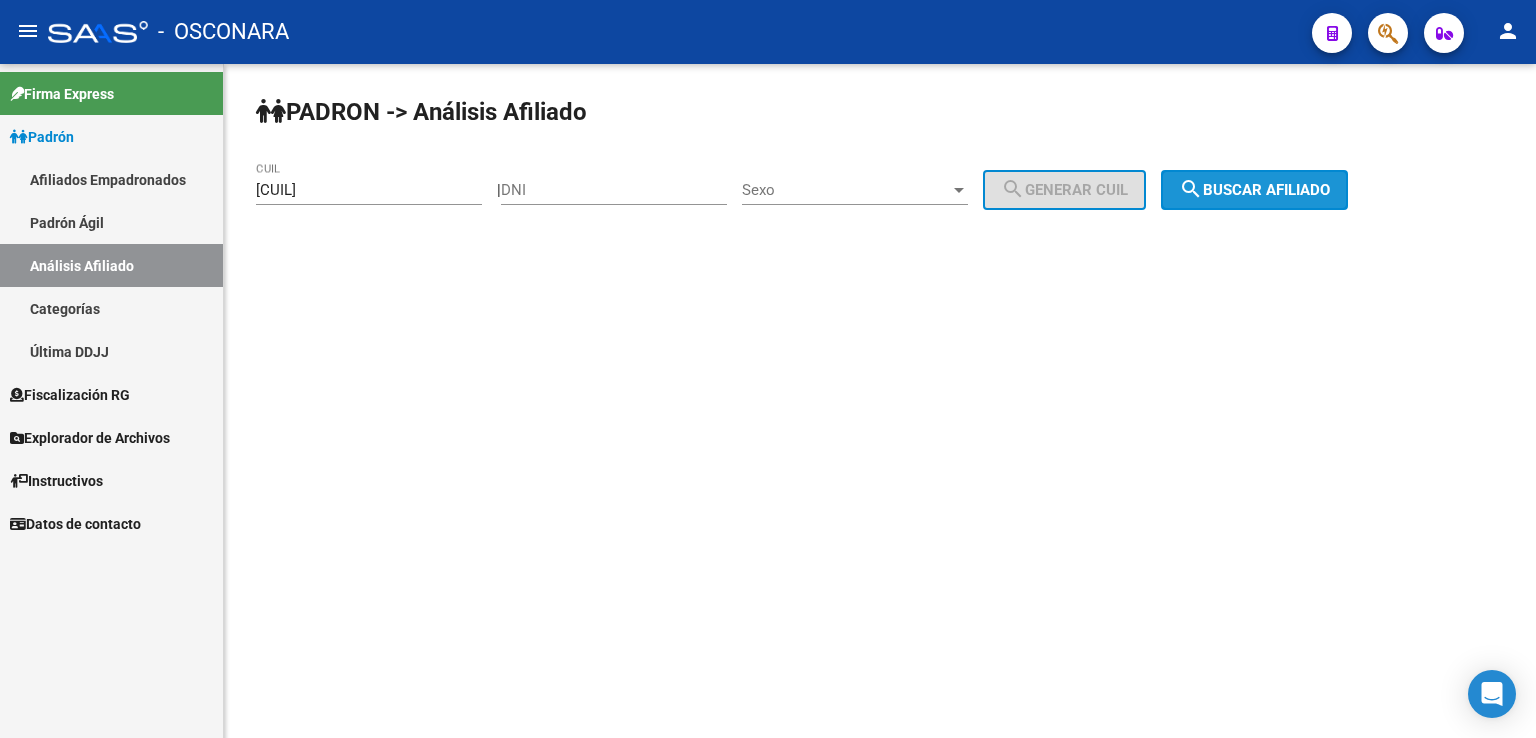 click on "search  Buscar afiliado" 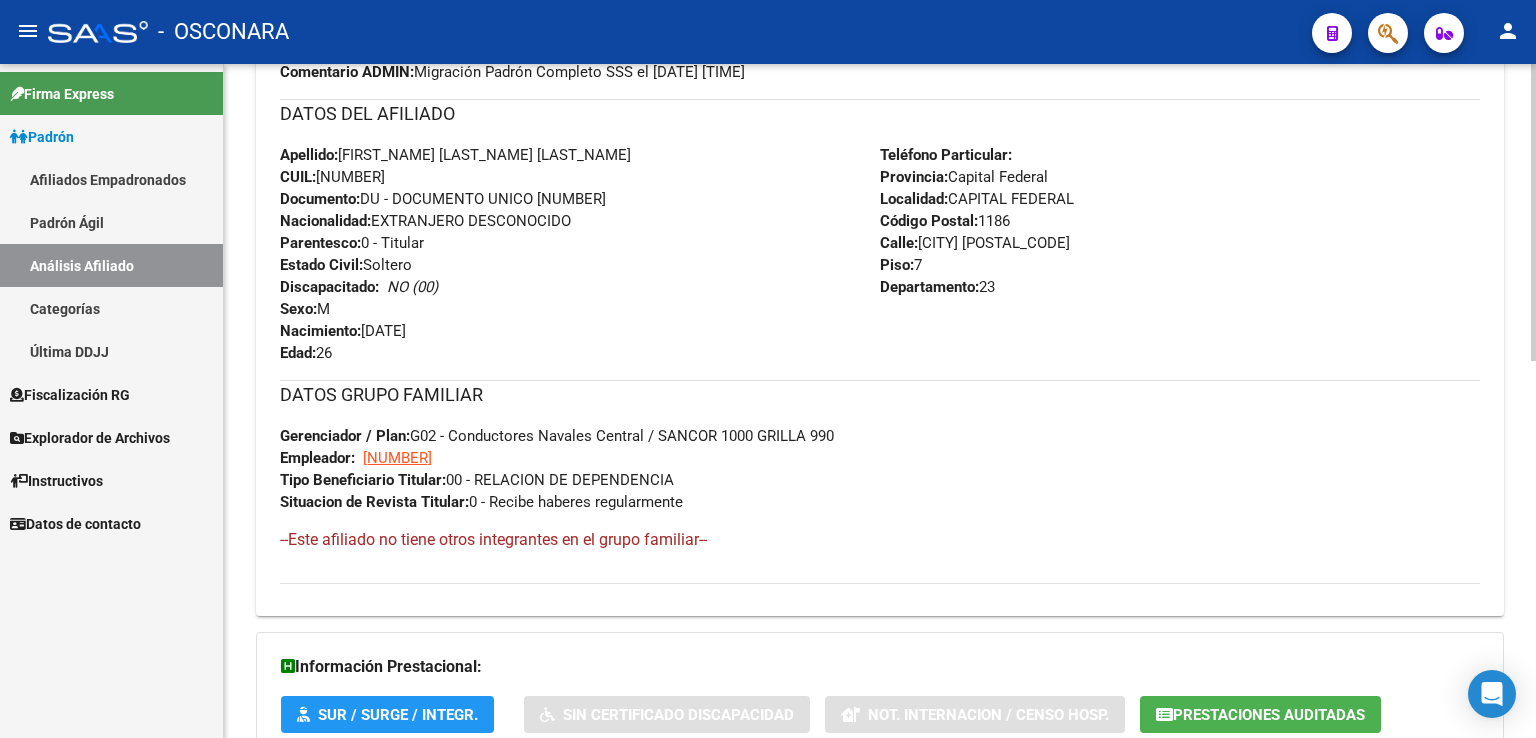 scroll, scrollTop: 857, scrollLeft: 0, axis: vertical 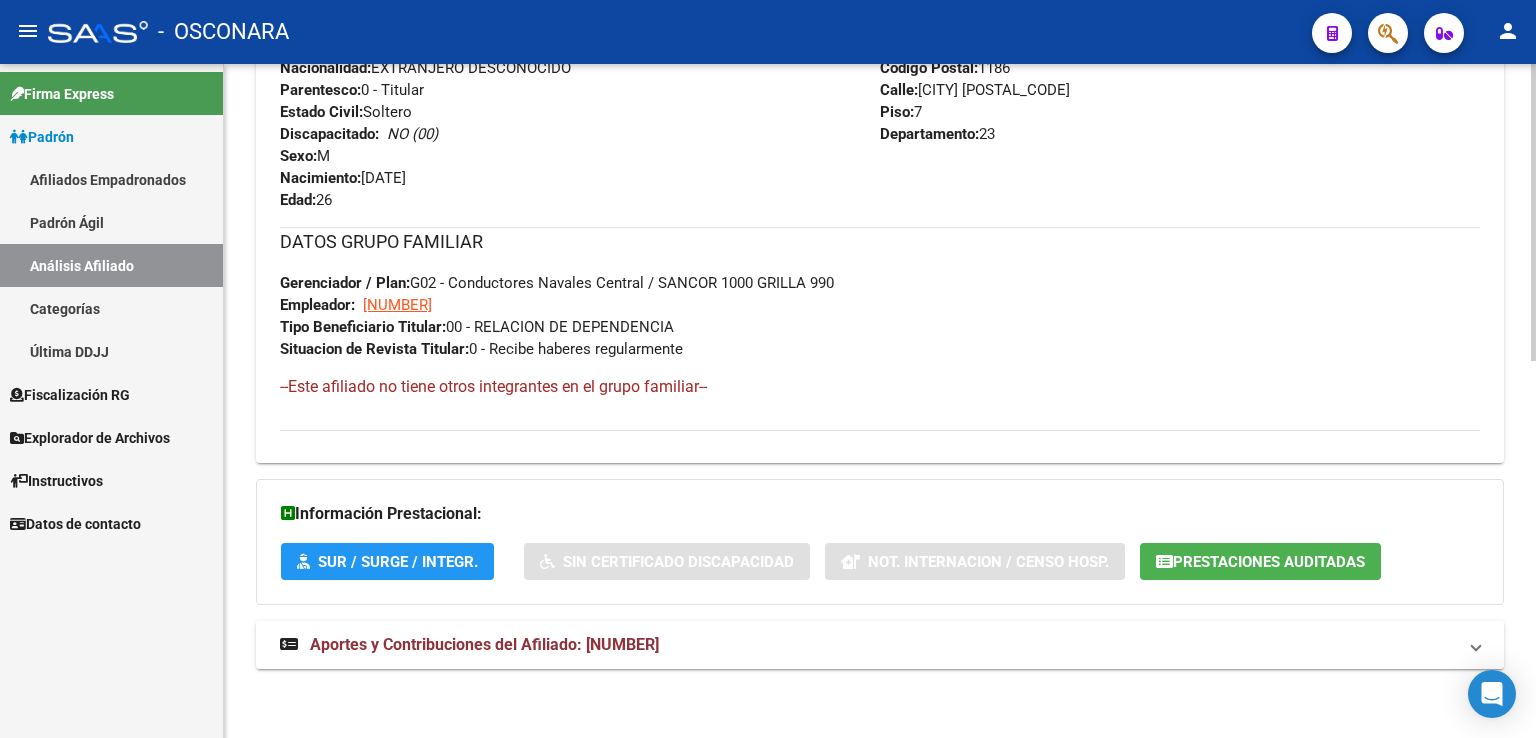 click on "Aportes y Contribuciones del Afiliado: [NUMBER]" at bounding box center (484, 644) 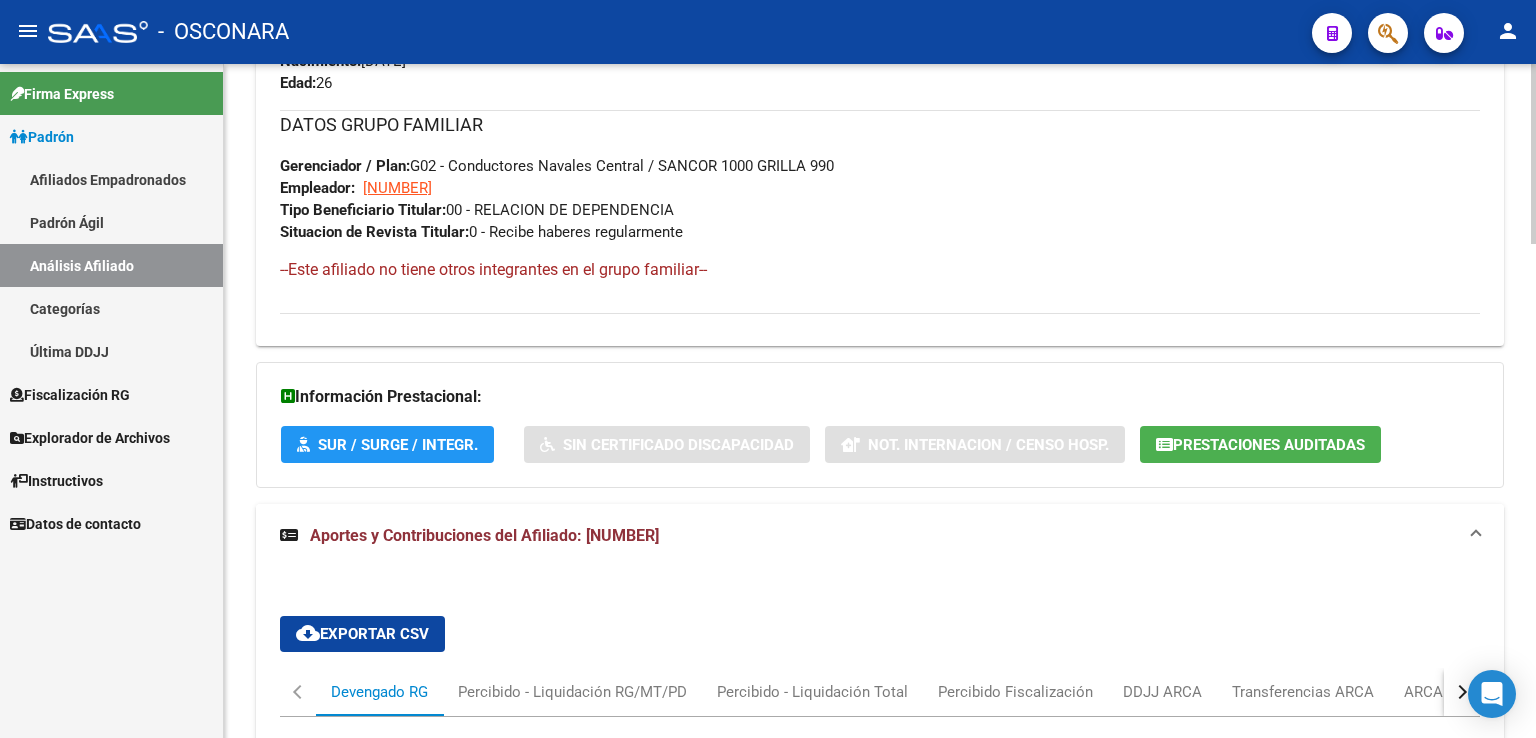 scroll, scrollTop: 1470, scrollLeft: 0, axis: vertical 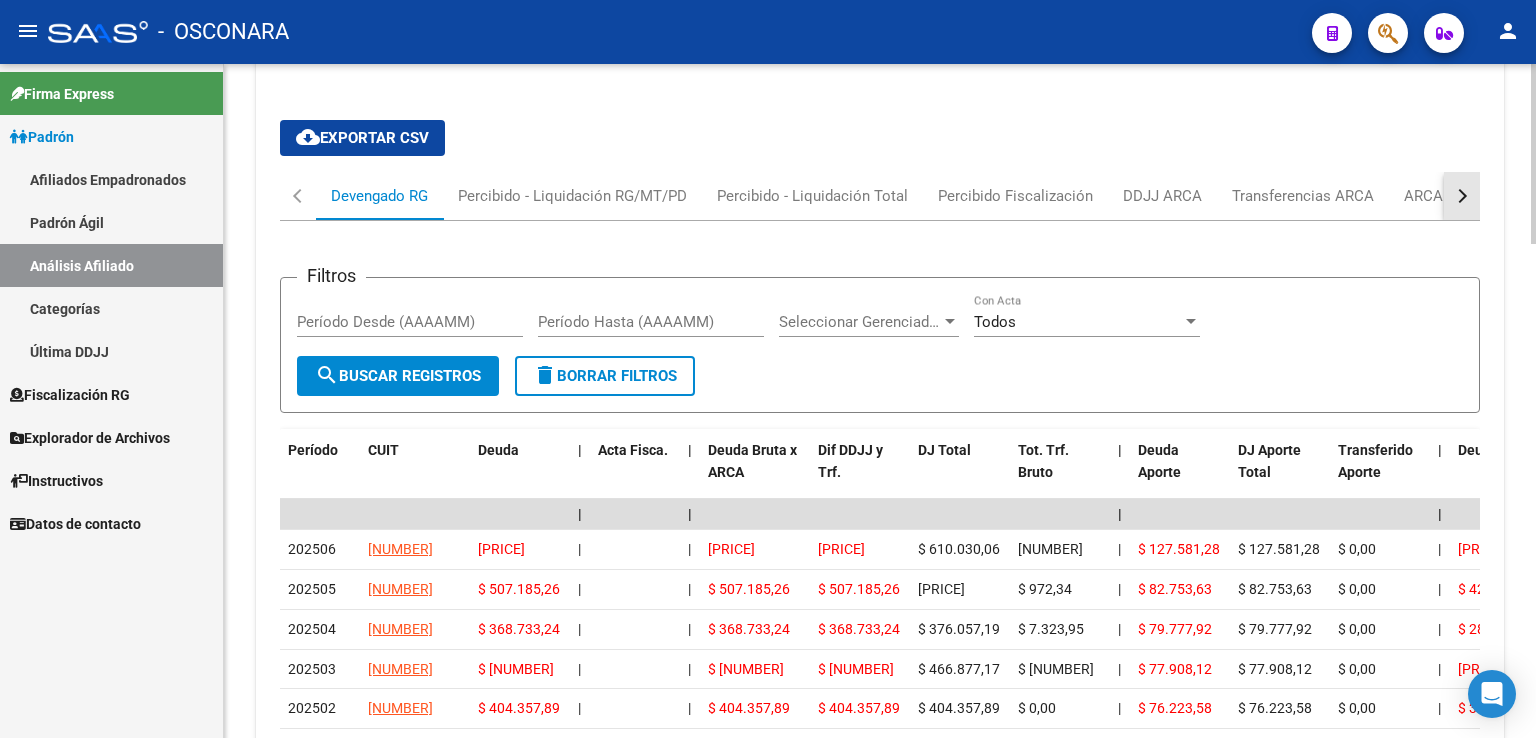 click at bounding box center (1462, 196) 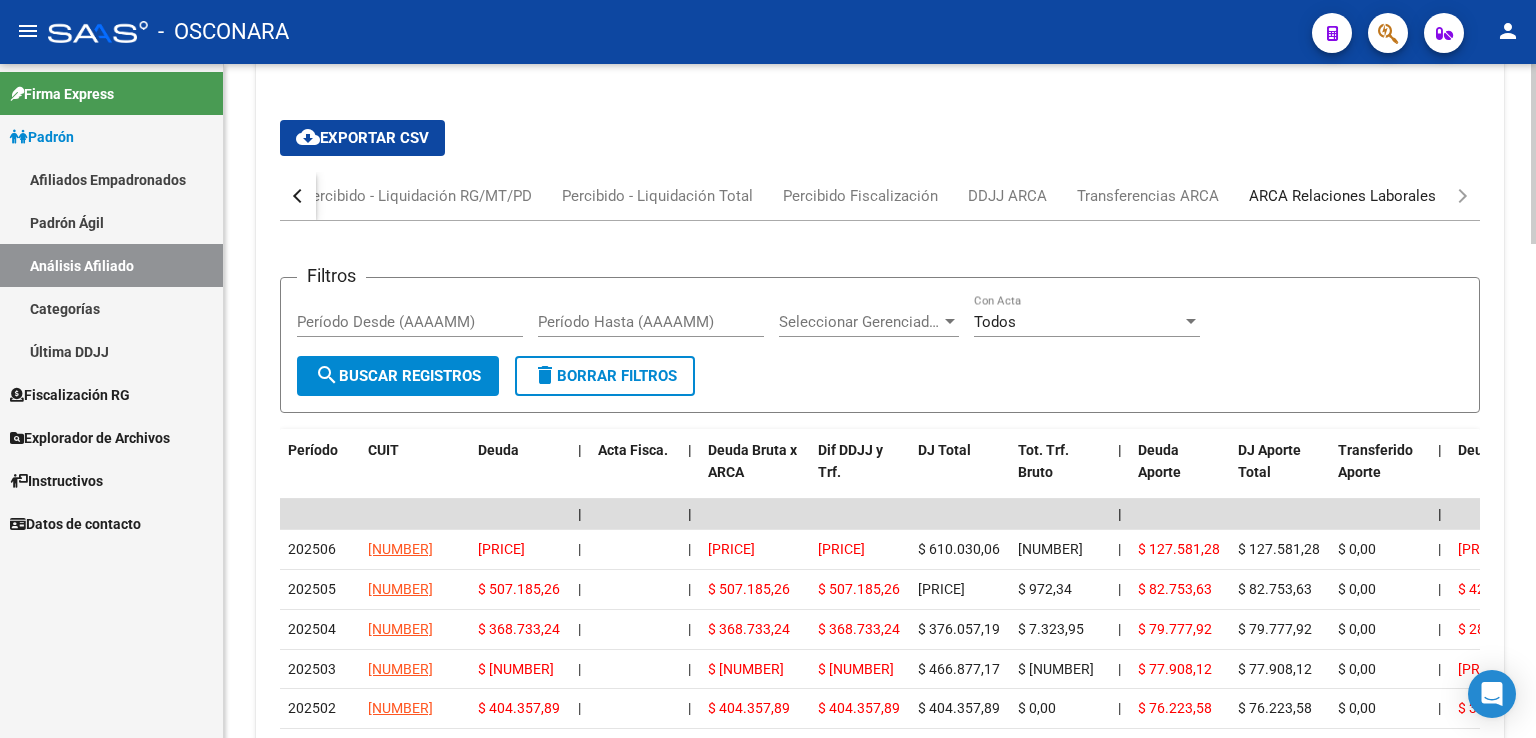 click on "ARCA Relaciones Laborales" at bounding box center (1342, 196) 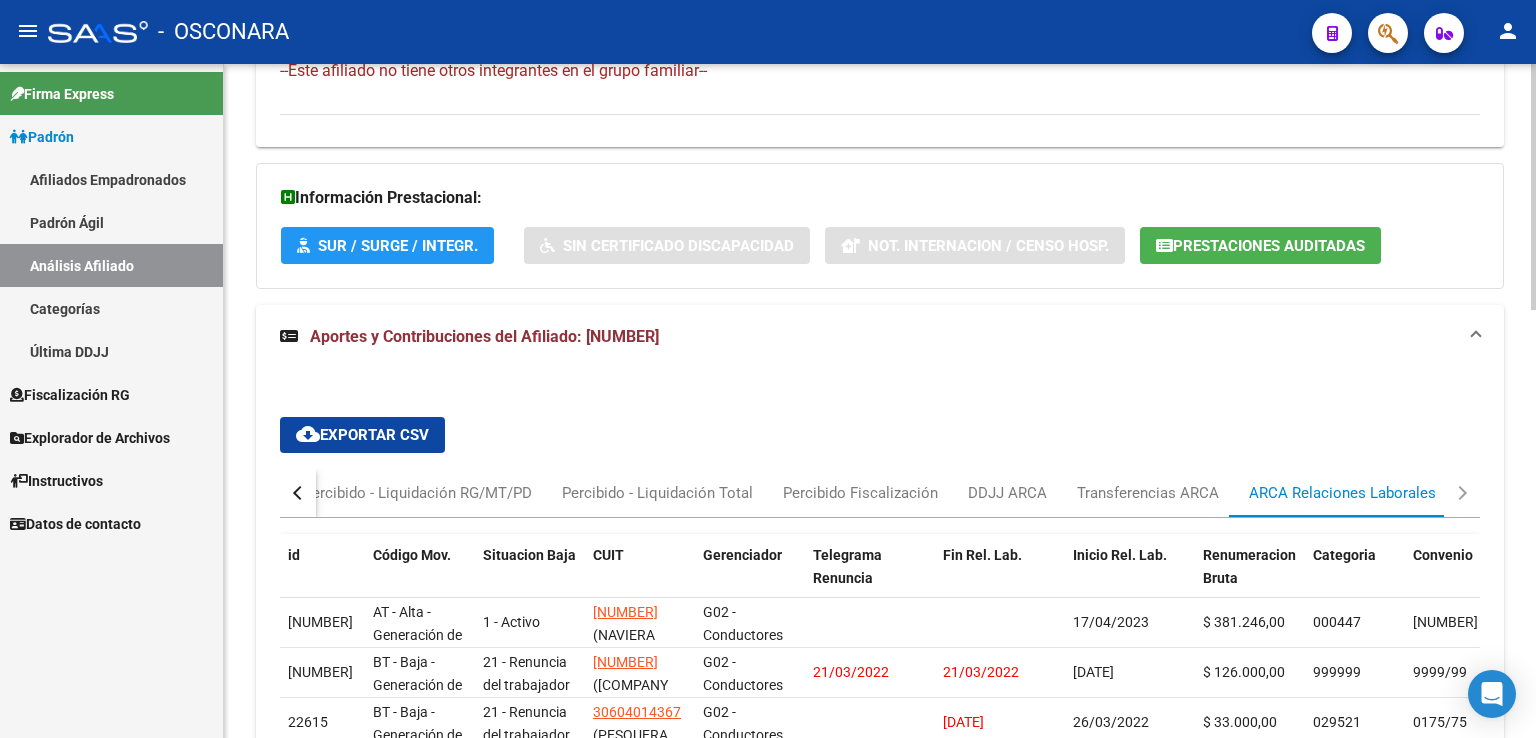 scroll, scrollTop: 1470, scrollLeft: 0, axis: vertical 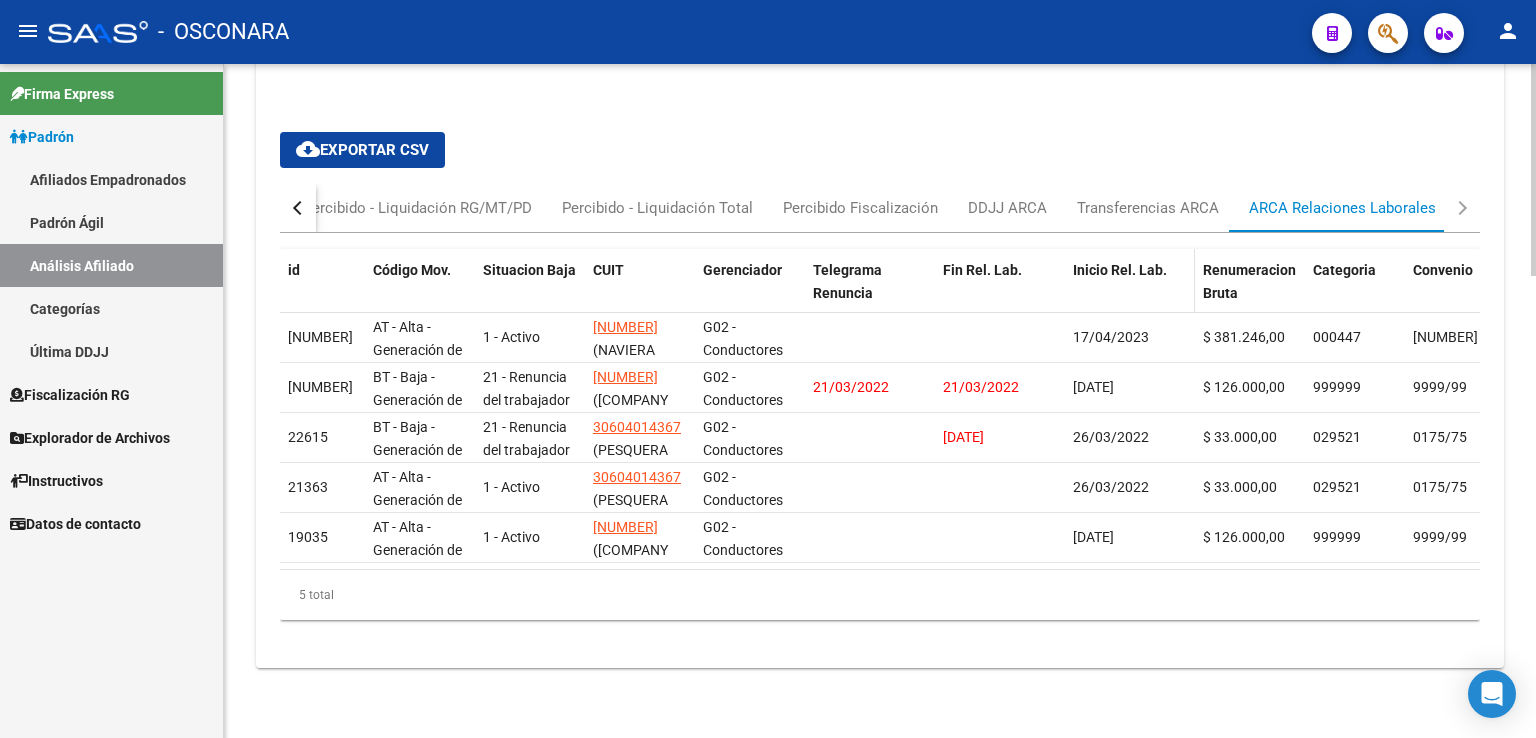 click on "Inicio Rel. Lab." at bounding box center [1120, 270] 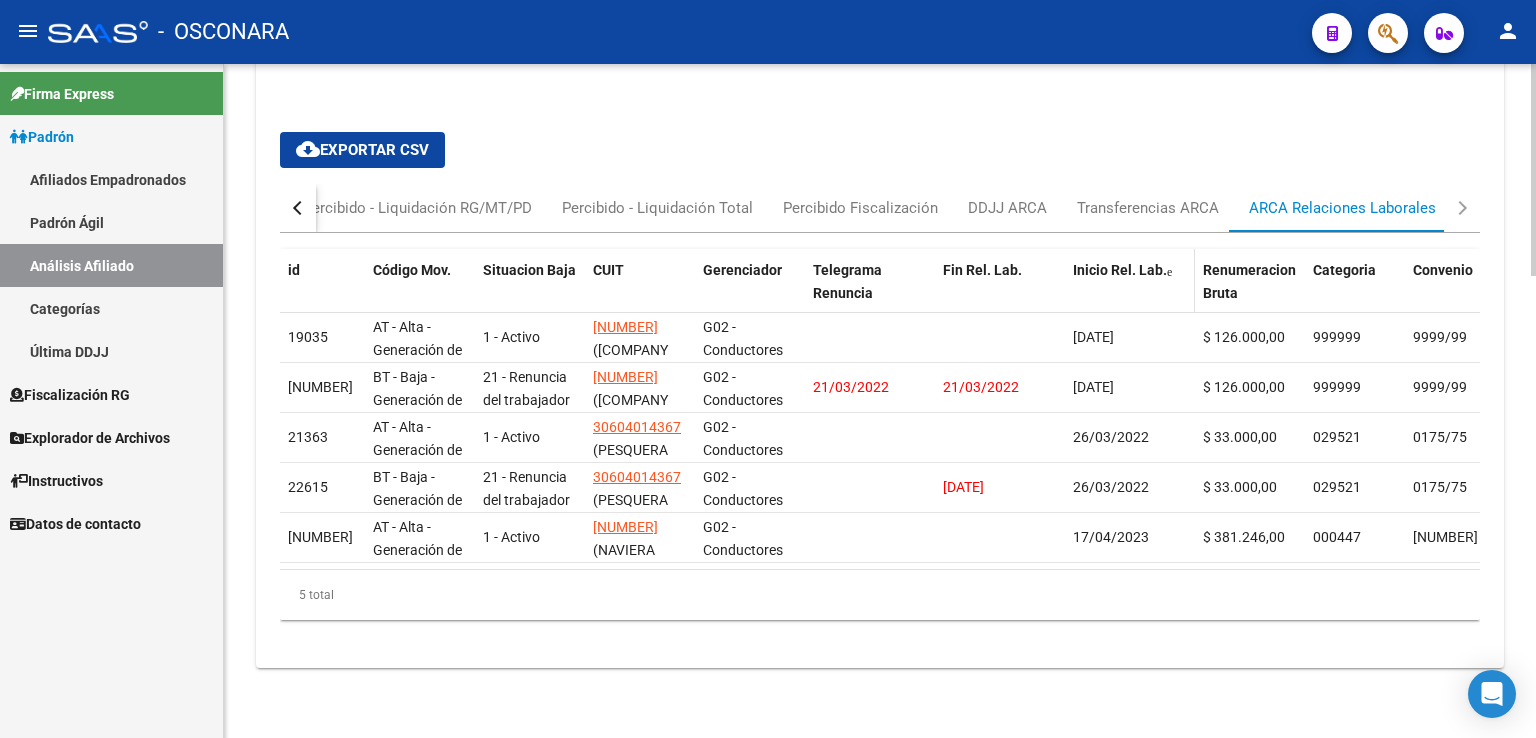 click on "Inicio Rel. Lab." at bounding box center (1120, 270) 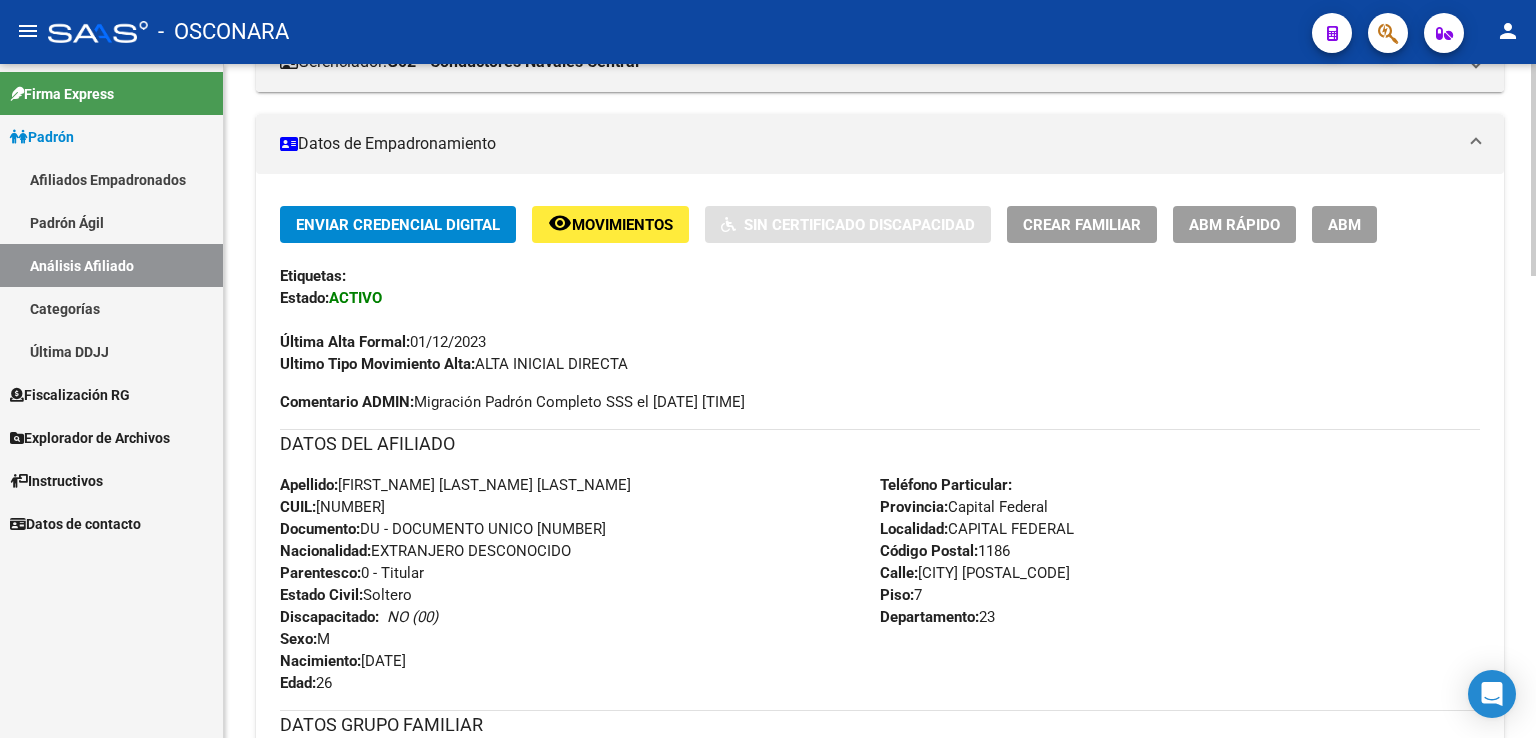scroll, scrollTop: 0, scrollLeft: 0, axis: both 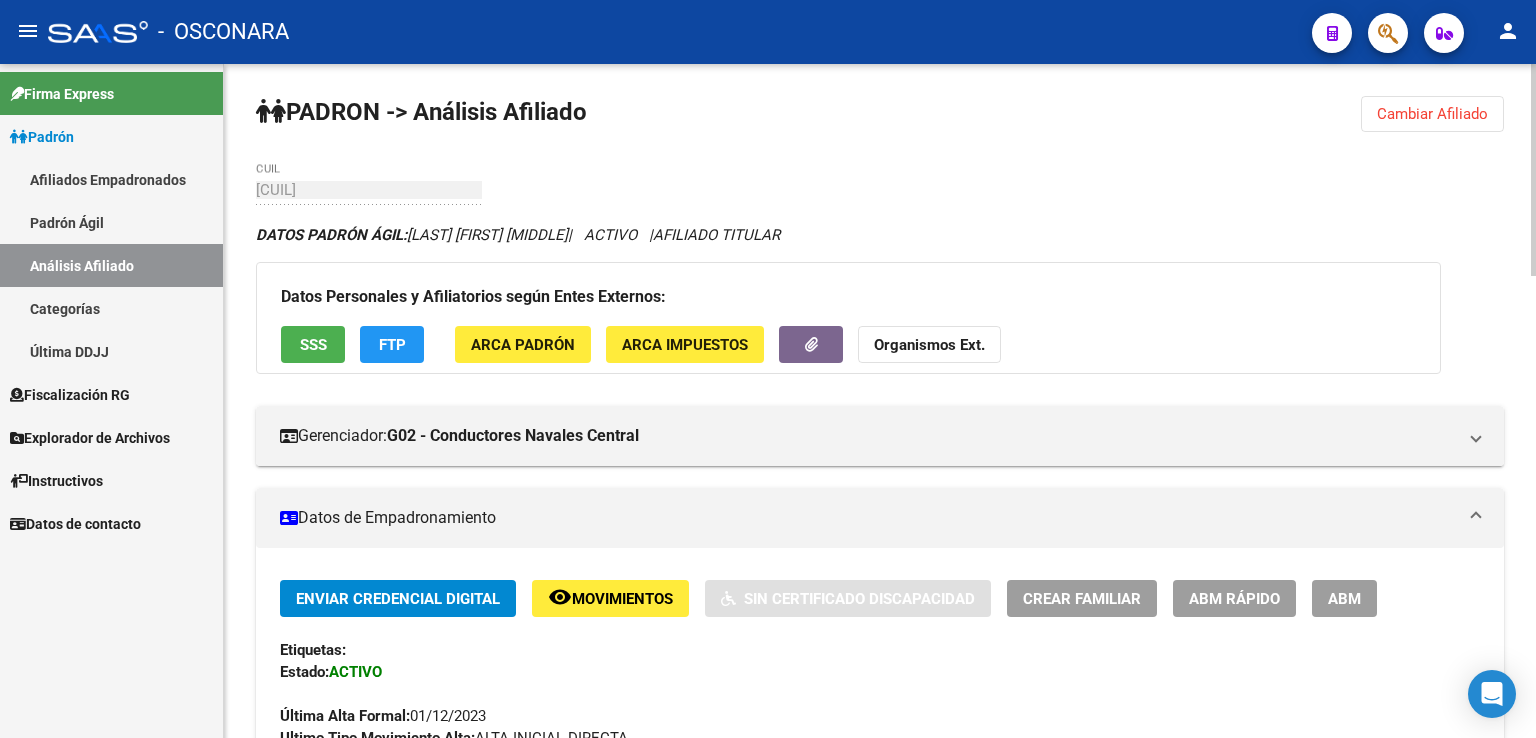 drag, startPoint x: 1427, startPoint y: 120, endPoint x: 1389, endPoint y: 131, distance: 39.56008 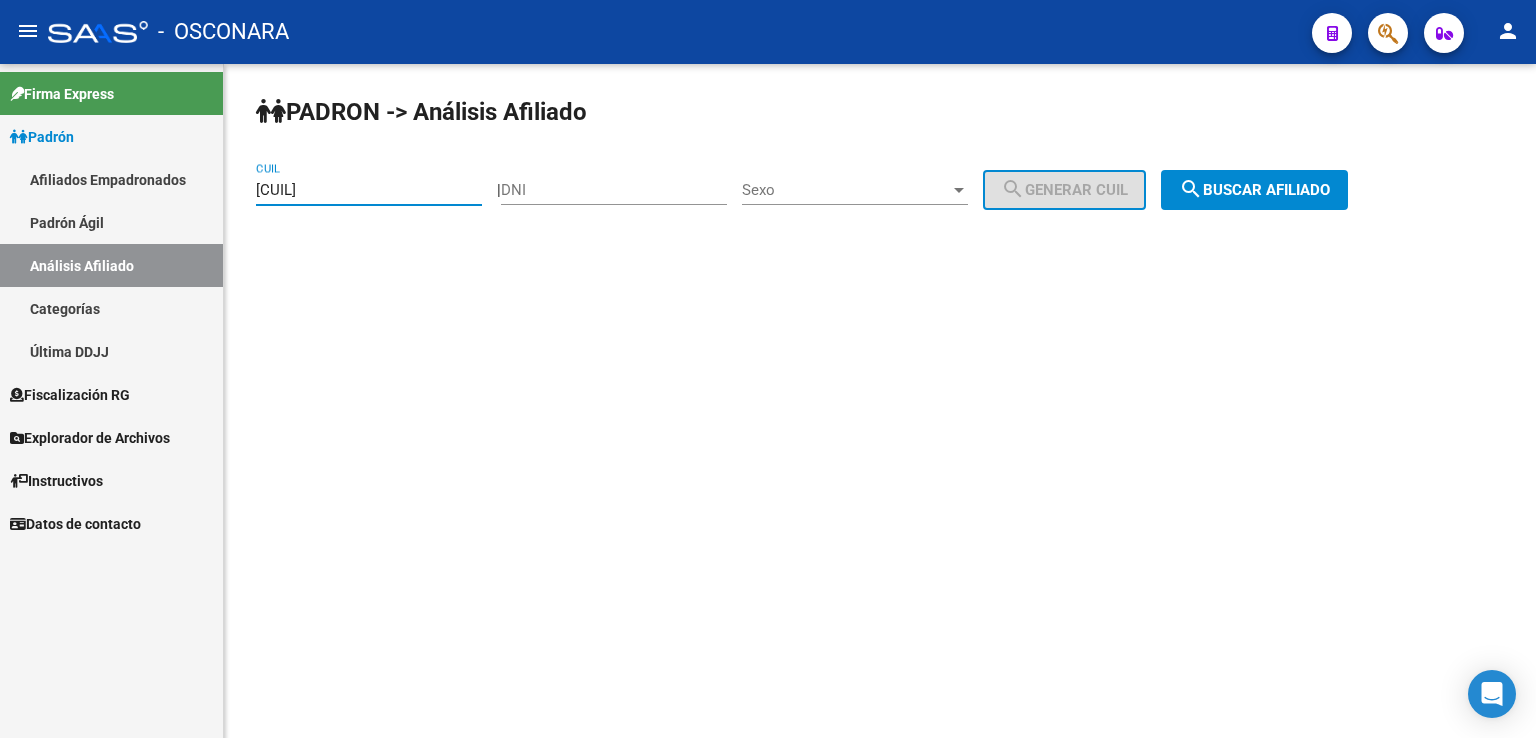 drag, startPoint x: 391, startPoint y: 196, endPoint x: 99, endPoint y: 213, distance: 292.49445 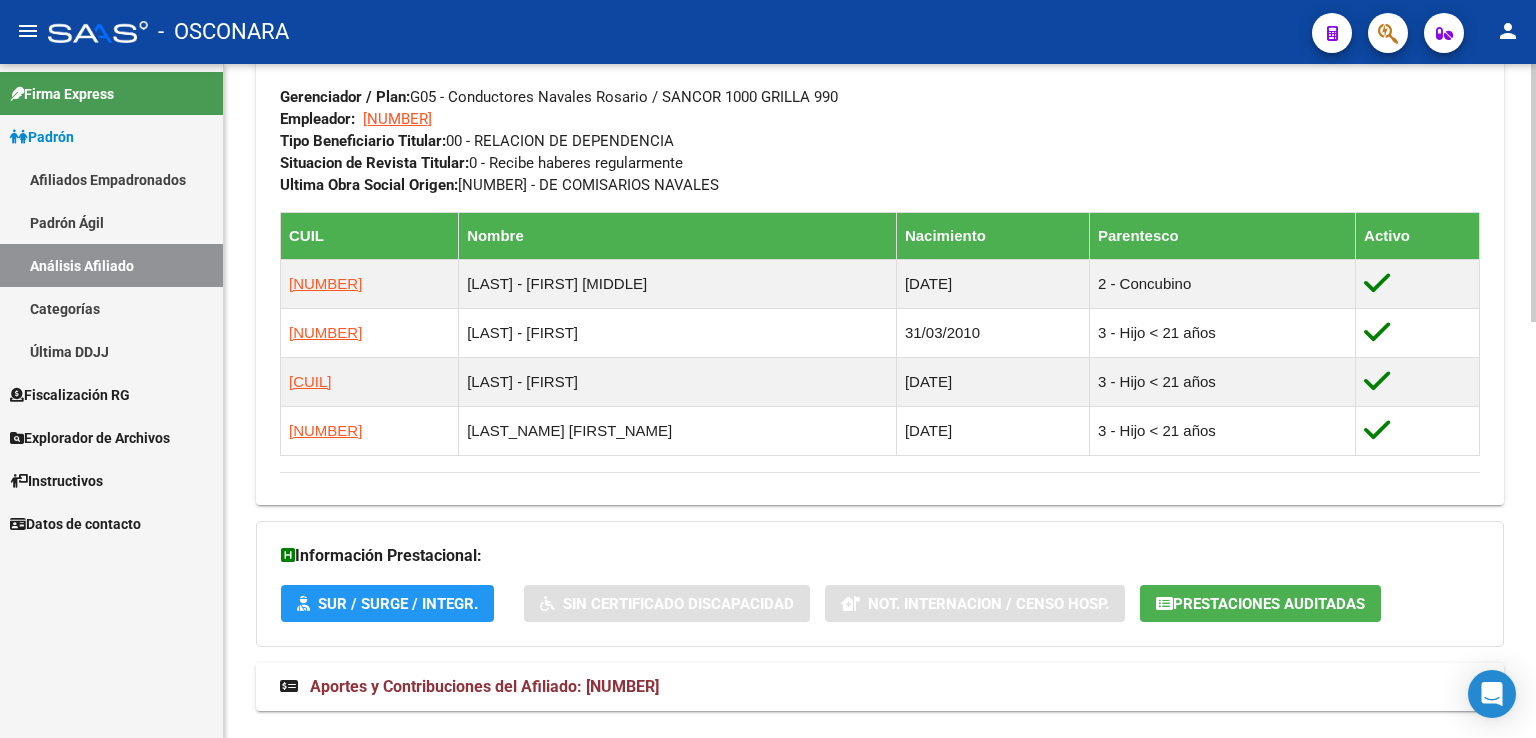 scroll, scrollTop: 1085, scrollLeft: 0, axis: vertical 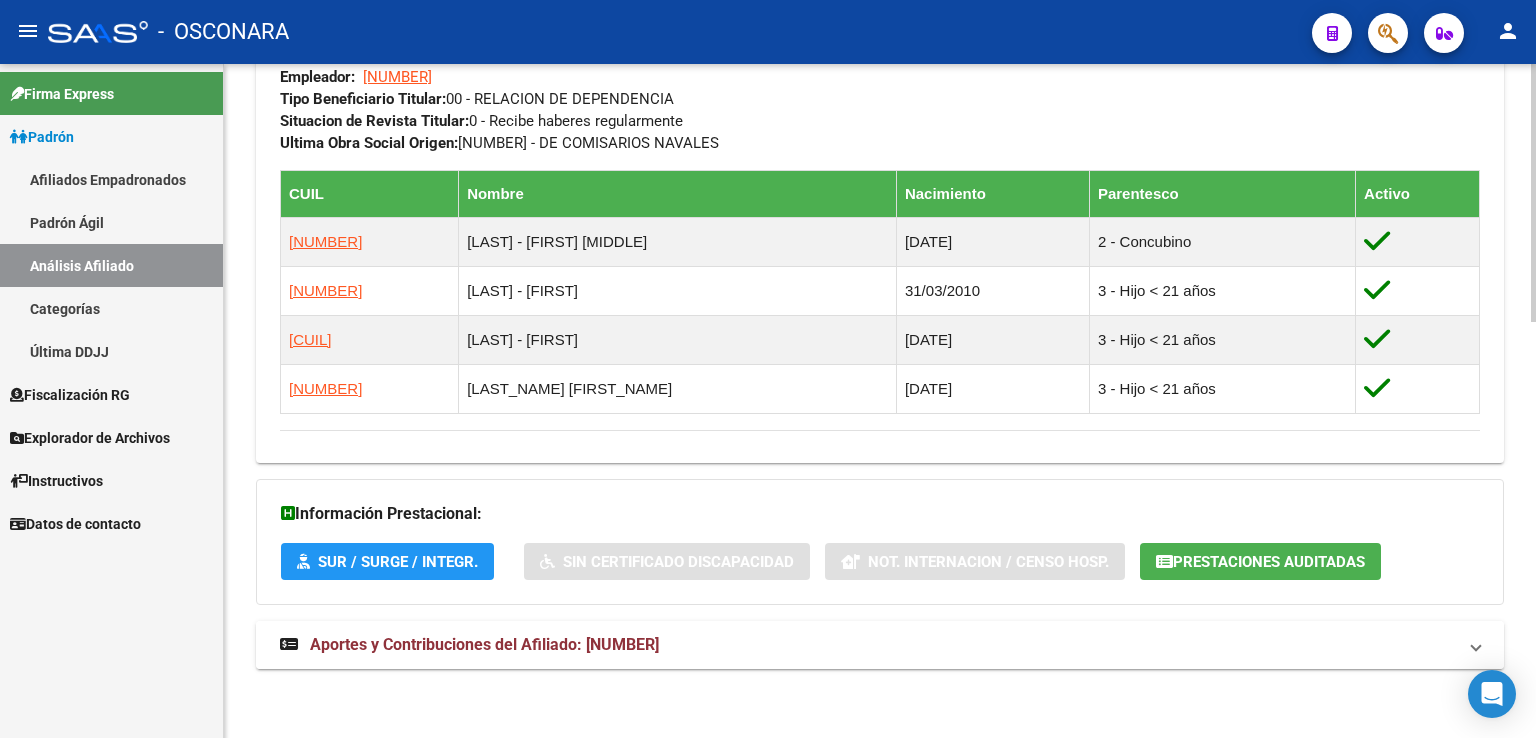 click on "Aportes y Contribuciones del Afiliado: [NUMBER]" at bounding box center [484, 644] 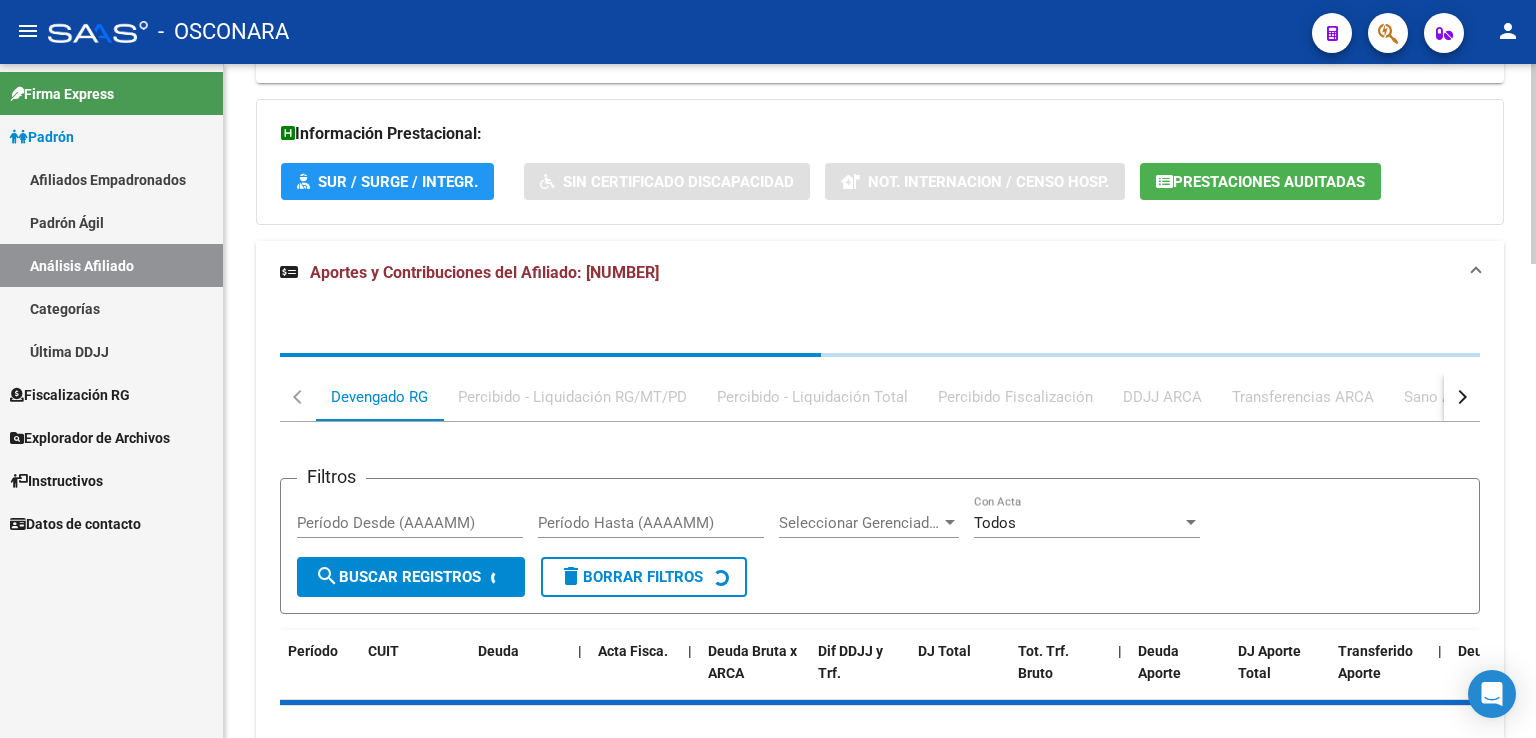 scroll, scrollTop: 1485, scrollLeft: 0, axis: vertical 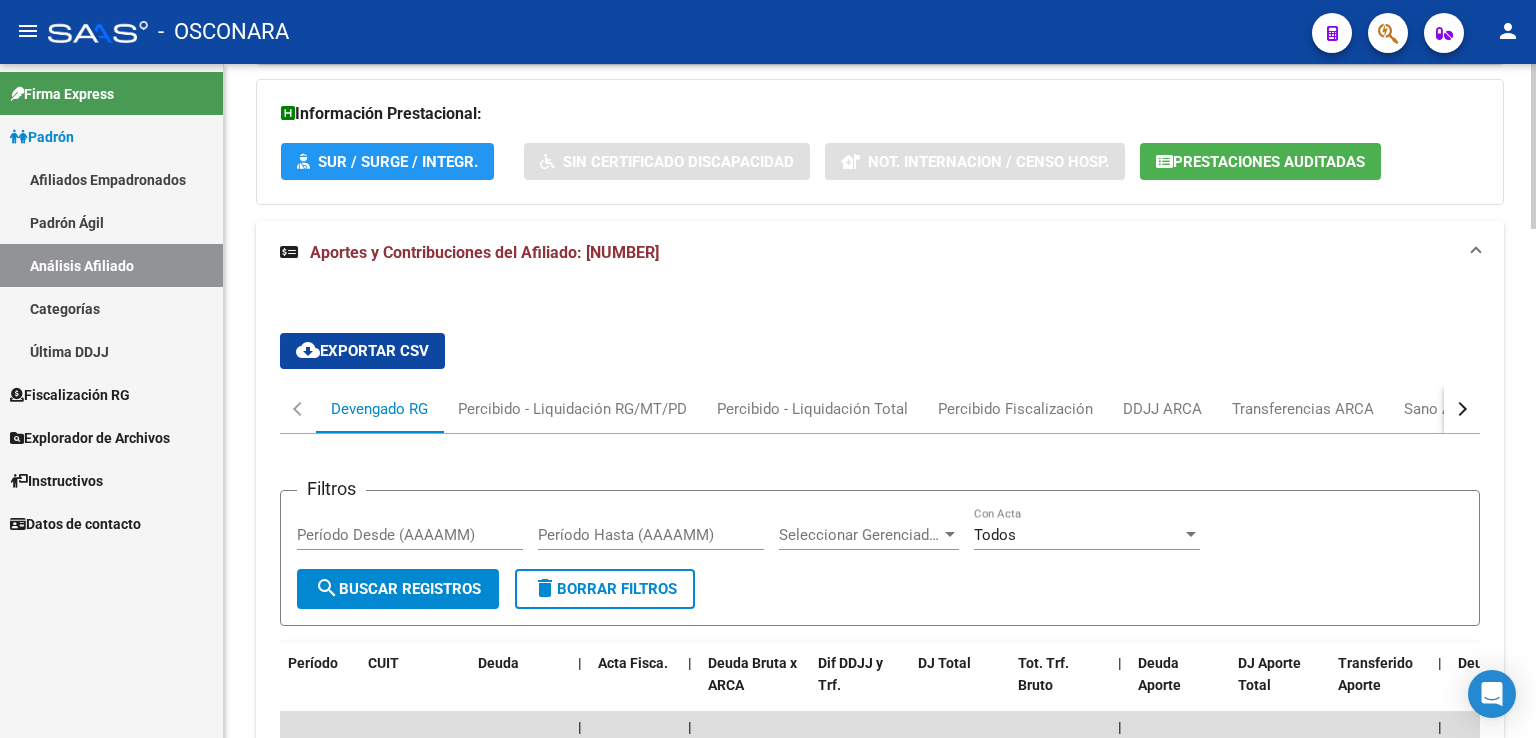 click at bounding box center [1460, 409] 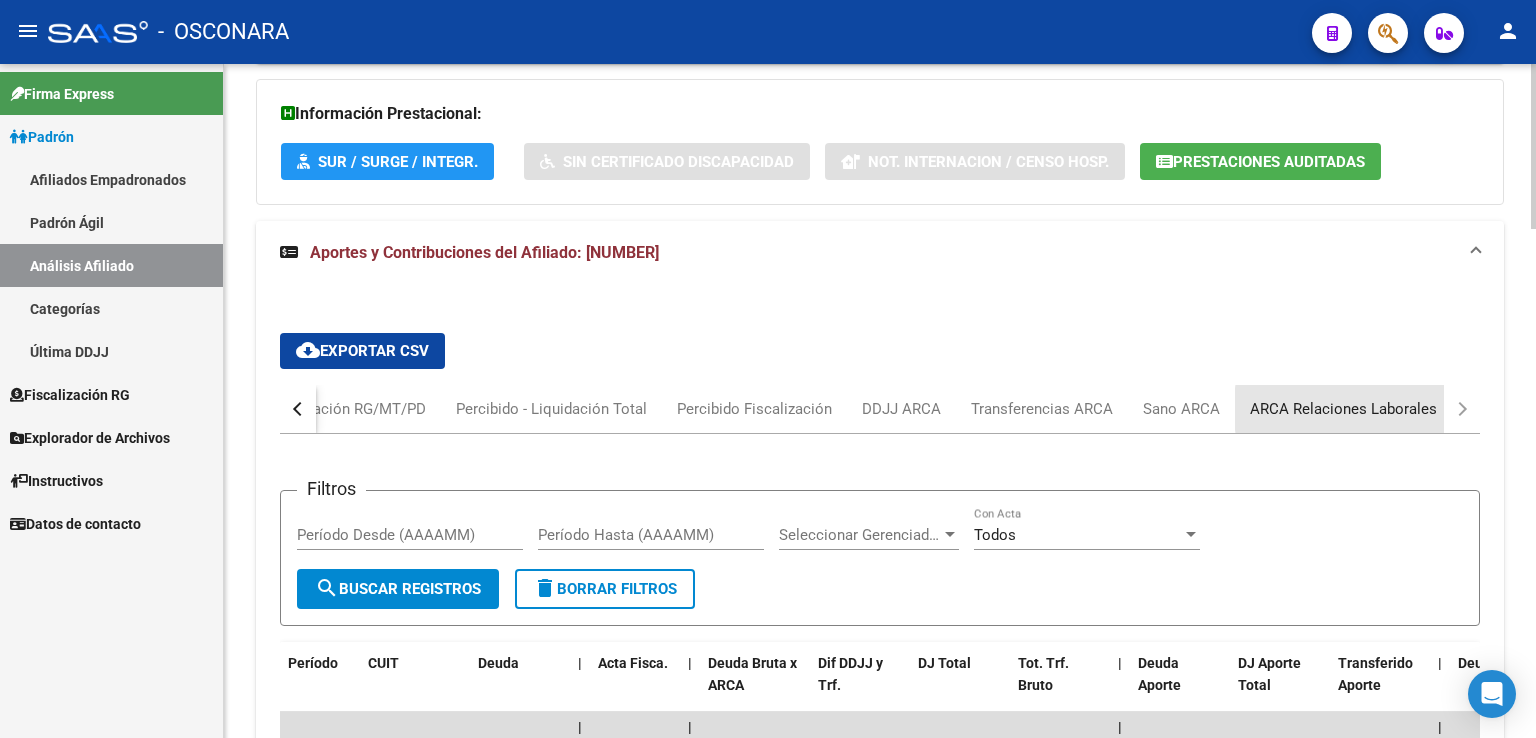 click on "ARCA Relaciones Laborales" at bounding box center [1343, 409] 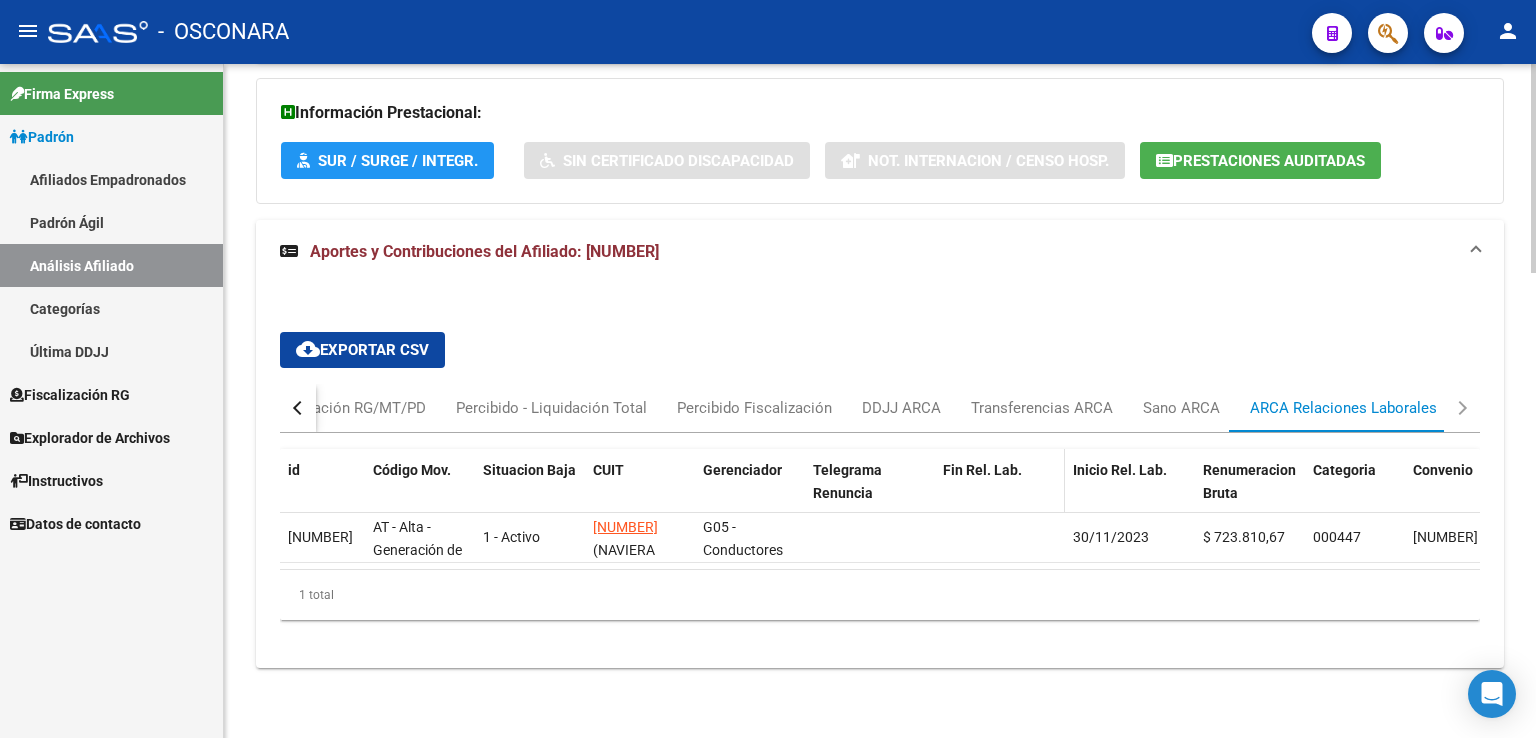 click on "Fin Rel. Lab." at bounding box center (982, 470) 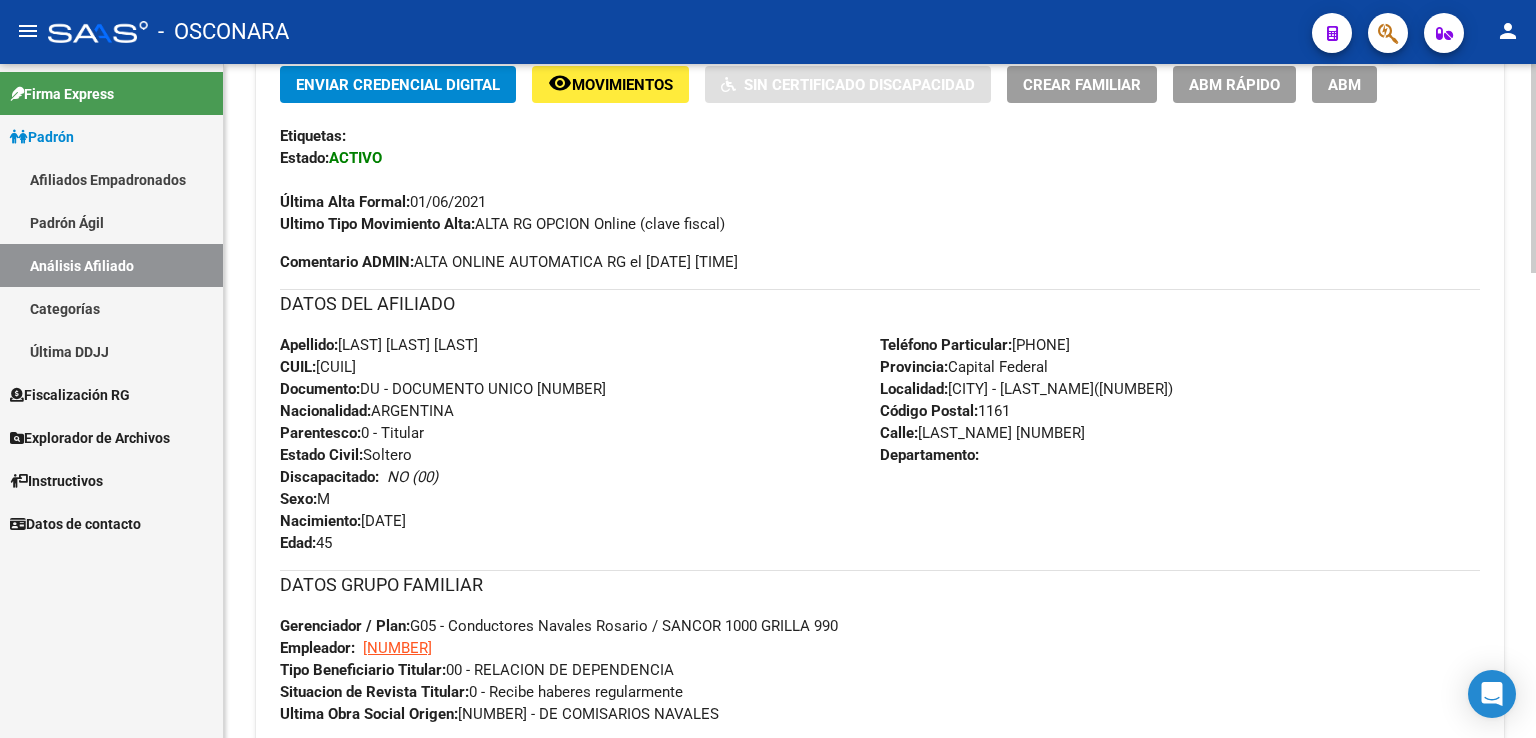 scroll, scrollTop: 500, scrollLeft: 0, axis: vertical 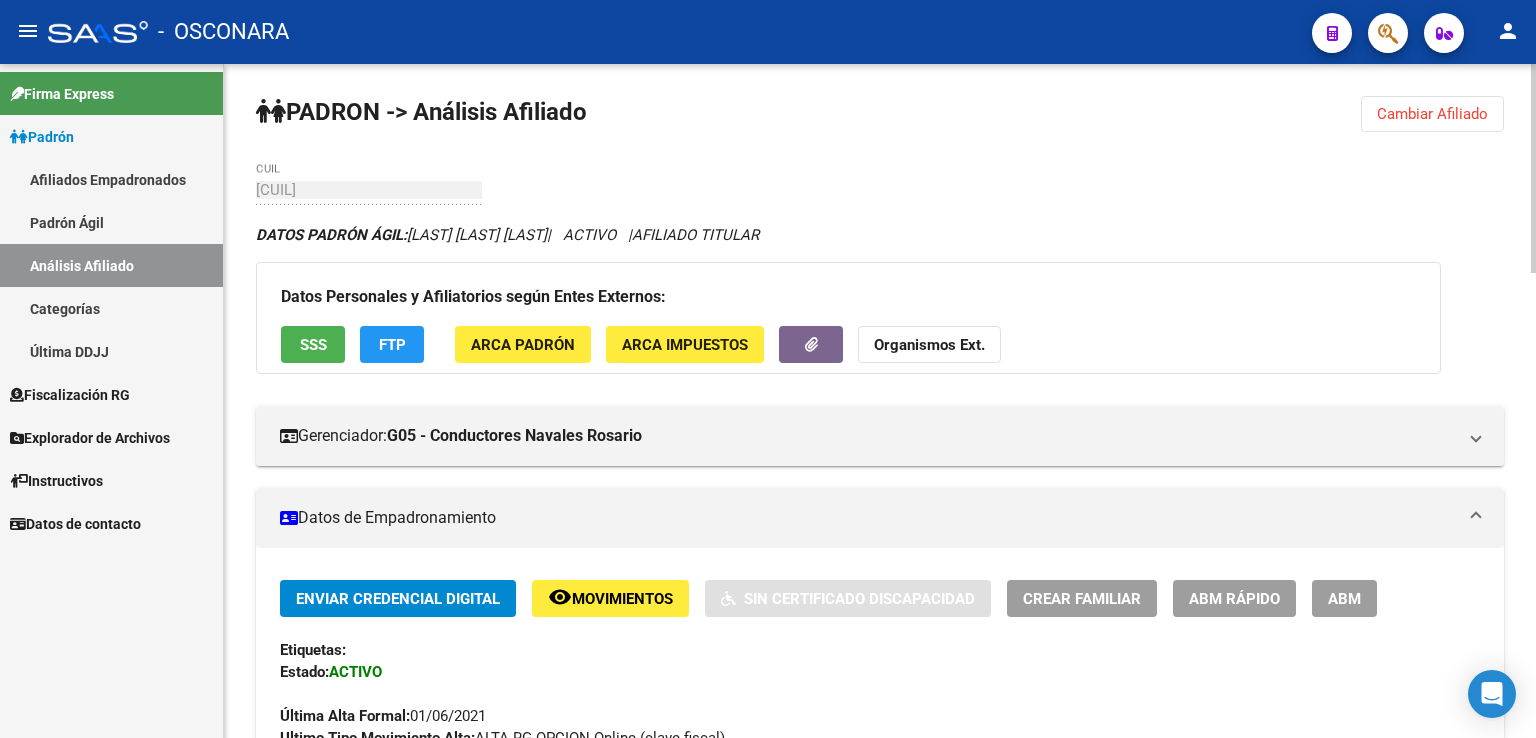drag, startPoint x: 1432, startPoint y: 113, endPoint x: 1316, endPoint y: 137, distance: 118.45674 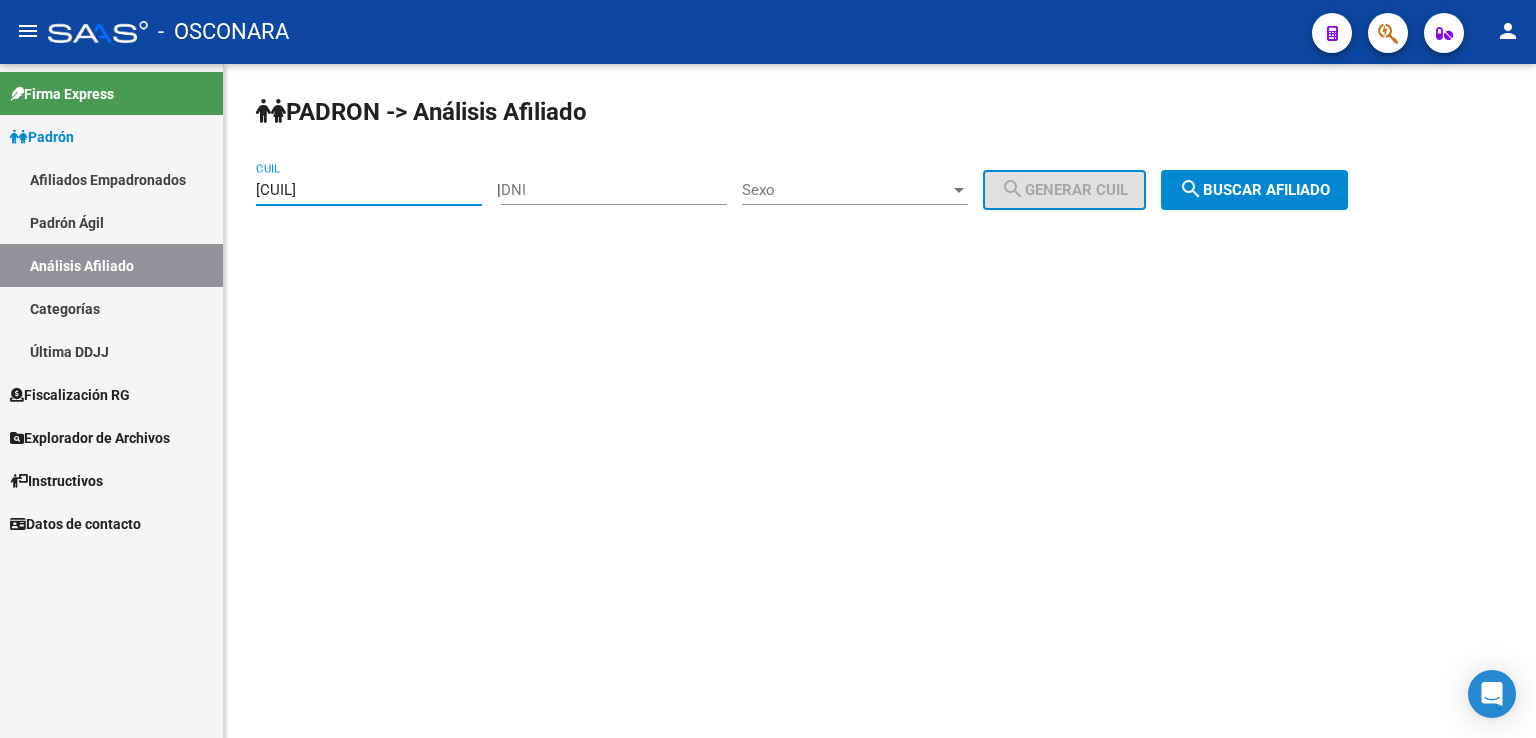 drag, startPoint x: 424, startPoint y: 193, endPoint x: 43, endPoint y: 261, distance: 387.02066 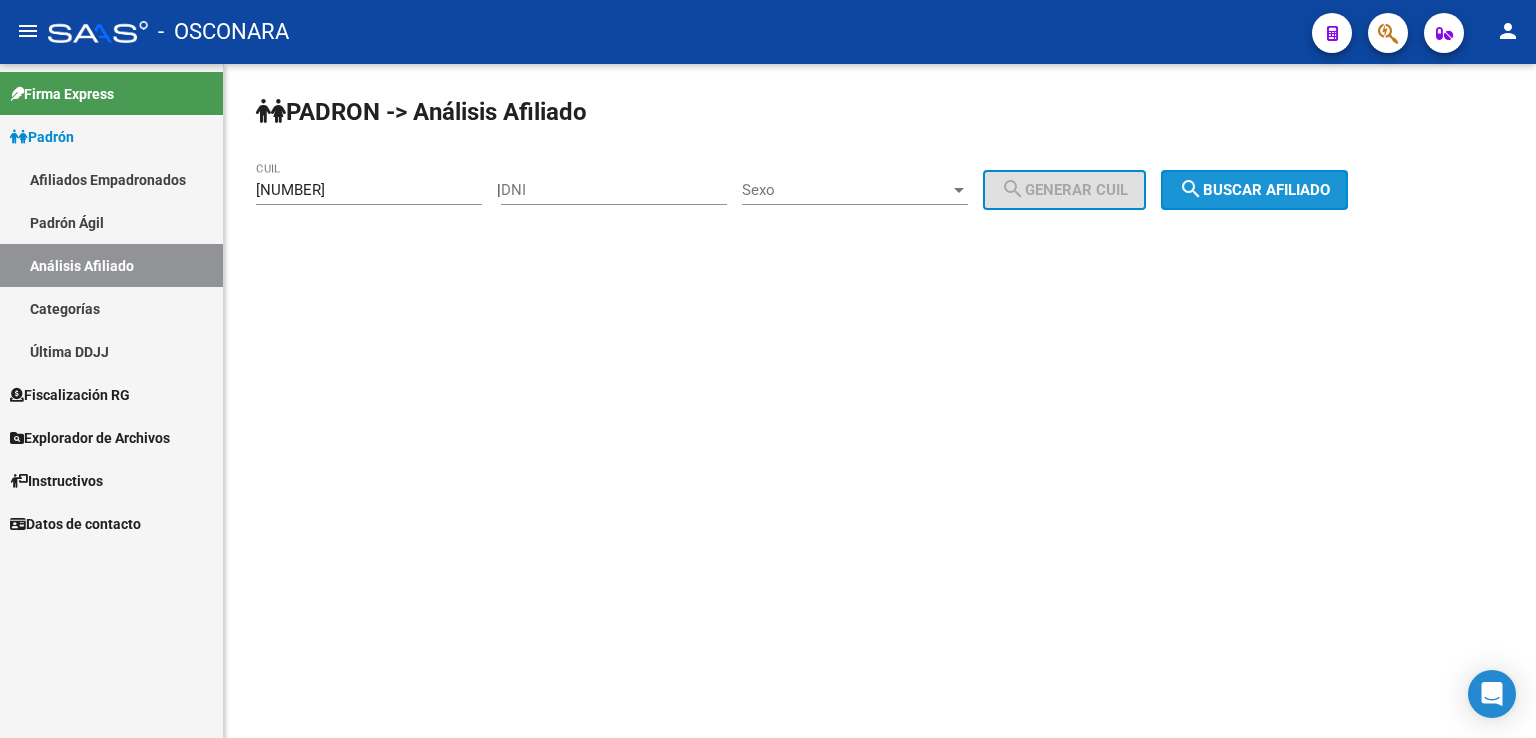 drag, startPoint x: 1248, startPoint y: 185, endPoint x: 1225, endPoint y: 204, distance: 29.832869 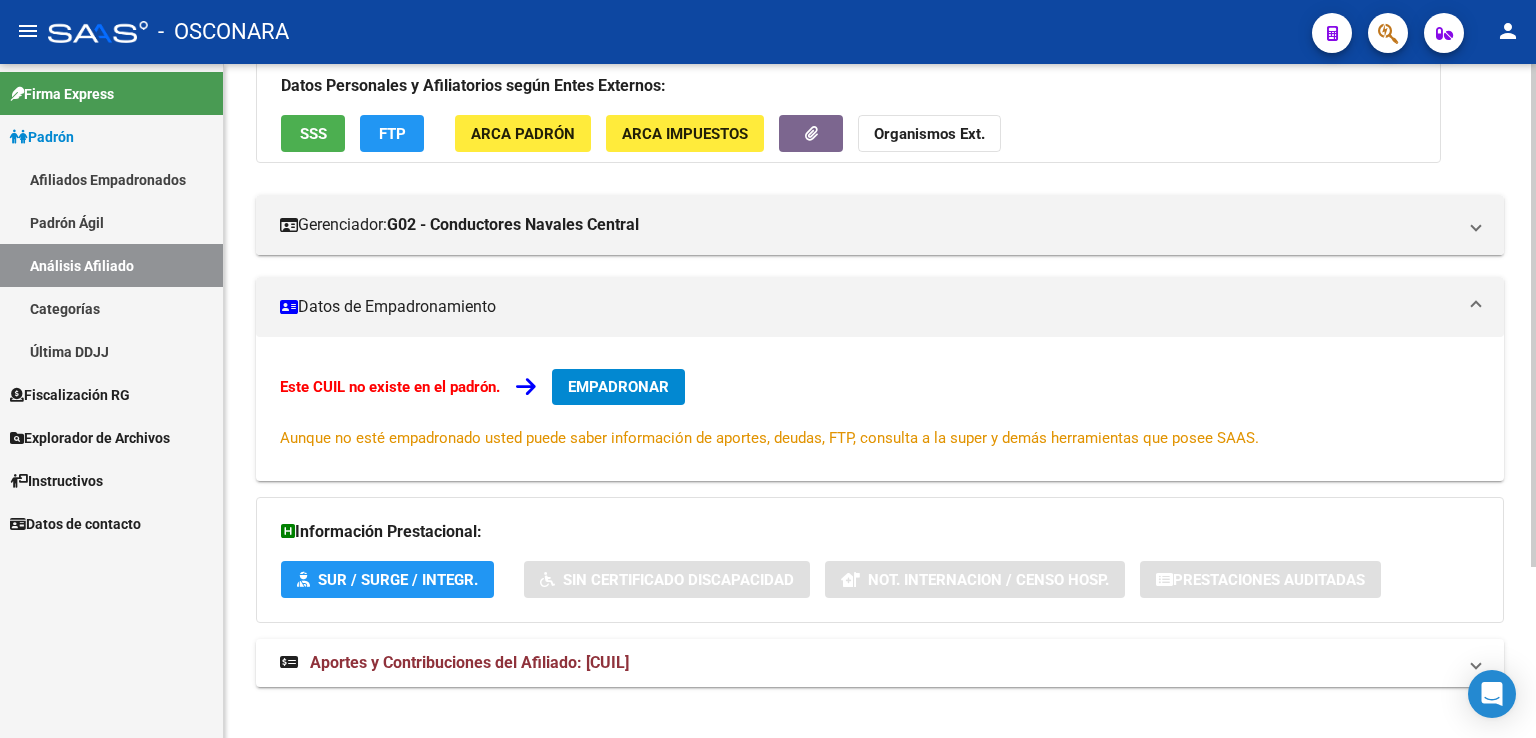 scroll, scrollTop: 229, scrollLeft: 0, axis: vertical 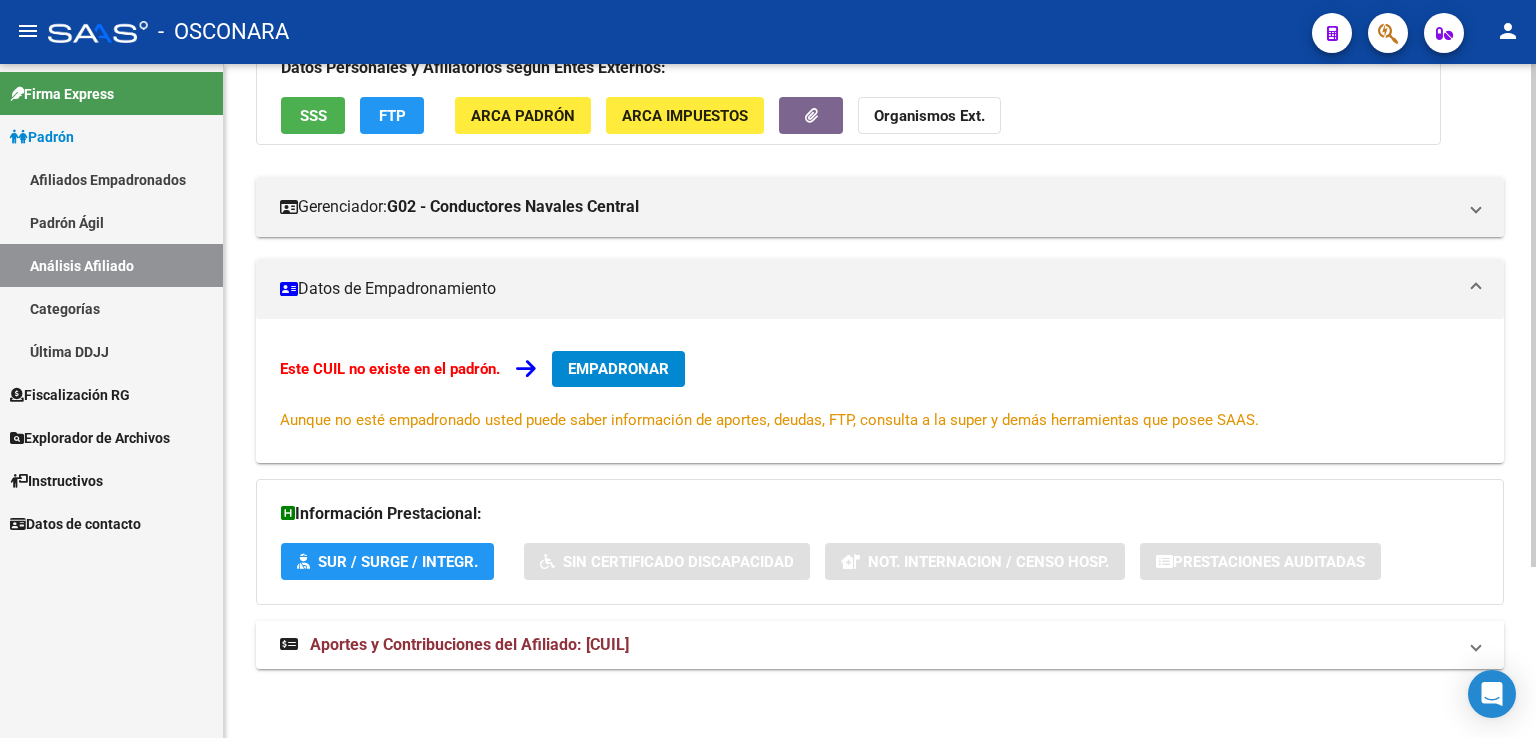 click on "Aportes y Contribuciones del Afiliado: [CUIL]" at bounding box center (469, 644) 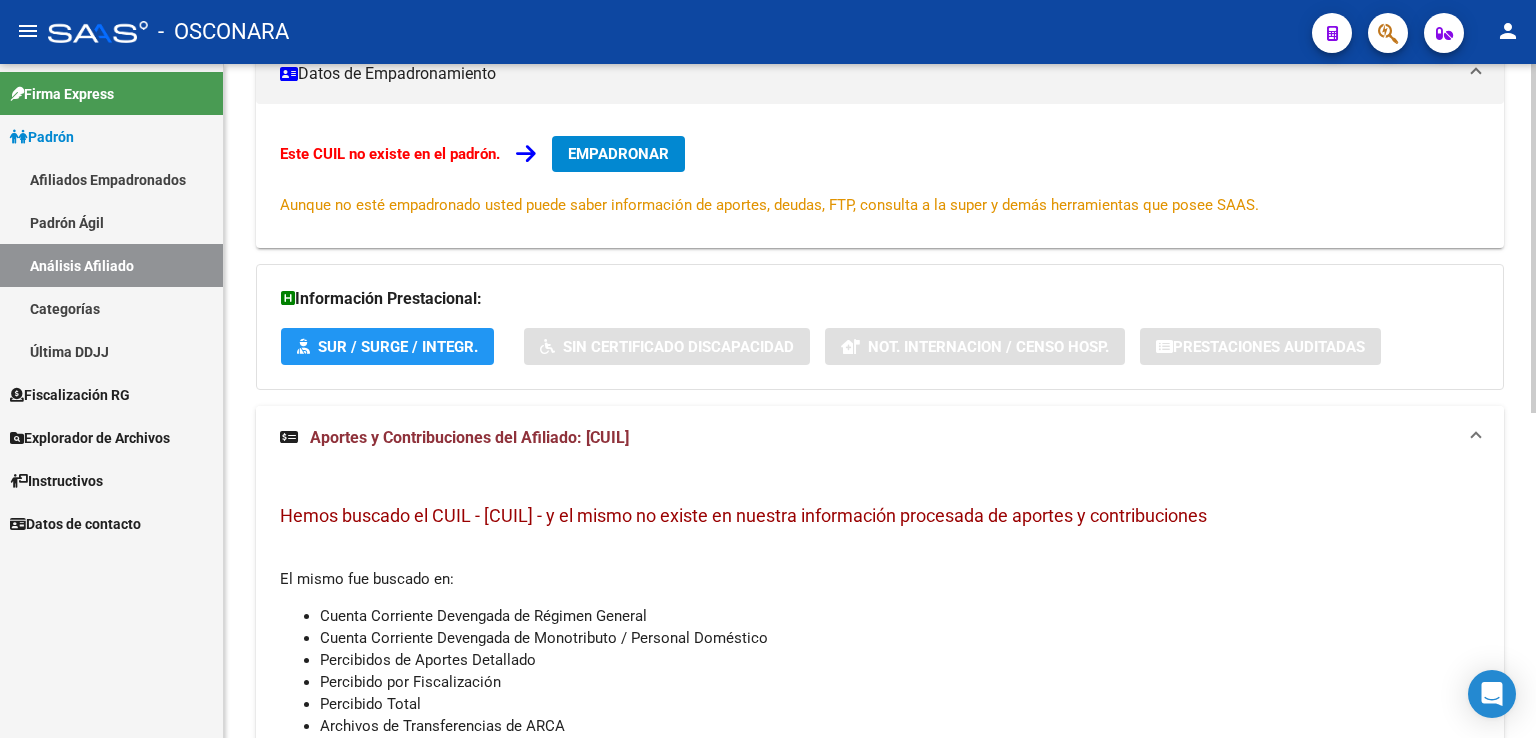 scroll, scrollTop: 627, scrollLeft: 0, axis: vertical 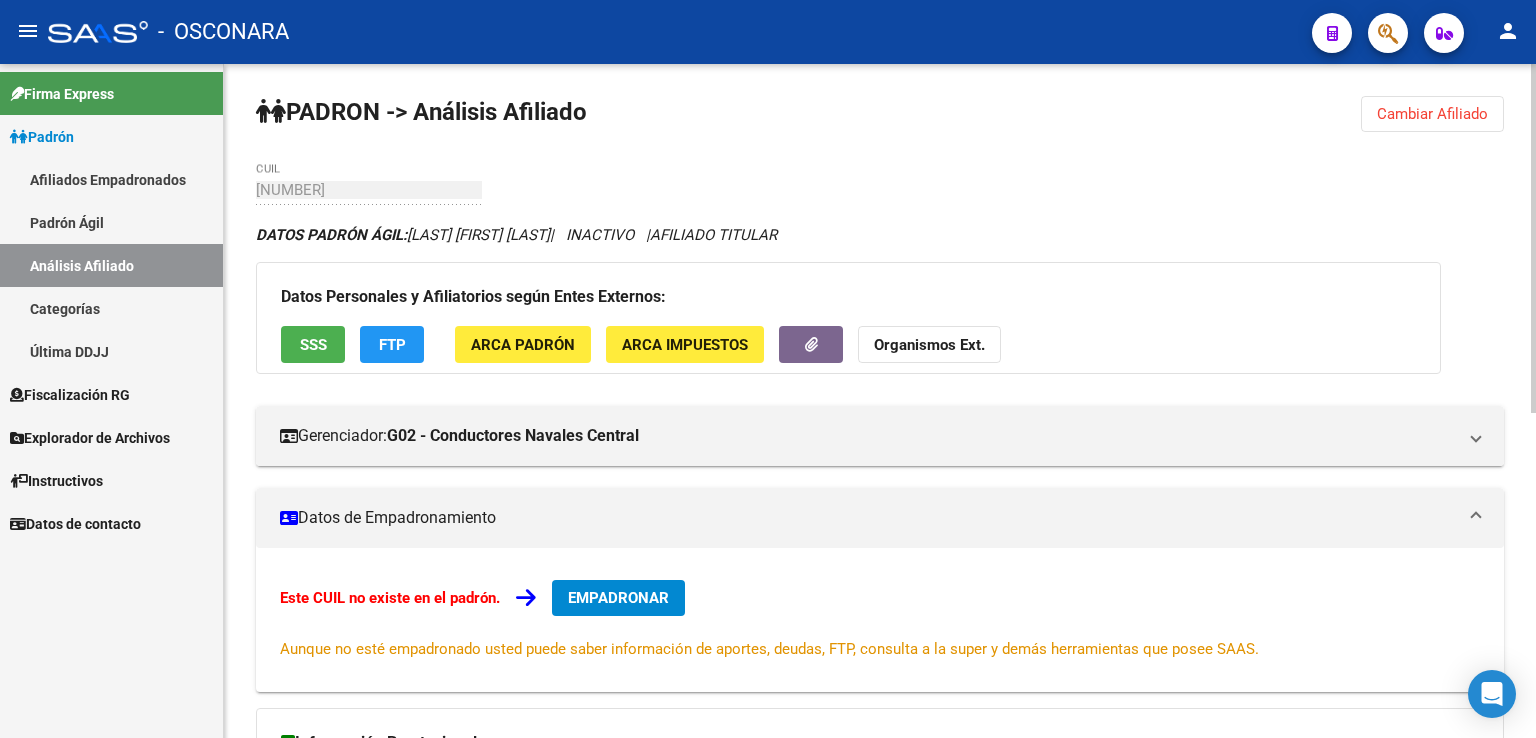 drag, startPoint x: 1430, startPoint y: 119, endPoint x: 1282, endPoint y: 196, distance: 166.83224 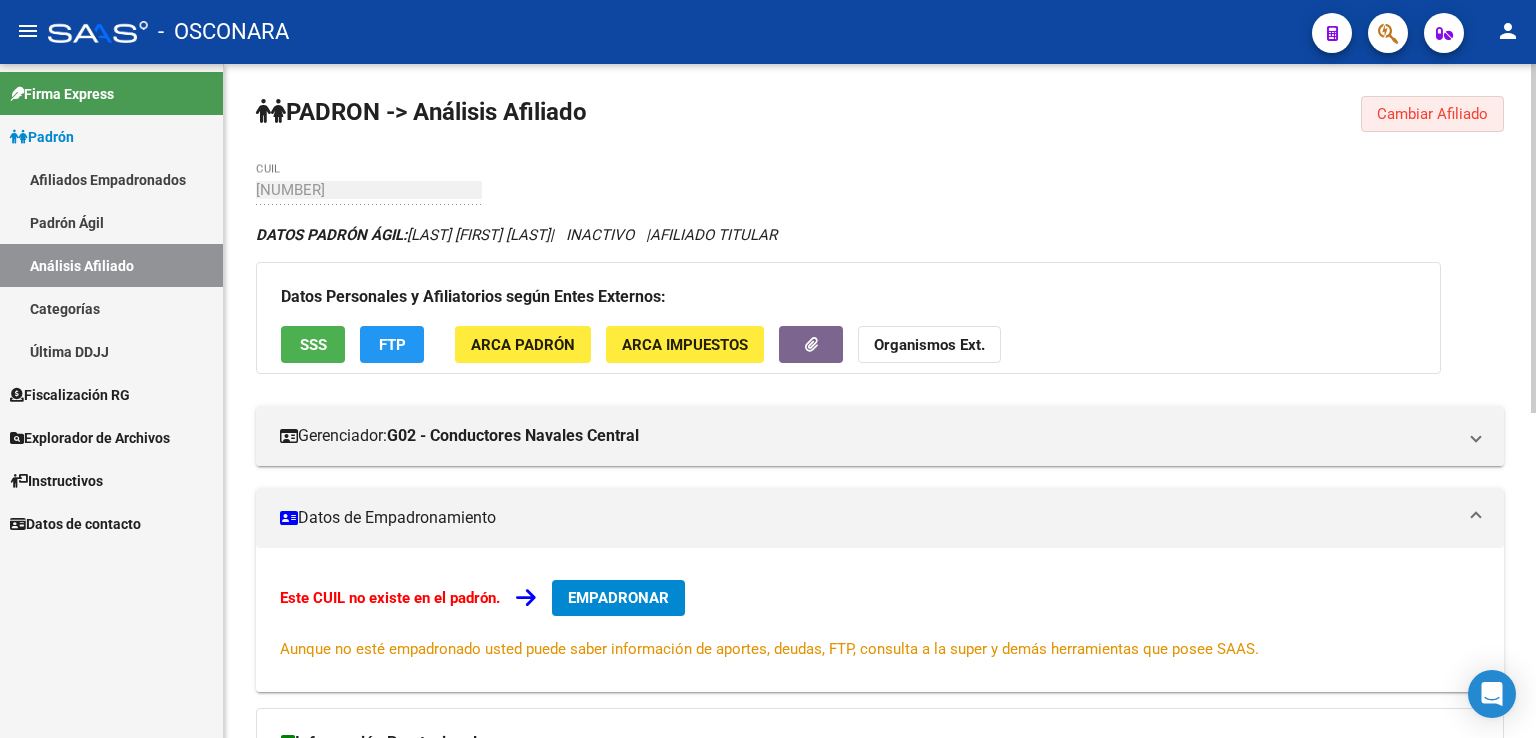 click on "Cambiar Afiliado" 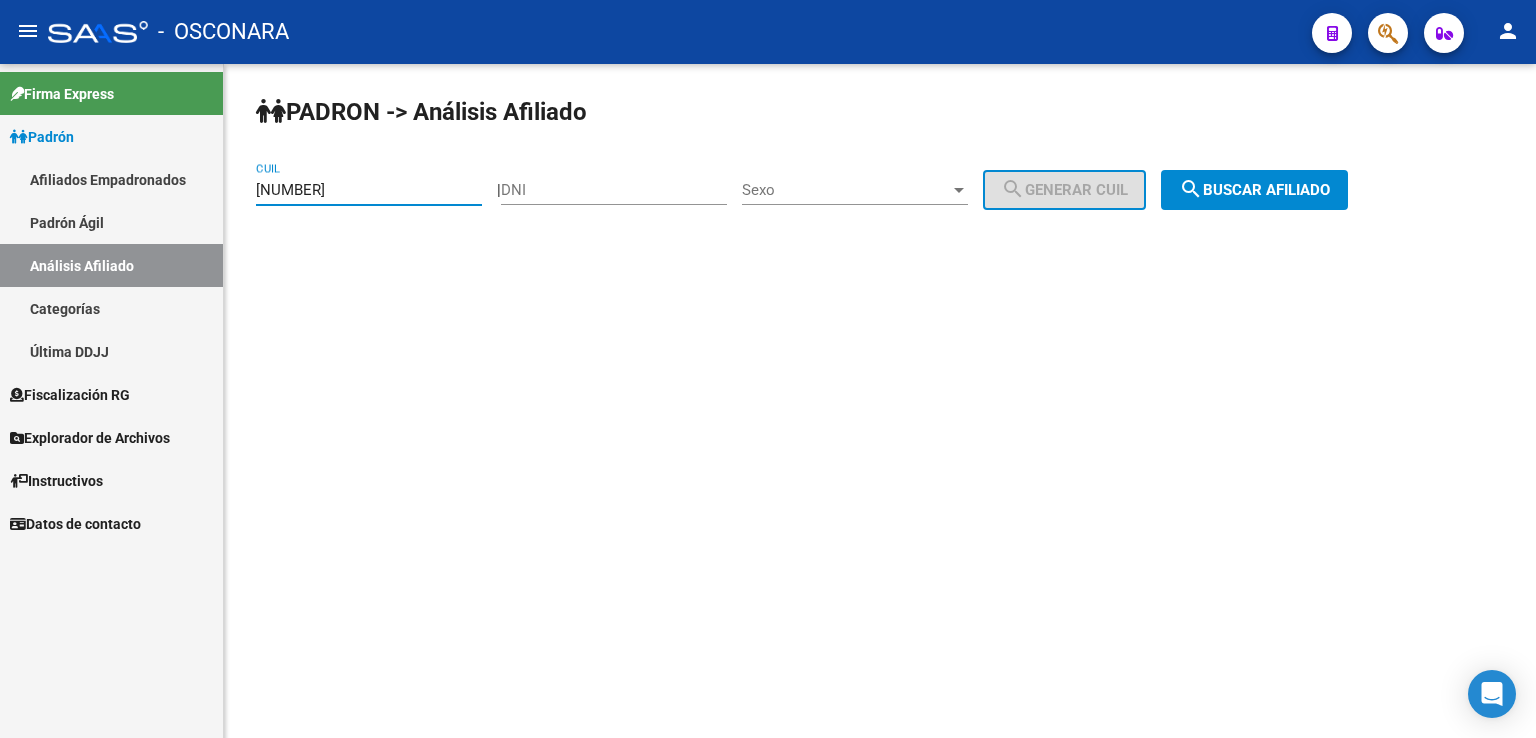 drag, startPoint x: 322, startPoint y: 200, endPoint x: 45, endPoint y: 225, distance: 278.1259 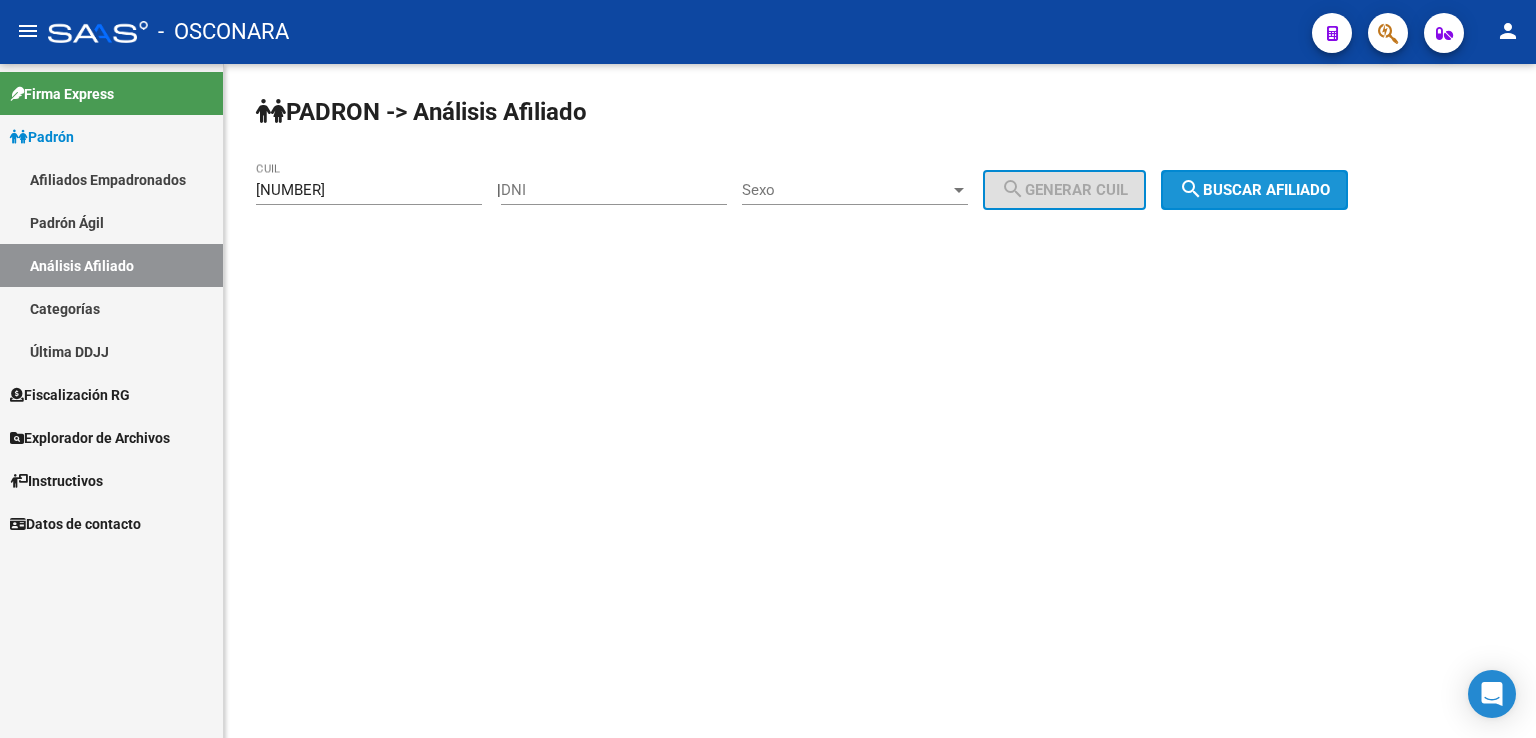 click on "search  Buscar afiliado" 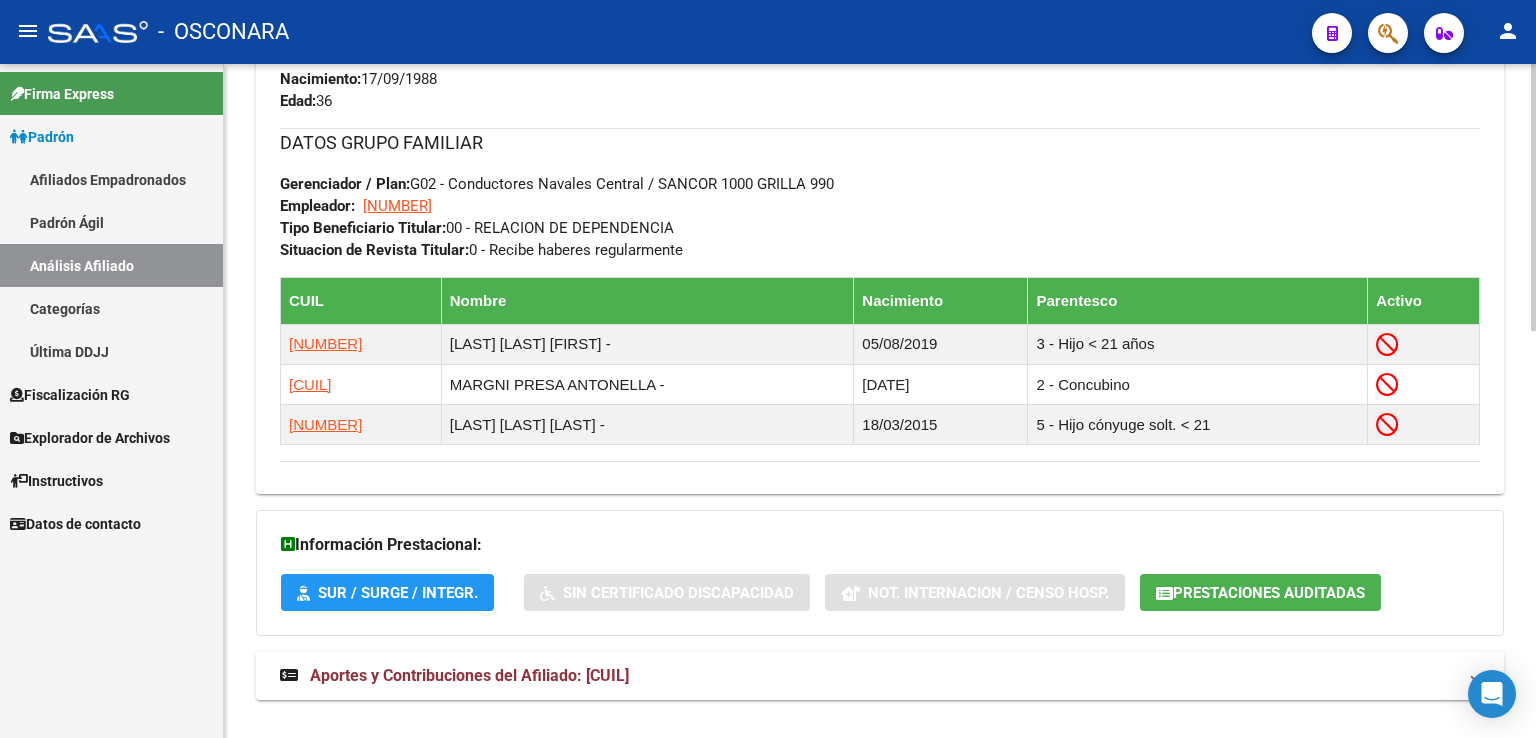 scroll, scrollTop: 1031, scrollLeft: 0, axis: vertical 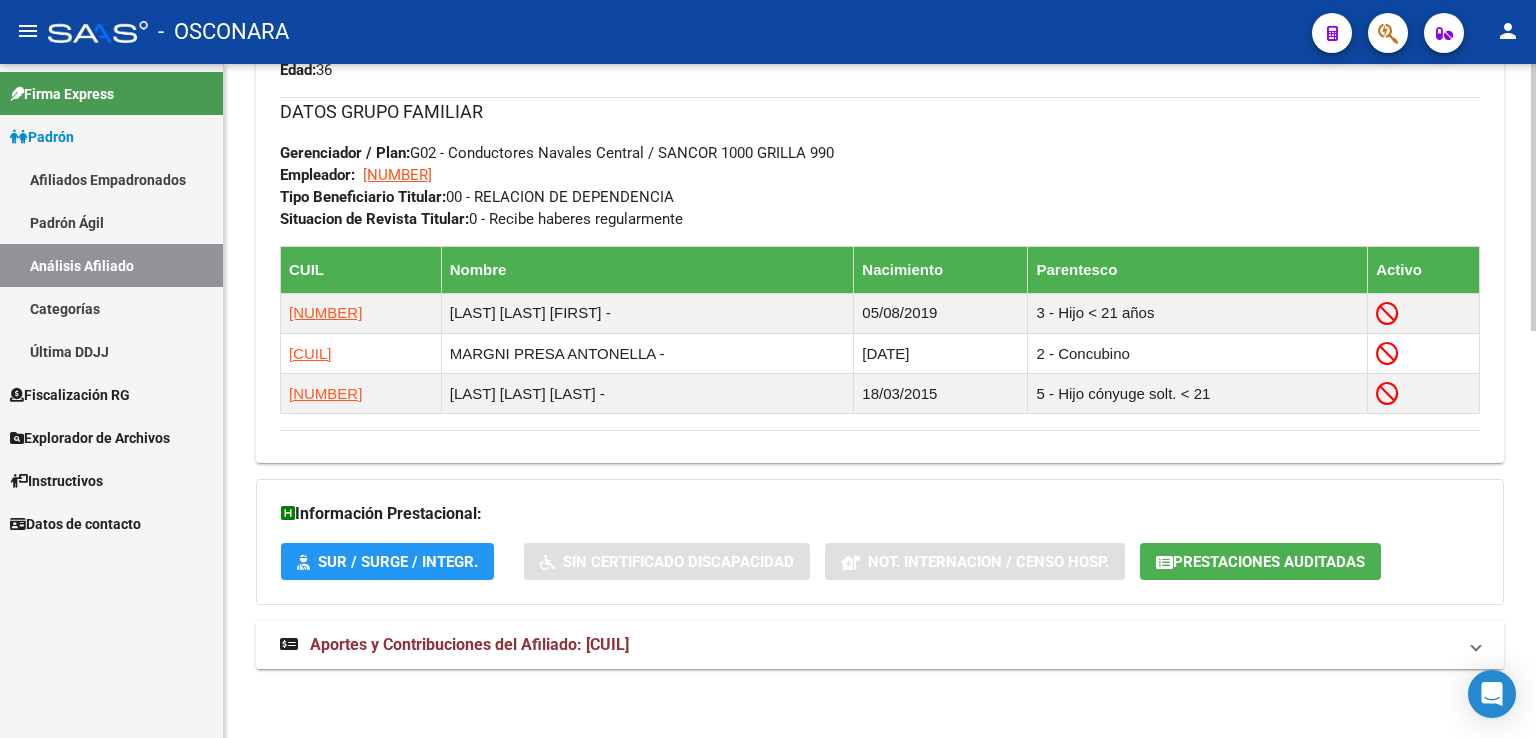 click on "Aportes y Contribuciones del Afiliado: [CUIL]" at bounding box center (469, 644) 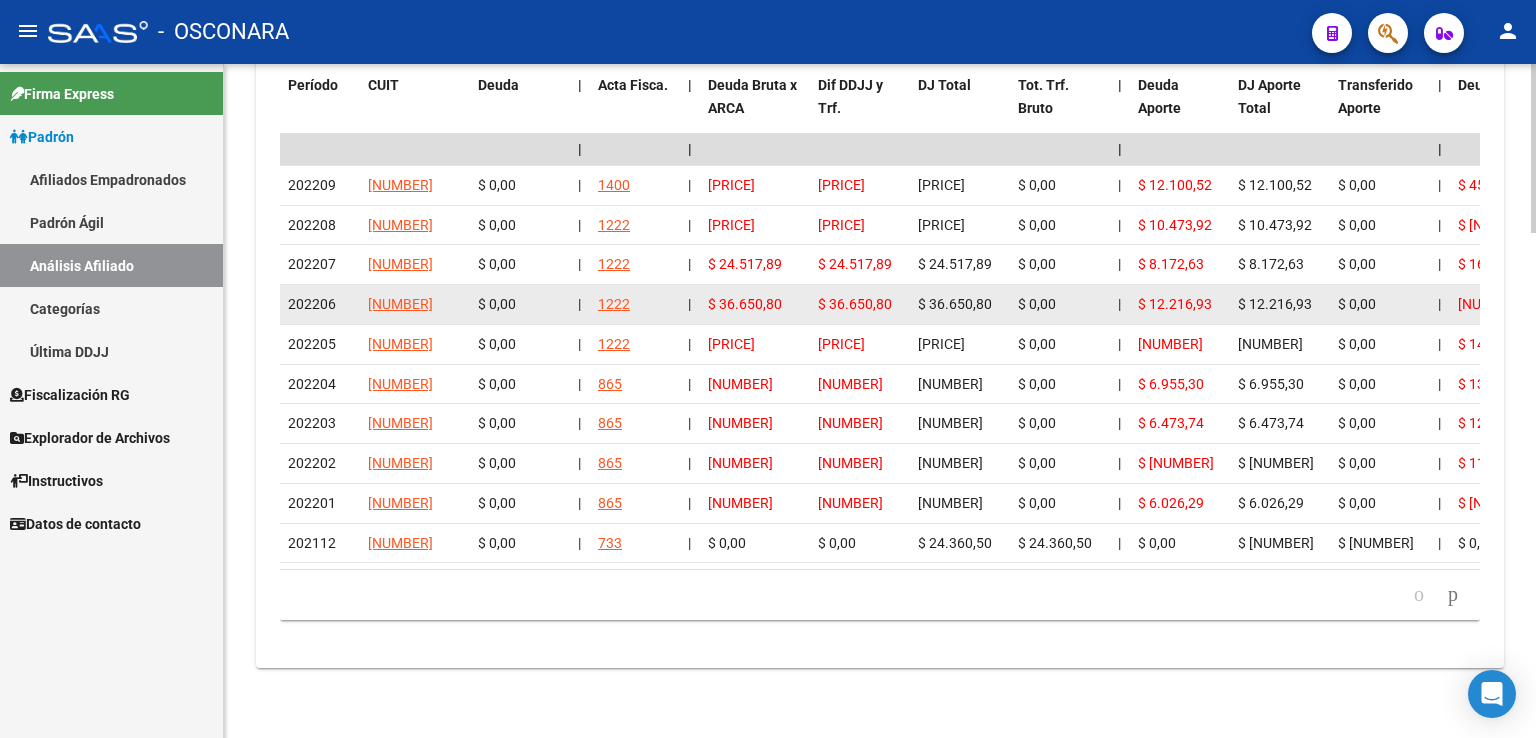scroll, scrollTop: 2019, scrollLeft: 0, axis: vertical 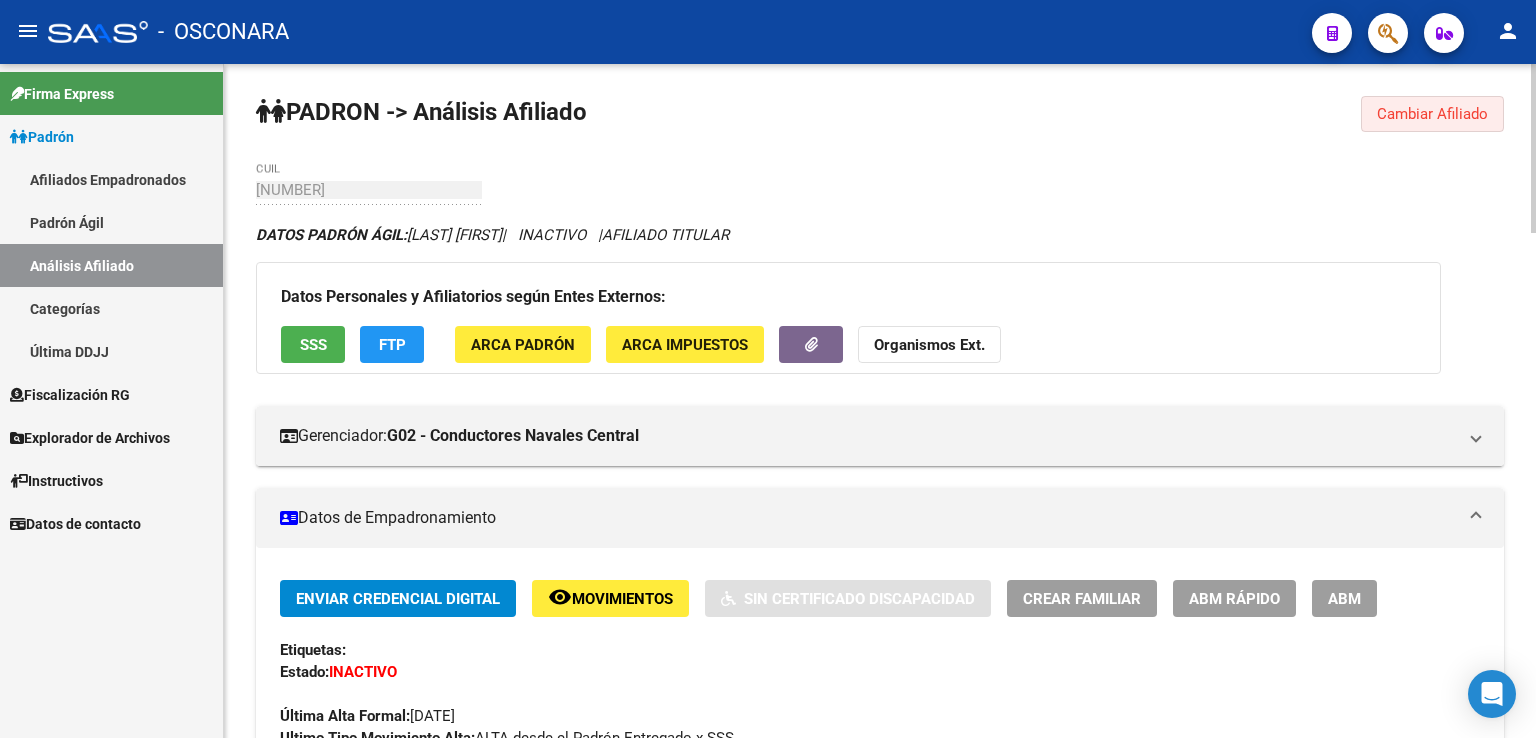 drag, startPoint x: 1457, startPoint y: 104, endPoint x: 1169, endPoint y: 221, distance: 310.8585 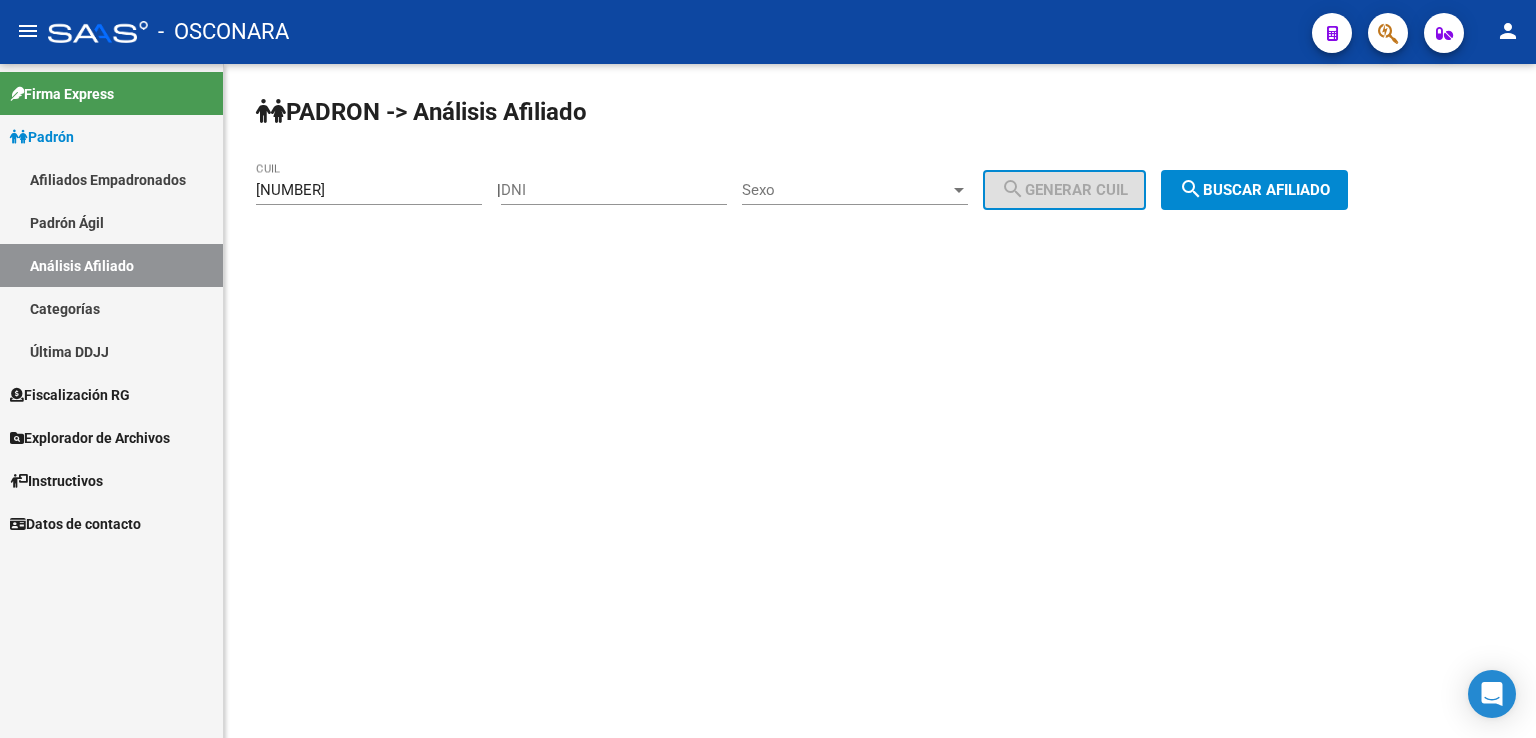 drag, startPoint x: 395, startPoint y: 213, endPoint x: 385, endPoint y: 188, distance: 26.925823 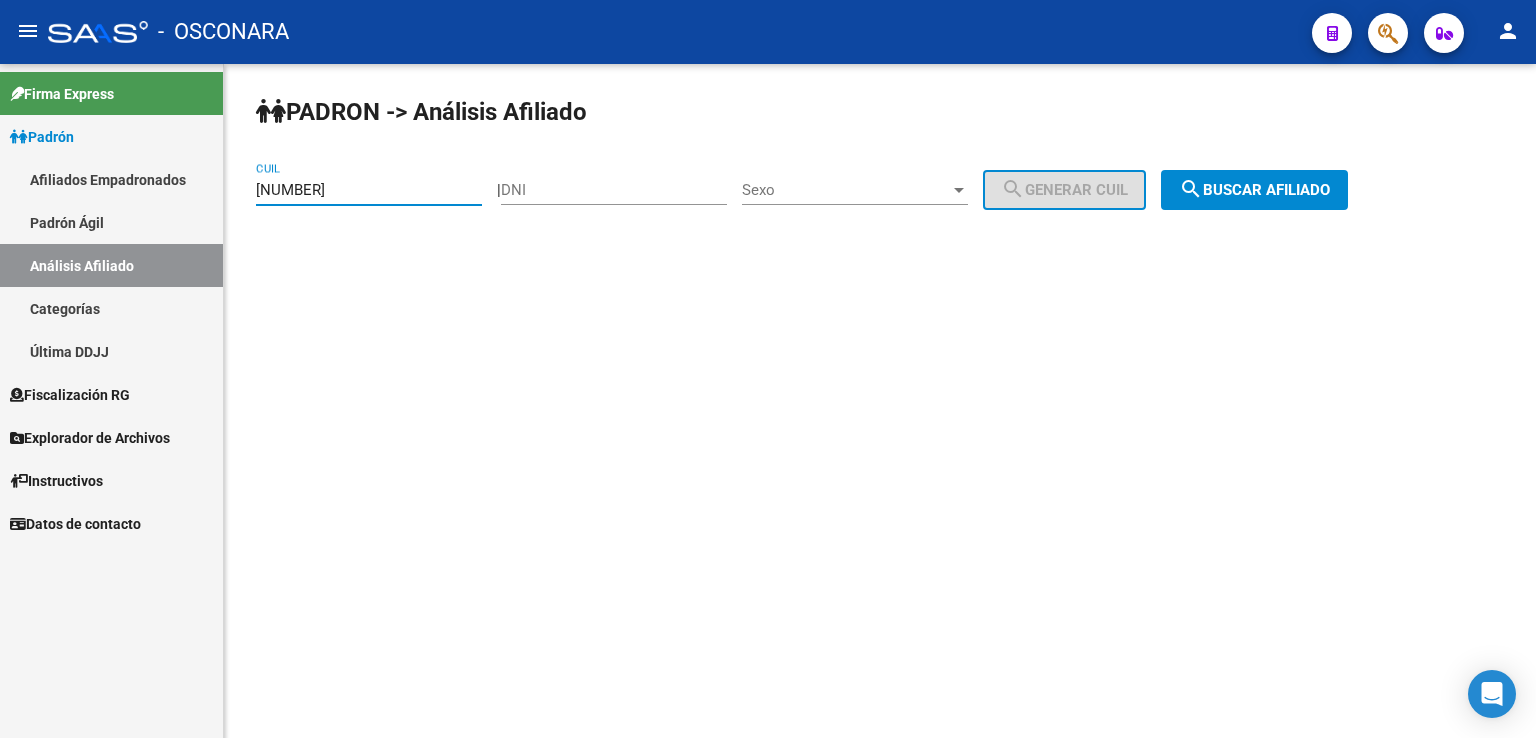 drag, startPoint x: 385, startPoint y: 186, endPoint x: 124, endPoint y: 205, distance: 261.69064 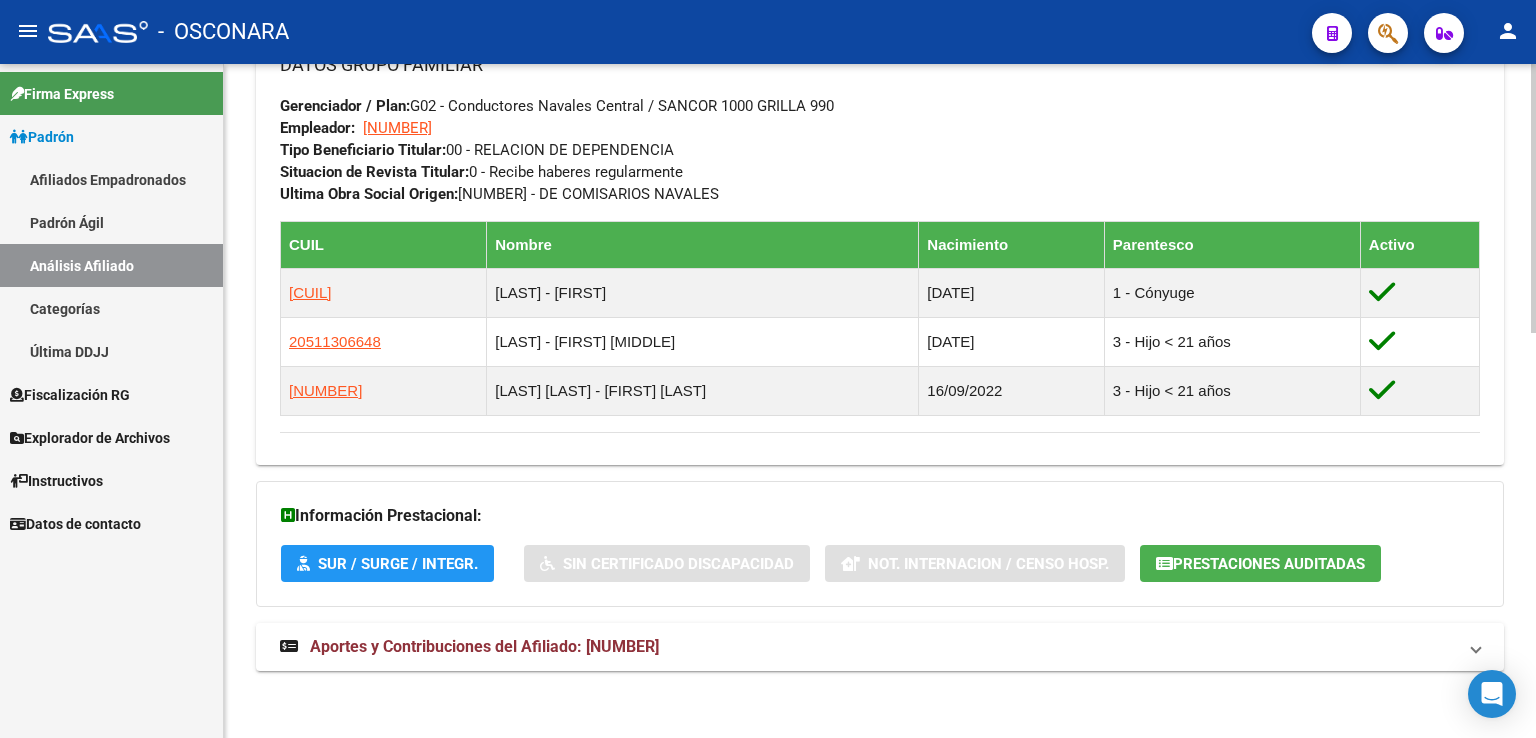 scroll, scrollTop: 1014, scrollLeft: 0, axis: vertical 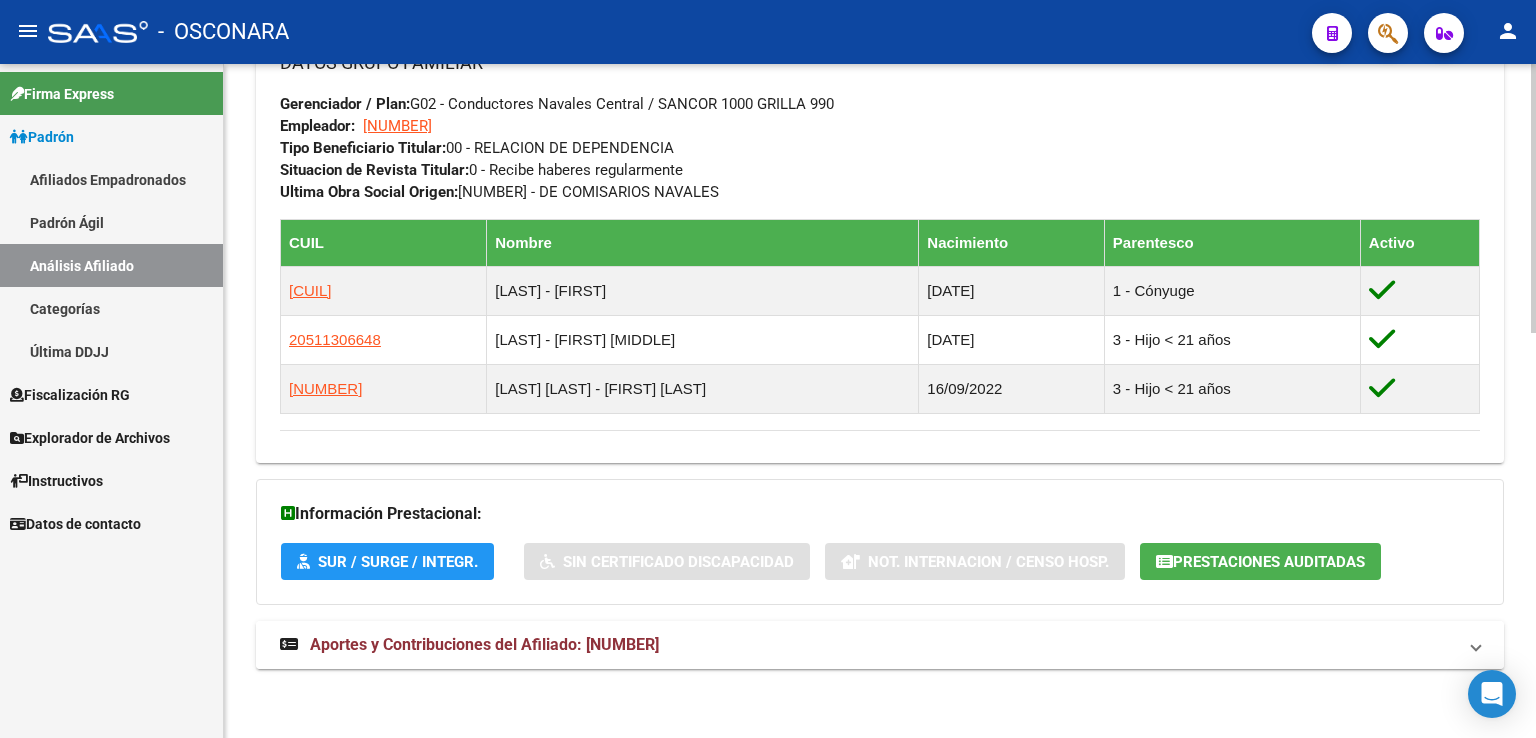 drag, startPoint x: 645, startPoint y: 650, endPoint x: 668, endPoint y: 637, distance: 26.41969 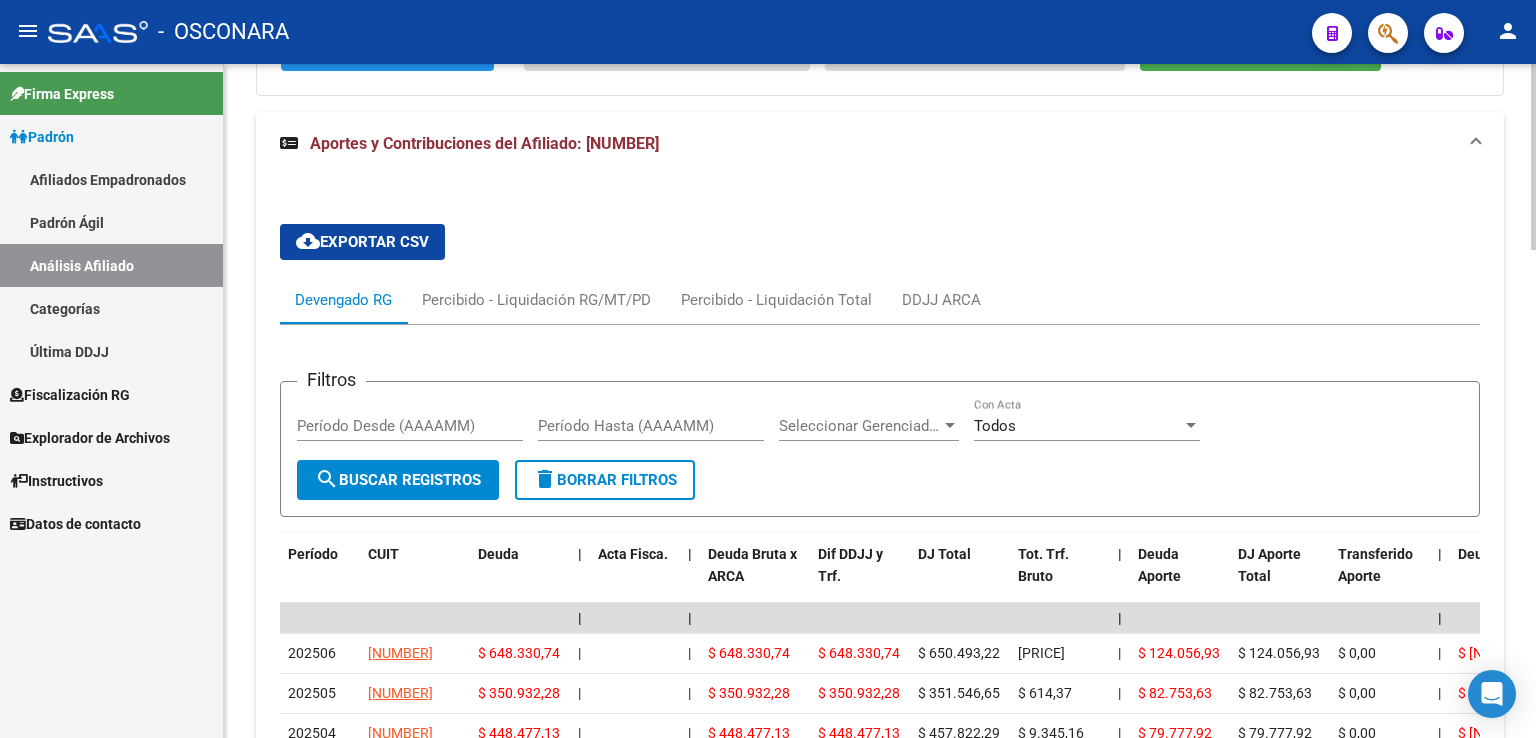 scroll, scrollTop: 1531, scrollLeft: 0, axis: vertical 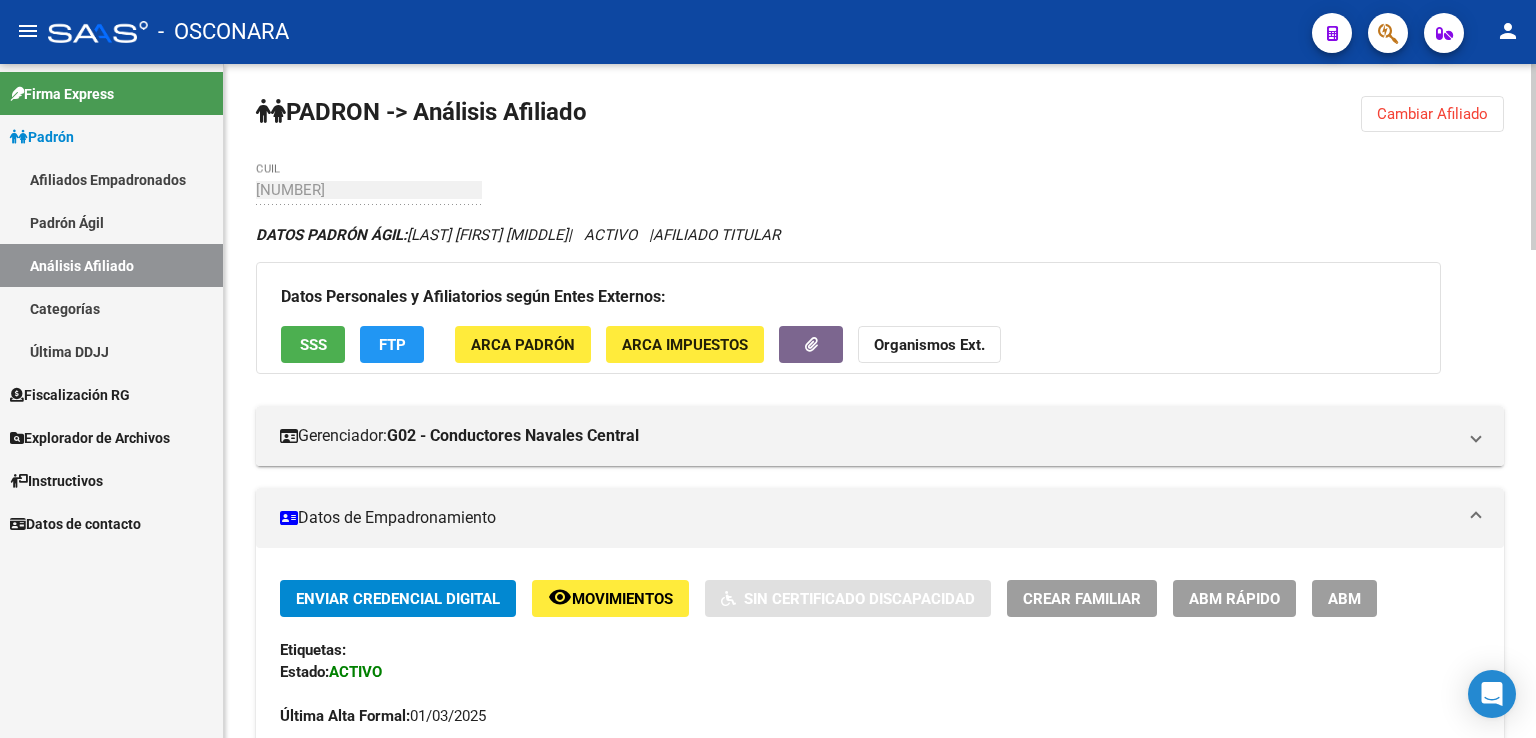 drag, startPoint x: 1403, startPoint y: 117, endPoint x: 1366, endPoint y: 130, distance: 39.217342 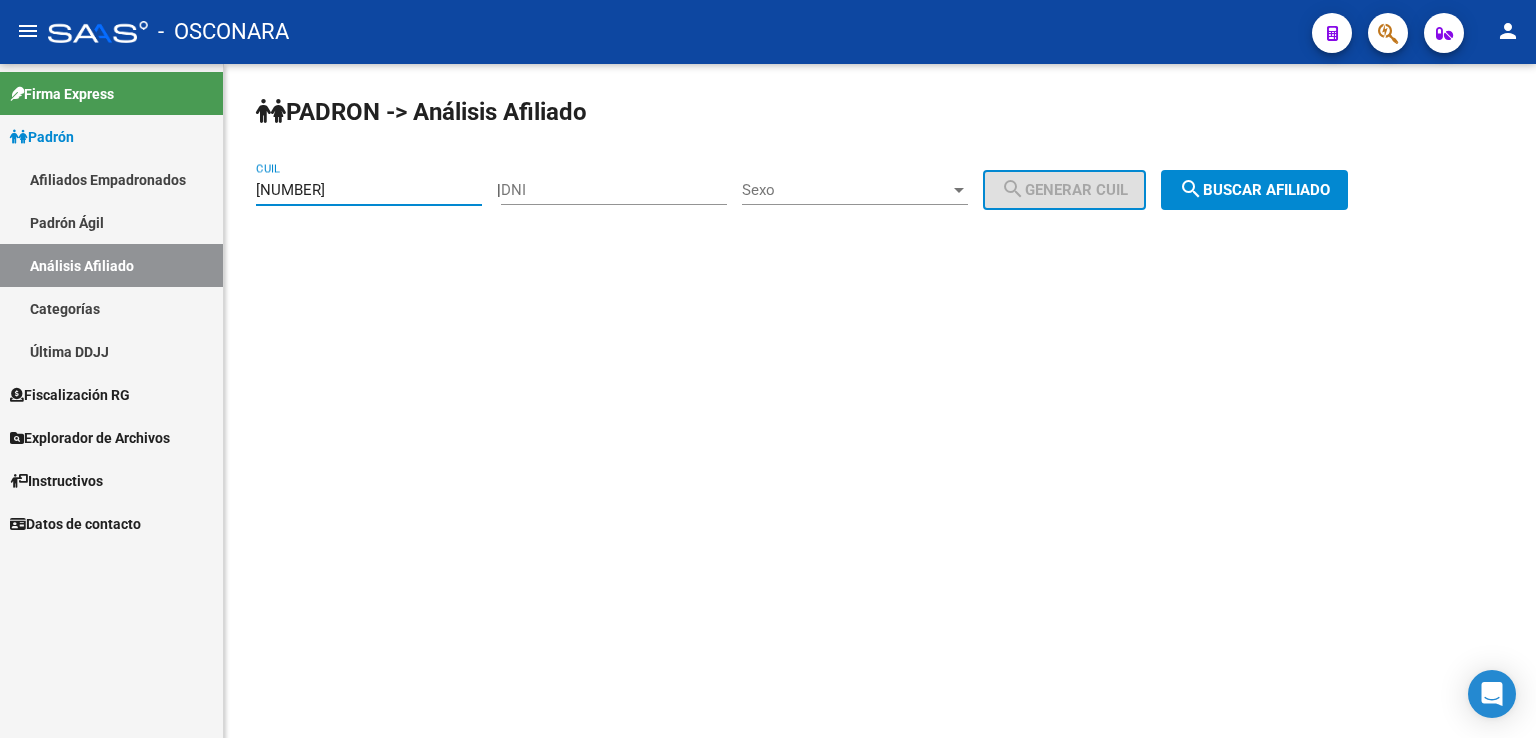 drag, startPoint x: 407, startPoint y: 190, endPoint x: 116, endPoint y: 230, distance: 293.73627 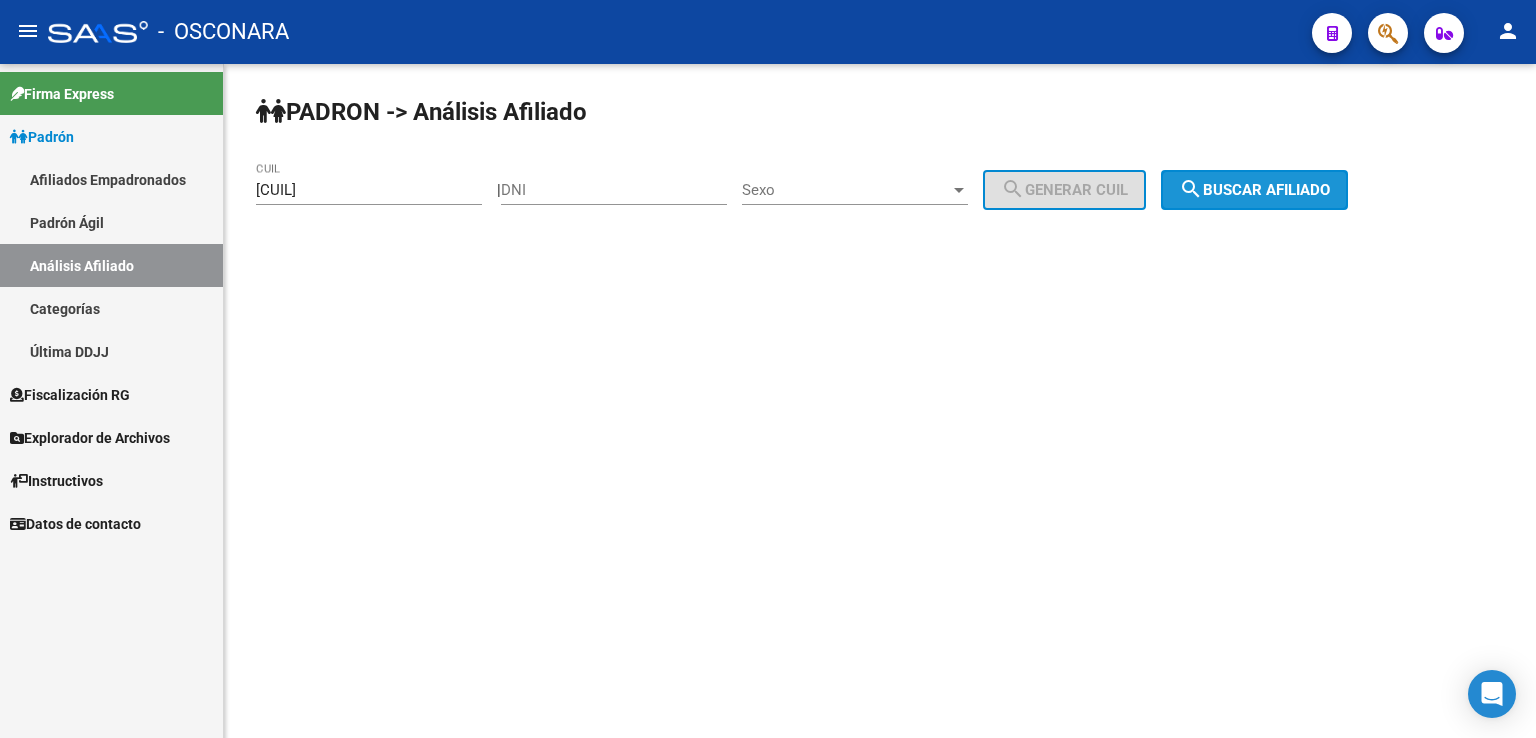 click on "search  Buscar afiliado" 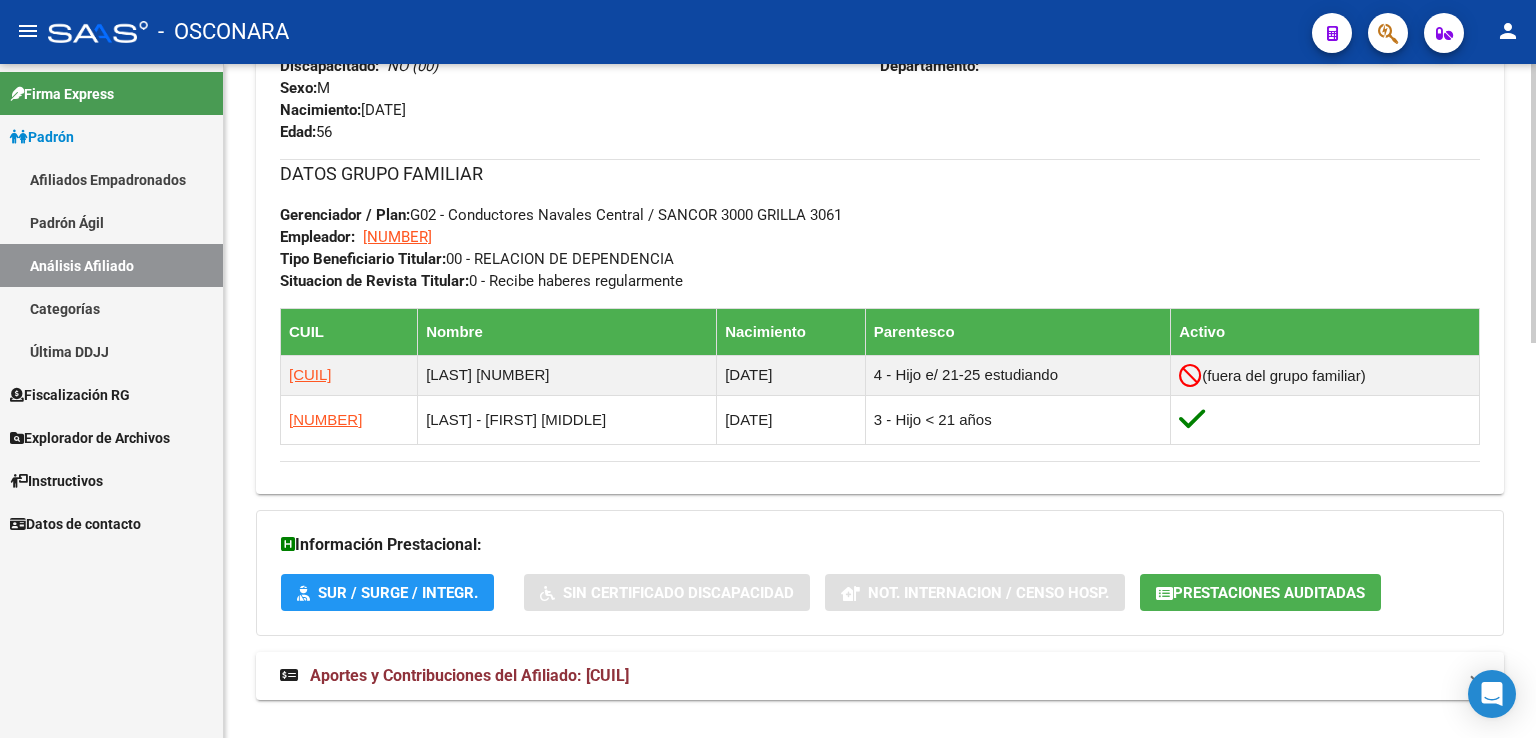 scroll, scrollTop: 956, scrollLeft: 0, axis: vertical 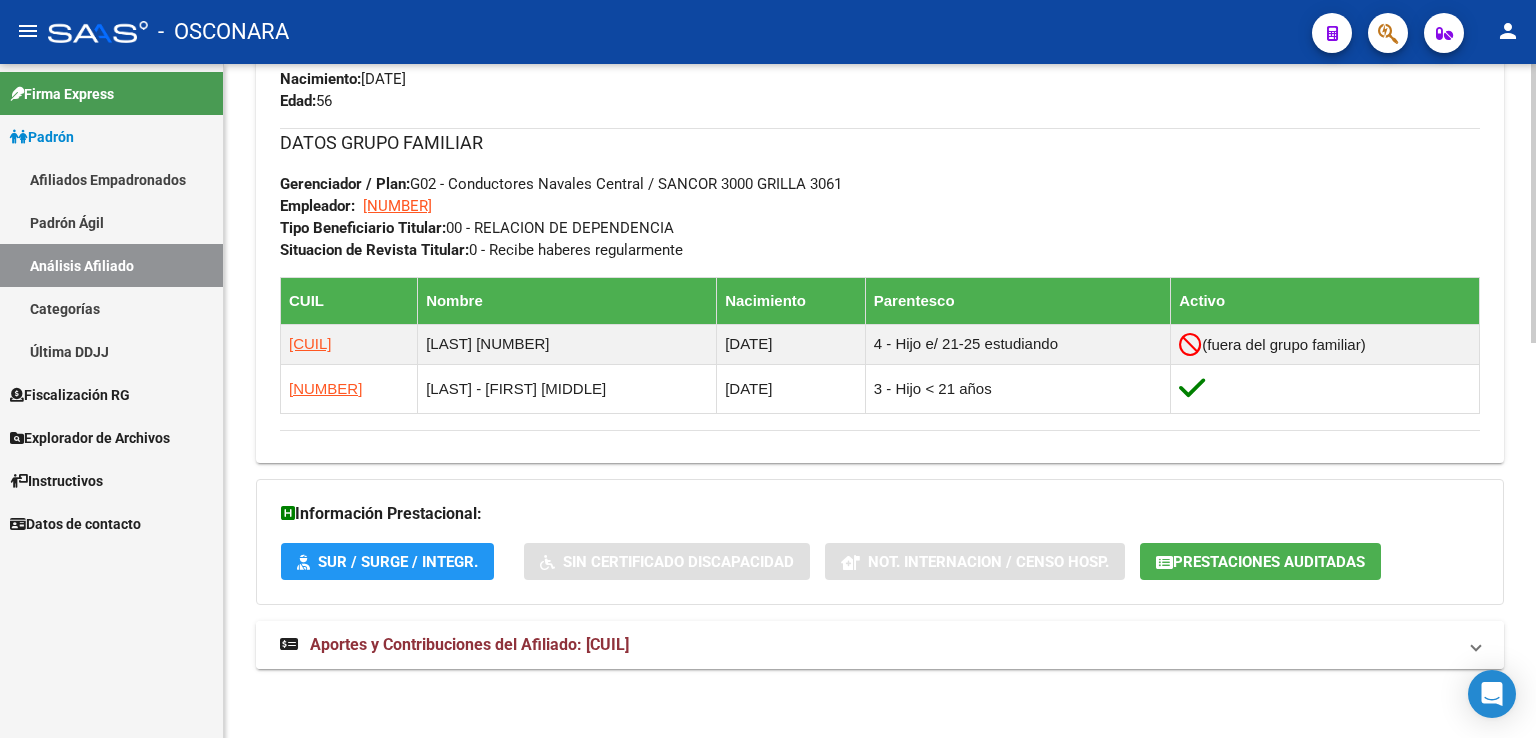 drag, startPoint x: 531, startPoint y: 638, endPoint x: 547, endPoint y: 624, distance: 21.260292 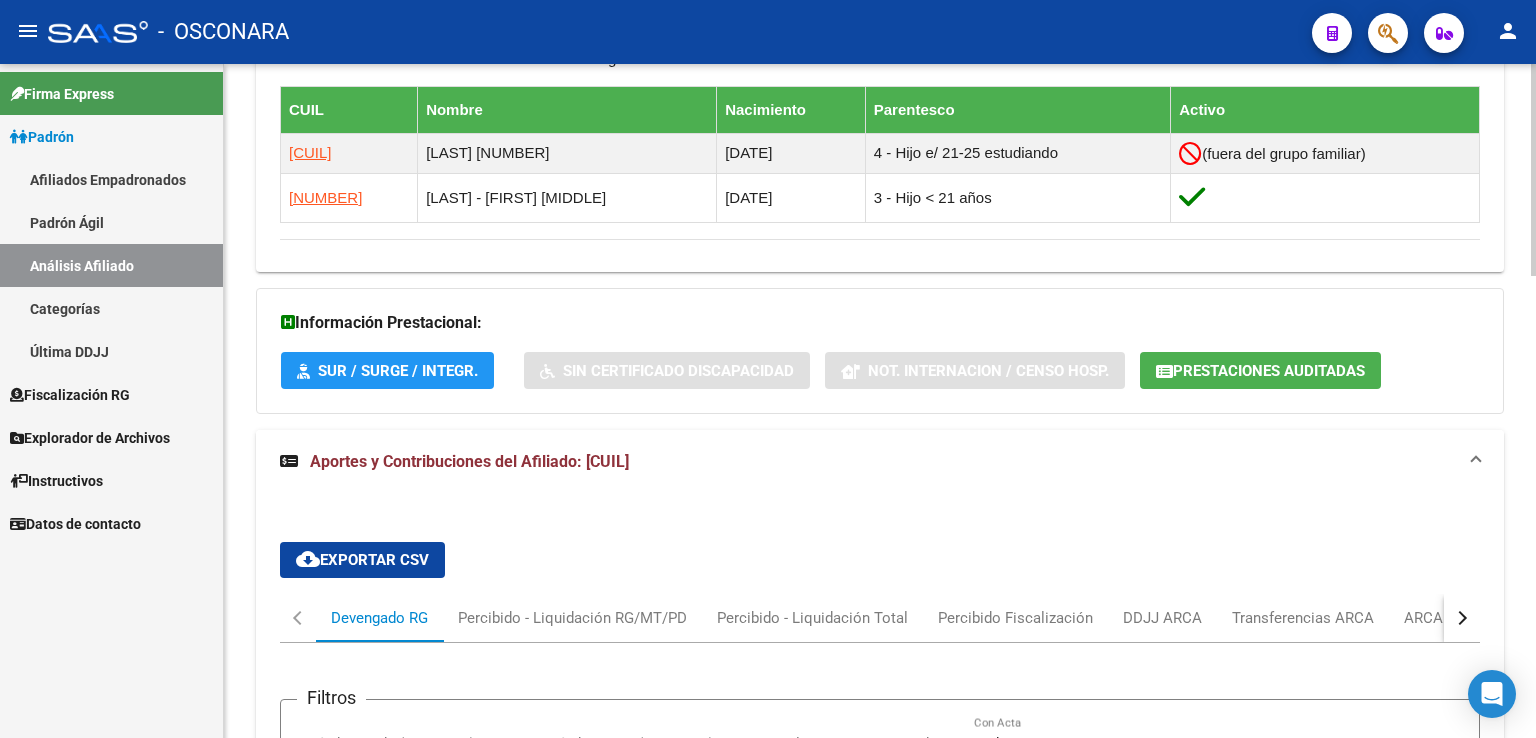 scroll, scrollTop: 1468, scrollLeft: 0, axis: vertical 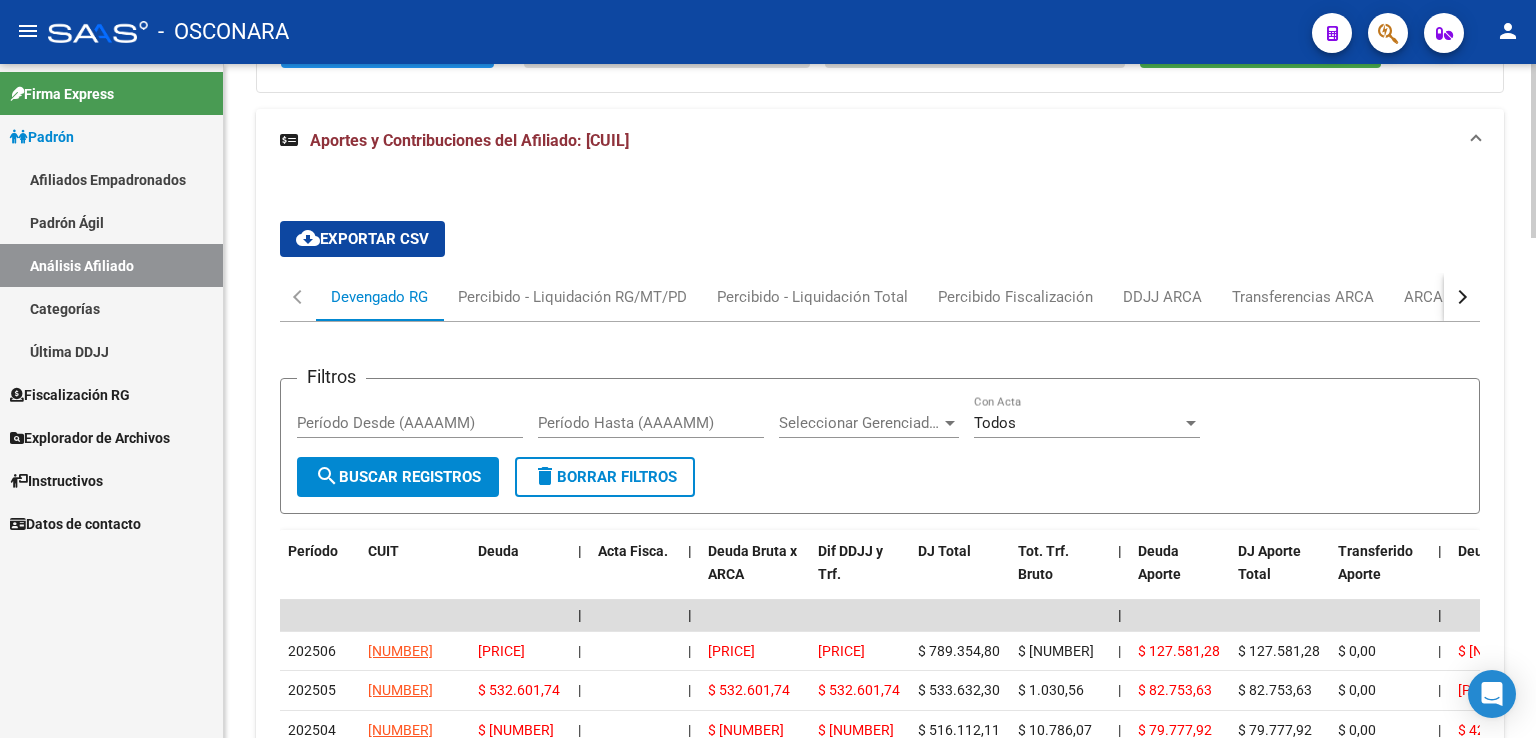 click at bounding box center [1460, 297] 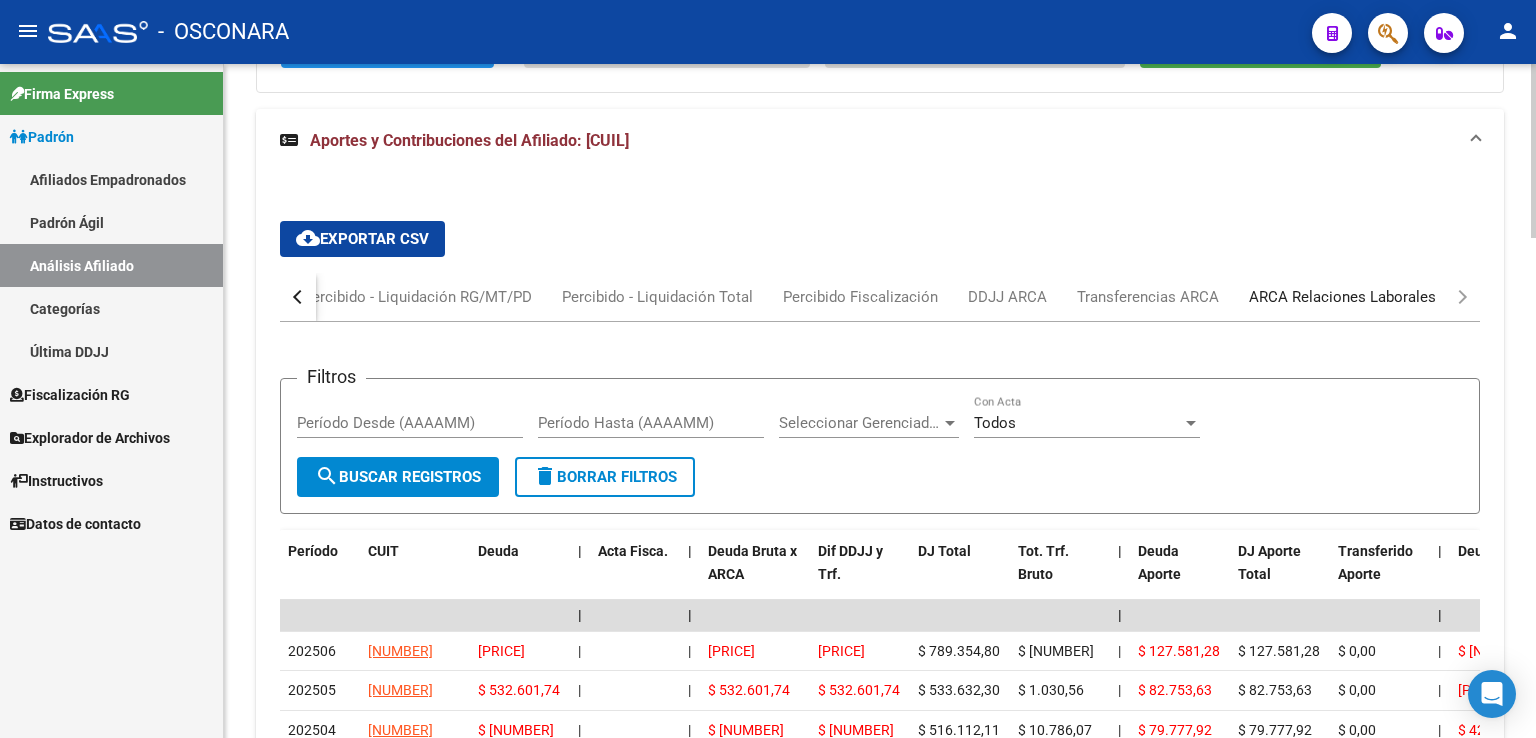 click on "ARCA Relaciones Laborales" at bounding box center [1342, 297] 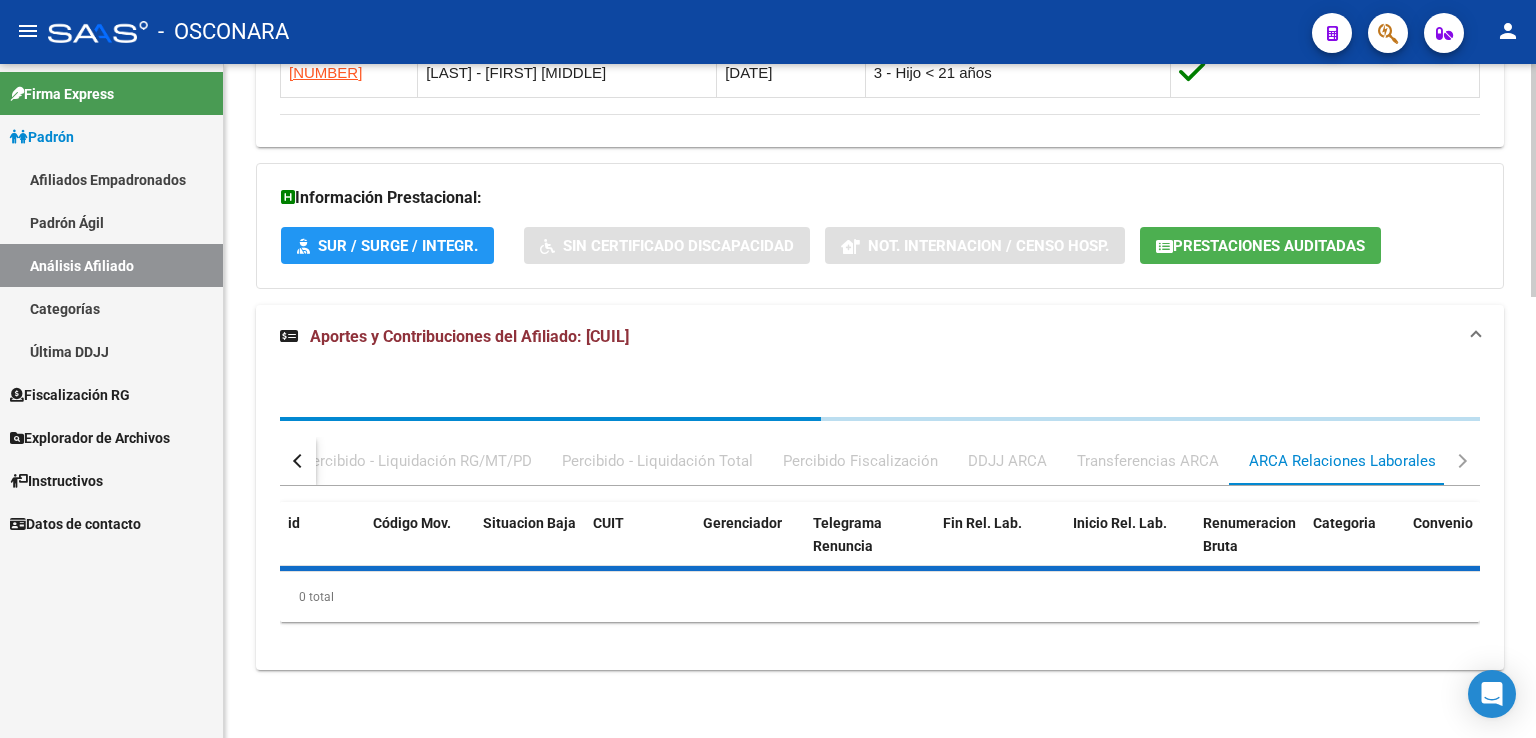 scroll, scrollTop: 1468, scrollLeft: 0, axis: vertical 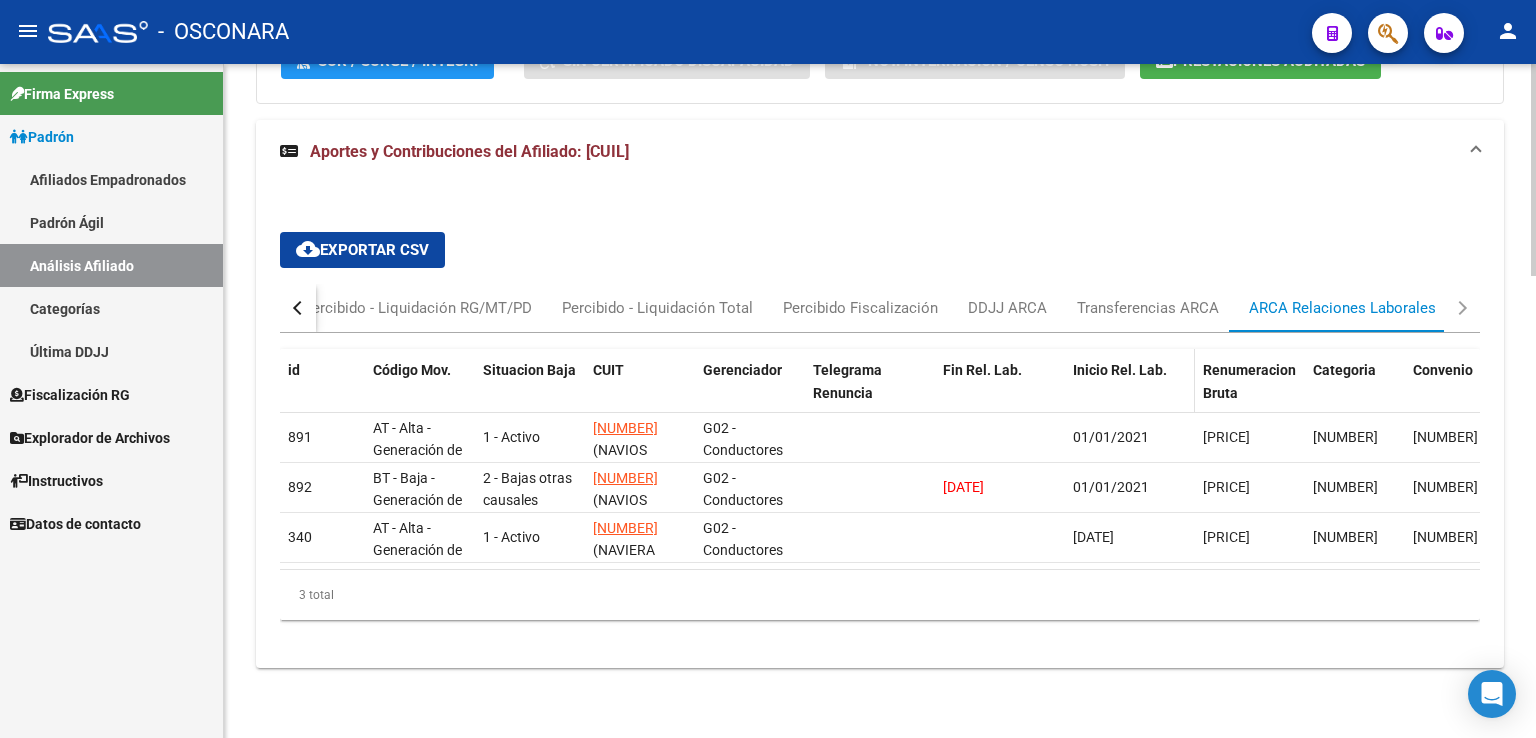 click on "Inicio Rel. Lab." at bounding box center (1120, 370) 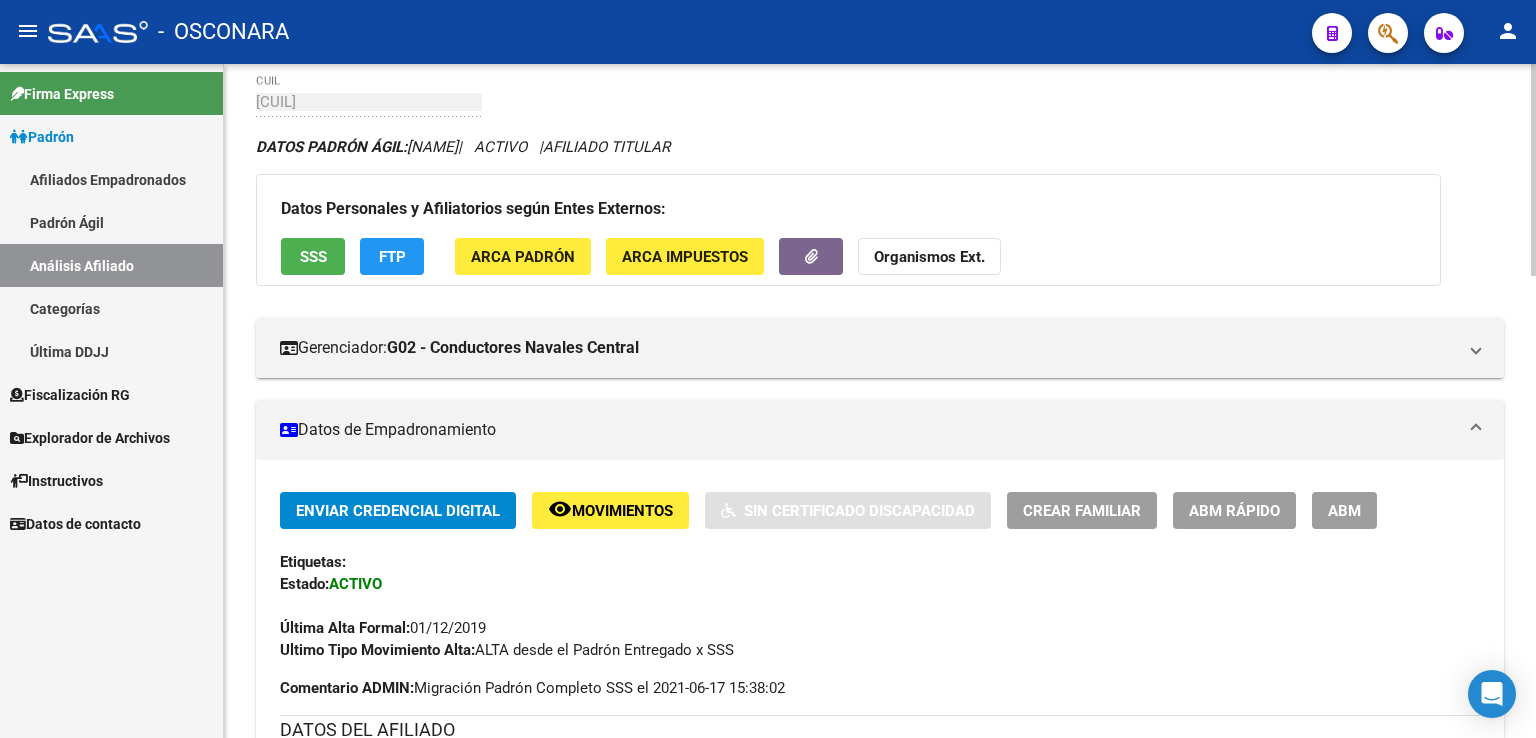 scroll, scrollTop: 0, scrollLeft: 0, axis: both 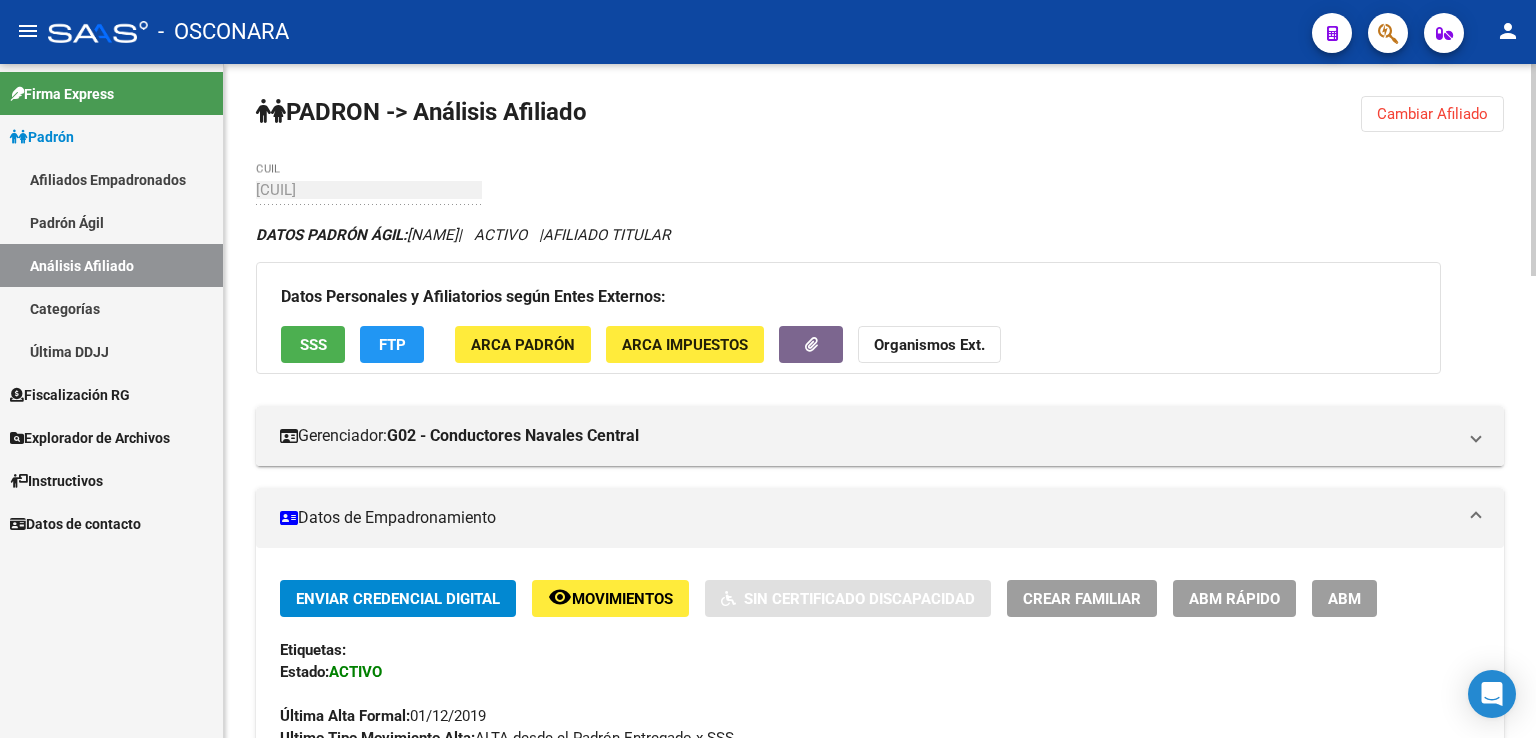 drag, startPoint x: 1428, startPoint y: 114, endPoint x: 1379, endPoint y: 145, distance: 57.982758 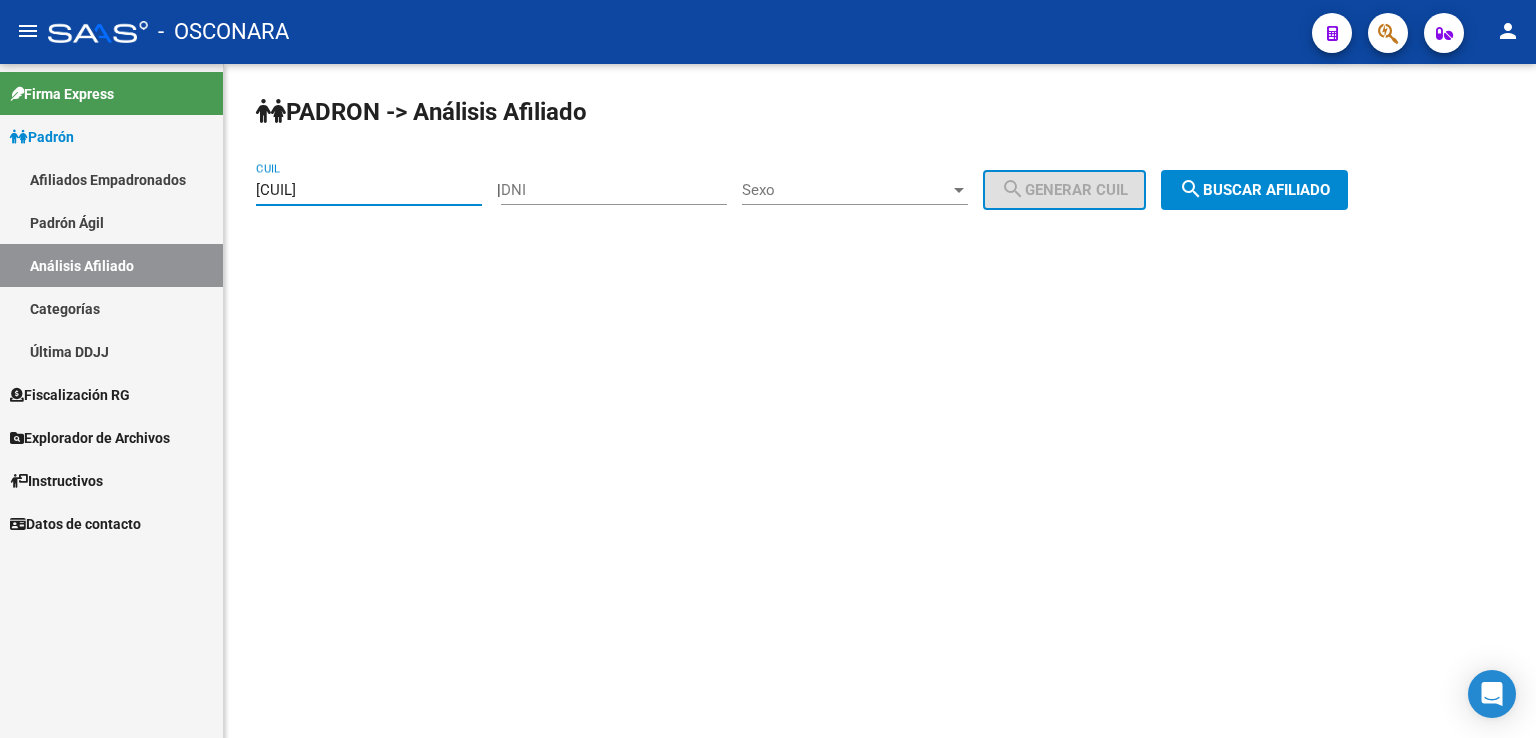 drag, startPoint x: 409, startPoint y: 185, endPoint x: 0, endPoint y: 213, distance: 409.9573 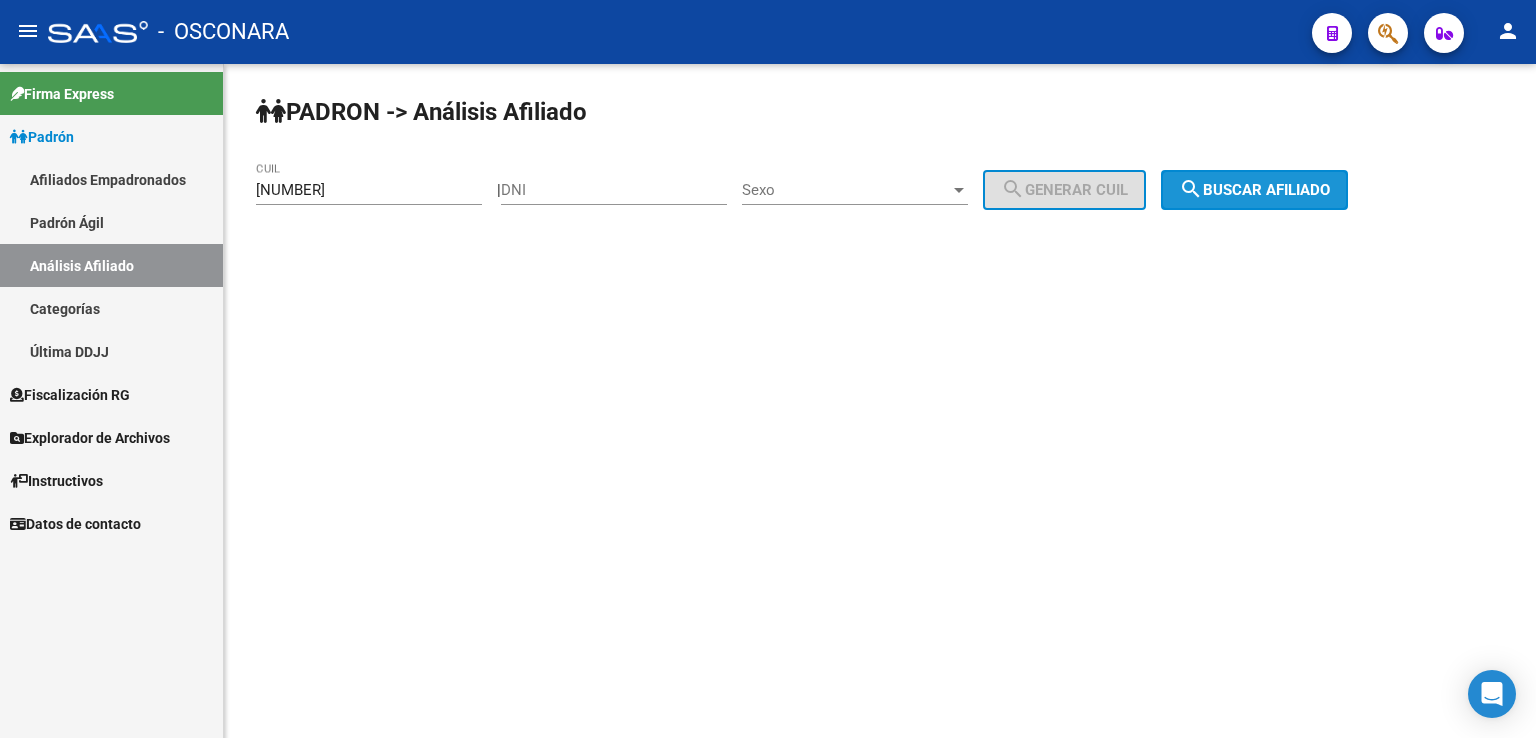 click on "search" 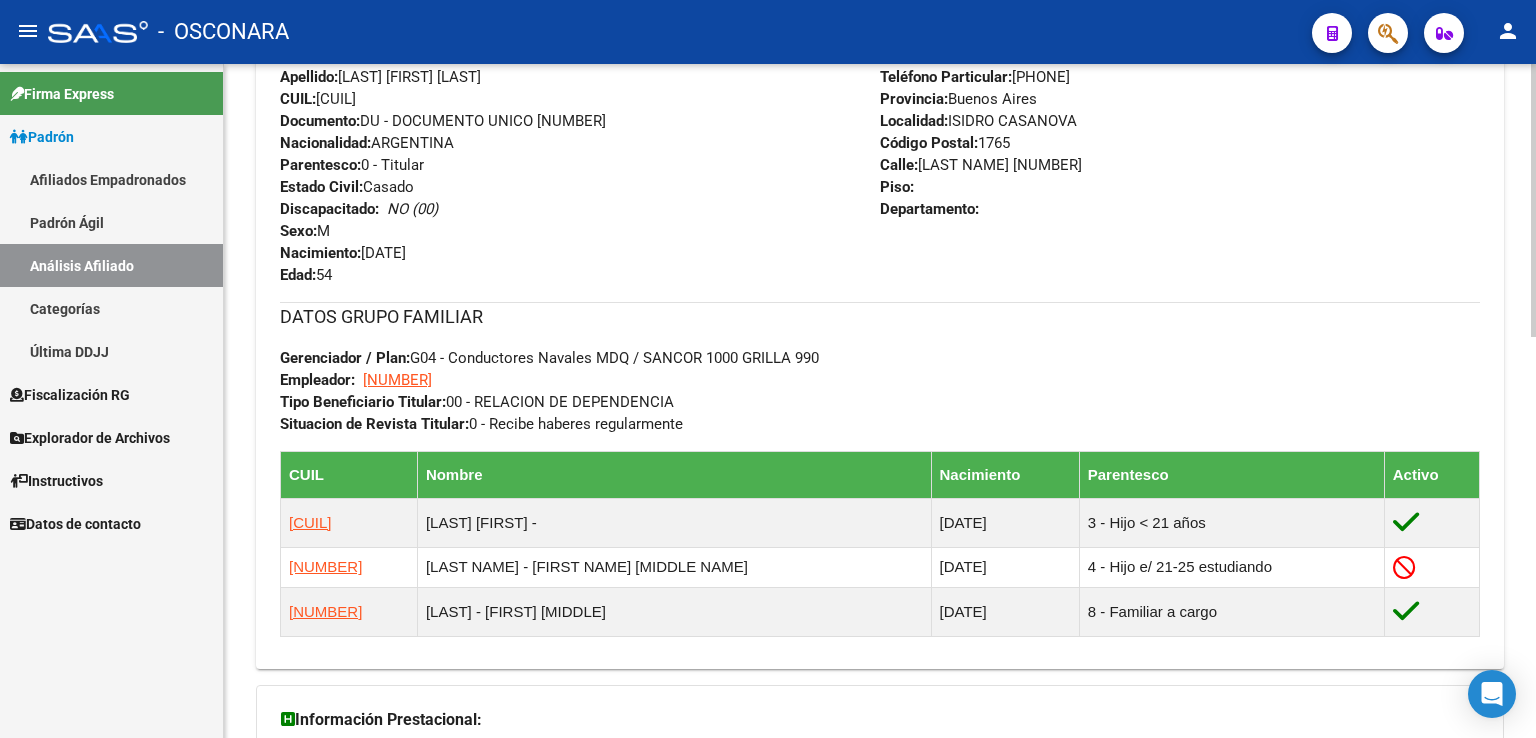 scroll, scrollTop: 1005, scrollLeft: 0, axis: vertical 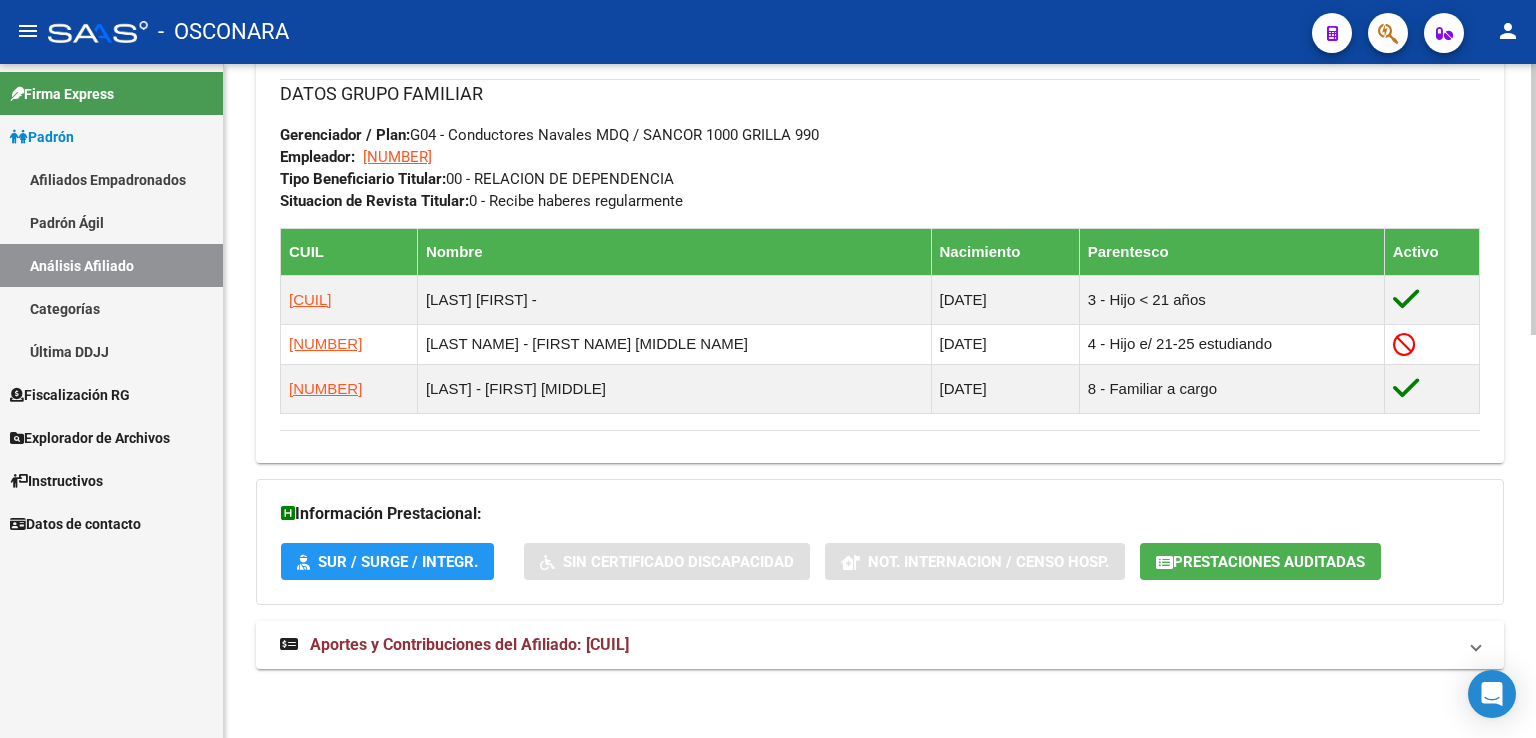 drag, startPoint x: 867, startPoint y: 649, endPoint x: 921, endPoint y: 600, distance: 72.91776 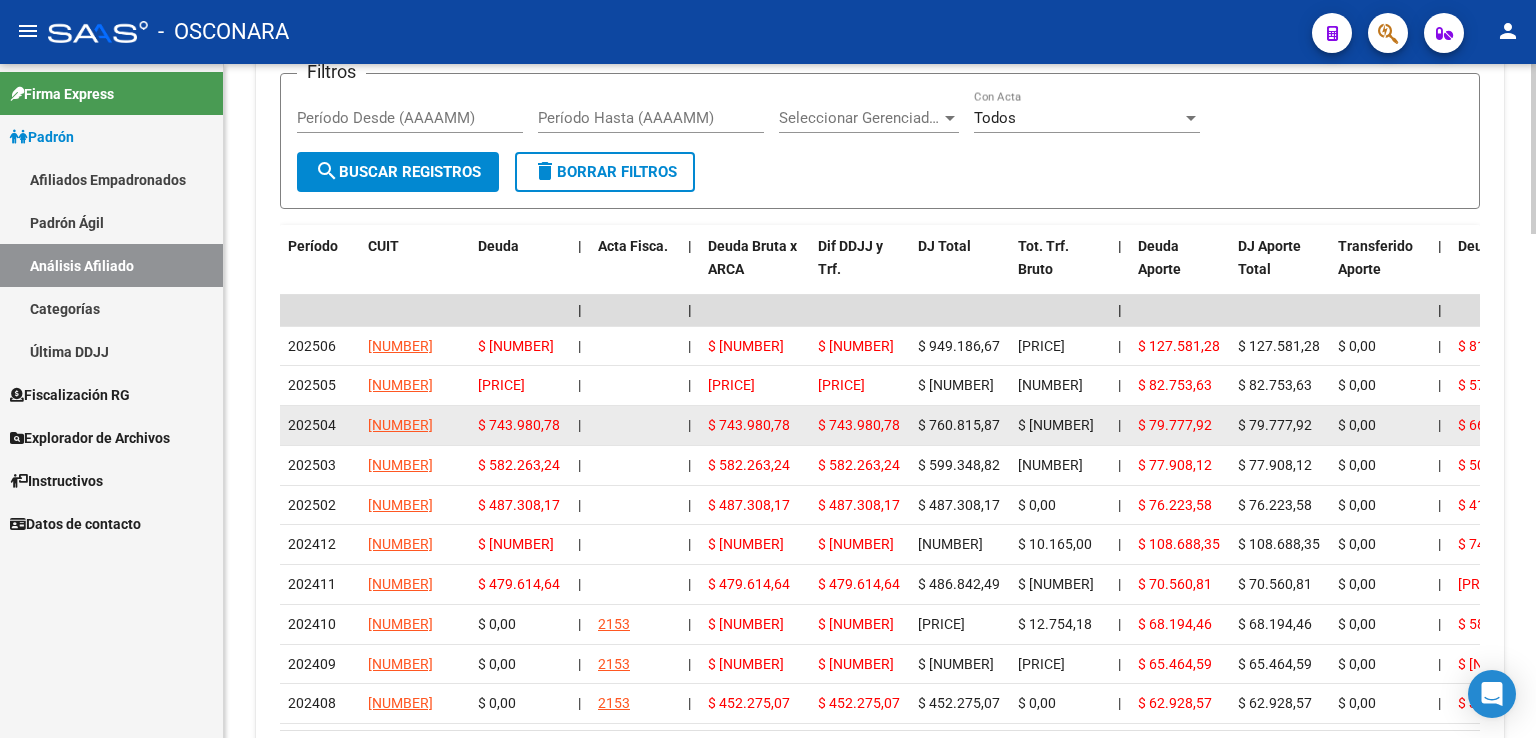 scroll, scrollTop: 1422, scrollLeft: 0, axis: vertical 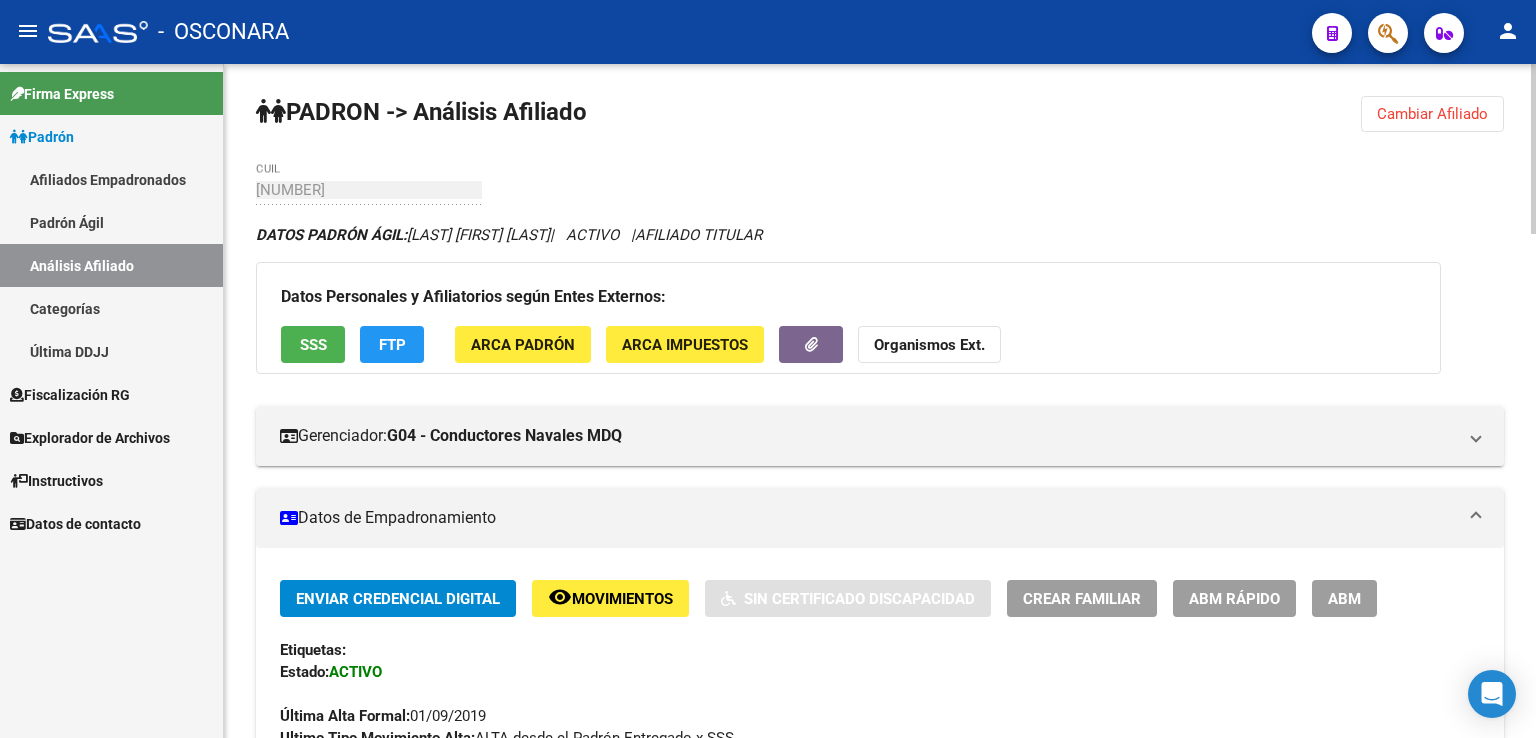 drag, startPoint x: 1448, startPoint y: 117, endPoint x: 1437, endPoint y: 125, distance: 13.601471 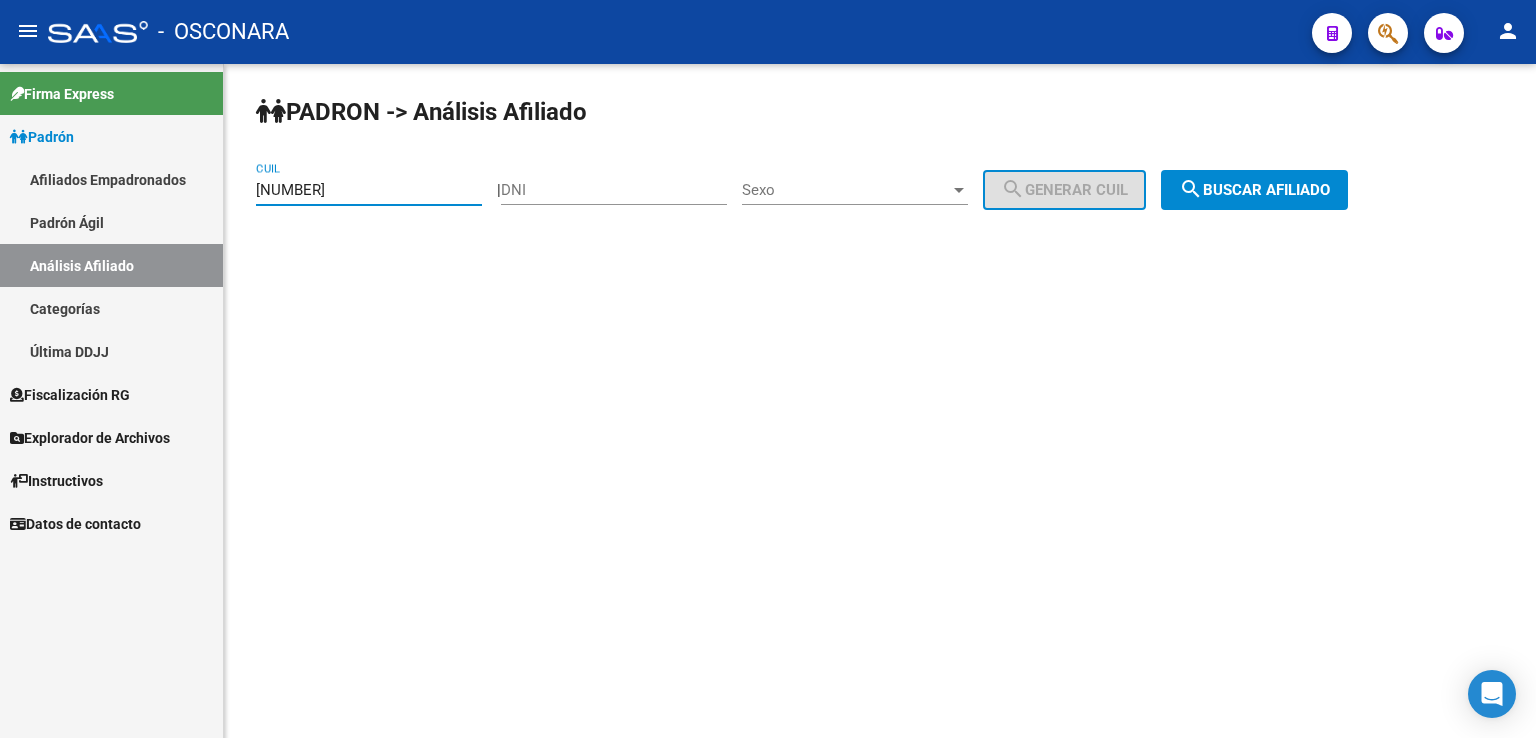 drag, startPoint x: 410, startPoint y: 188, endPoint x: 58, endPoint y: 241, distance: 355.96768 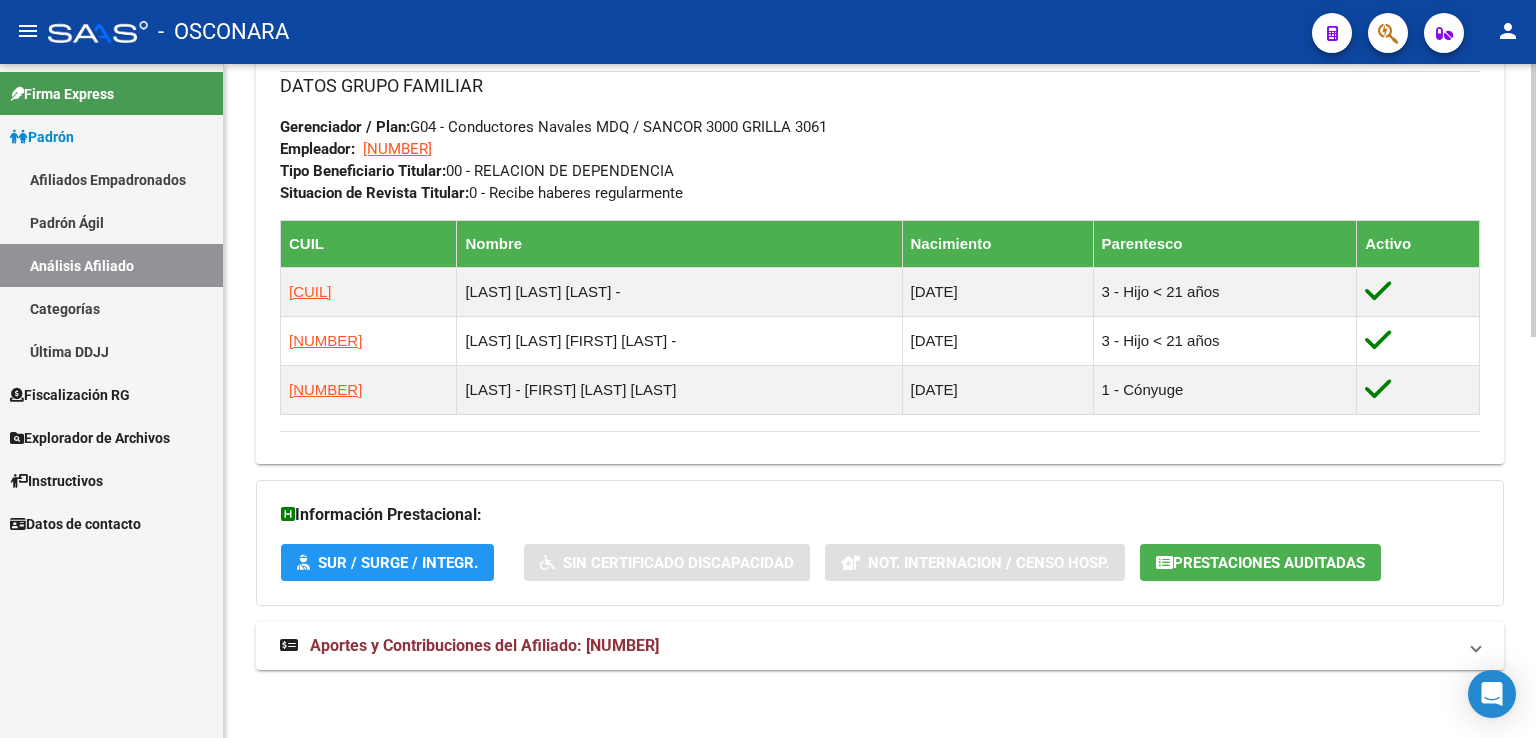 scroll, scrollTop: 992, scrollLeft: 0, axis: vertical 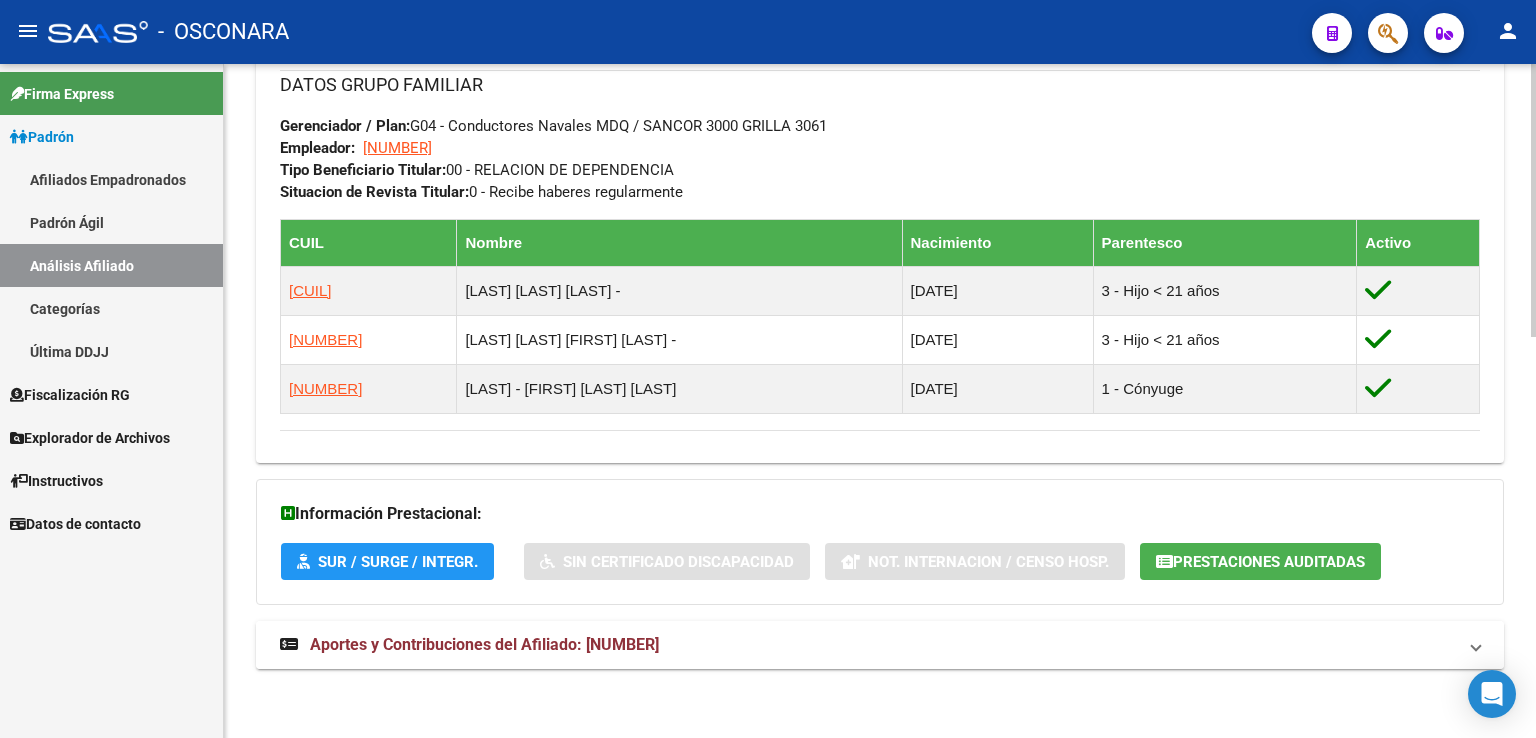 click on "Aportes y Contribuciones del Afiliado: [NUMBER]" at bounding box center [868, 645] 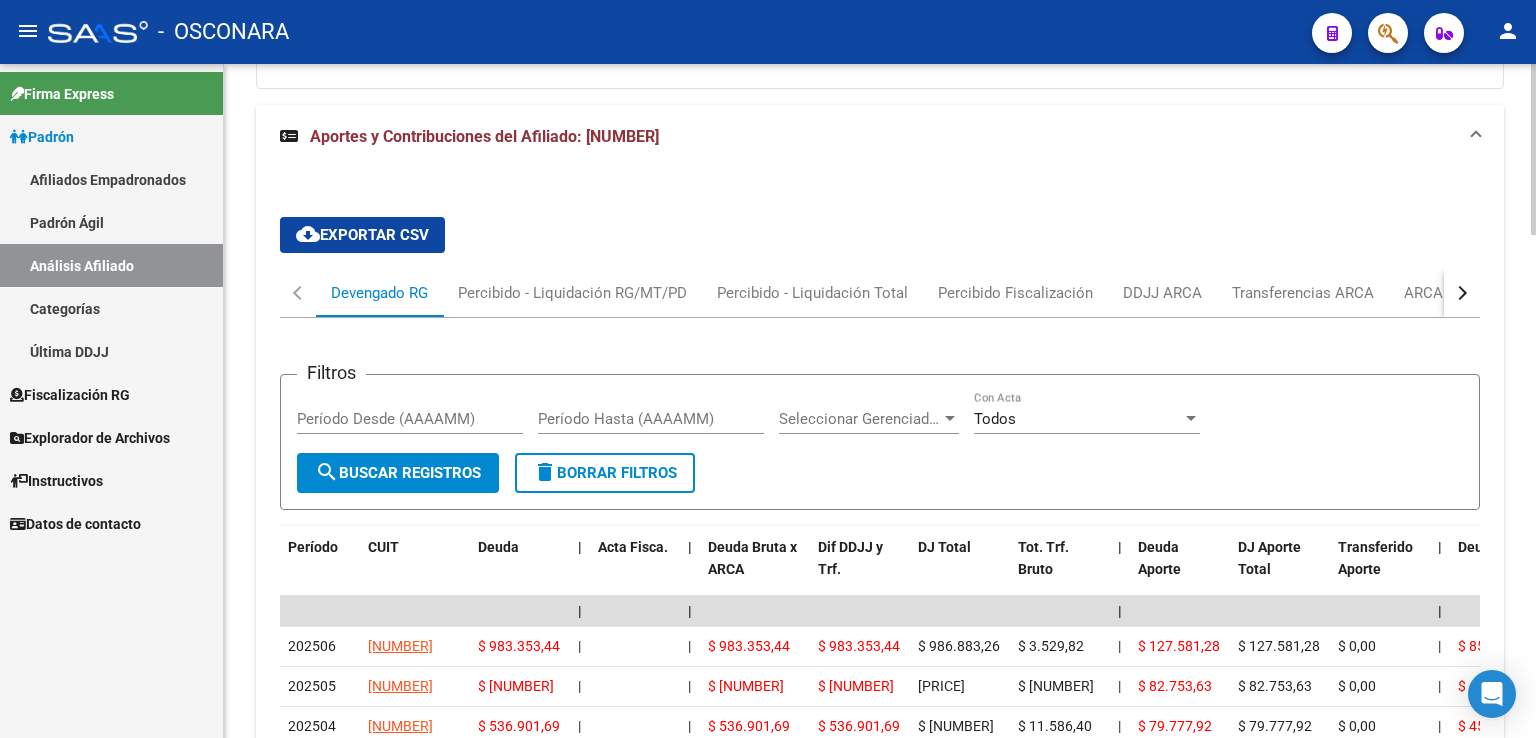 scroll, scrollTop: 1509, scrollLeft: 0, axis: vertical 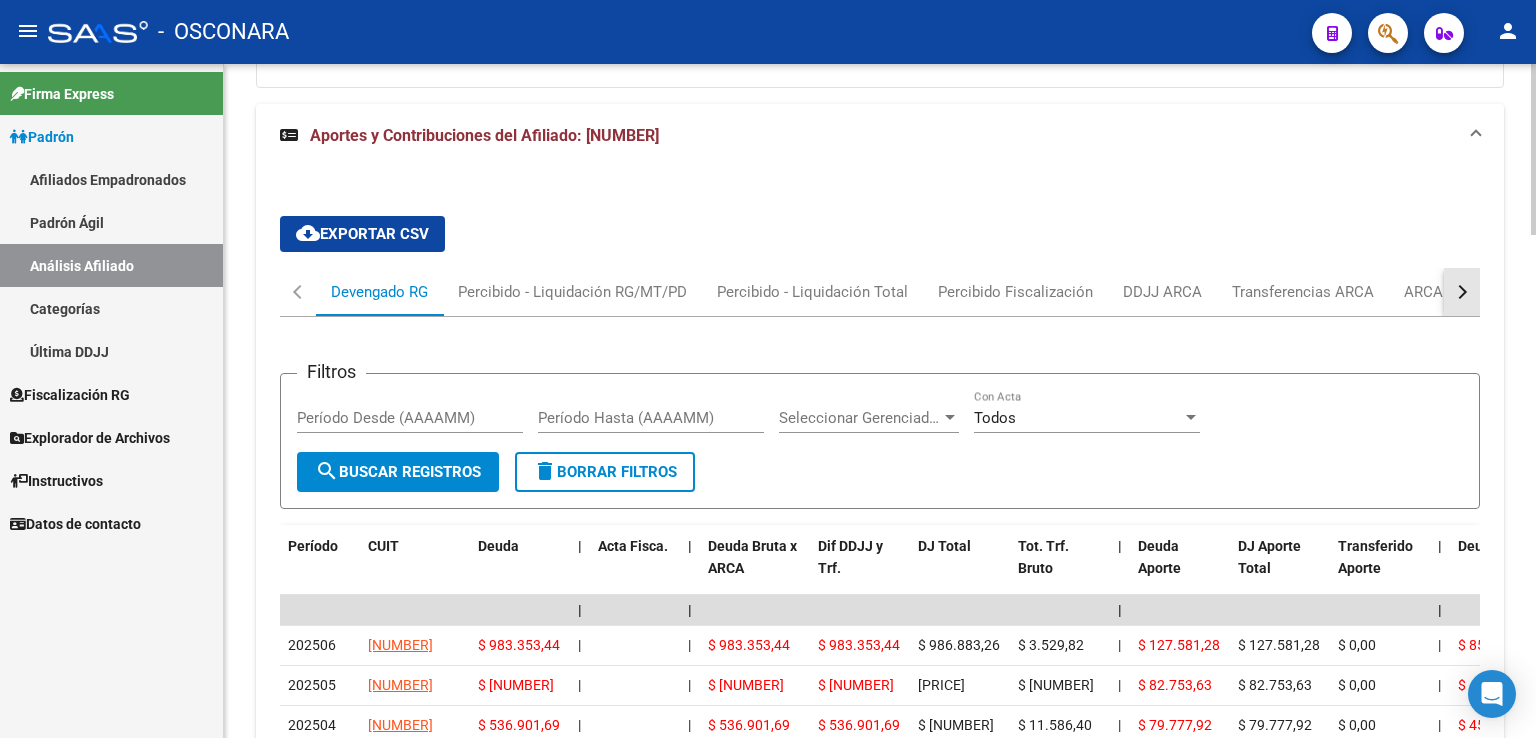 click at bounding box center (1462, 292) 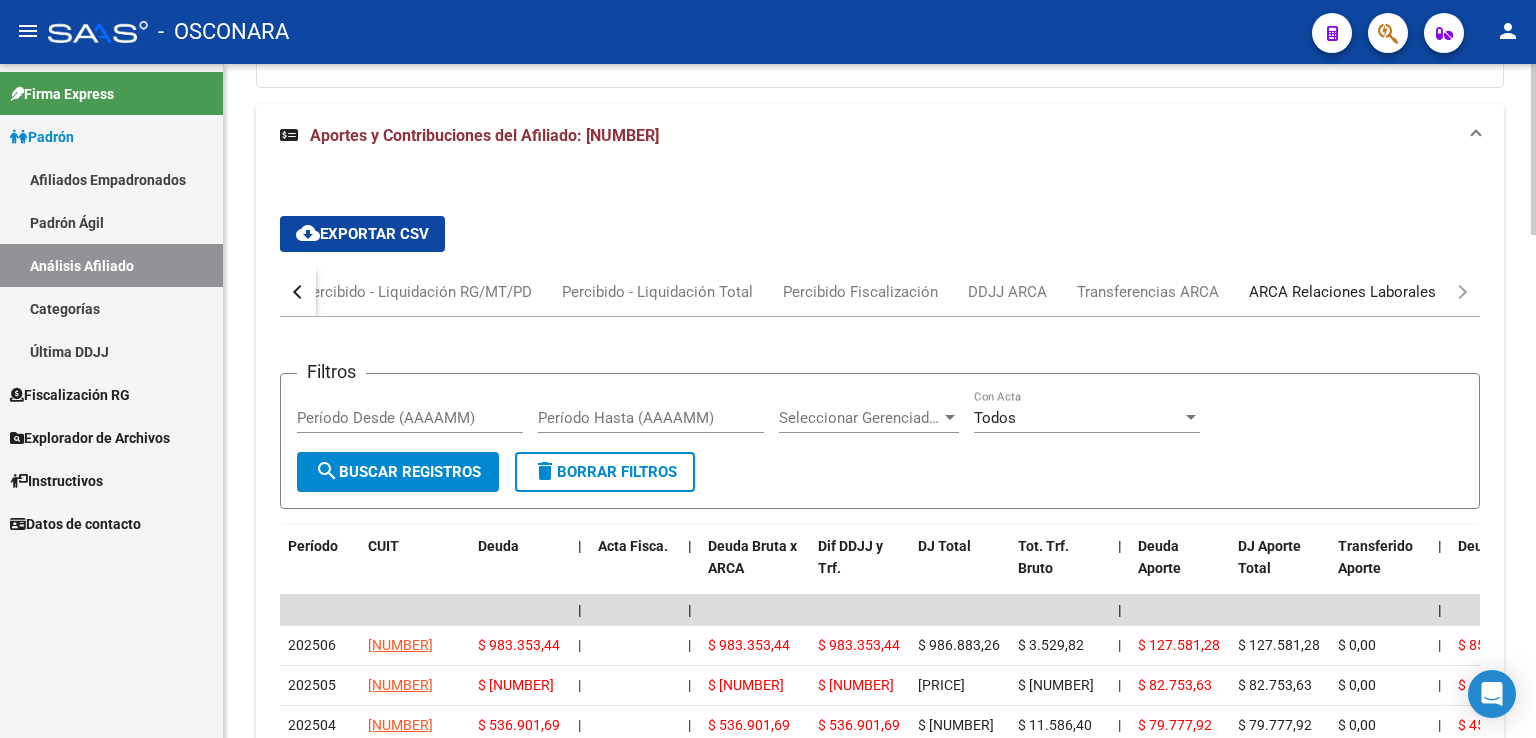 click on "ARCA Relaciones Laborales" at bounding box center [1342, 292] 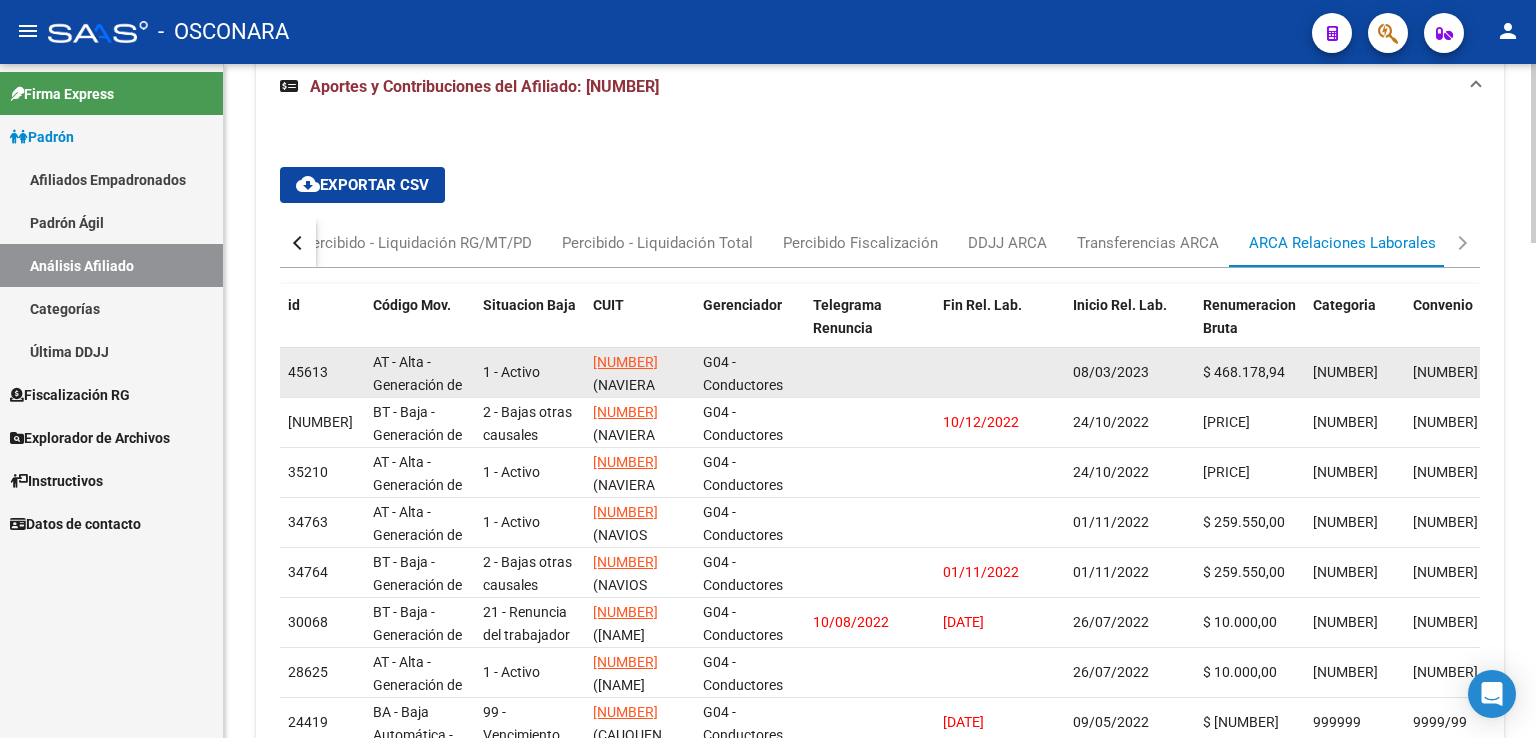 scroll, scrollTop: 1557, scrollLeft: 0, axis: vertical 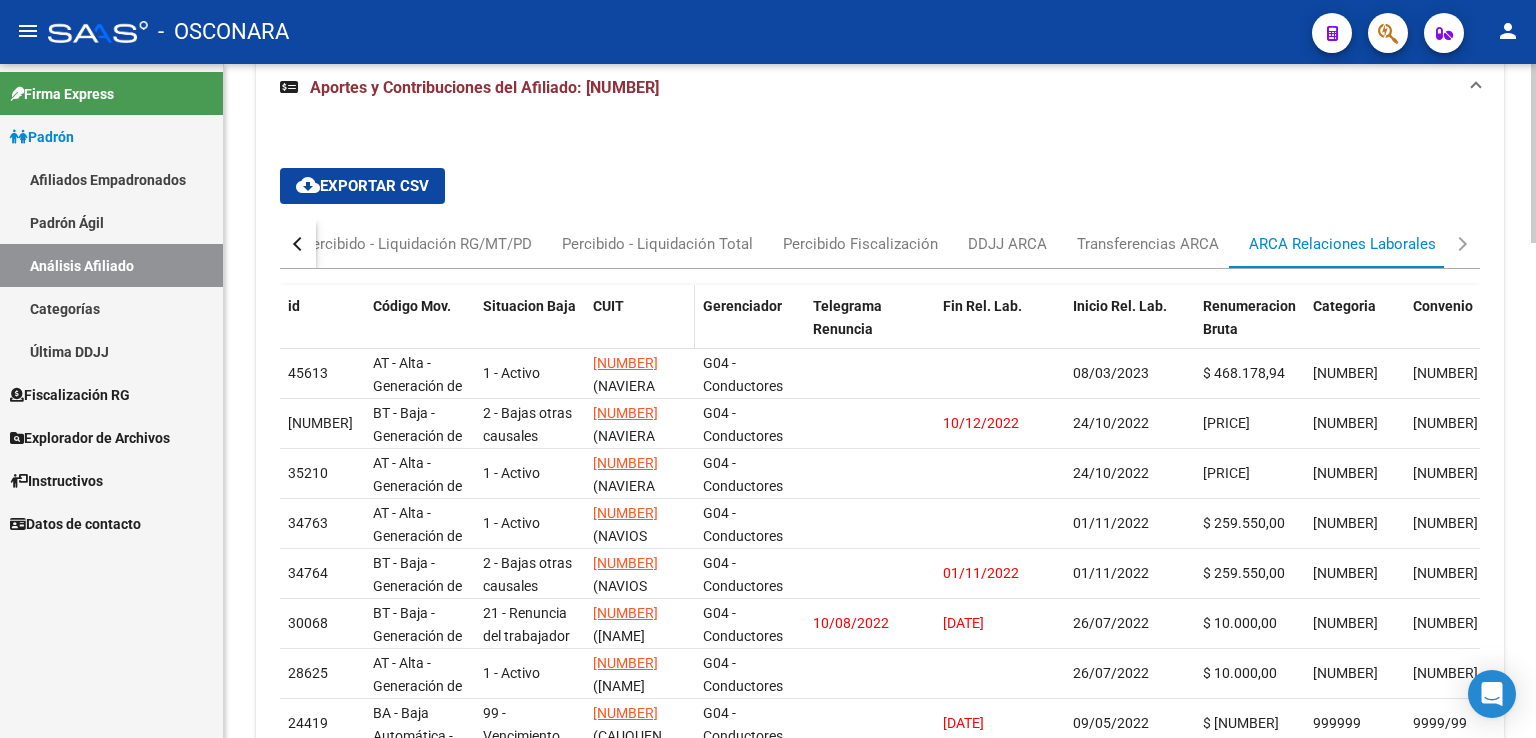 click on "CUIT" at bounding box center [608, 306] 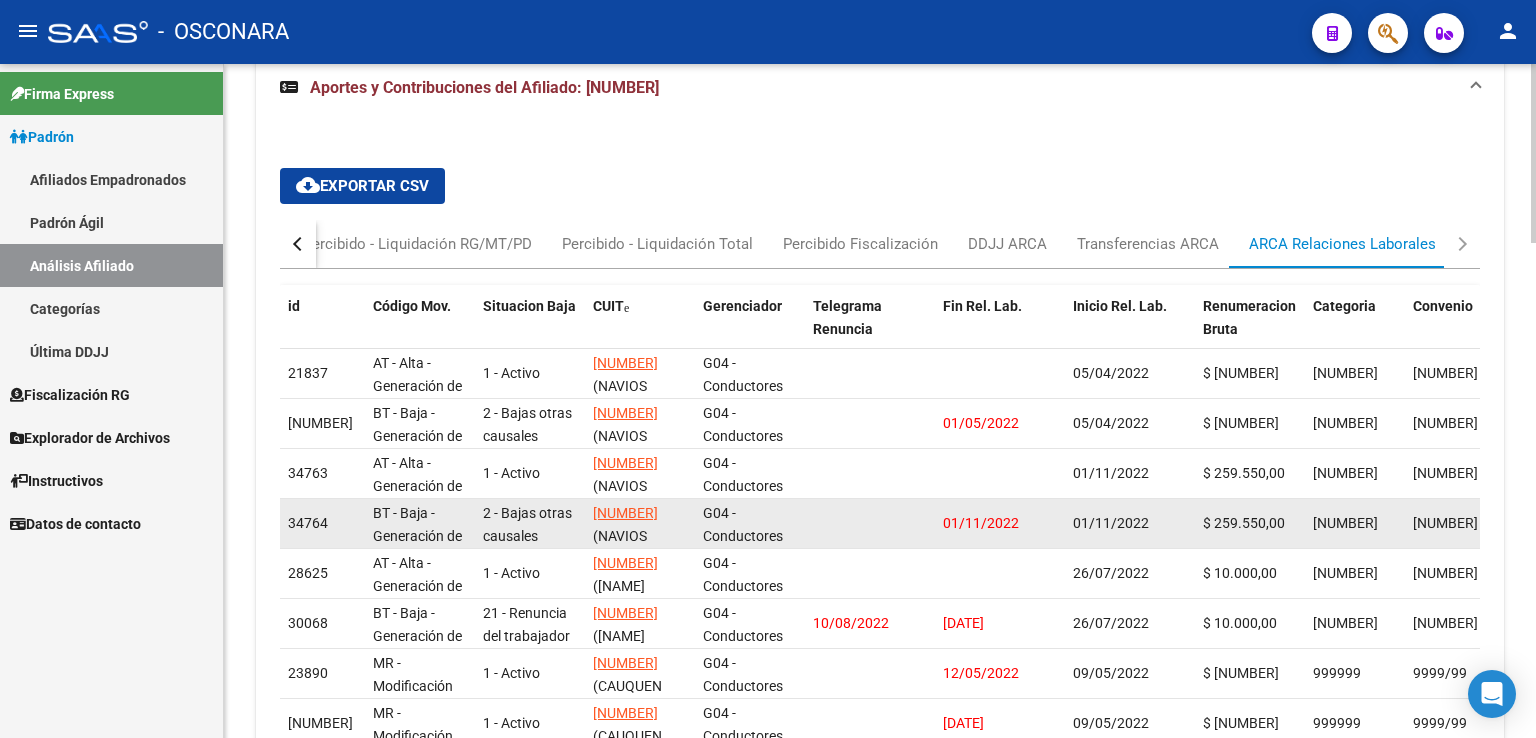 scroll, scrollTop: 25, scrollLeft: 0, axis: vertical 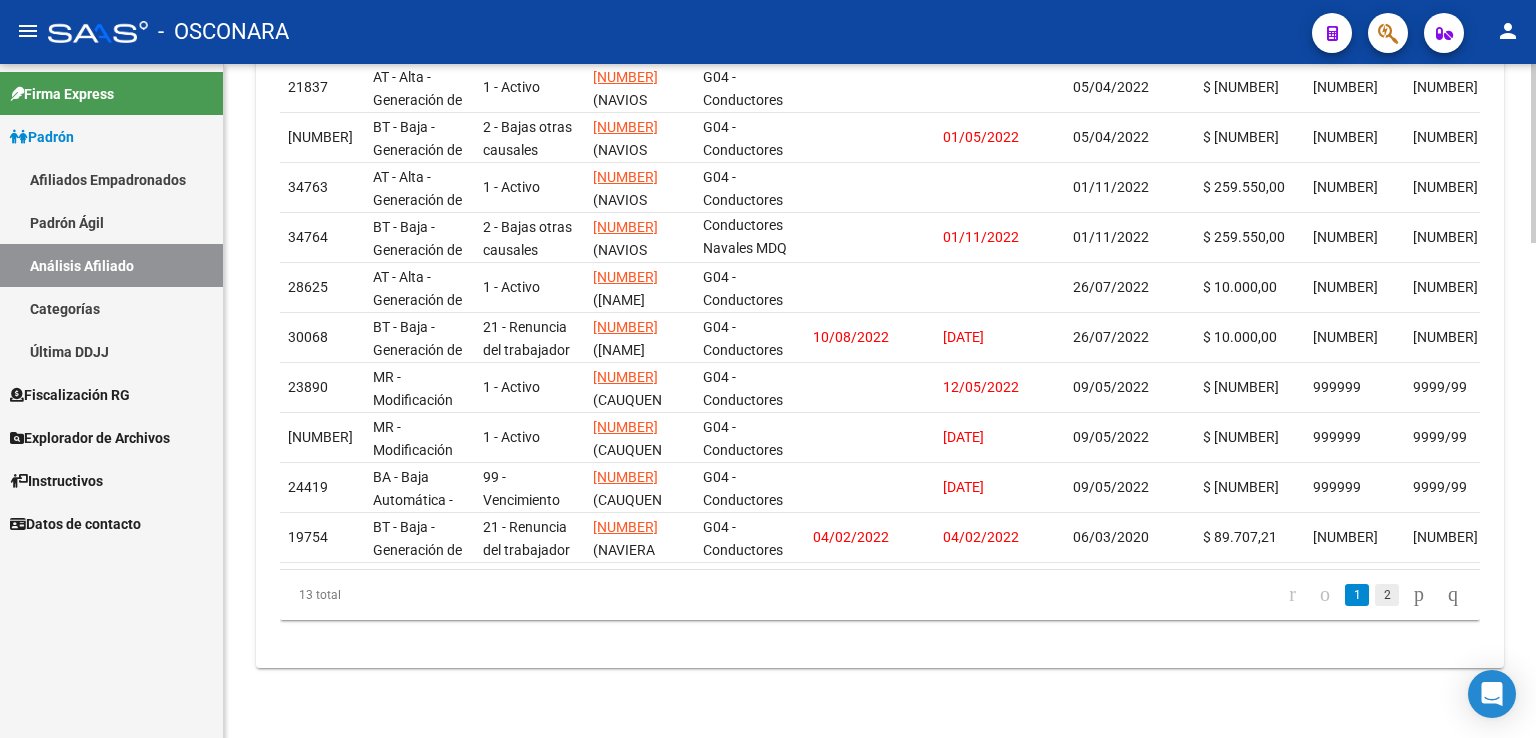 click on "2" 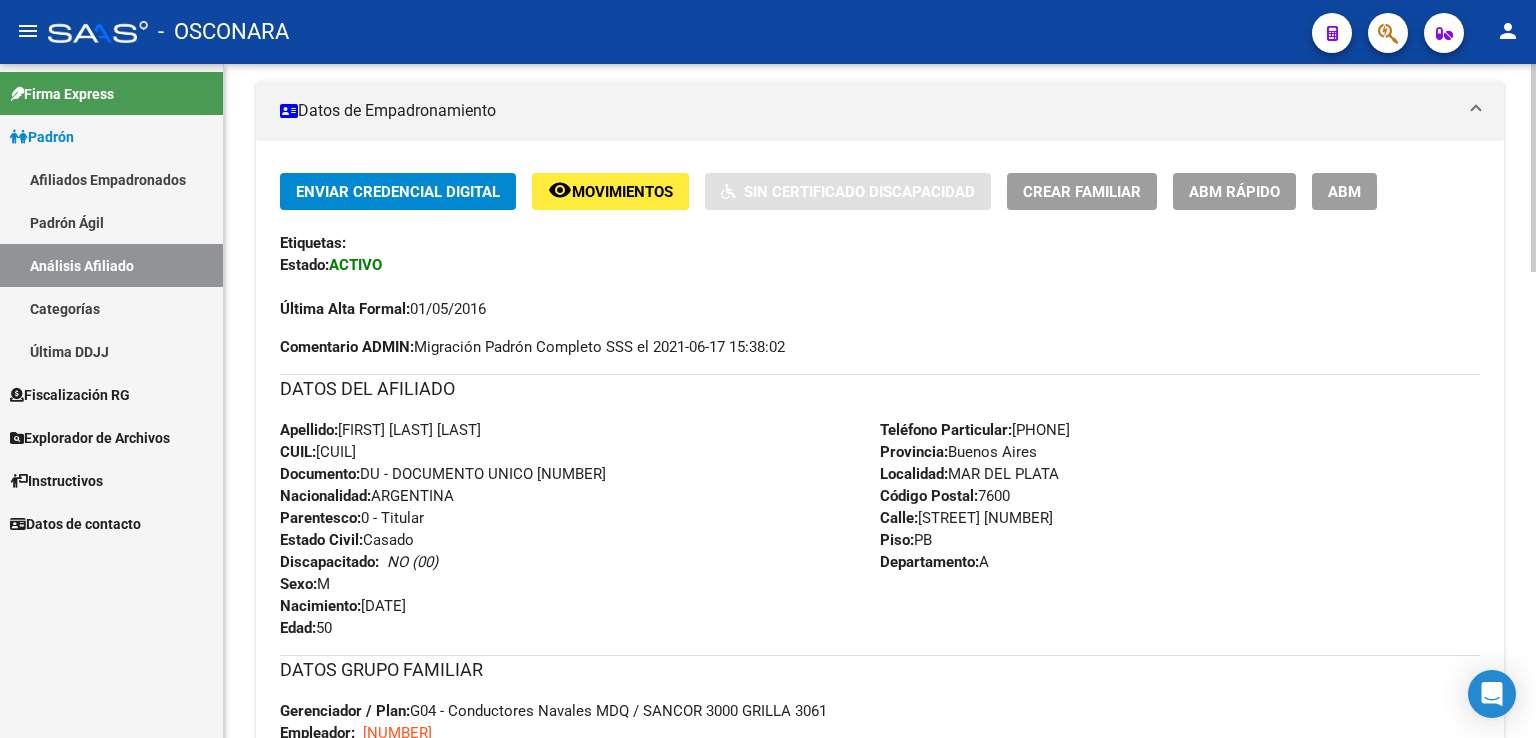 scroll, scrollTop: 0, scrollLeft: 0, axis: both 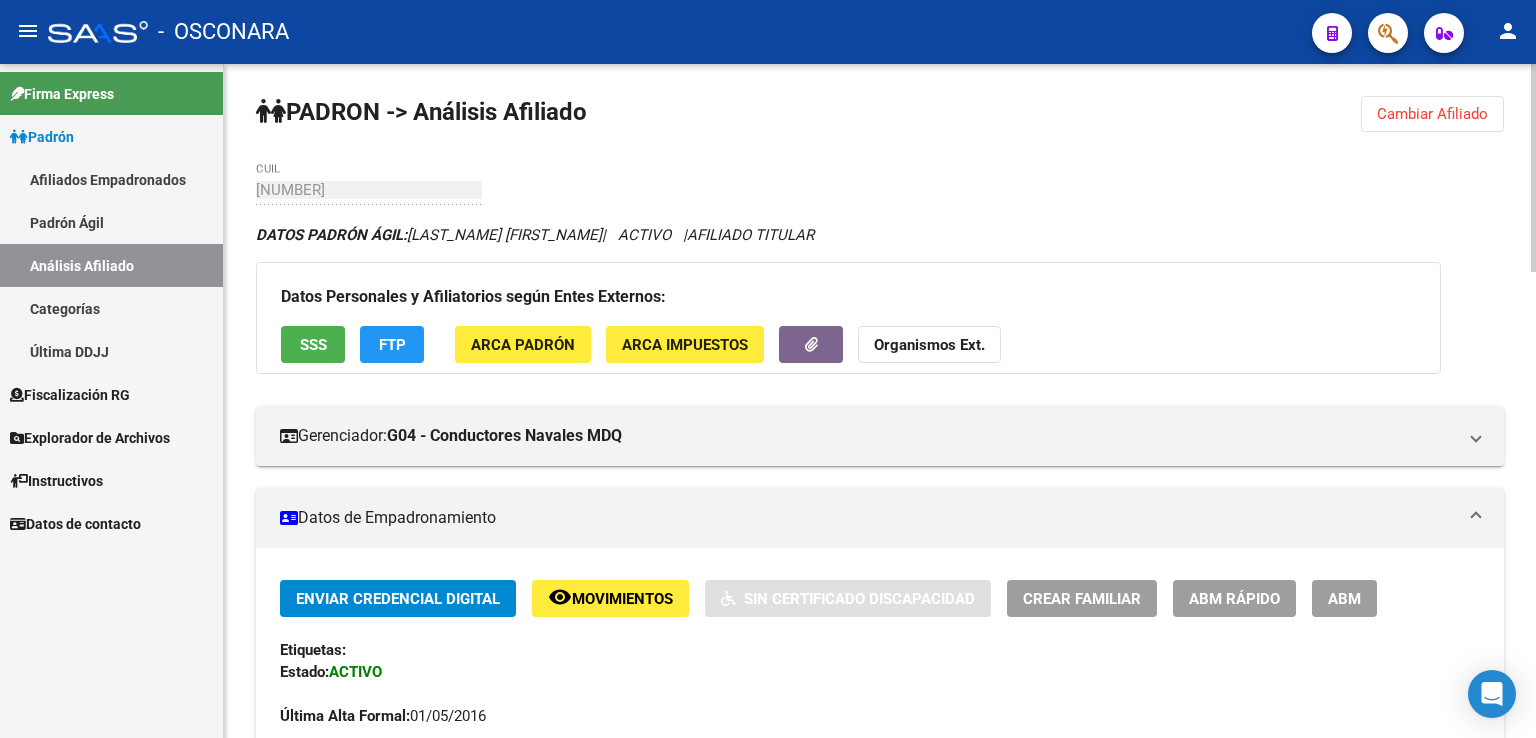 click on "Cambiar Afiliado" 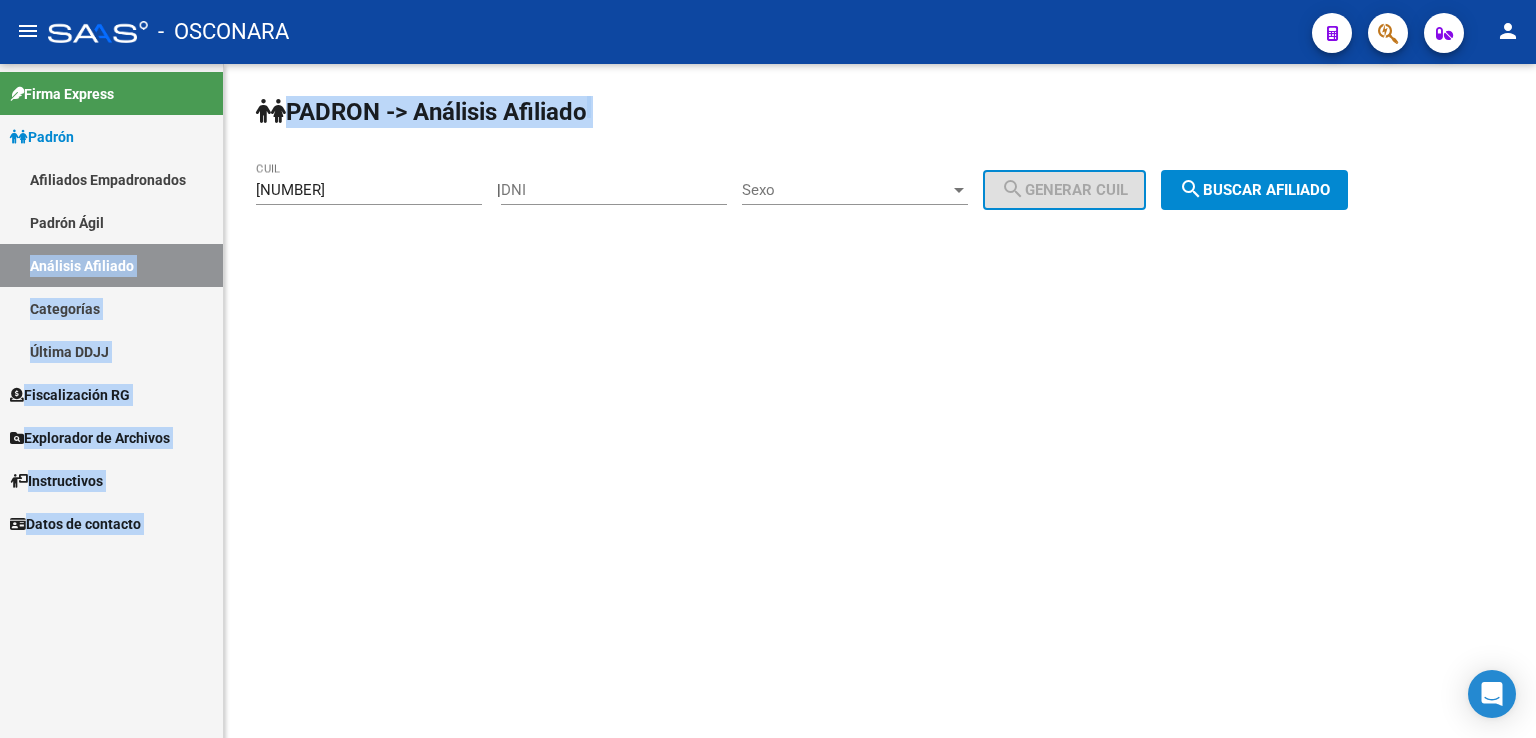 drag, startPoint x: 401, startPoint y: 200, endPoint x: 201, endPoint y: 235, distance: 203.0394 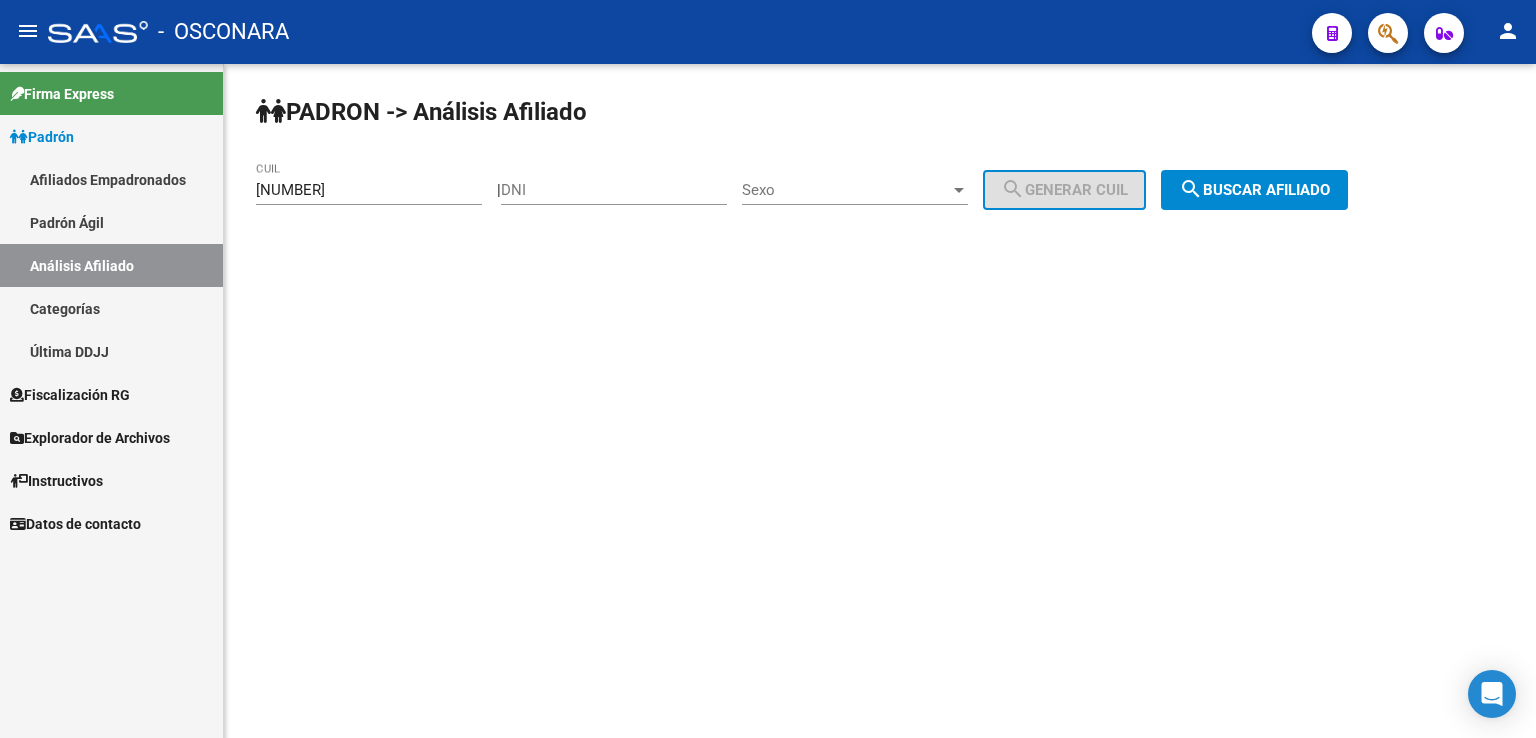 click on "PADRON -> Análisis Afiliado [NUMBER] CUIL   |   DNI Sexo Sexo search Generar CUIL search Buscar afiliado" 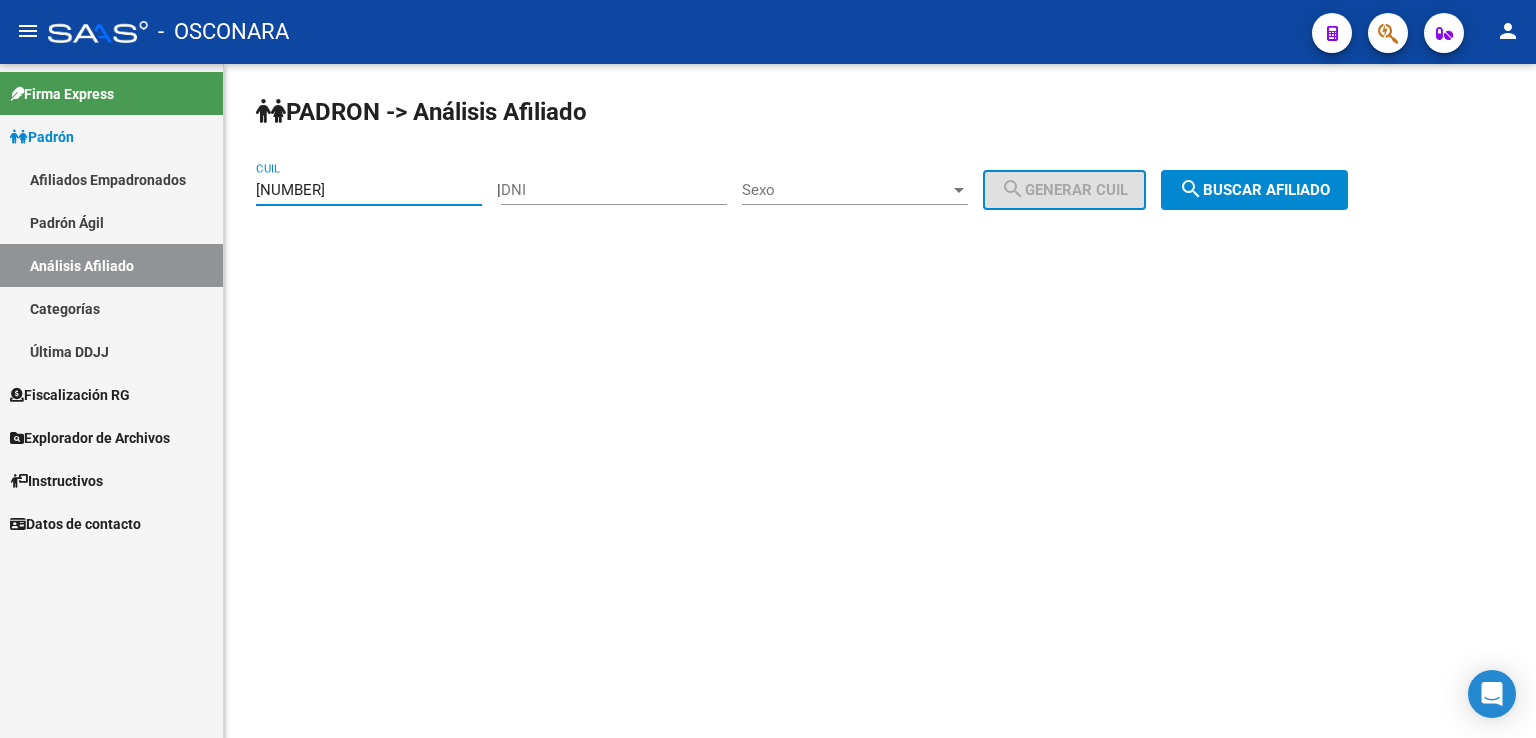 drag, startPoint x: 368, startPoint y: 187, endPoint x: 215, endPoint y: 211, distance: 154.87091 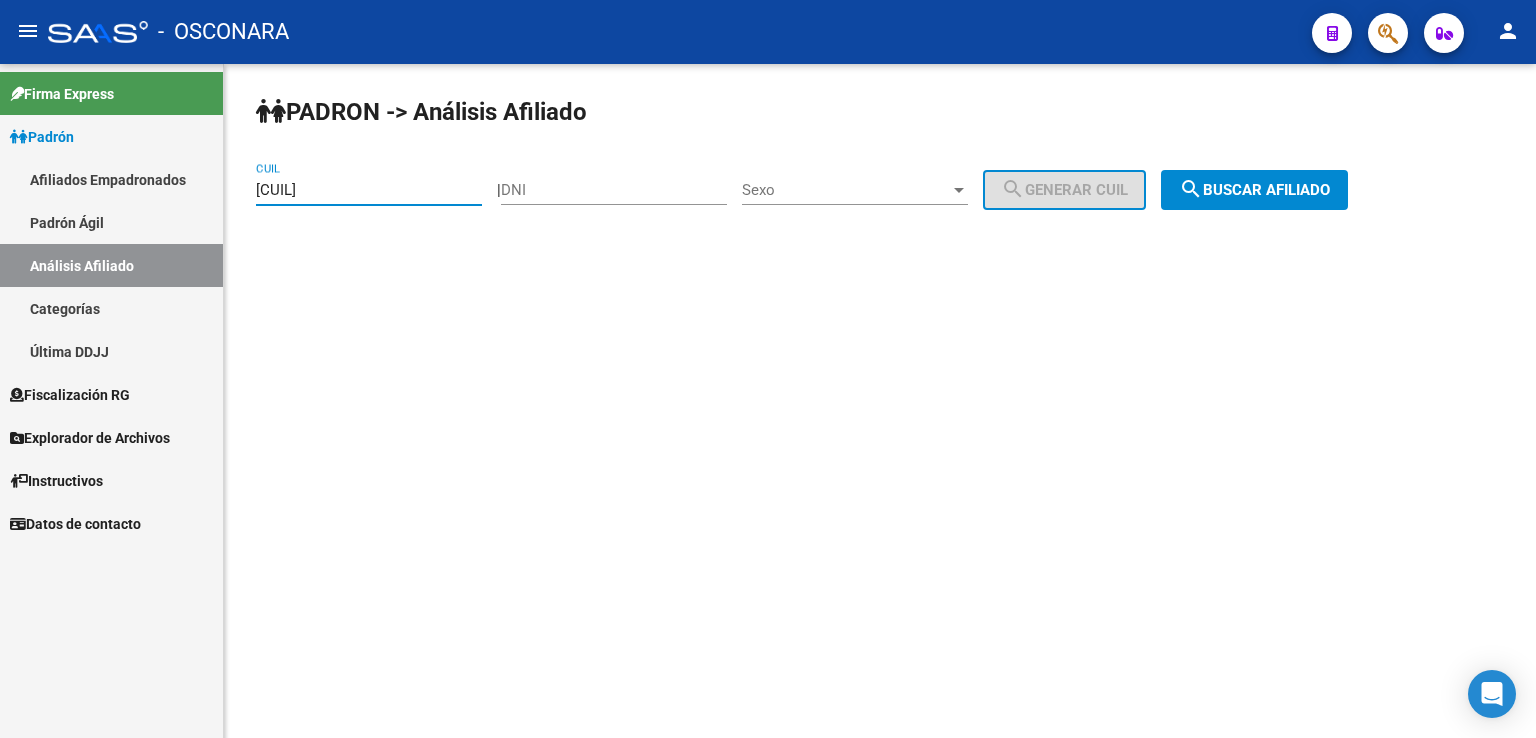 click on "search  Buscar afiliado" 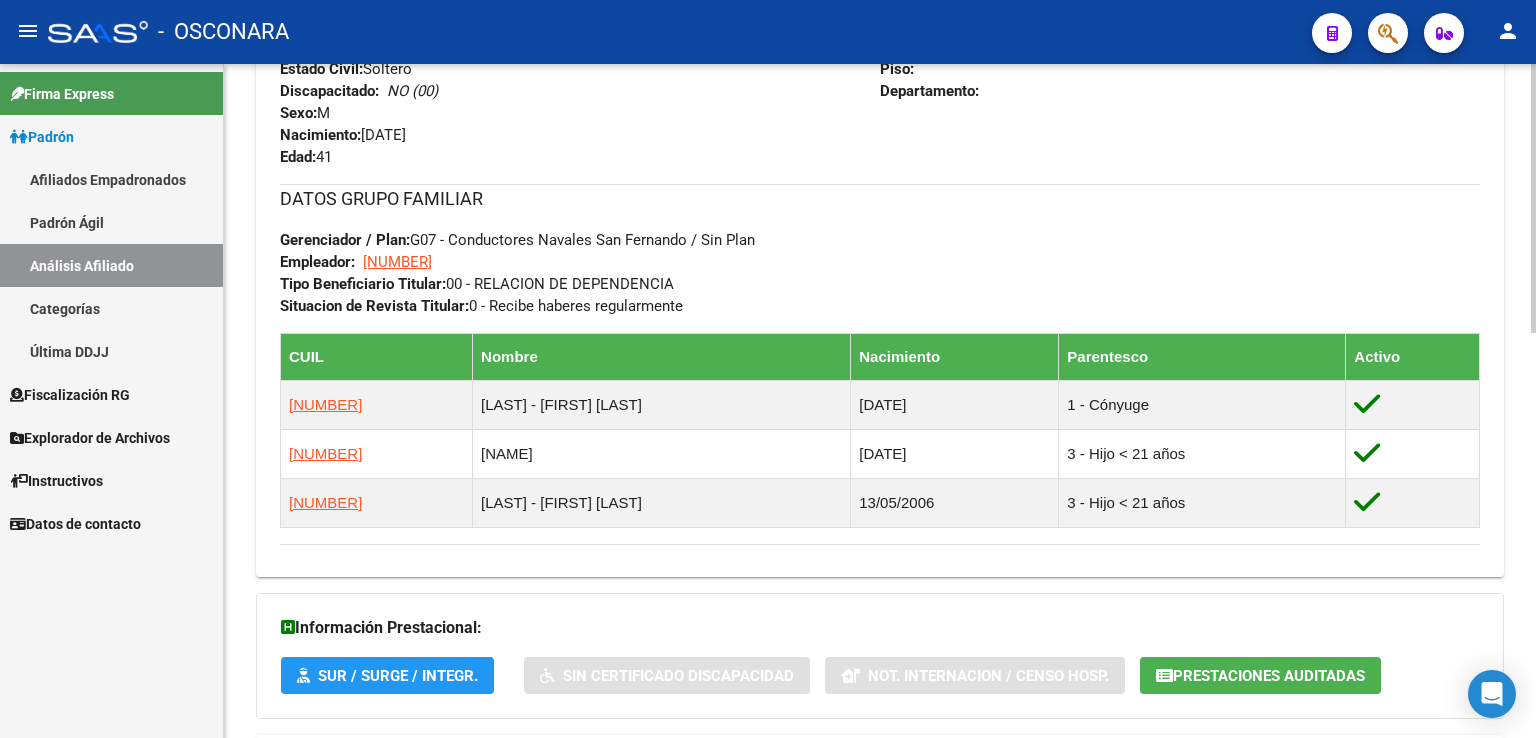 scroll, scrollTop: 1014, scrollLeft: 0, axis: vertical 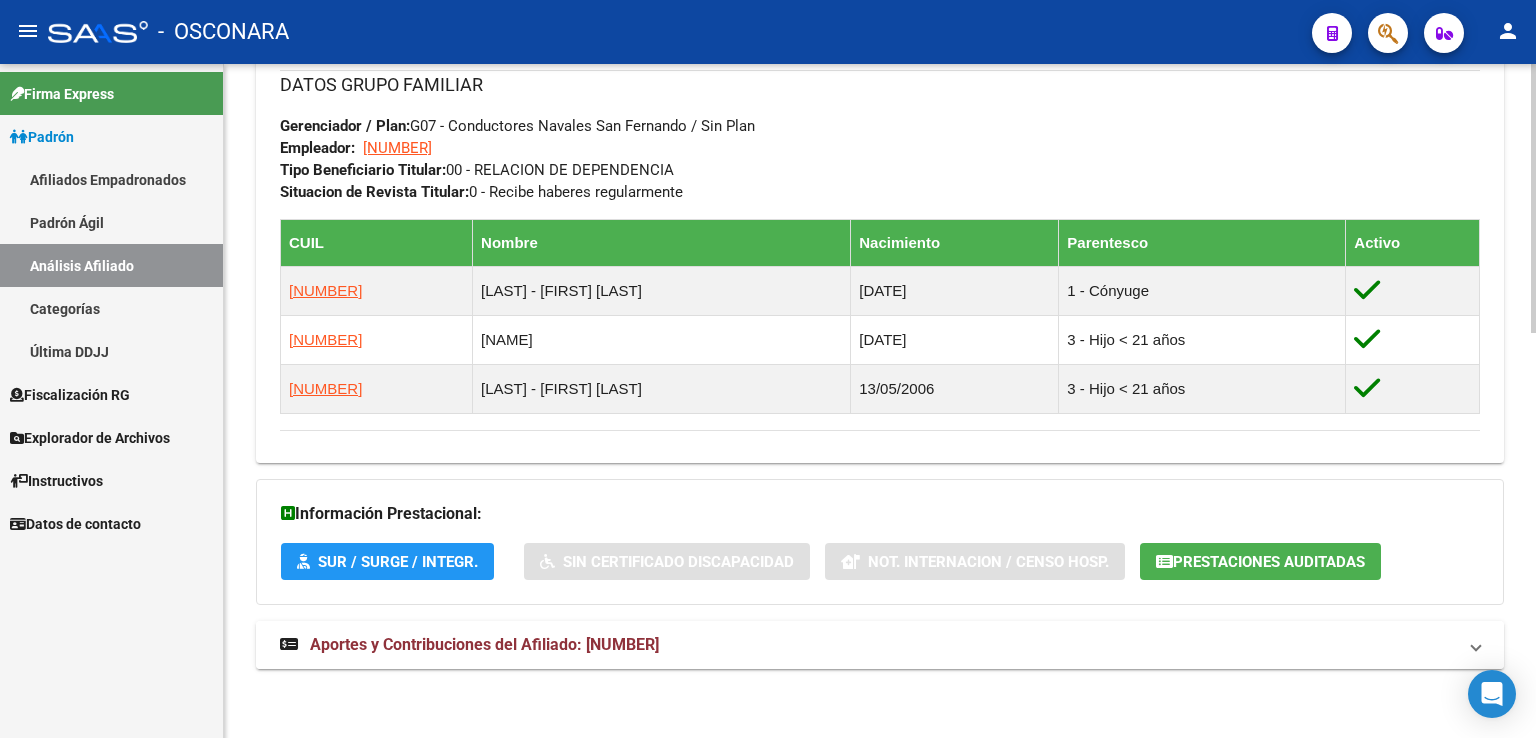 click on "Aportes y Contribuciones del Afiliado: [NUMBER]" at bounding box center [484, 644] 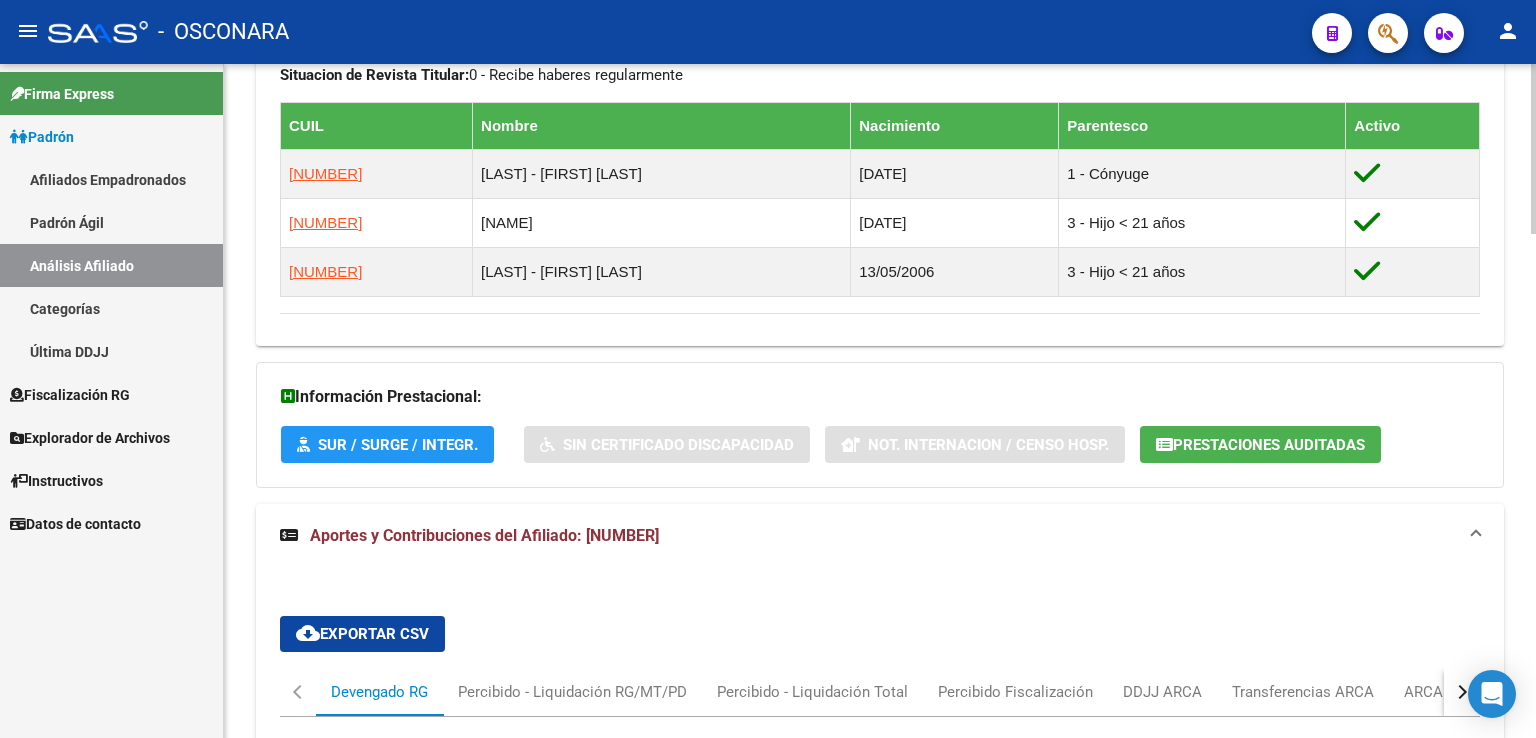 scroll, scrollTop: 1331, scrollLeft: 0, axis: vertical 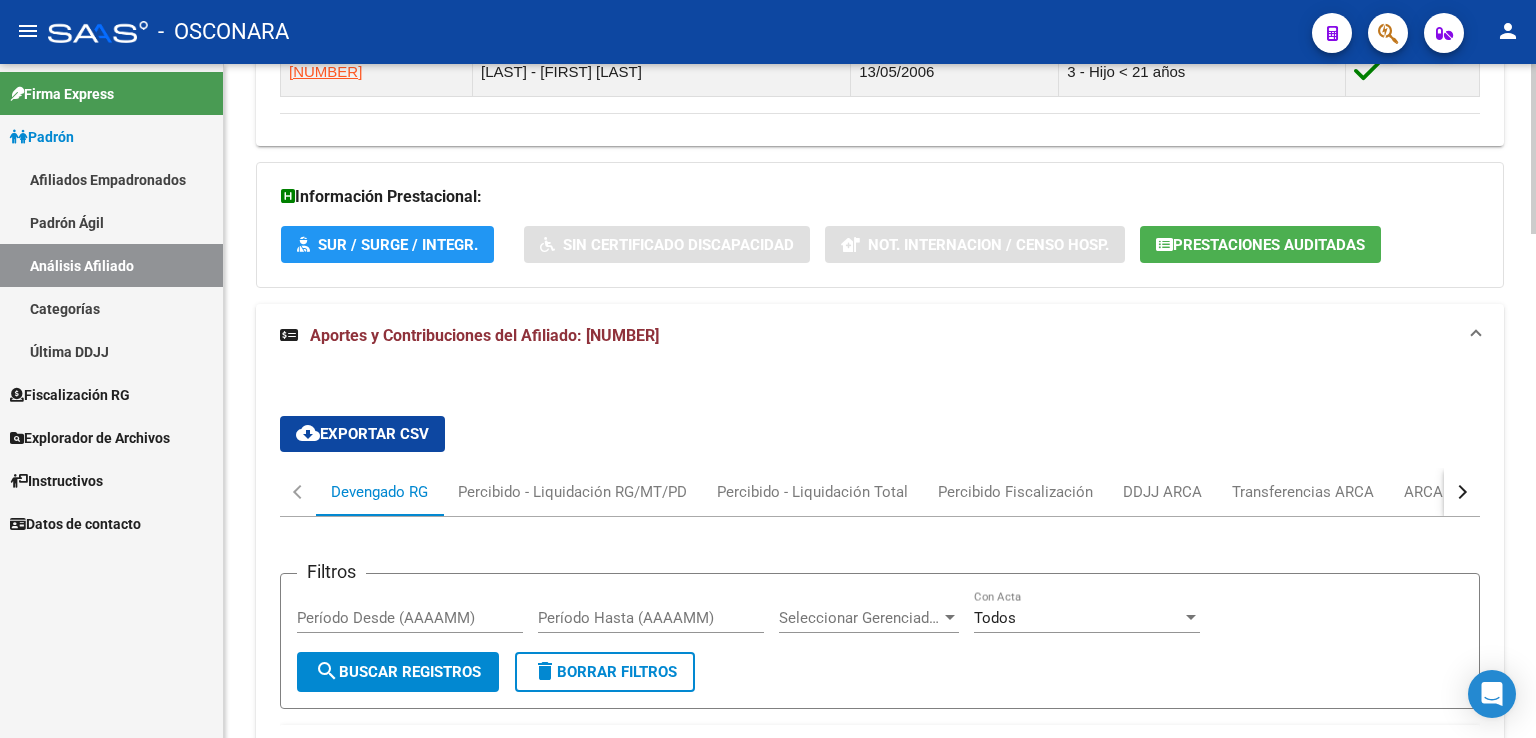 click at bounding box center [1460, 492] 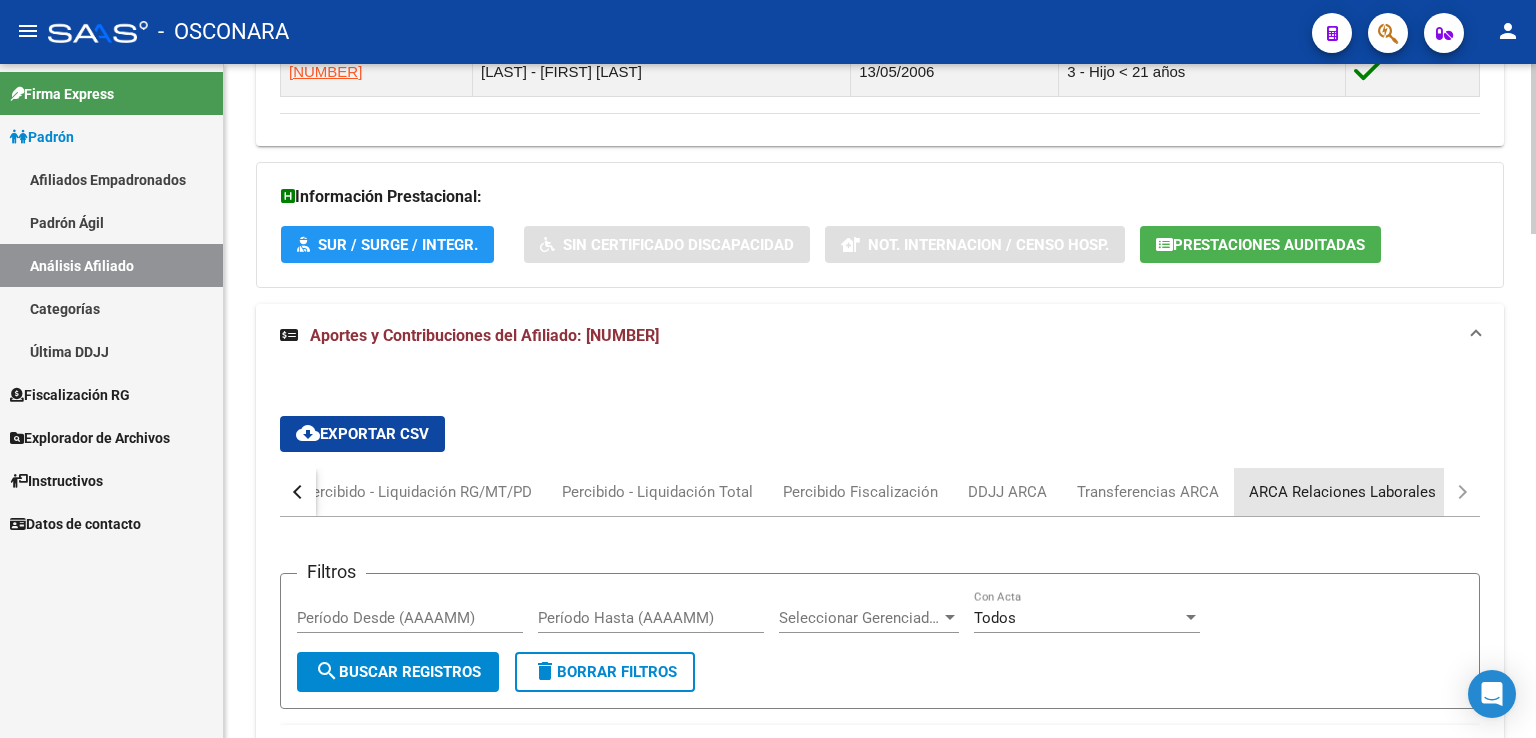 drag, startPoint x: 1373, startPoint y: 495, endPoint x: 1312, endPoint y: 486, distance: 61.66036 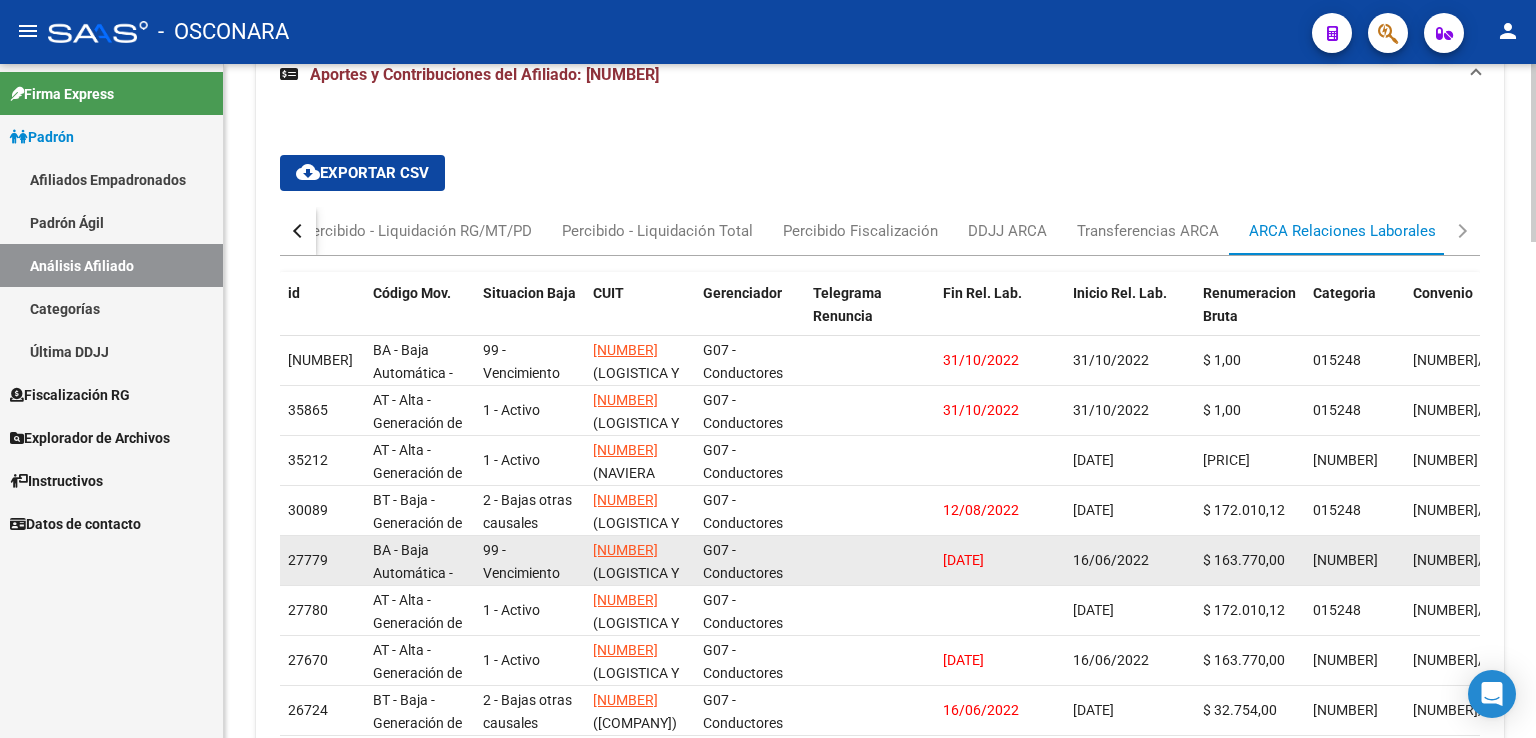 scroll, scrollTop: 1731, scrollLeft: 0, axis: vertical 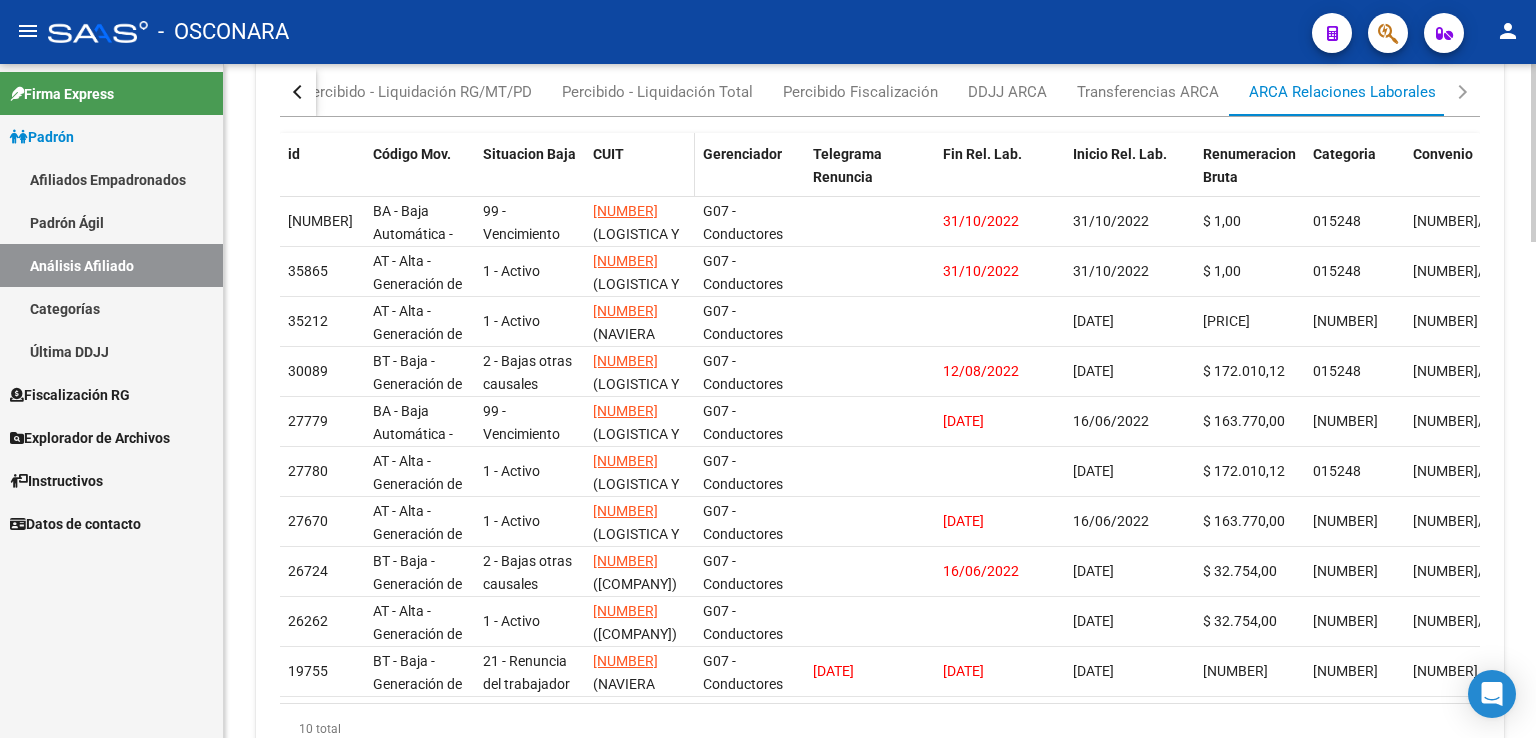 click on "CUIT" at bounding box center (640, 154) 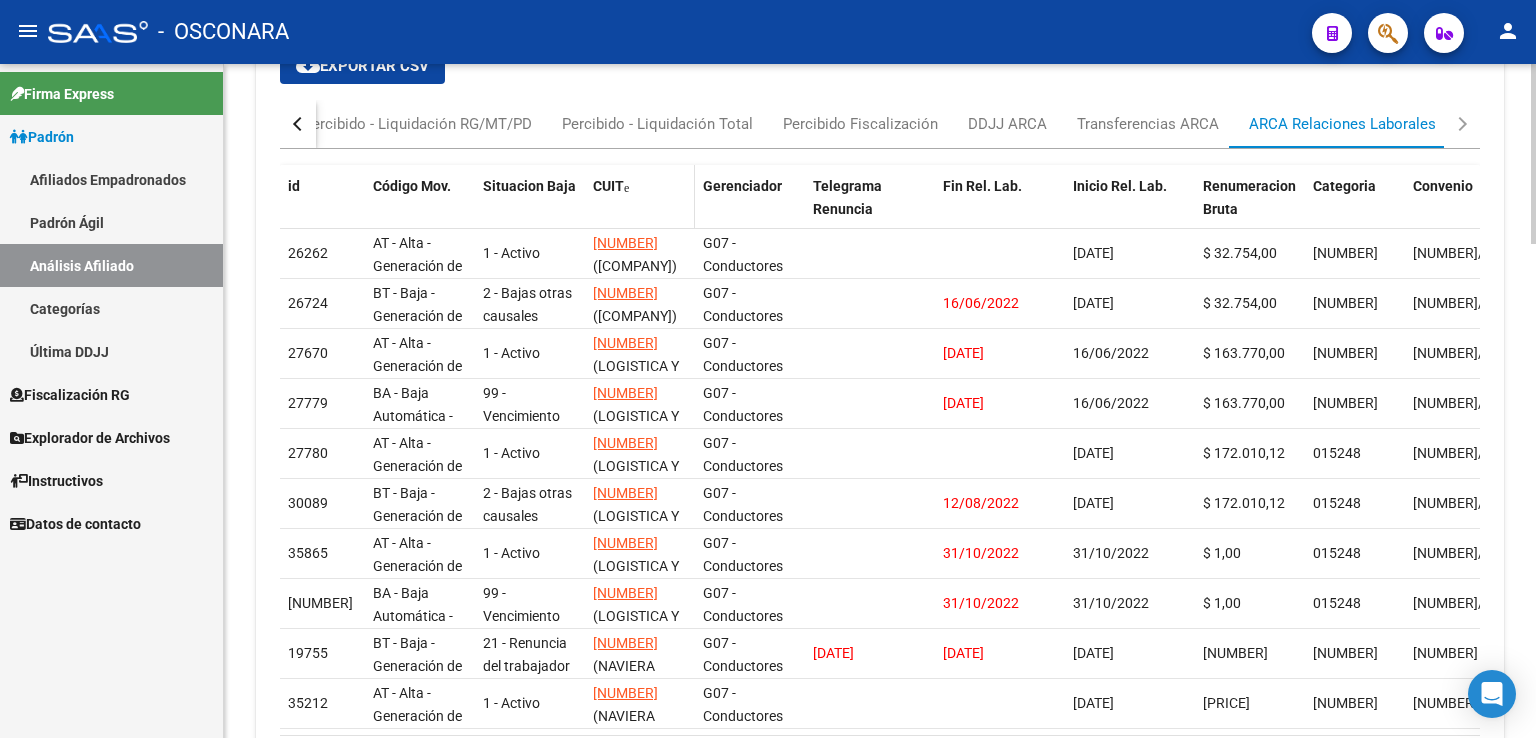 scroll, scrollTop: 1731, scrollLeft: 0, axis: vertical 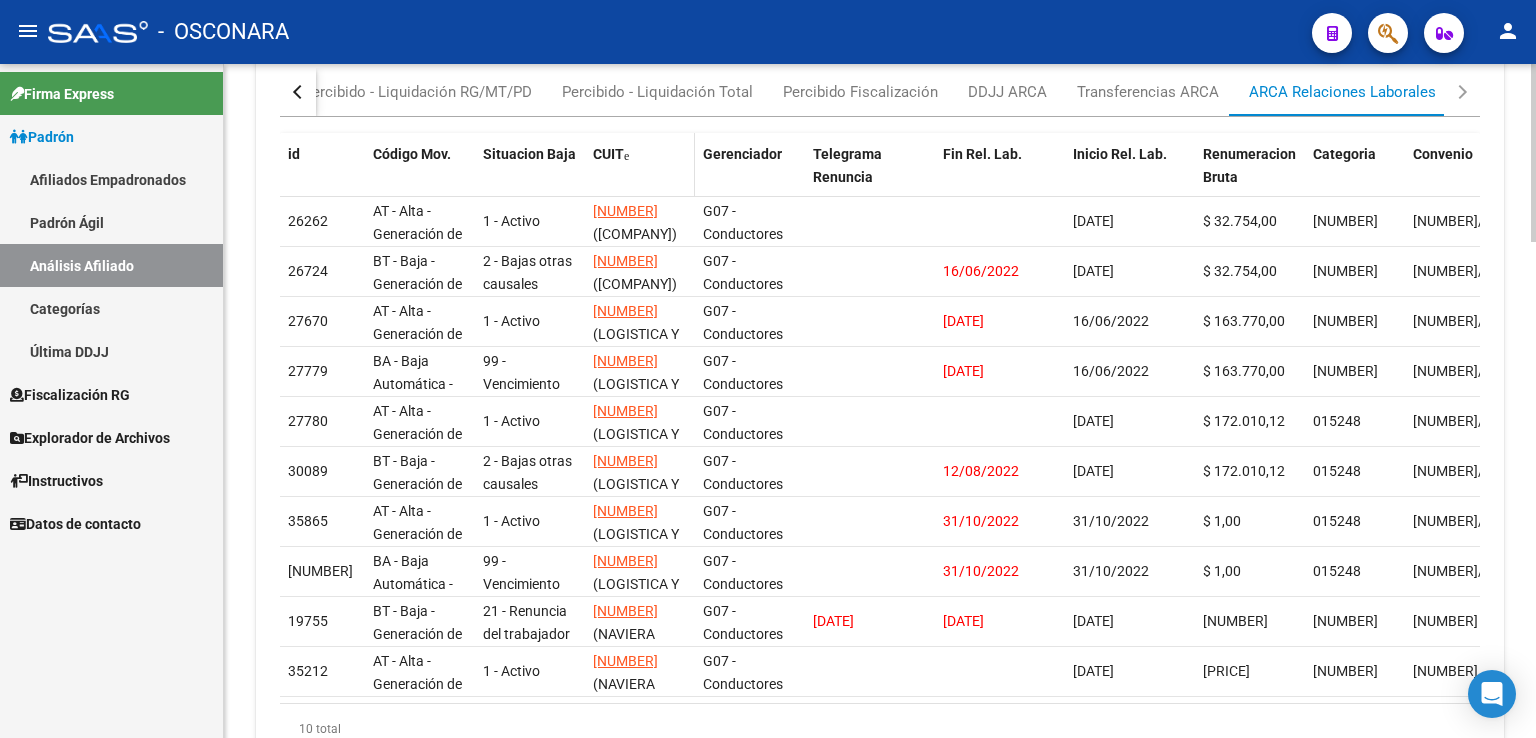 click on "CUIT" at bounding box center (608, 154) 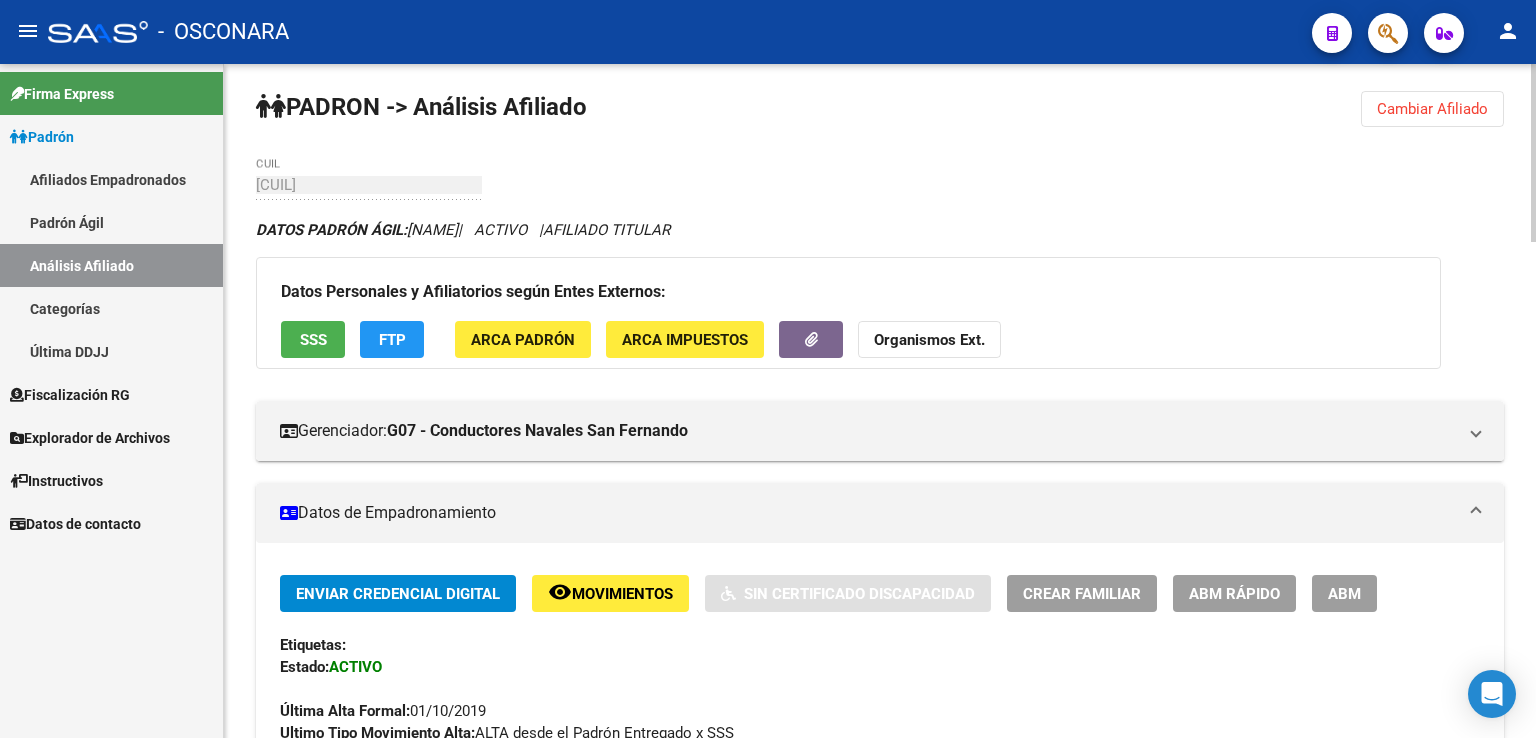 scroll, scrollTop: 0, scrollLeft: 0, axis: both 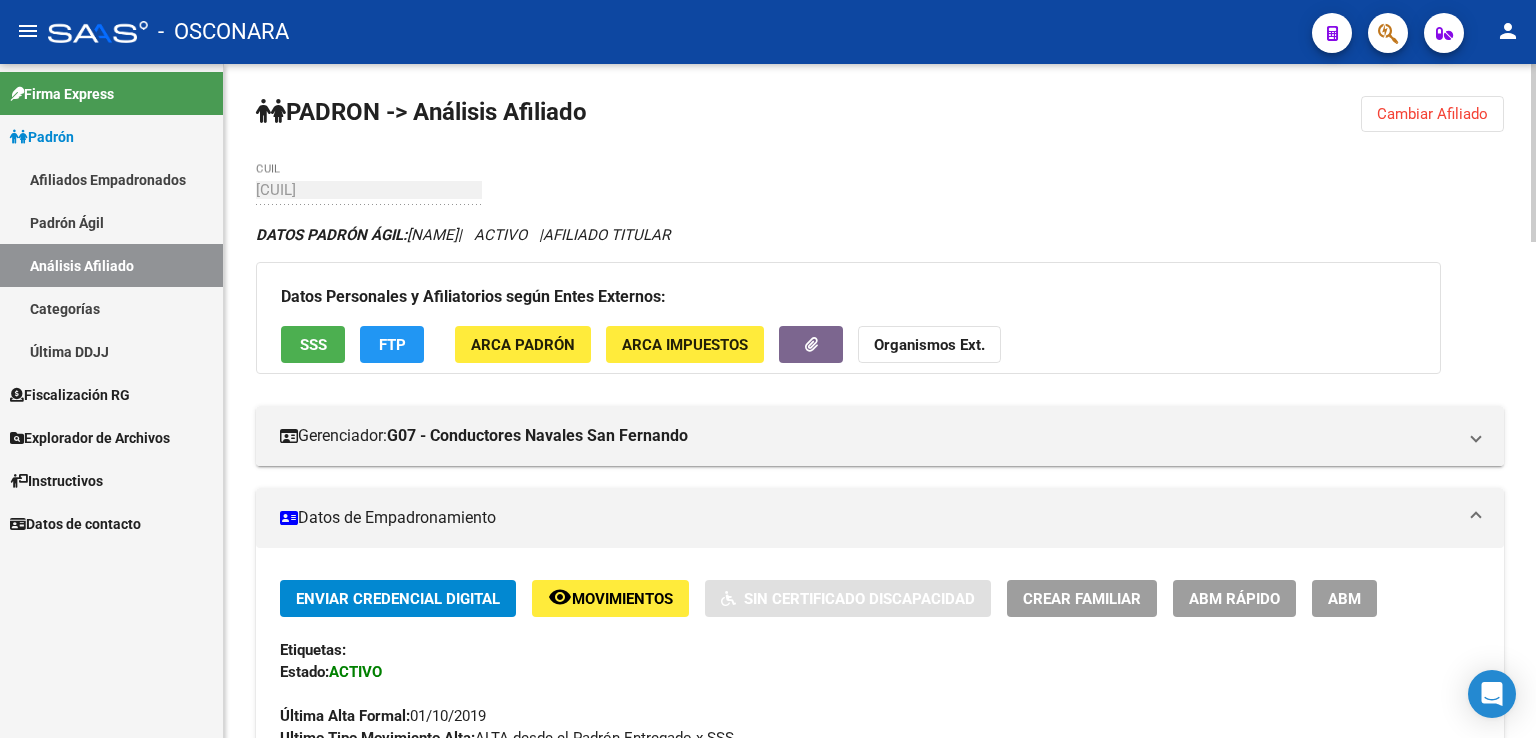 click on "PADRON -> Análisis Afiliado  Cambiar Afiliado
[CUIL] CUIL DATOS PADRÓN ÁGIL:  [LAST NAME] [FIRST NAME]     |   ACTIVO   |     AFILIADO TITULAR  Datos Personales y Afiliatorios según Entes Externos: SSS FTP ARCA Padrón ARCA Impuestos Organismos Ext.    Gerenciador:      G07 - Conductores Navales San Fernando Atención telefónica: Atención emergencias: Otros Datos Útiles:    Datos de Empadronamiento  Enviar Credencial Digital remove_red_eye Movimientos    Sin Certificado Discapacidad Crear Familiar ABM Rápido ABM Etiquetas: Estado: ACTIVO Última Alta Formal:  [DATE] Ultimo Tipo Movimiento Alta:  ALTA desde el Padrón Entregado x SSS Comentario ADMIN:  Migración Padrón Completo SSS el [DATE] [TIME] DATOS DEL AFILIADO Apellido:   [LAST NAME] [FIRST NAME]       CUIL:  [CUIL] Documento:  DU - DOCUMENTO UNICO [NUMBER]  Nacionalidad:  EXTRANJERO DESCONOCIDO Parentesco:  0 - Titular Estado Civil:  Soltero Discapacitado:    NO (00) Sexo:  M Nacimiento:  [DATE] Edad:  41   [NUMBER]" 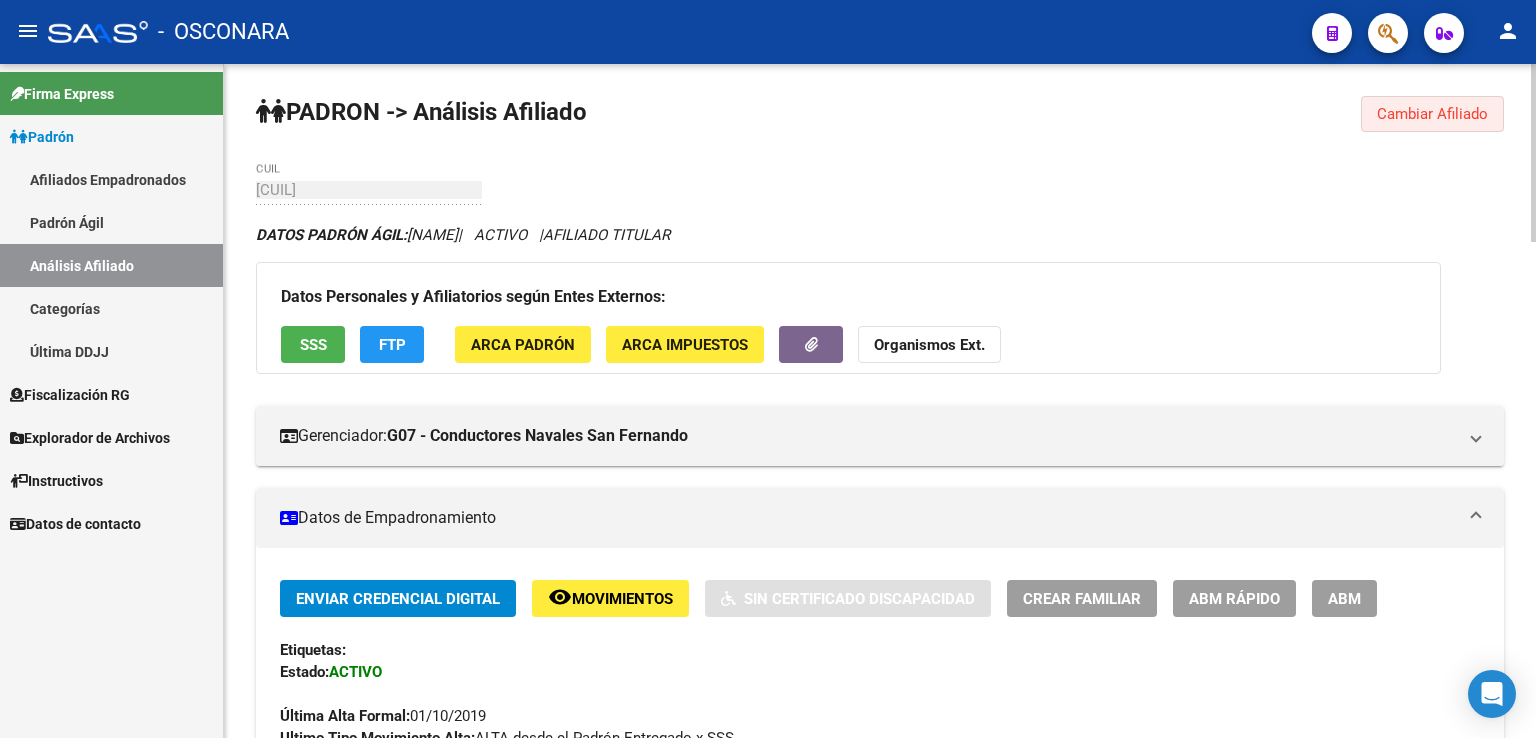 click on "Cambiar Afiliado" 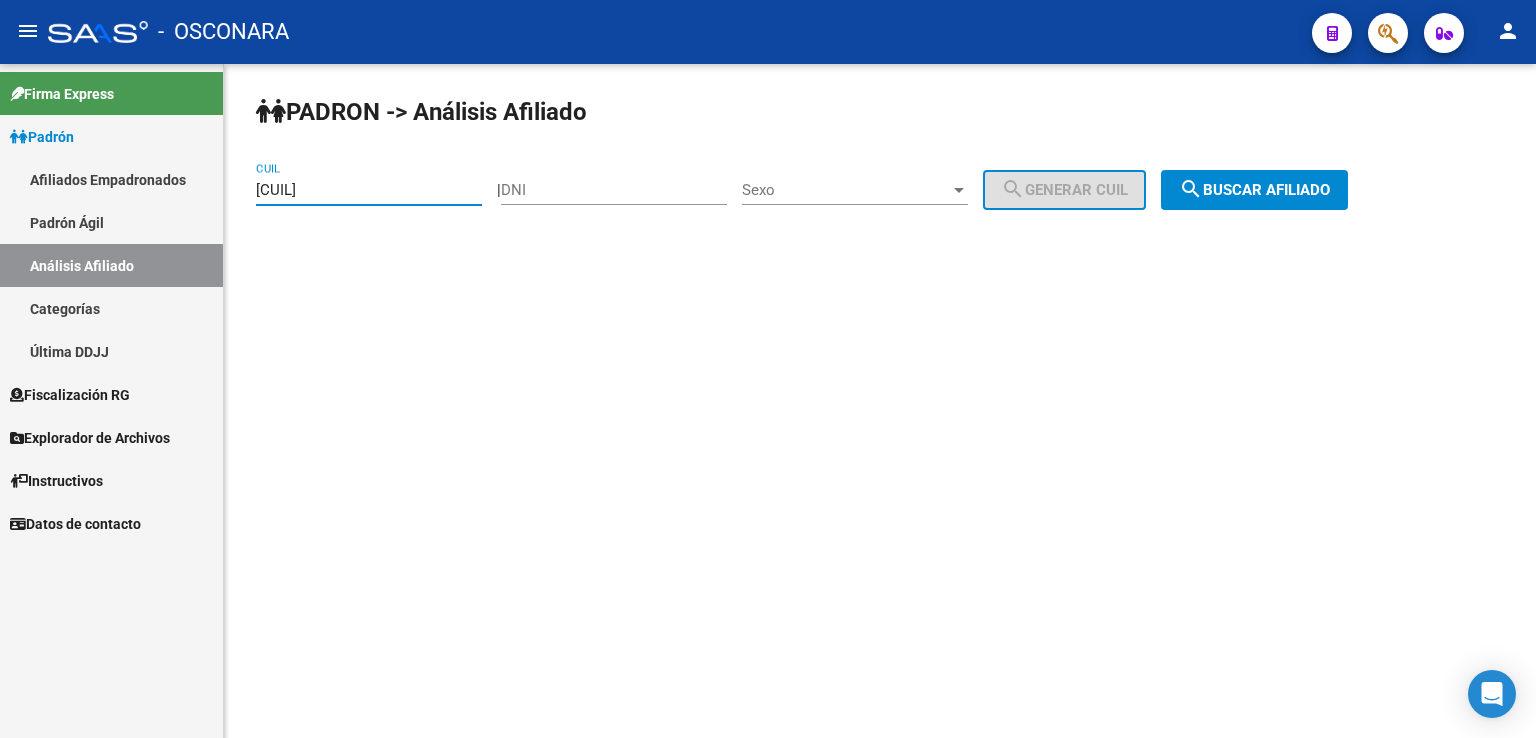 drag, startPoint x: 414, startPoint y: 190, endPoint x: 28, endPoint y: 205, distance: 386.29135 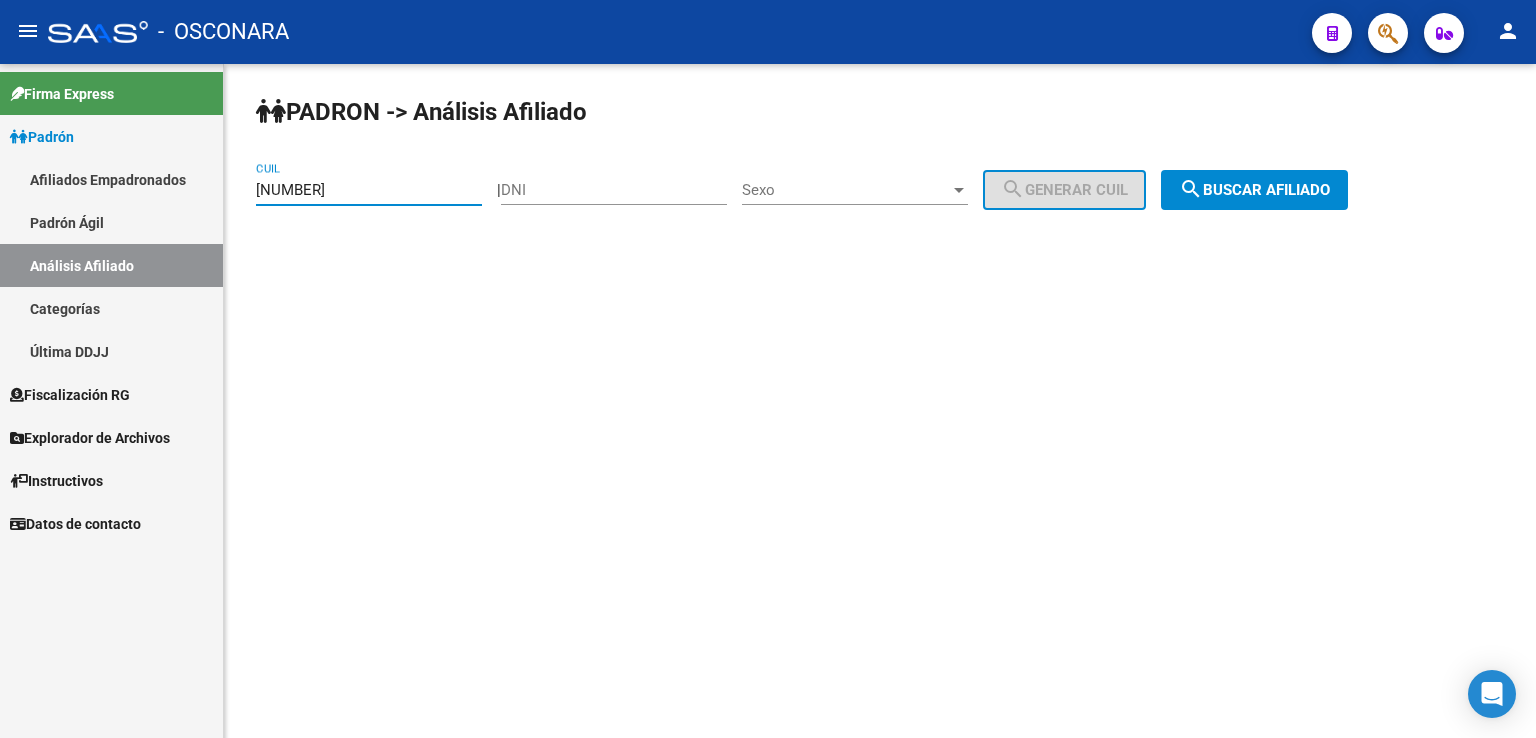 drag, startPoint x: 1263, startPoint y: 187, endPoint x: 1254, endPoint y: 196, distance: 12.727922 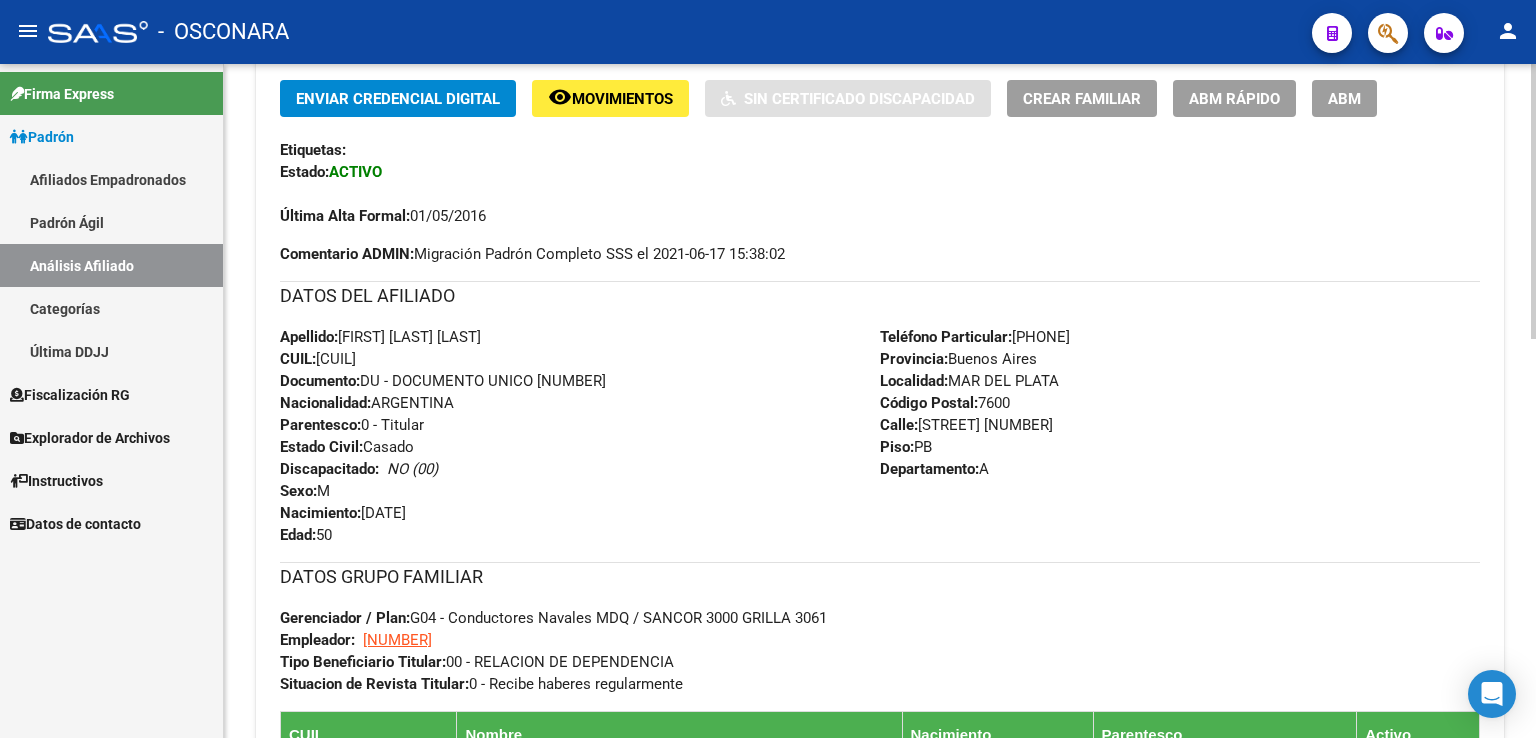 scroll, scrollTop: 992, scrollLeft: 0, axis: vertical 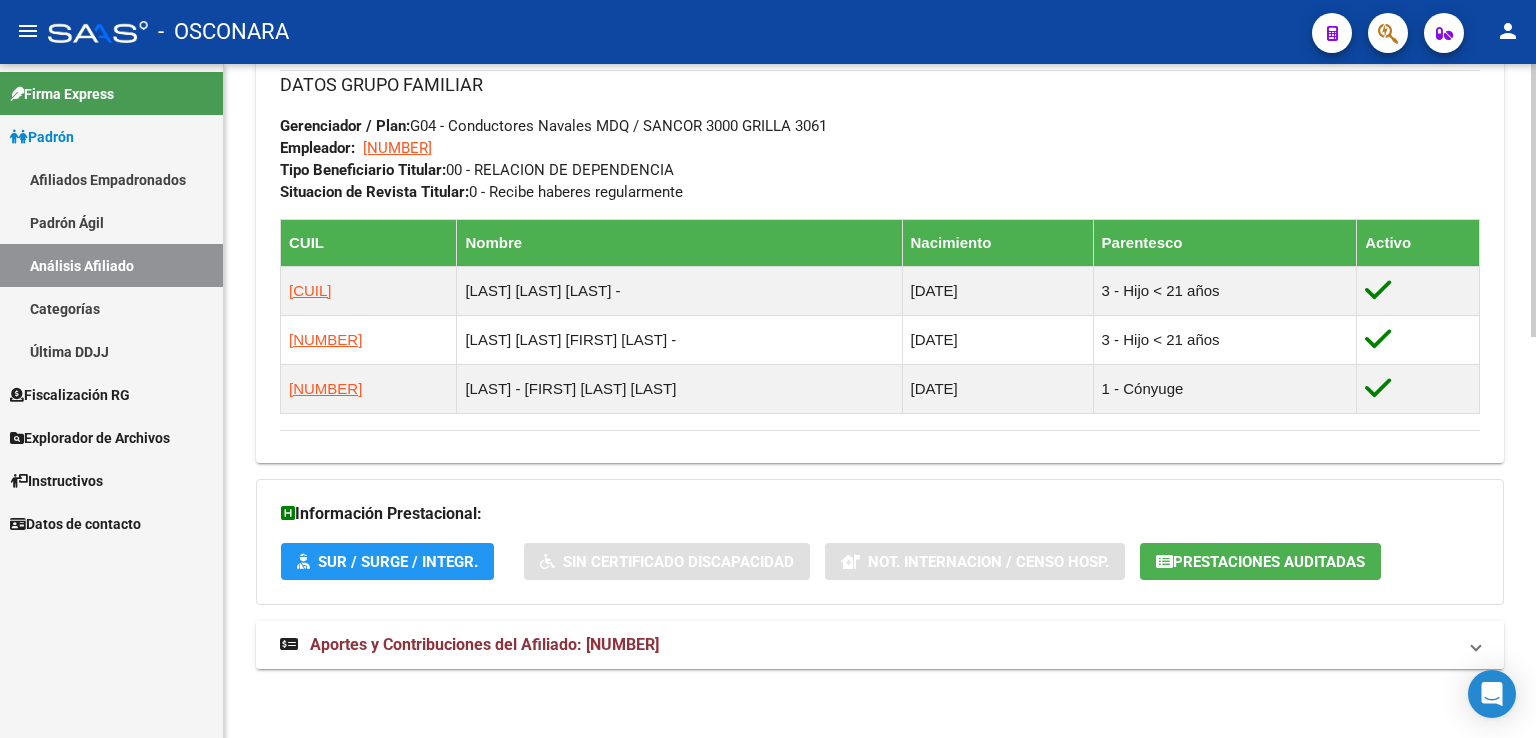 click on "Aportes y Contribuciones del Afiliado: [NUMBER]" at bounding box center (868, 645) 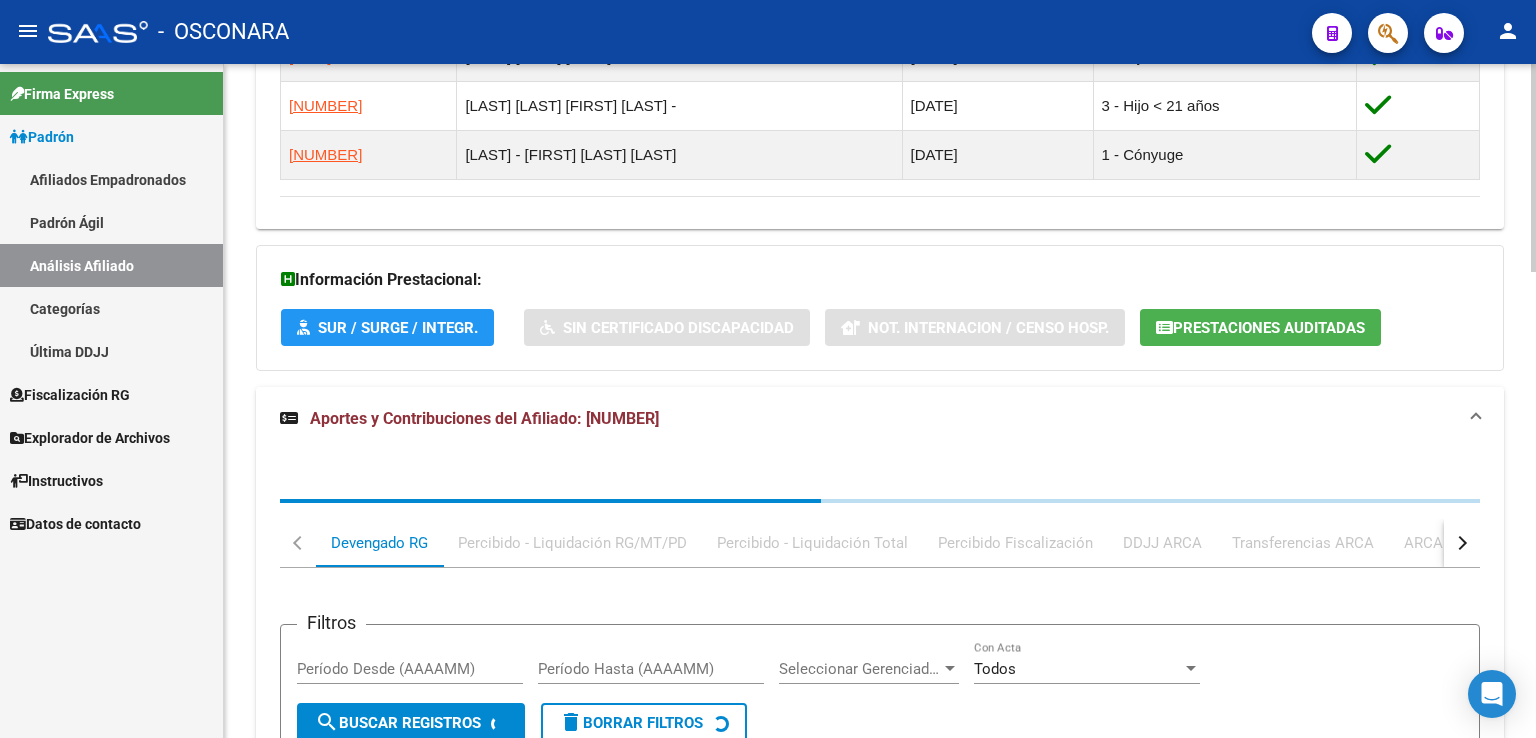scroll, scrollTop: 1505, scrollLeft: 0, axis: vertical 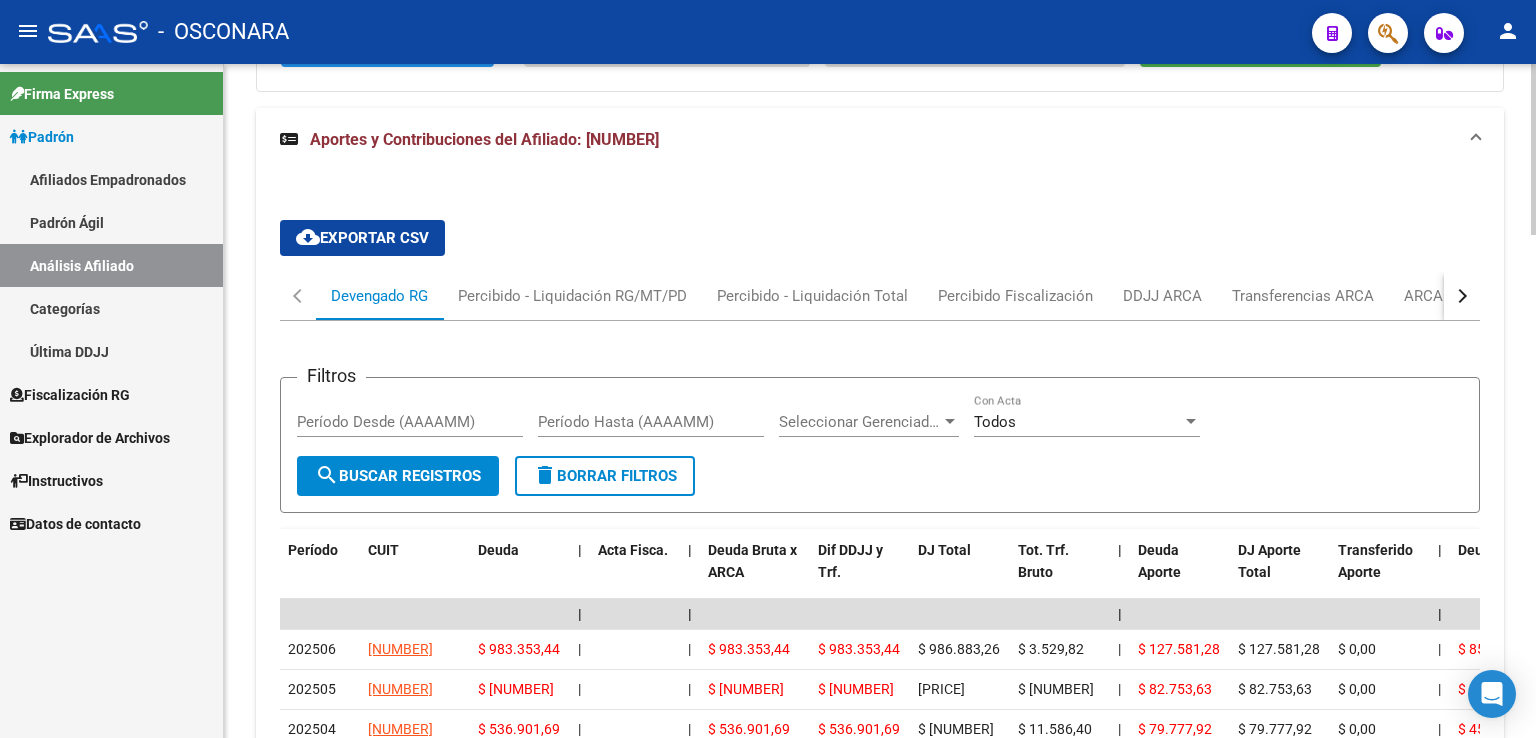 click at bounding box center (1462, 296) 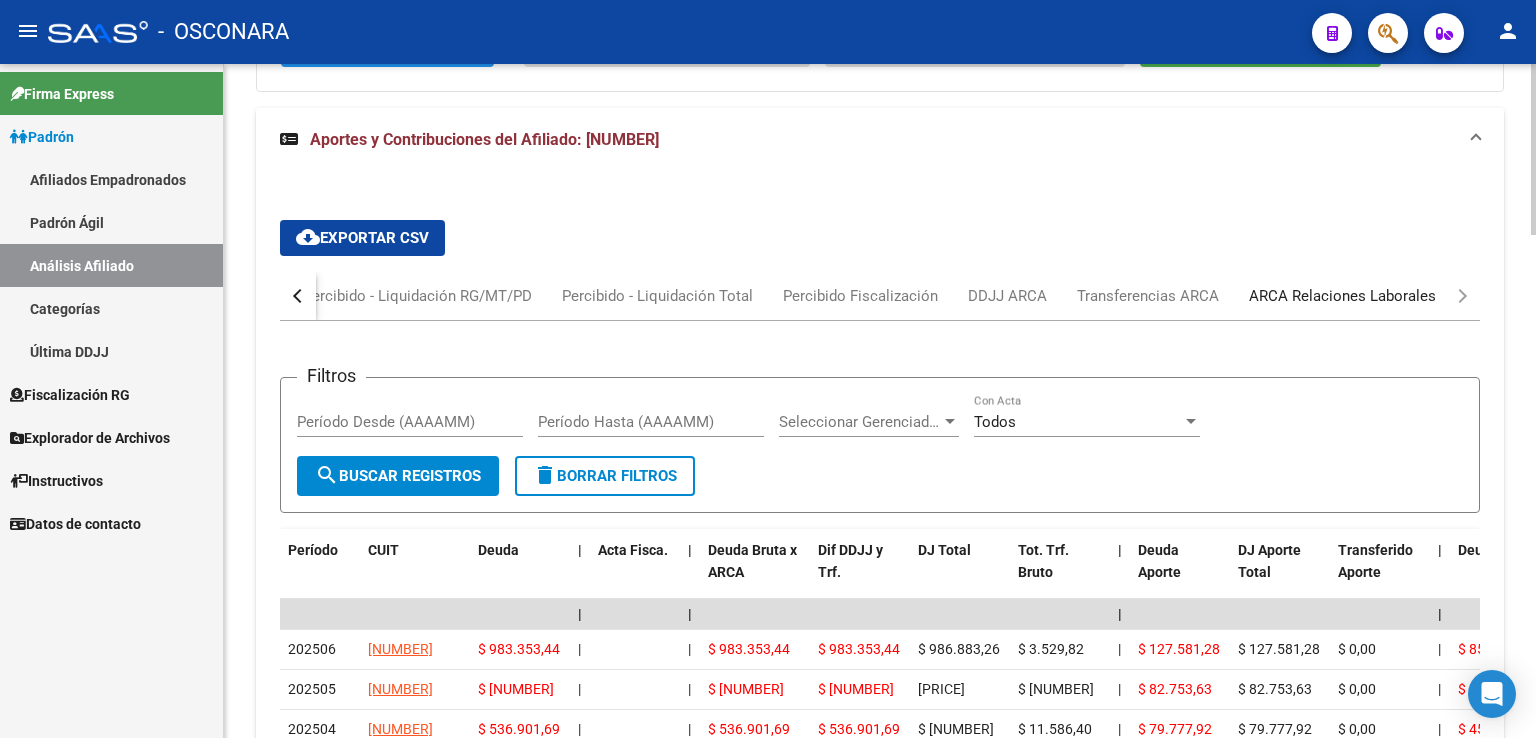 click on "ARCA Relaciones Laborales" at bounding box center [1342, 296] 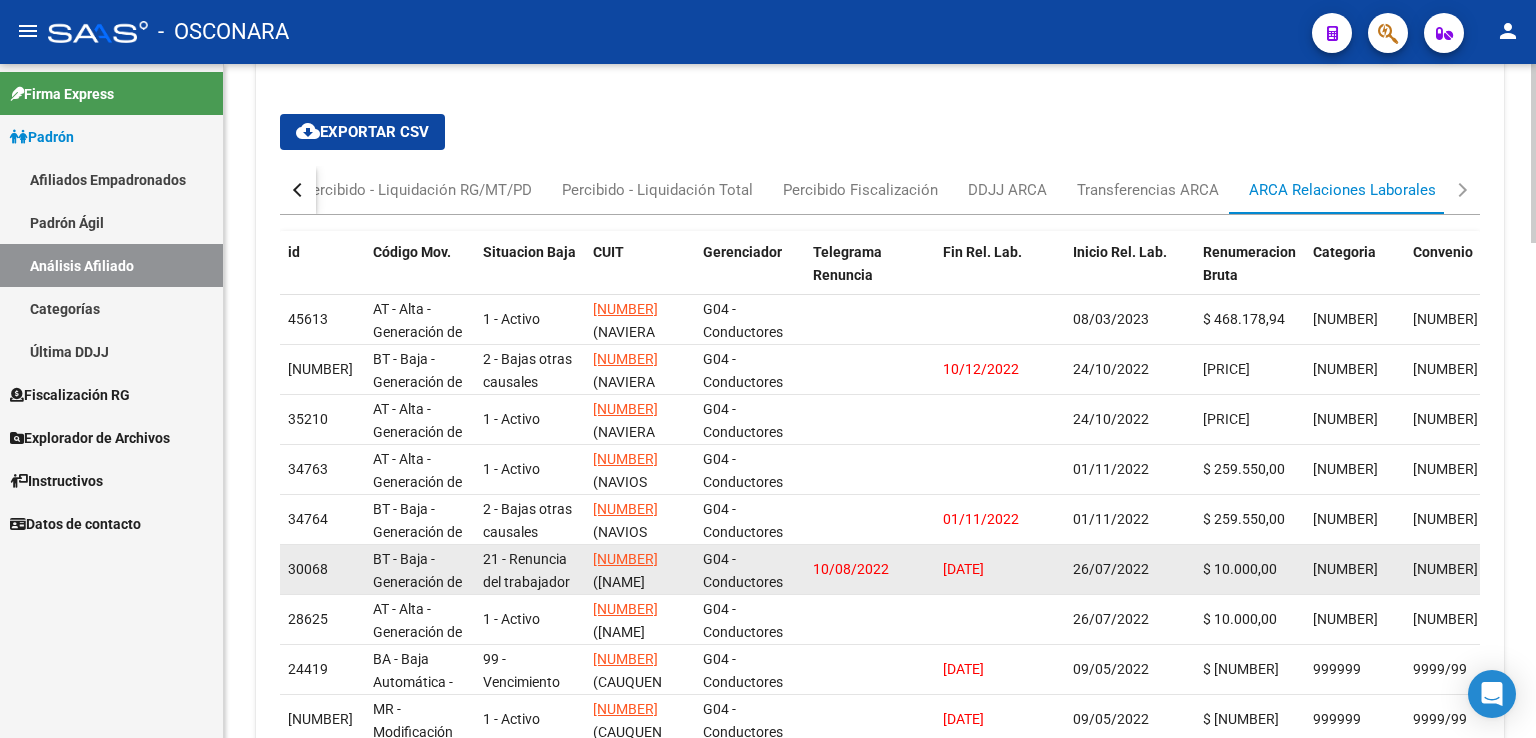 scroll, scrollTop: 1605, scrollLeft: 0, axis: vertical 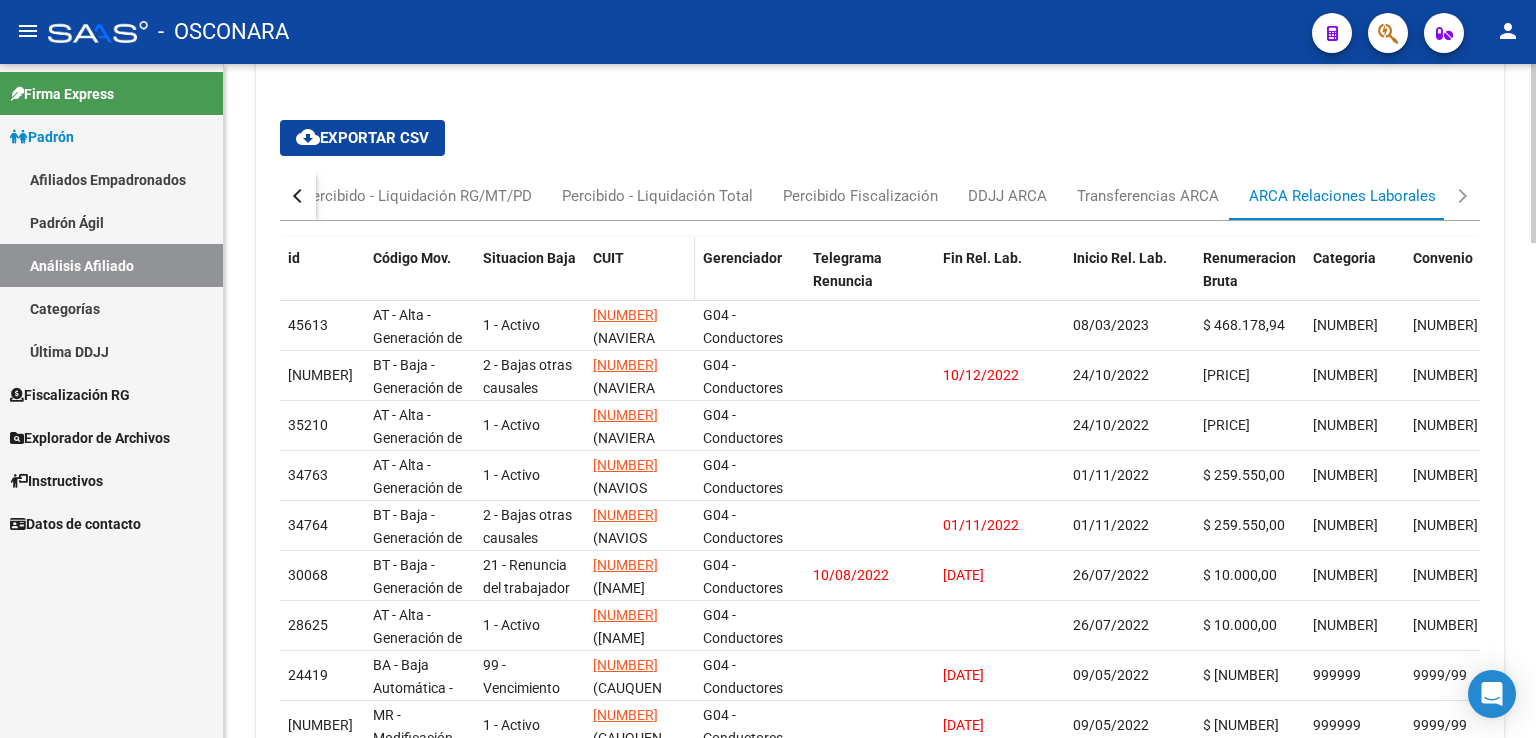 click on "CUIT" at bounding box center (608, 258) 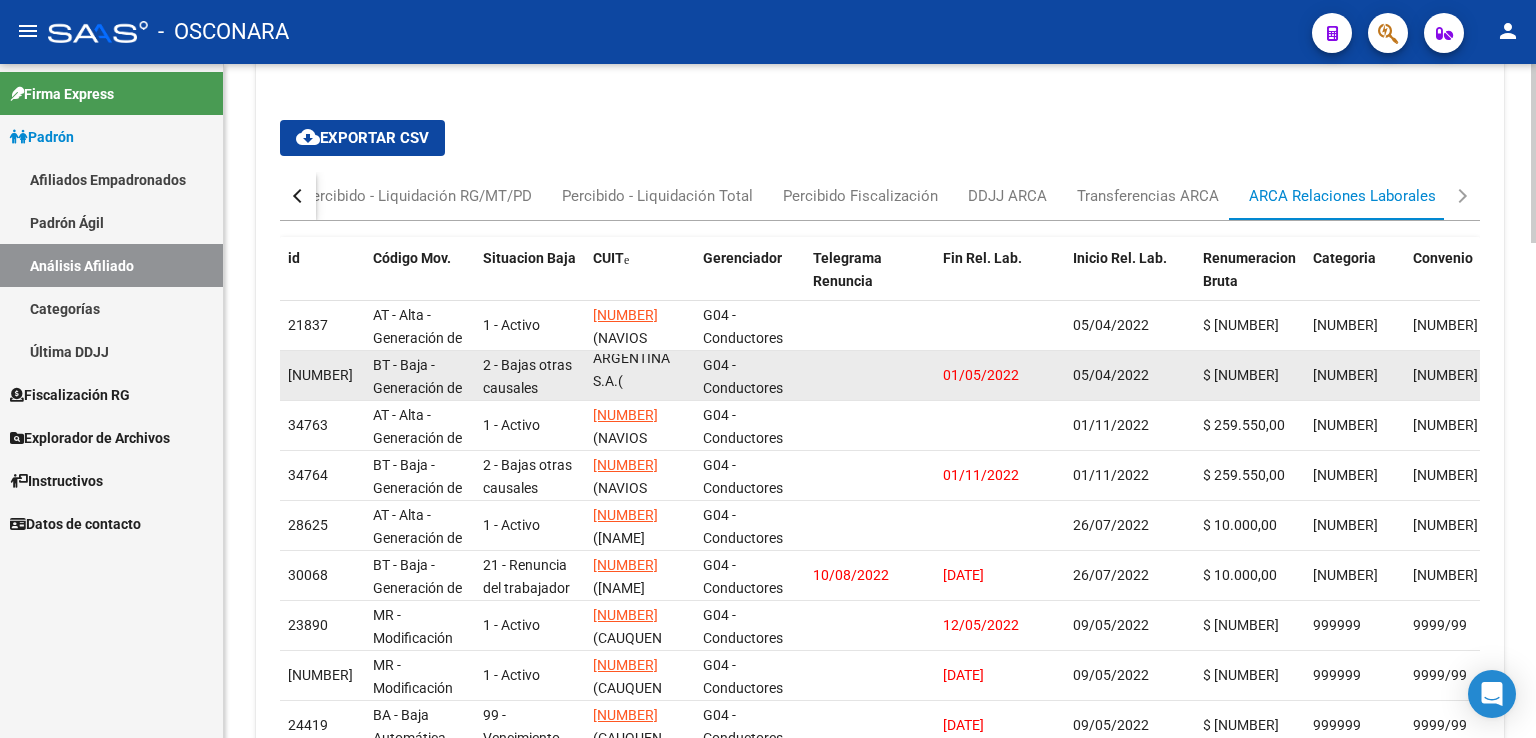 scroll, scrollTop: 94, scrollLeft: 0, axis: vertical 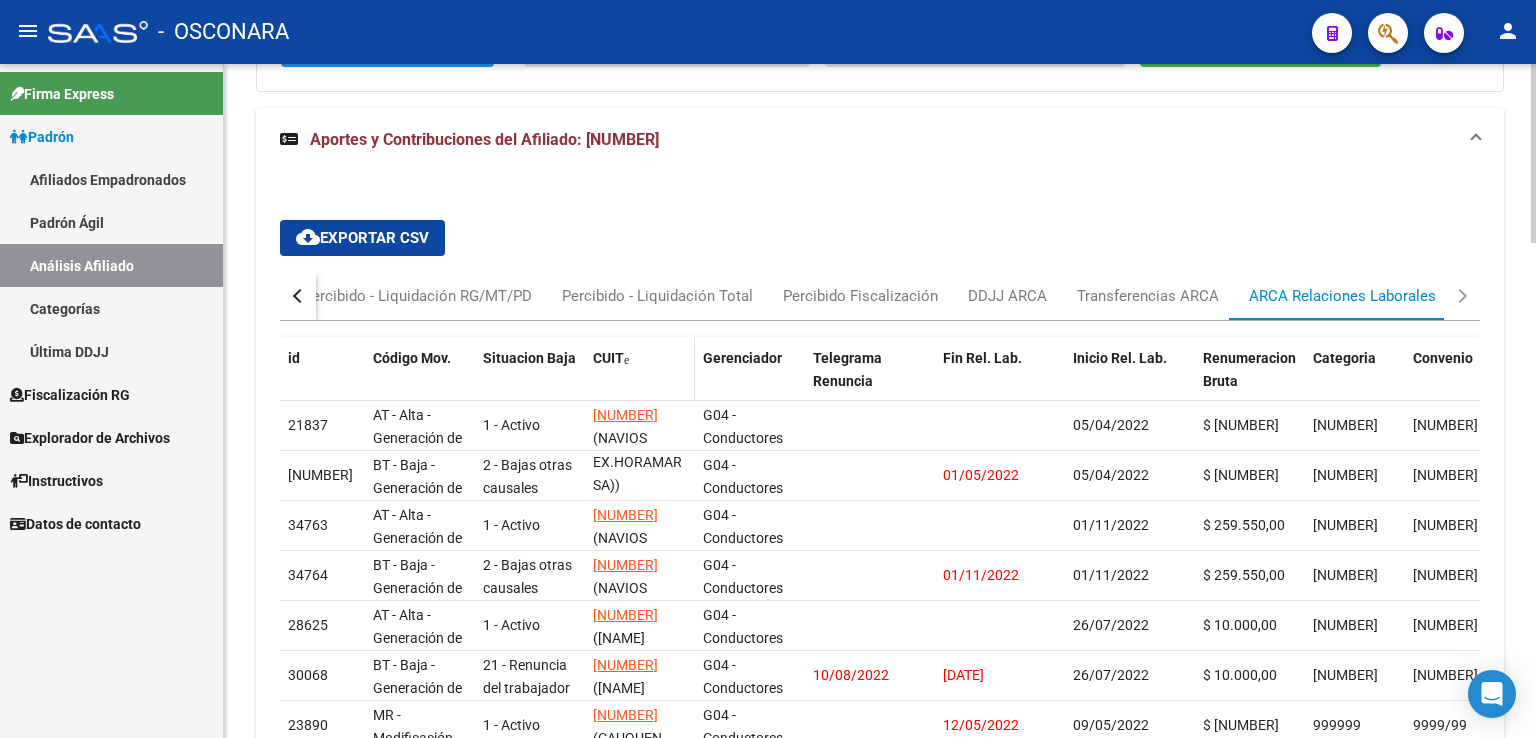 click on "CUIT" at bounding box center [608, 358] 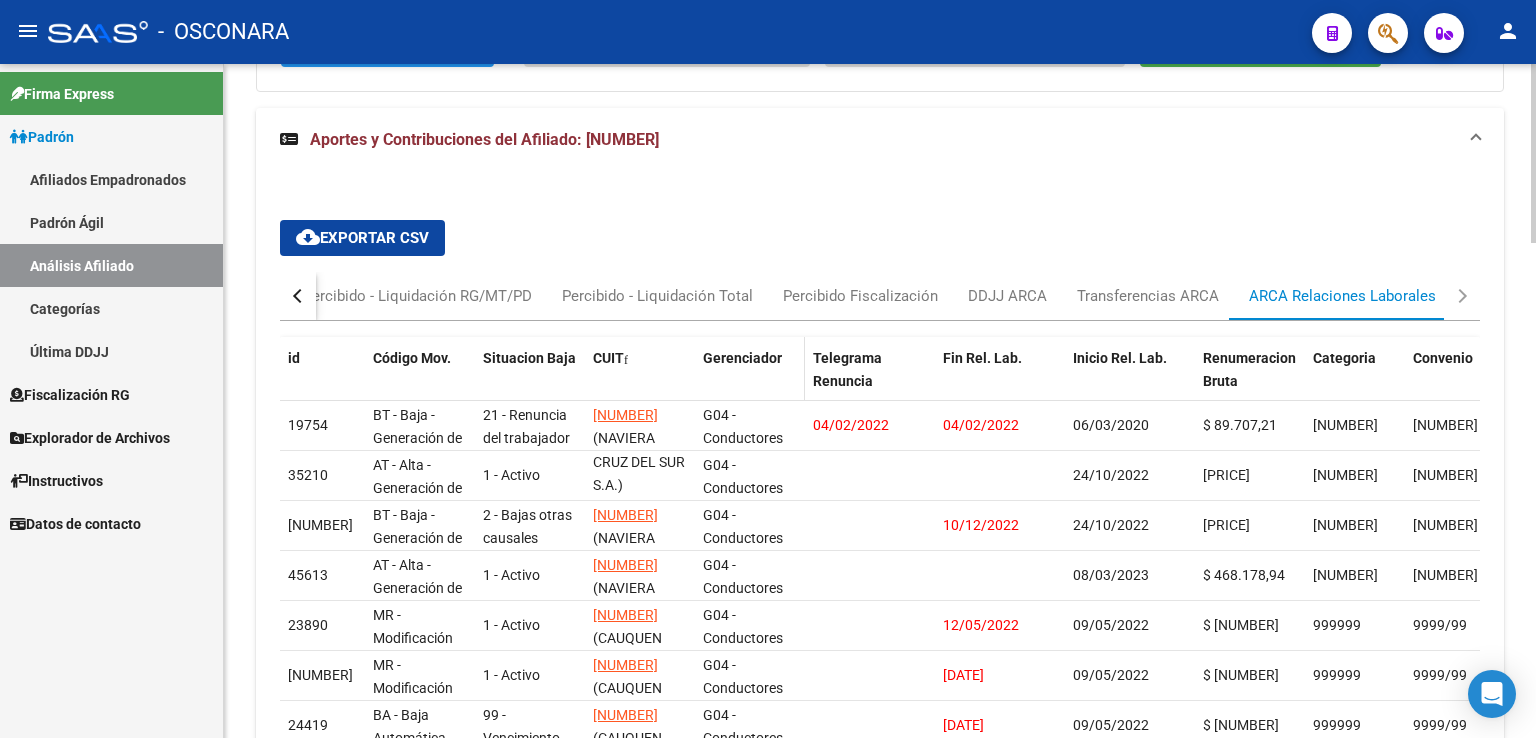 scroll, scrollTop: 48, scrollLeft: 0, axis: vertical 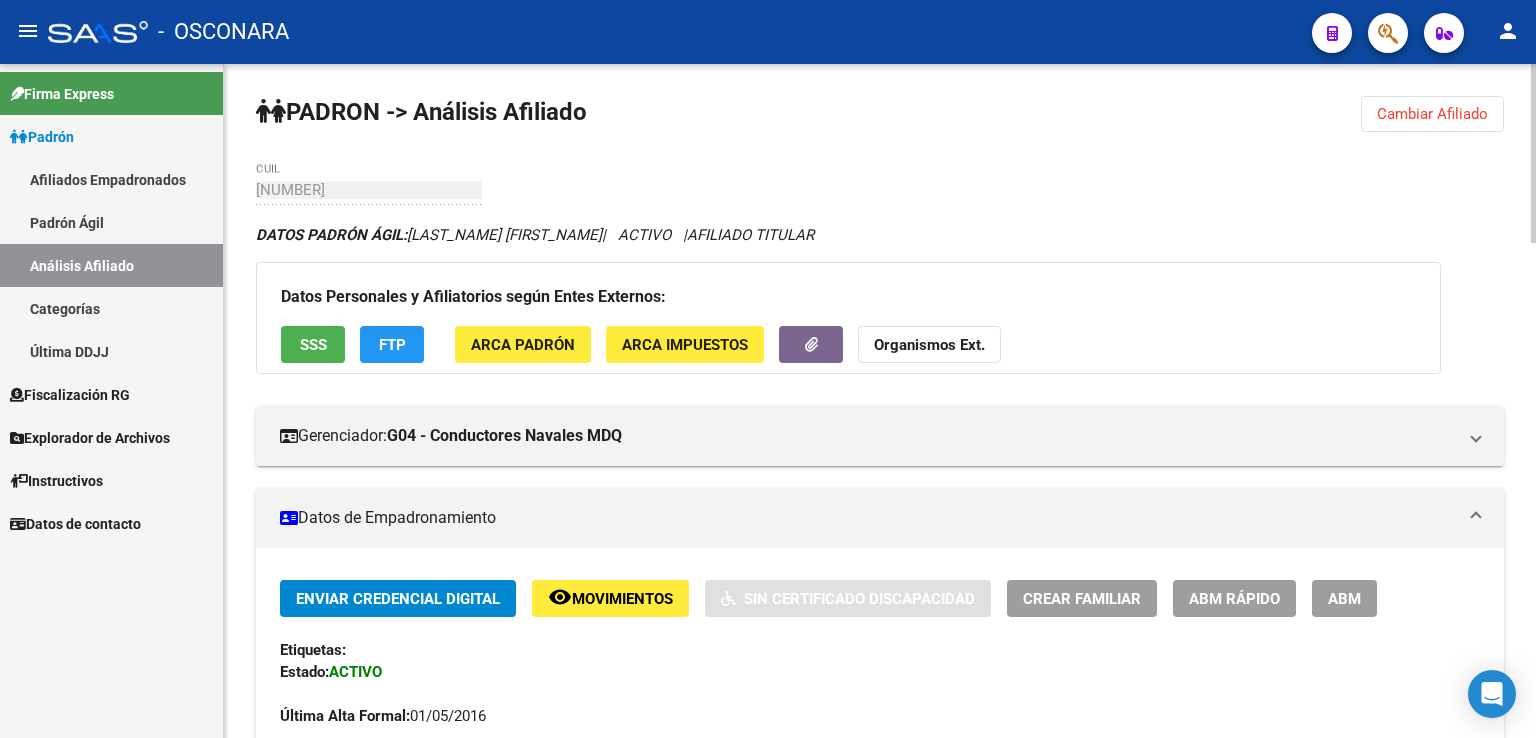 click on "PADRON-> Análisis Afiliado   Cambiar Afiliado
[NUMBER] CUIL DATOS PADRÓN ÁGIL:   MEDINA CESAR JAVIER   |   ACTIVO   |   AFILIADO TITULAR Datos Personales y Afiliatorios según Entes Externos: SSS FTP ARCA Padrón ARCA Impuestos Organismos Ext.   Gerenciador:     G04 - Conductores Navales MDQ Atención telefónica: Atención emergencias: Otros Datos Útiles:   Datos de Empadronamiento   Enviar Credencial Digital remove_red_eye Movimientos     Sin Certificado Discapacidad Crear Familiar ABM Rápido ABM Etiquetas: Estado: ACTIVO Última Alta Formal: 01/05/2016 Comentario ADMIN:   Migración Padrón Completo SSS el 2021-06-17 15:38:02 DATOS DEL AFILIADO Apellido:   CESAR JAVIER MEDINA CUIL: [NUMBER] Documento:   DU - DOCUMENTO UNICO [DOCUMENT_NUMBER] Nacionalidad:   ARGENTINA Parentesco:   0 - Titular Estado Civil:   Casado Discapacitado:   NO (00) Sexo:   M Nacimiento: 29/04/1975 Edad: 50   Teléfono Particular: 0223-155239335 Provincia:   Buenos Aires Localidad: id" 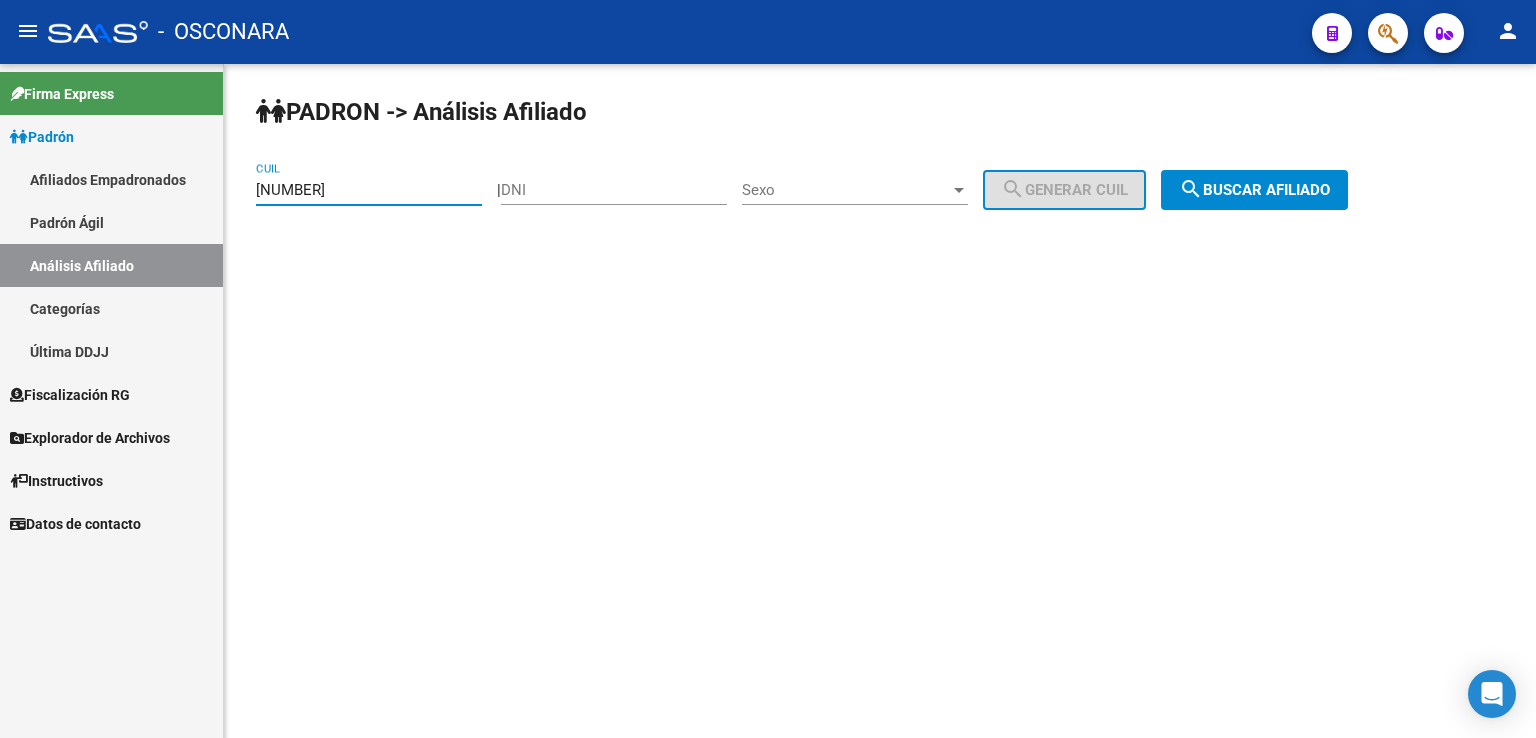 drag, startPoint x: 414, startPoint y: 193, endPoint x: 0, endPoint y: 181, distance: 414.1739 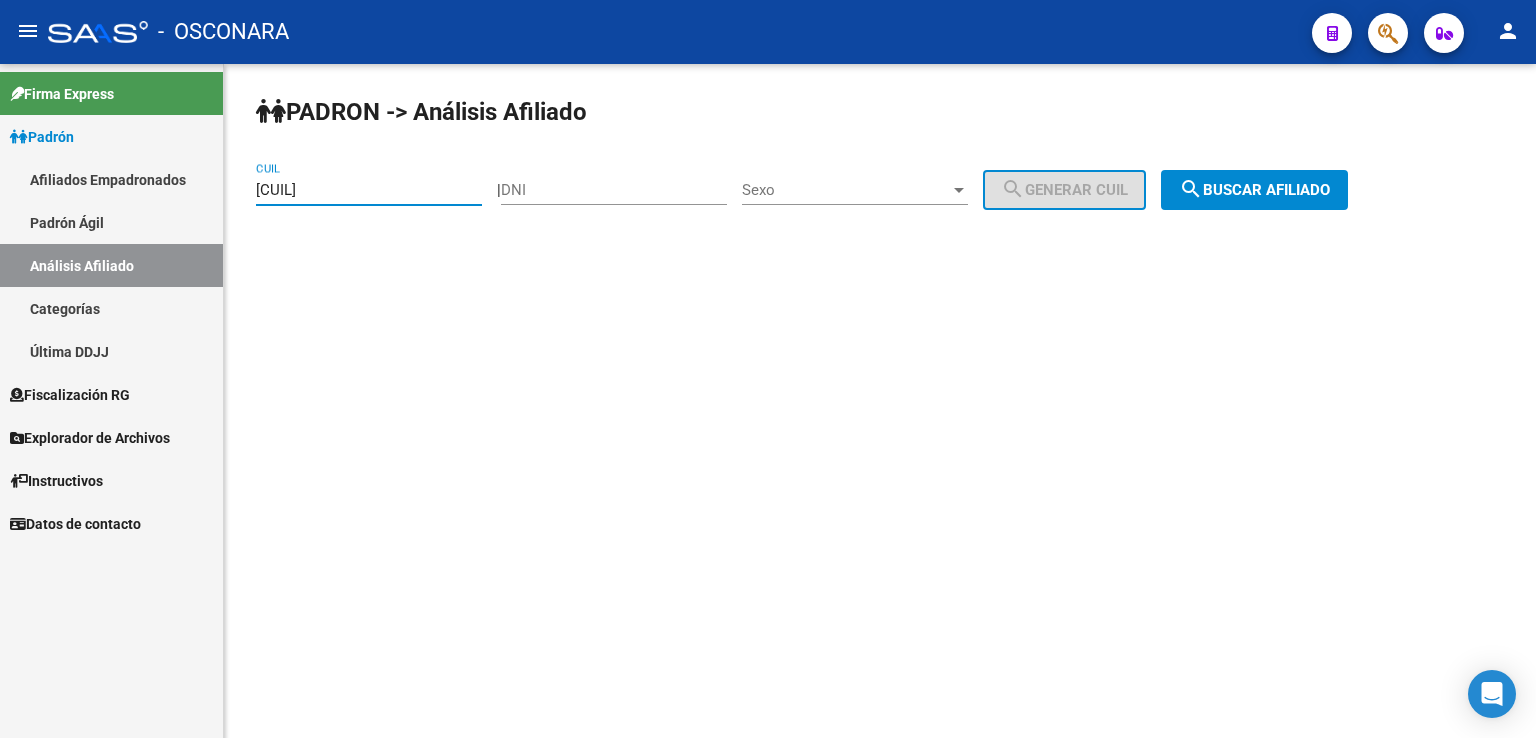 click on "search  Buscar afiliado" 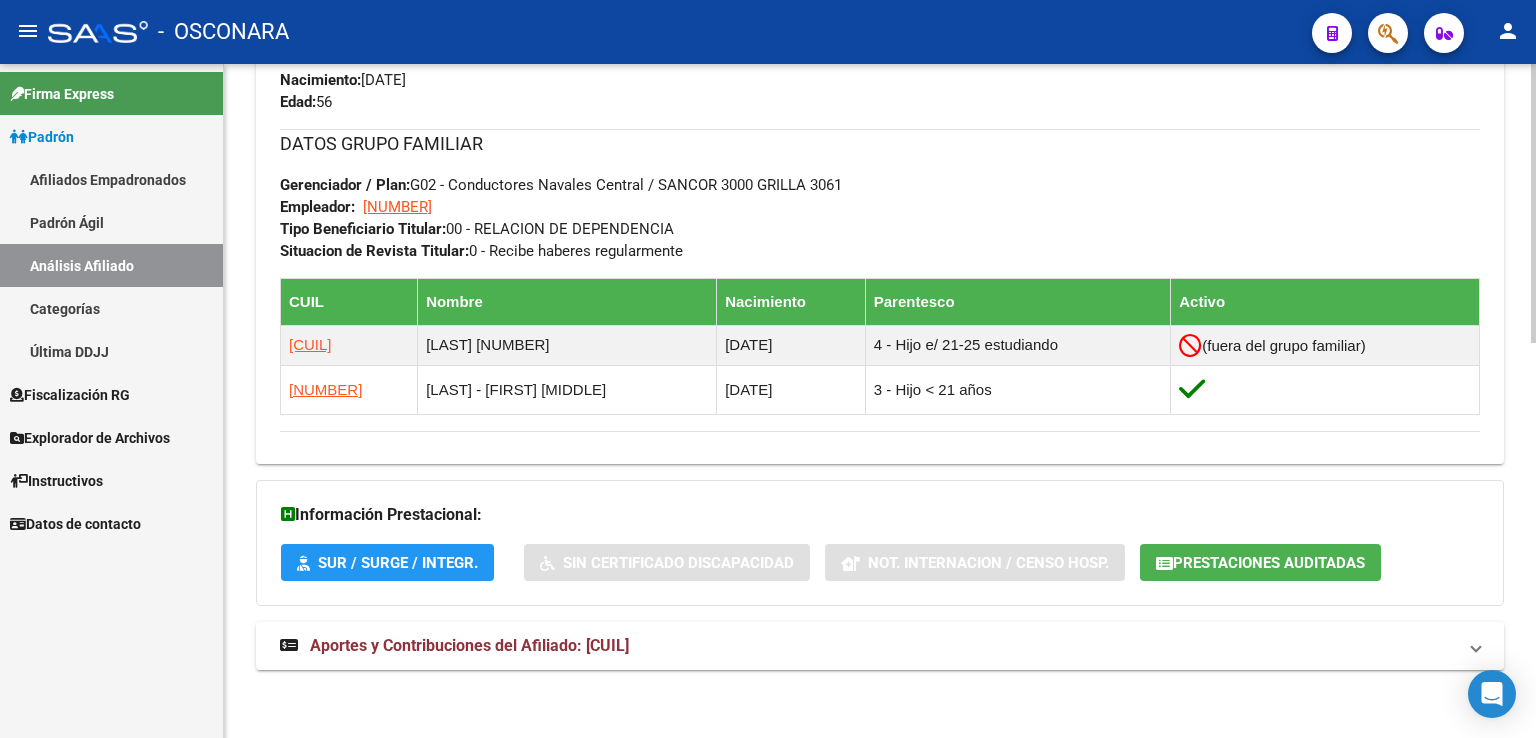 scroll, scrollTop: 956, scrollLeft: 0, axis: vertical 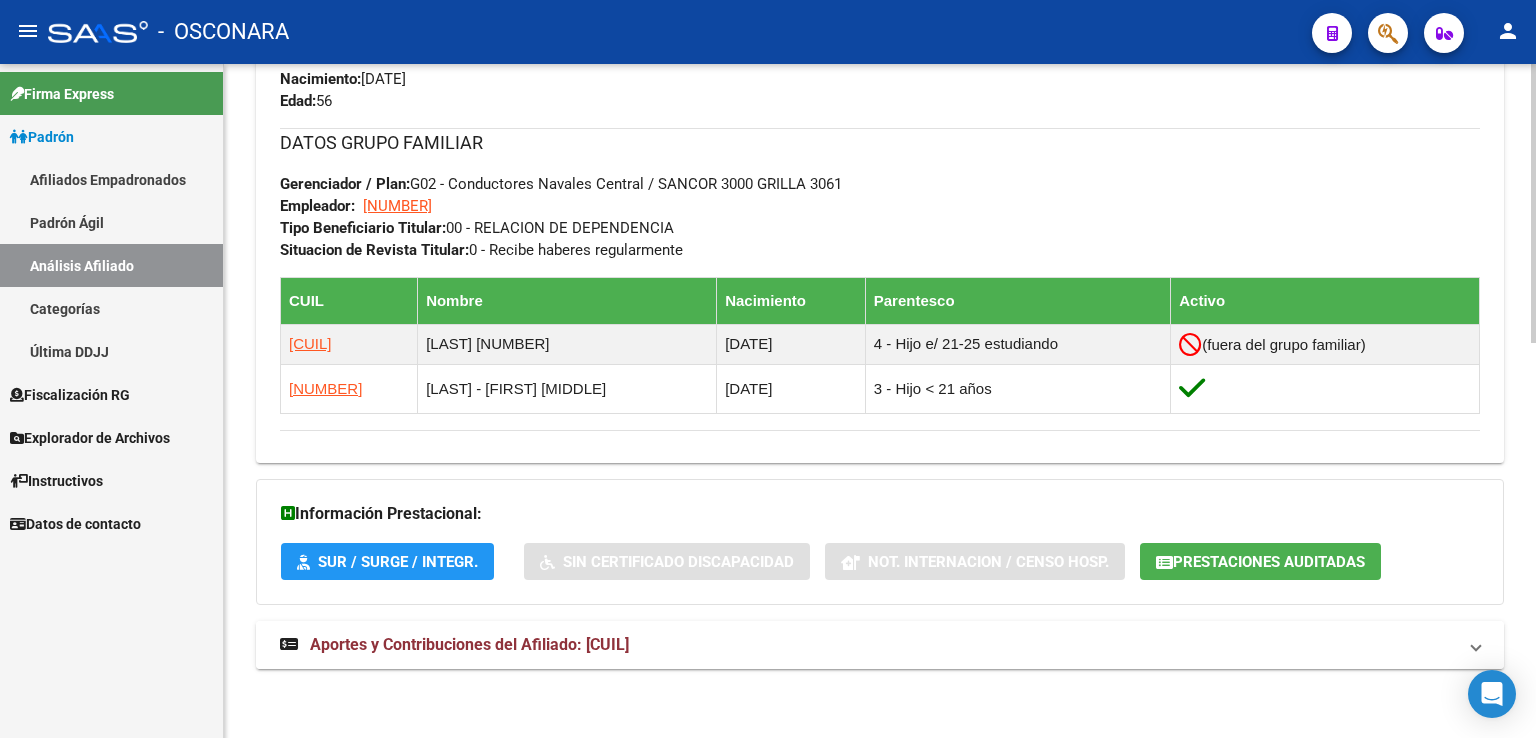 click on "Aportes y Contribuciones del Afiliado: [CUIL]" at bounding box center [469, 644] 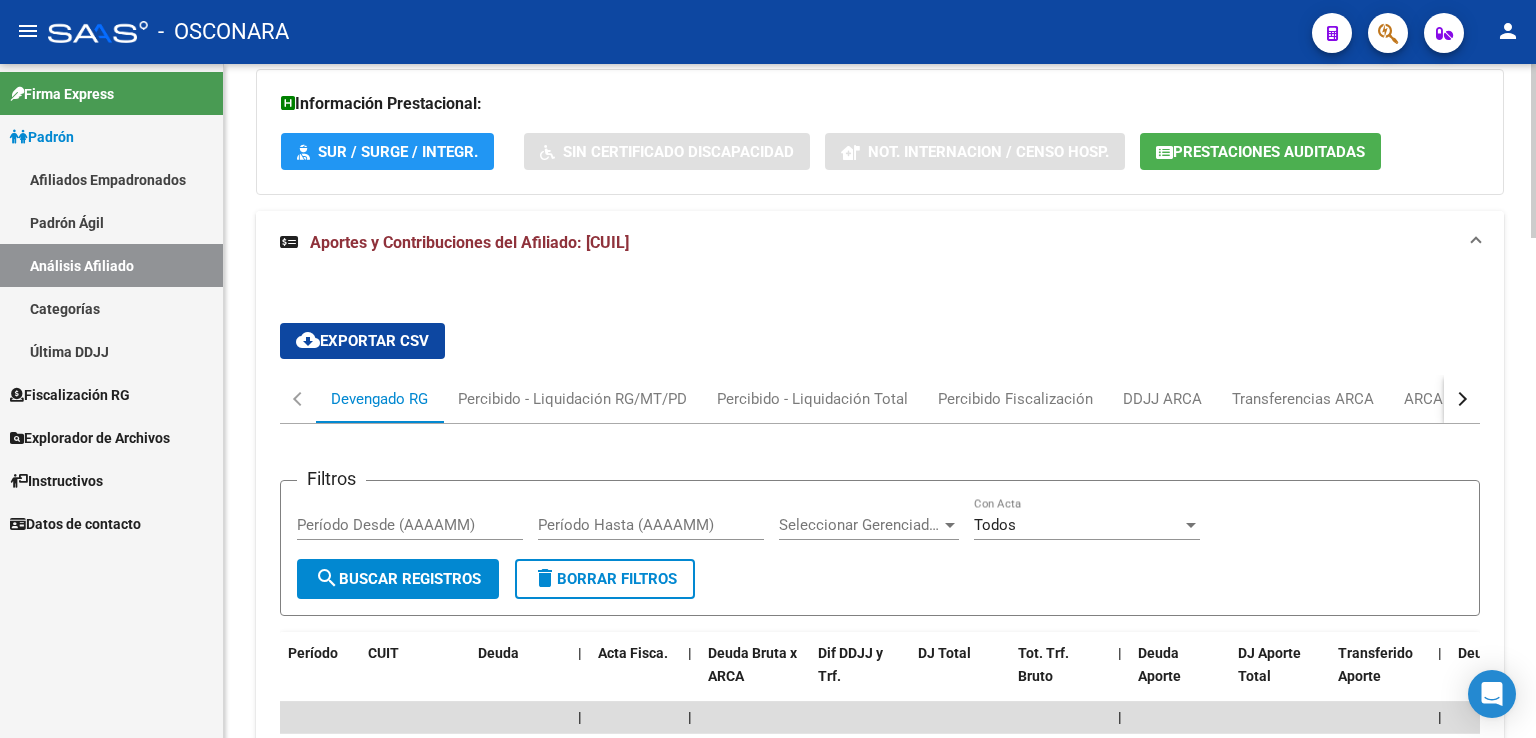 scroll, scrollTop: 1372, scrollLeft: 0, axis: vertical 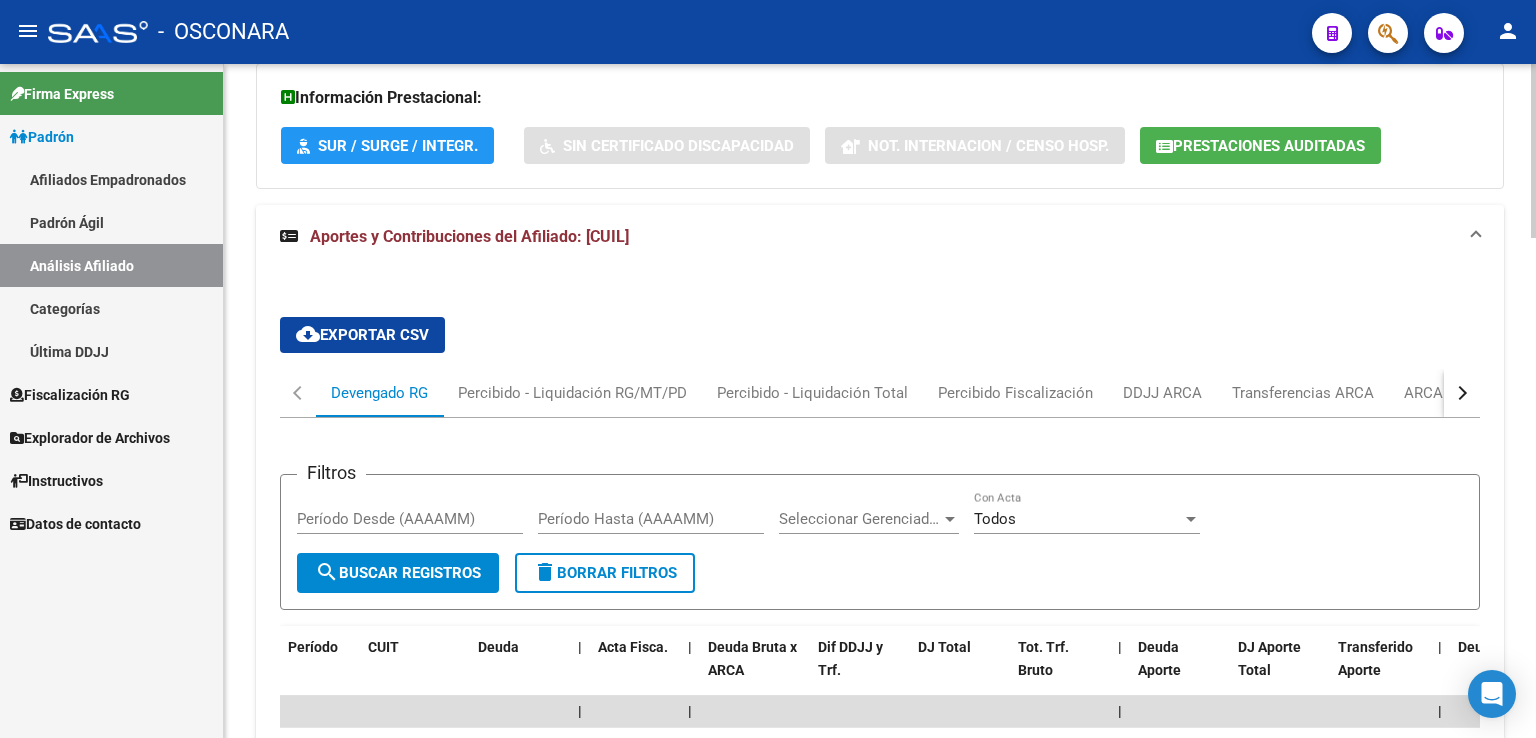 click at bounding box center (1460, 393) 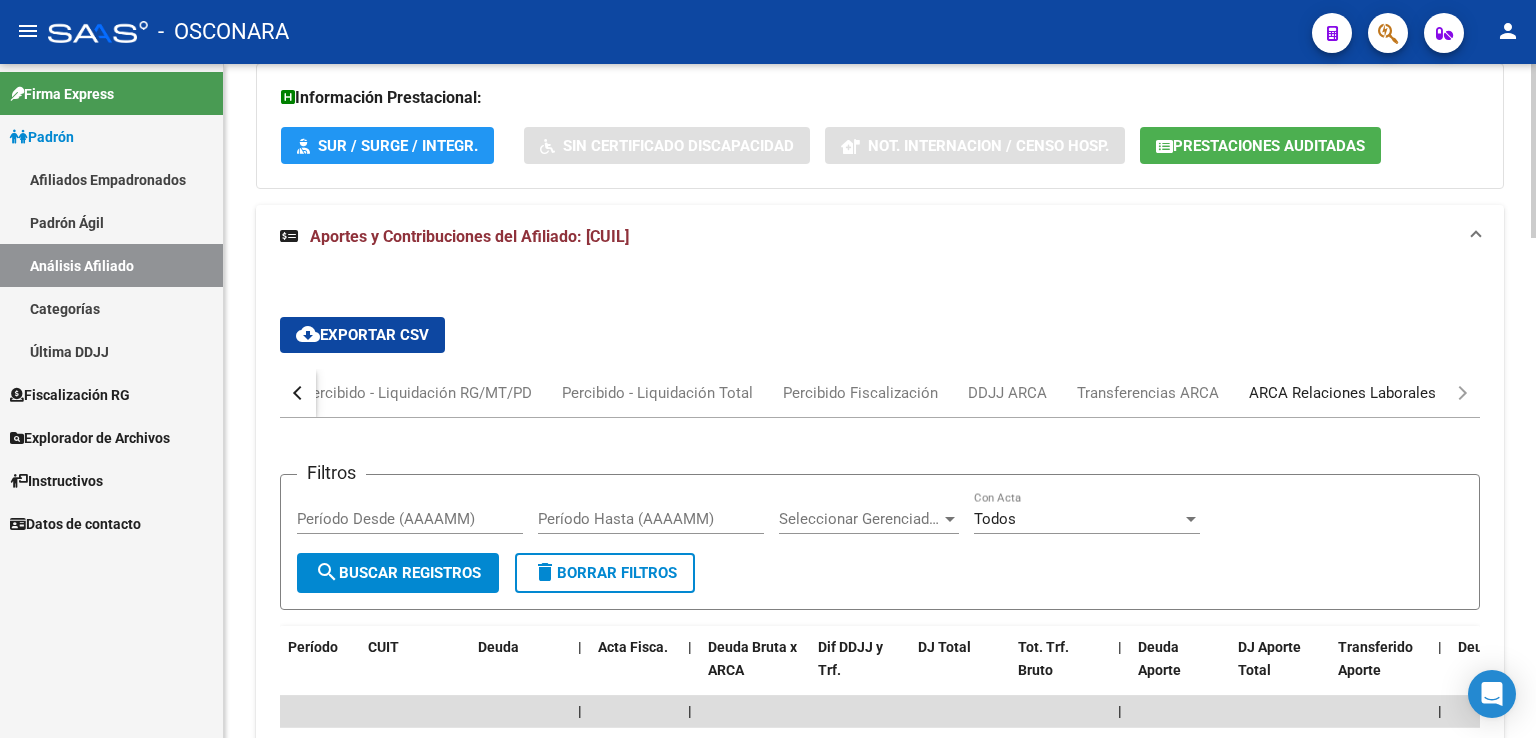 click on "ARCA Relaciones Laborales" at bounding box center (1342, 393) 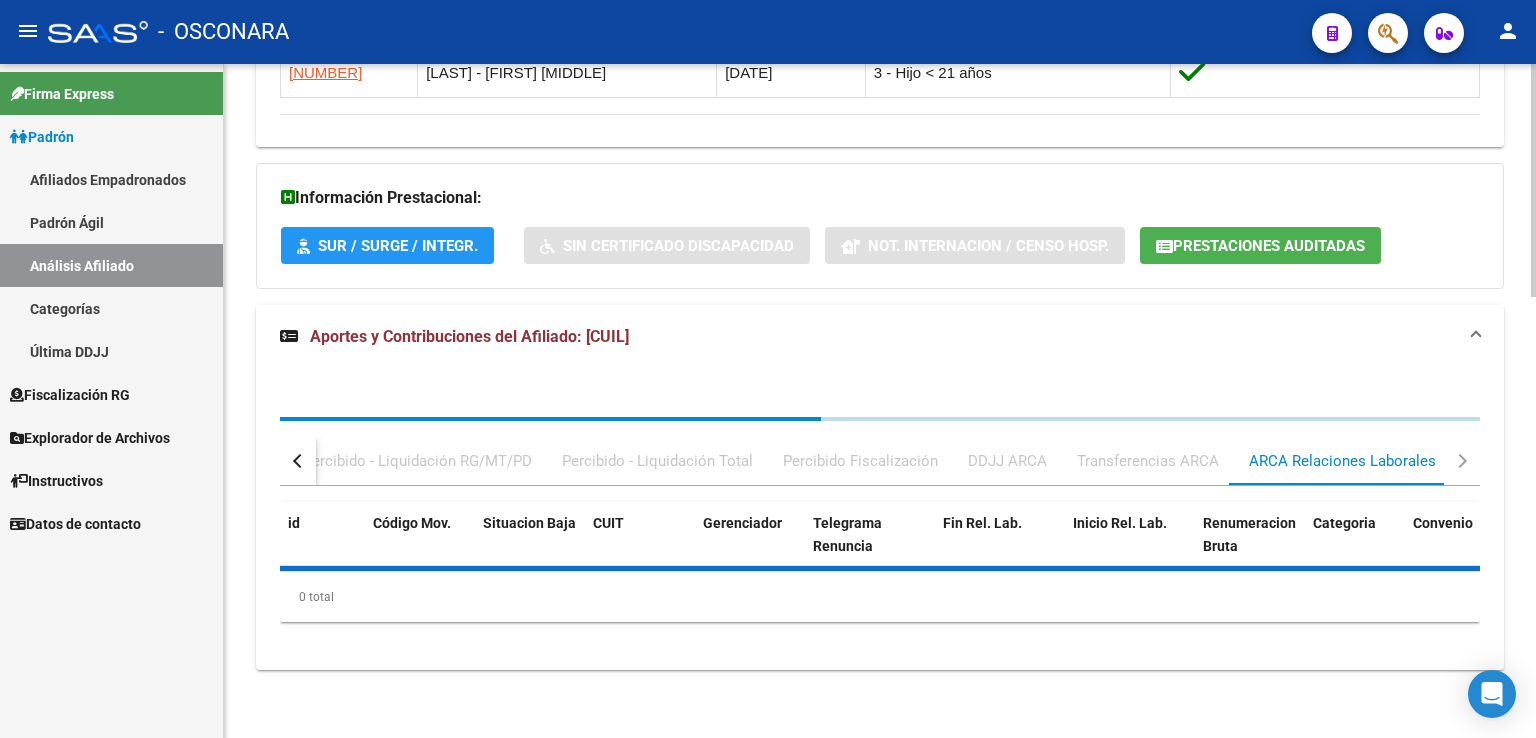 scroll, scrollTop: 1372, scrollLeft: 0, axis: vertical 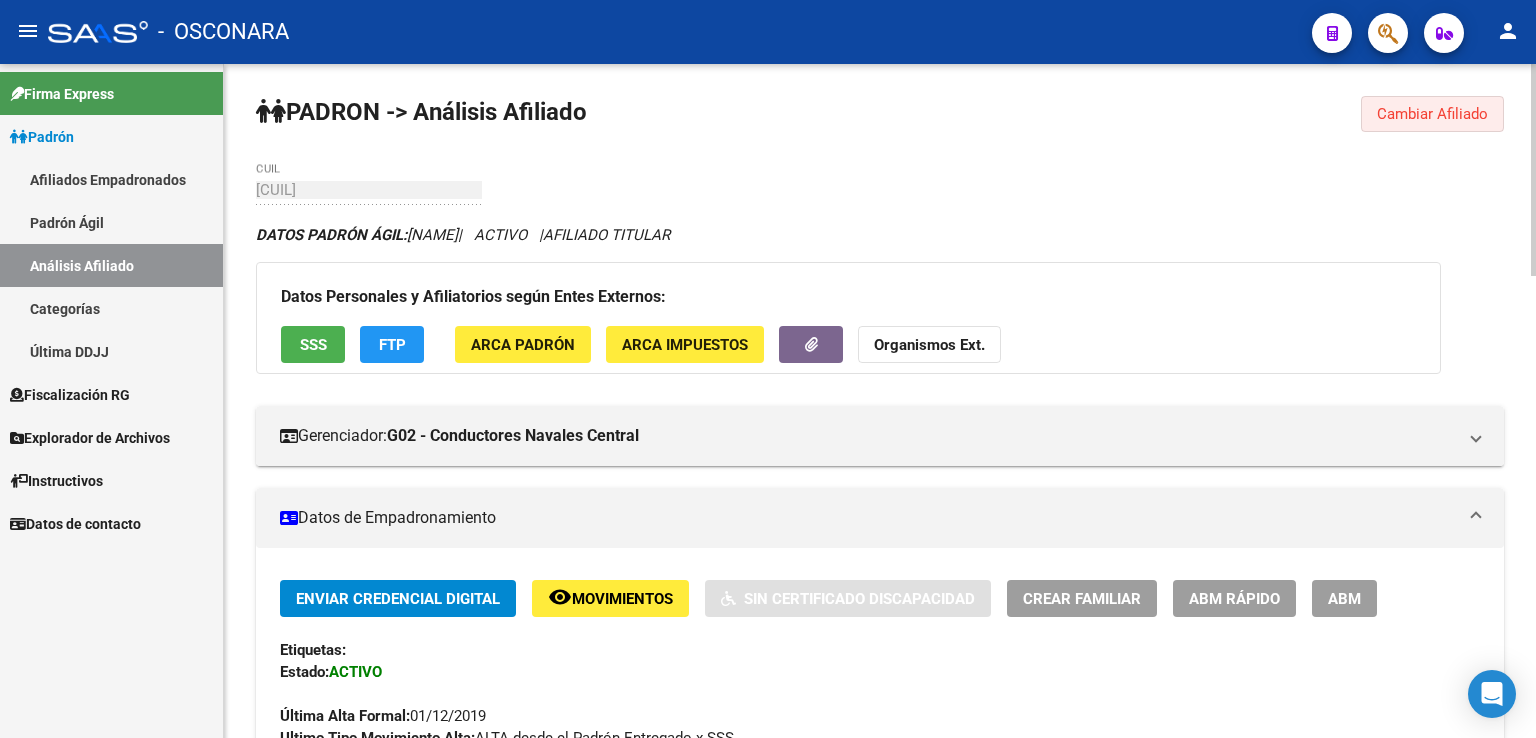 click on "Cambiar Afiliado" 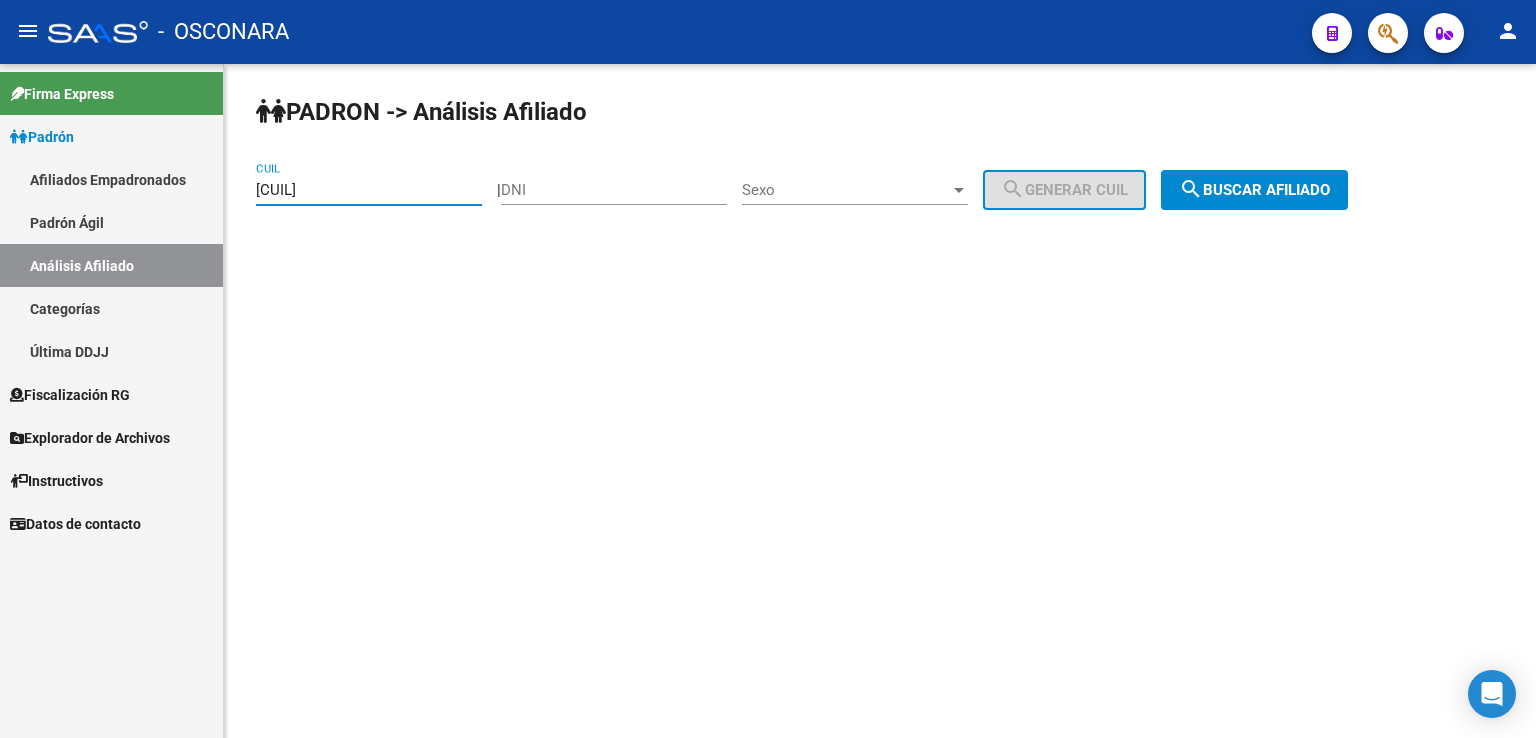 drag, startPoint x: 388, startPoint y: 181, endPoint x: 100, endPoint y: 190, distance: 288.1406 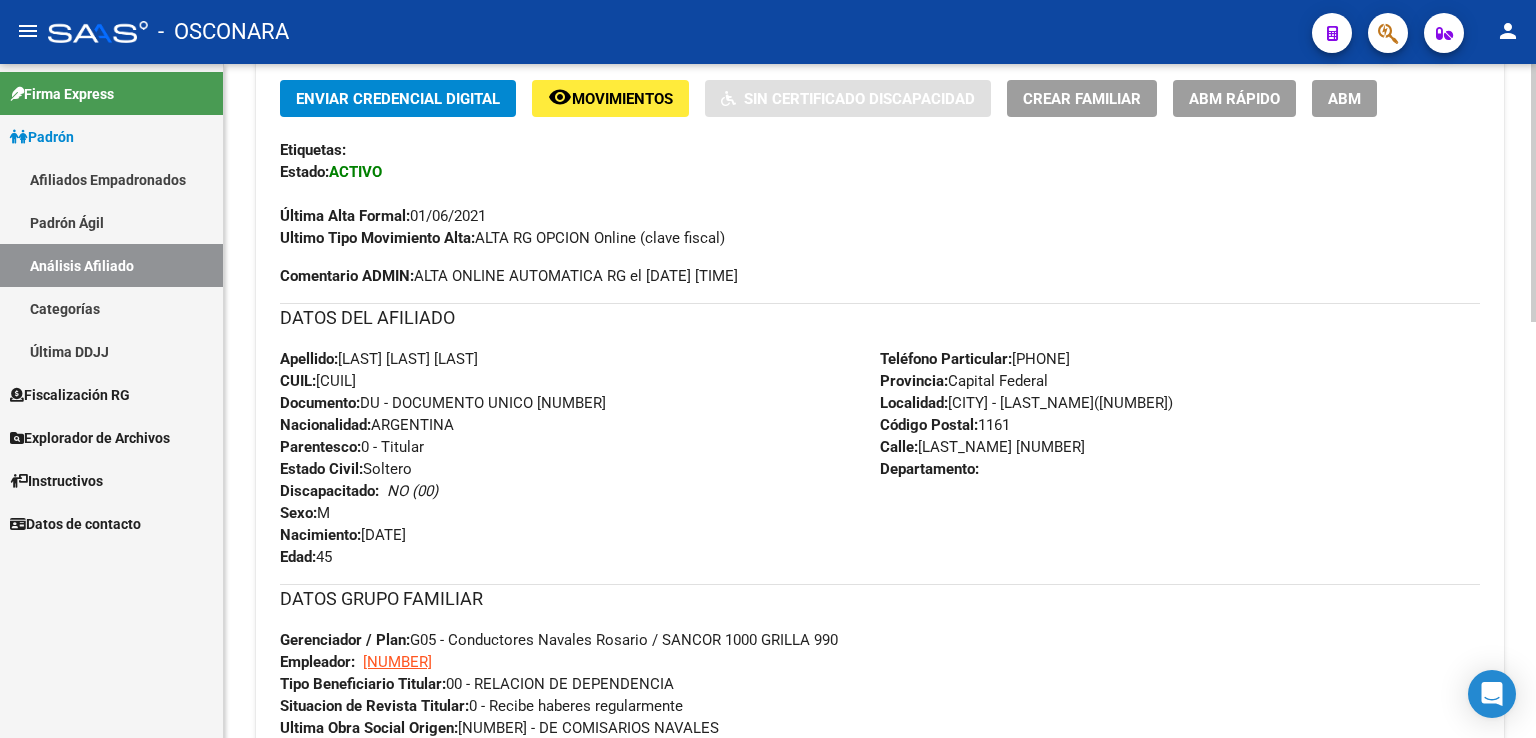 scroll, scrollTop: 1085, scrollLeft: 0, axis: vertical 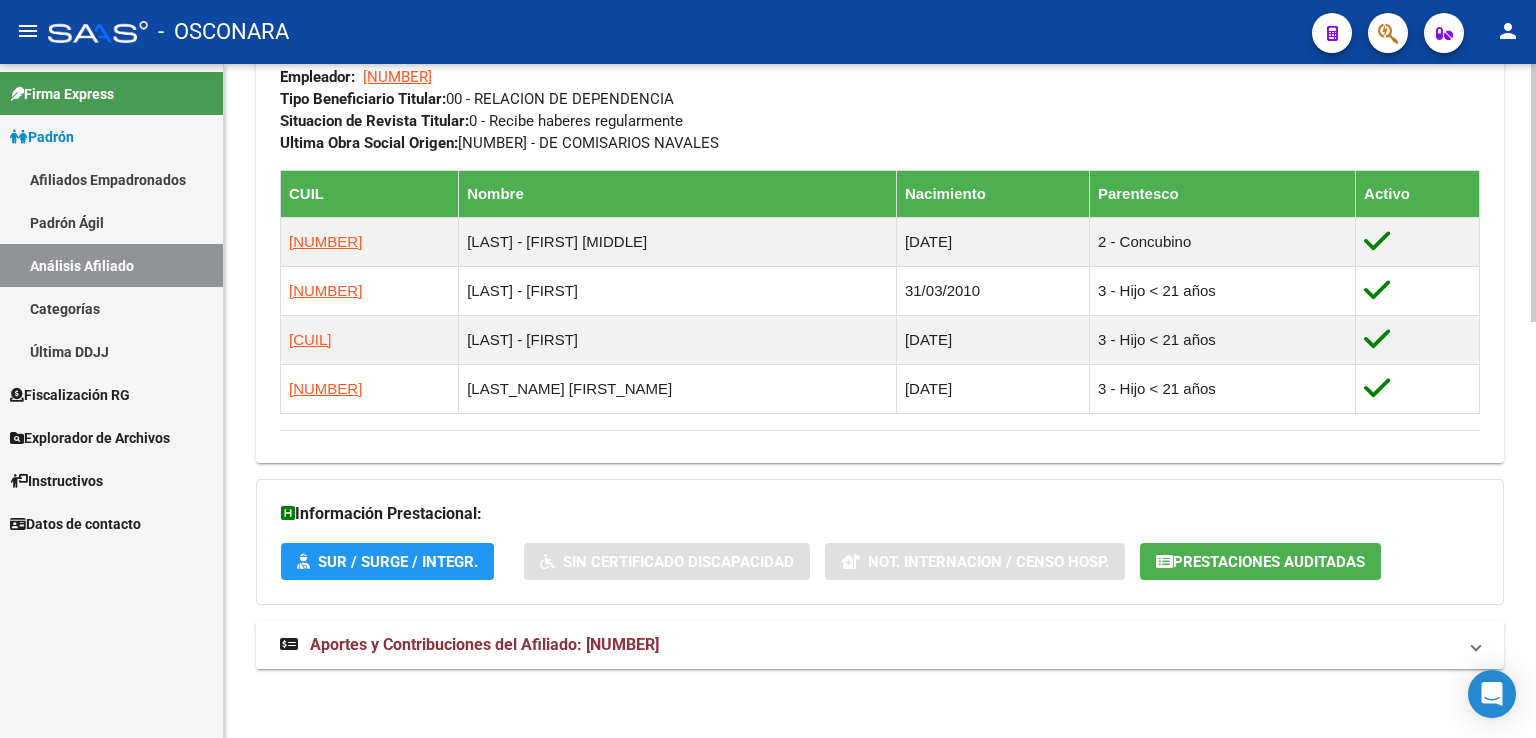 click on "Aportes y Contribuciones del Afiliado: [NUMBER]" at bounding box center (484, 644) 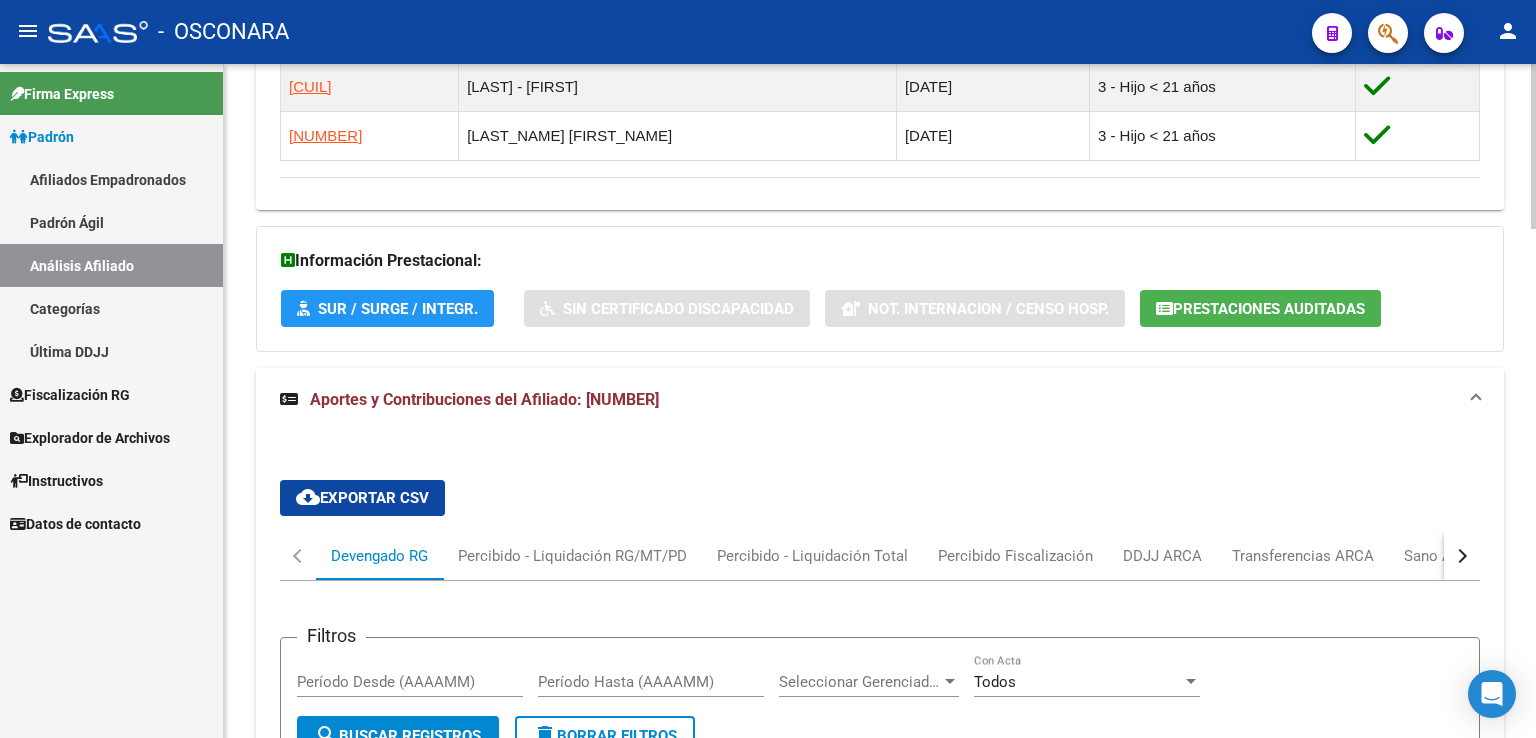 scroll, scrollTop: 1402, scrollLeft: 0, axis: vertical 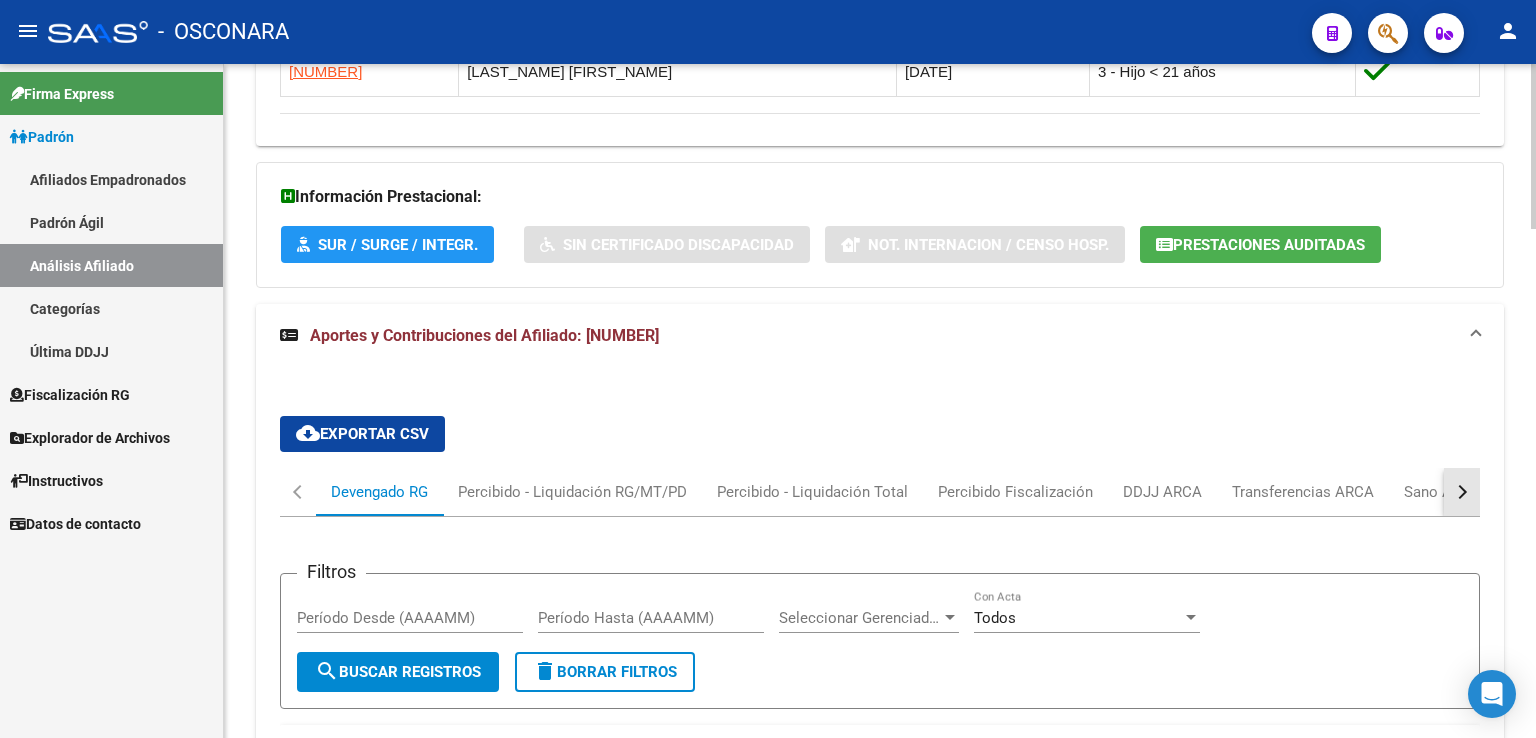 click at bounding box center (1462, 492) 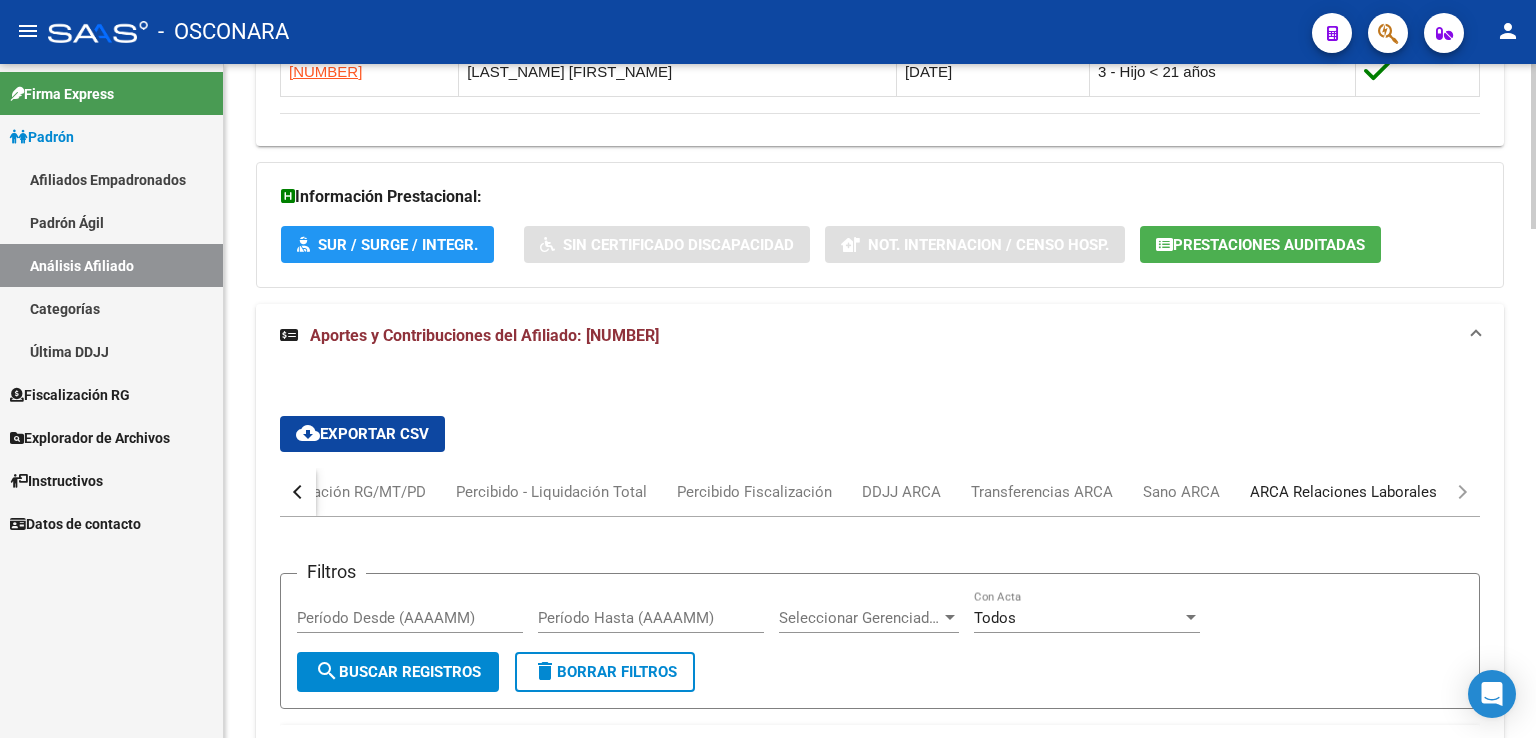 click on "ARCA Relaciones Laborales" at bounding box center (1343, 492) 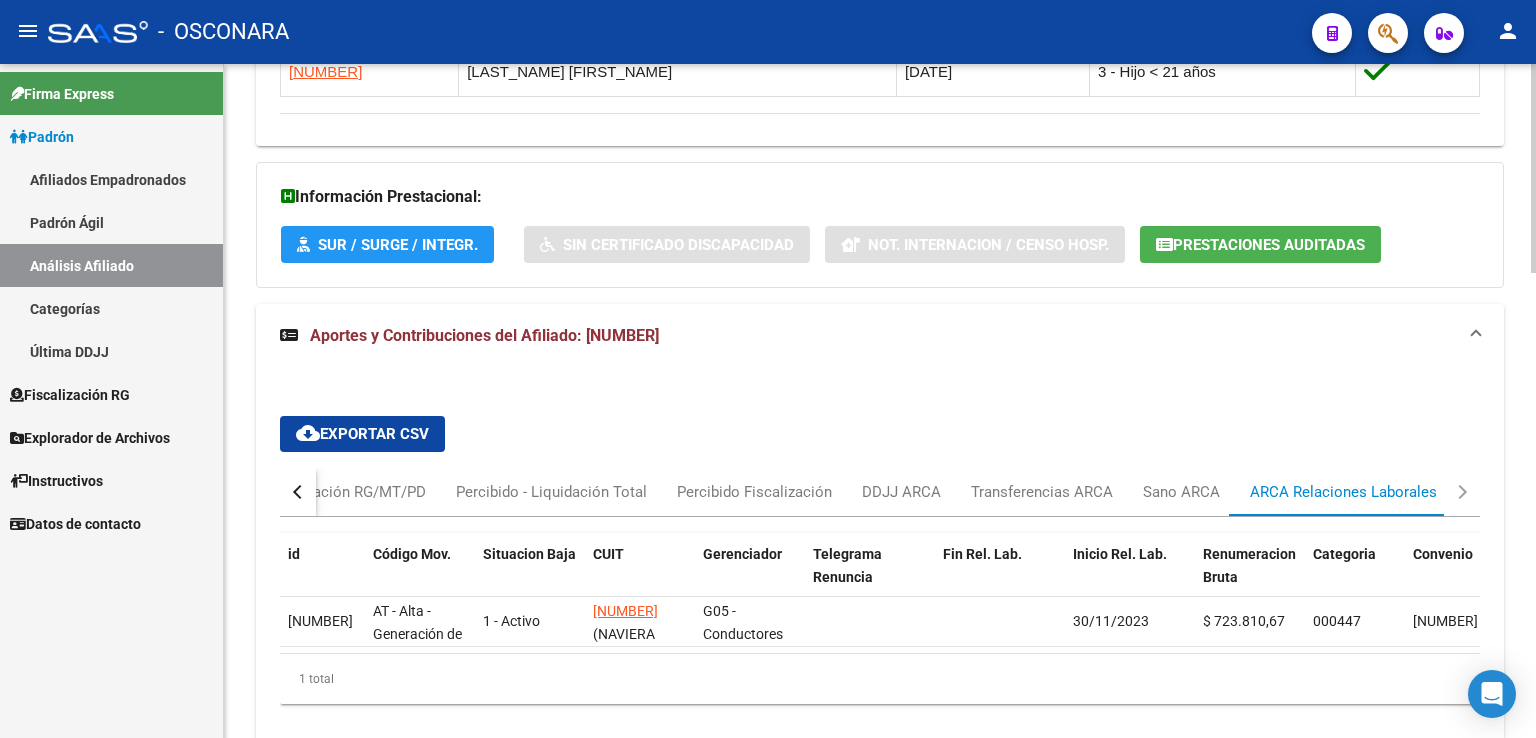 scroll, scrollTop: 1500, scrollLeft: 0, axis: vertical 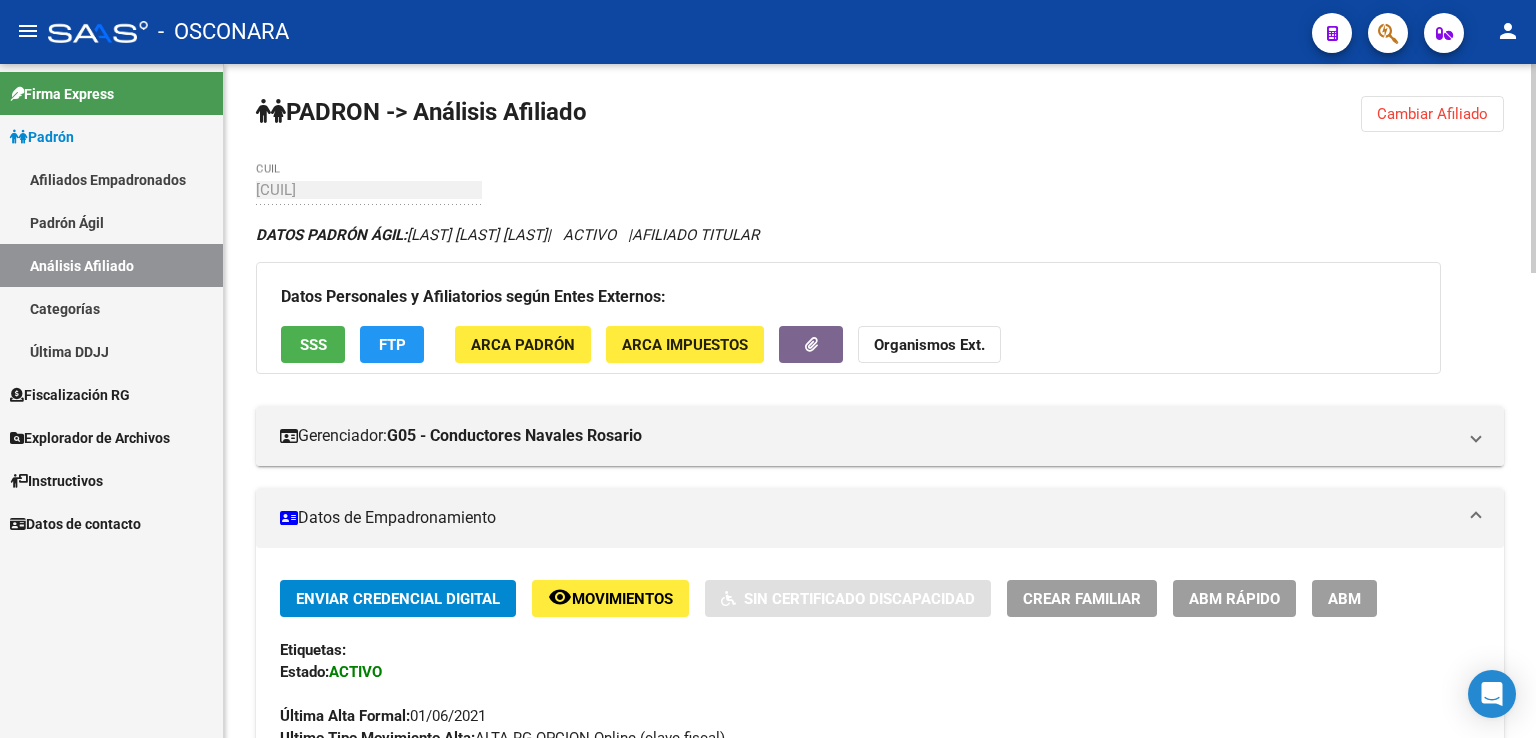 click on "Cambiar Afiliado" 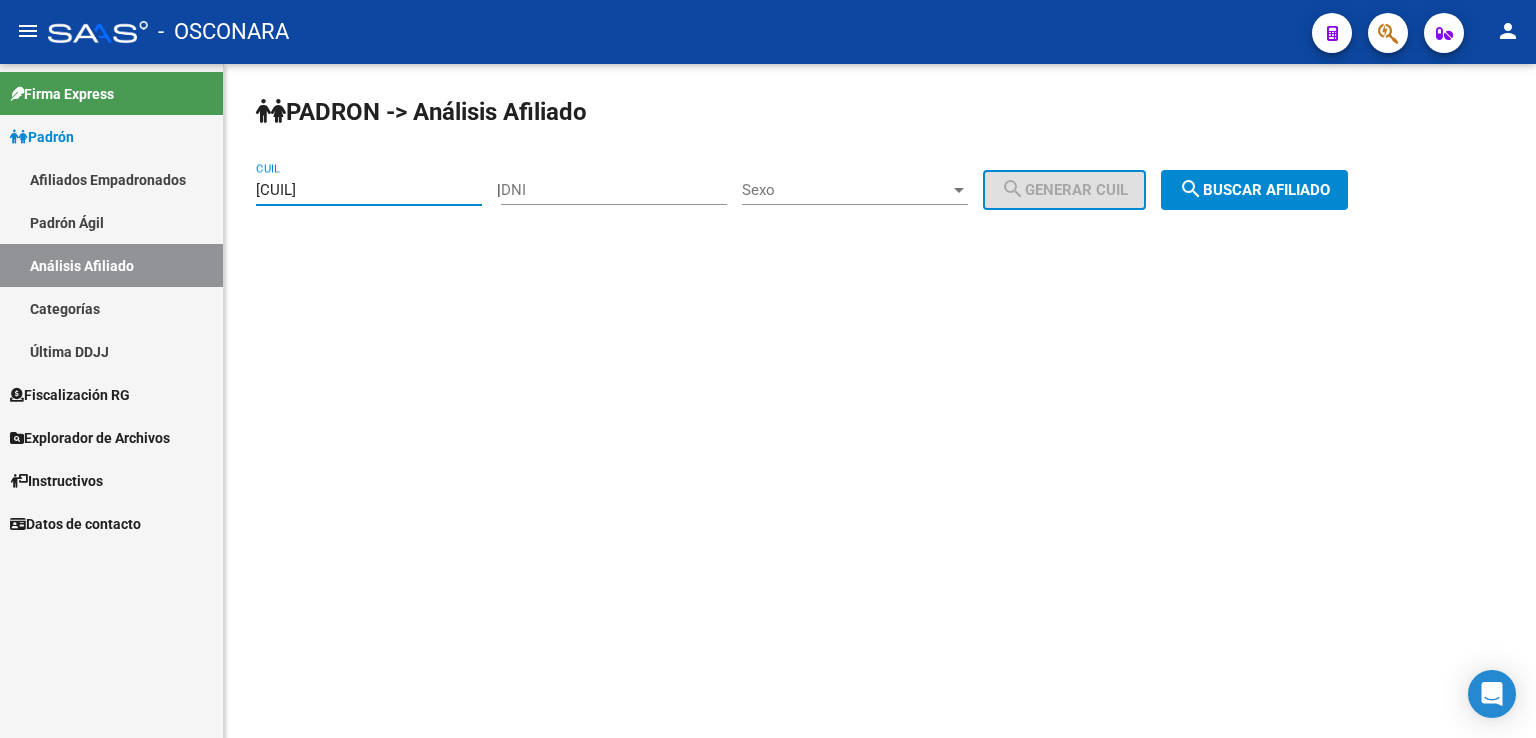 drag, startPoint x: 379, startPoint y: 197, endPoint x: 168, endPoint y: 186, distance: 211.28653 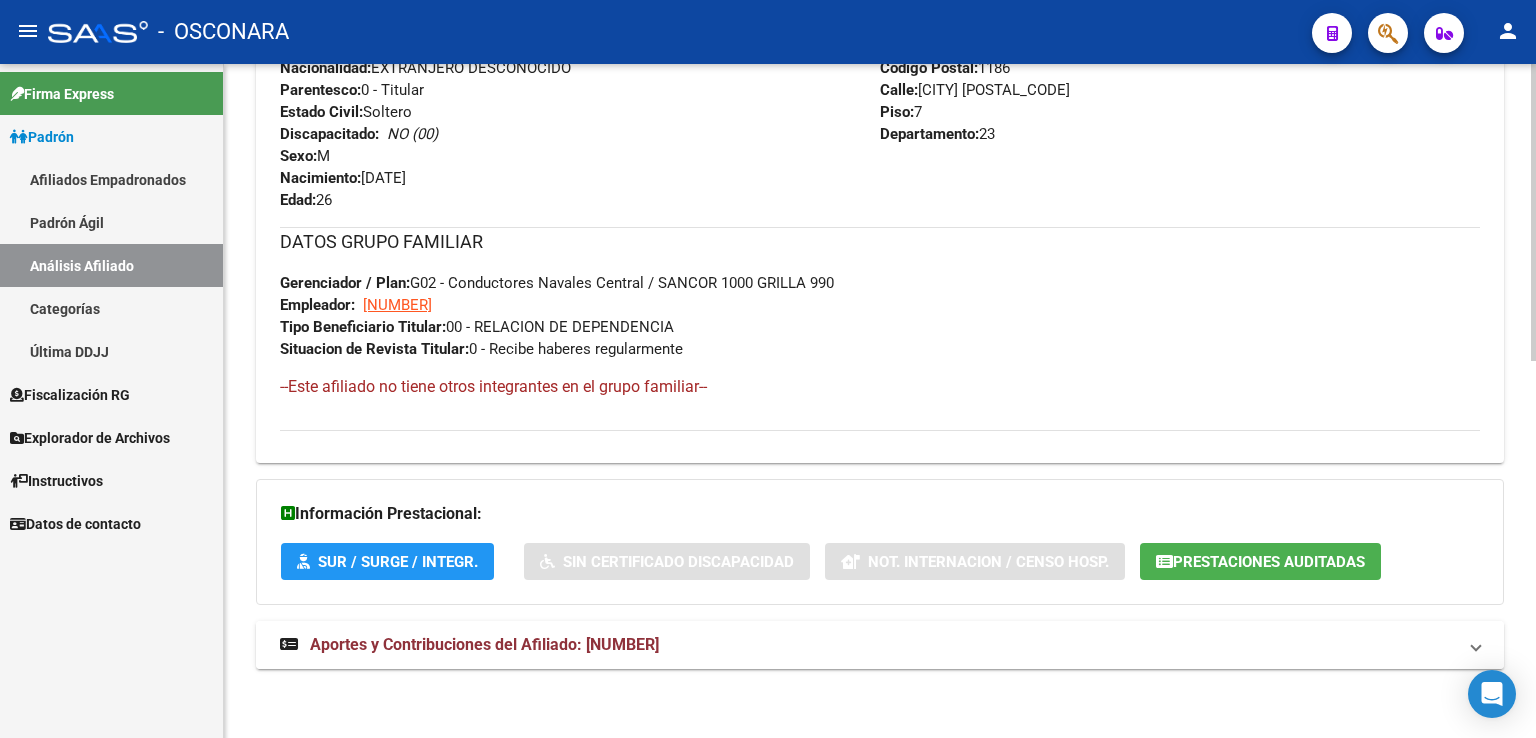 click on "Aportes y Contribuciones del Afiliado: [NUMBER]" at bounding box center (484, 644) 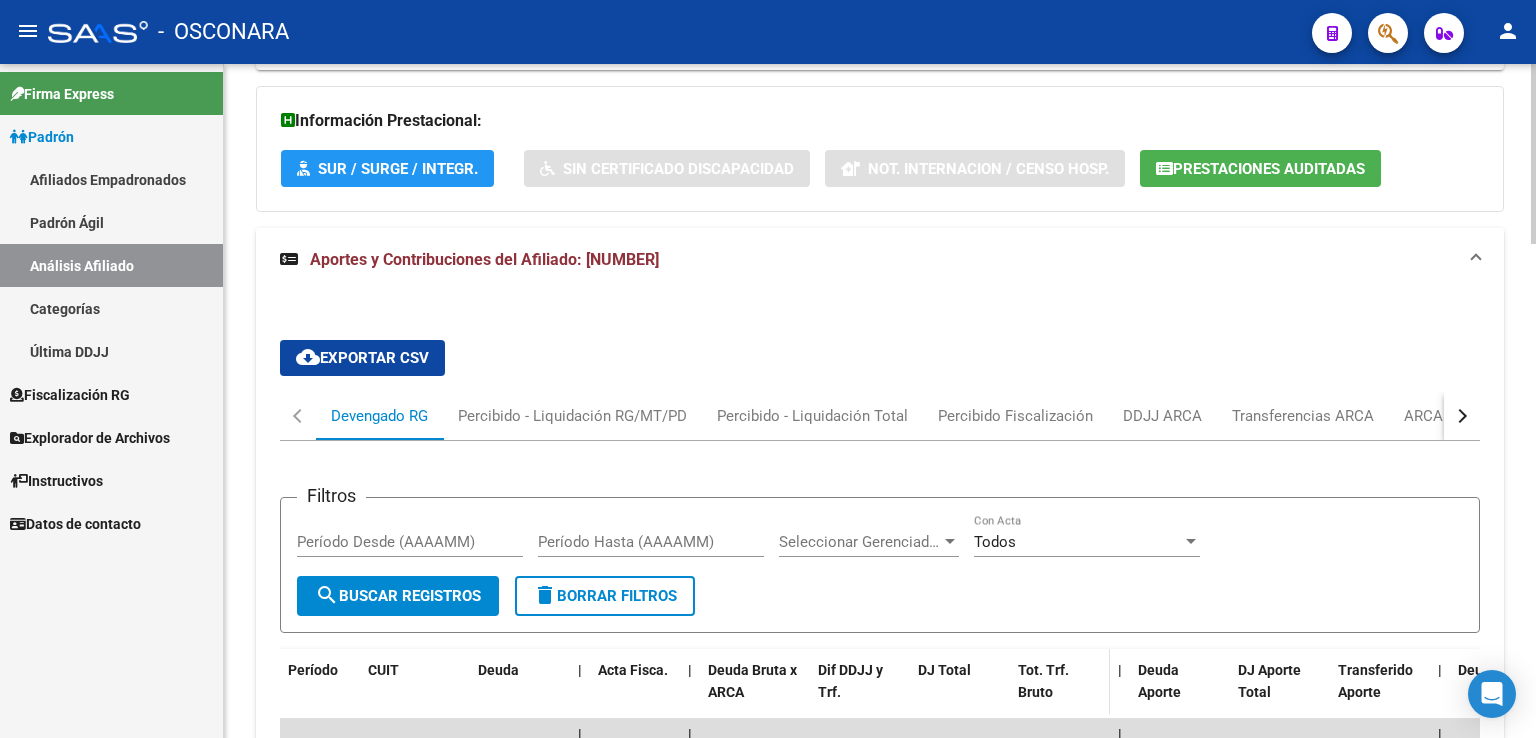 scroll, scrollTop: 1474, scrollLeft: 0, axis: vertical 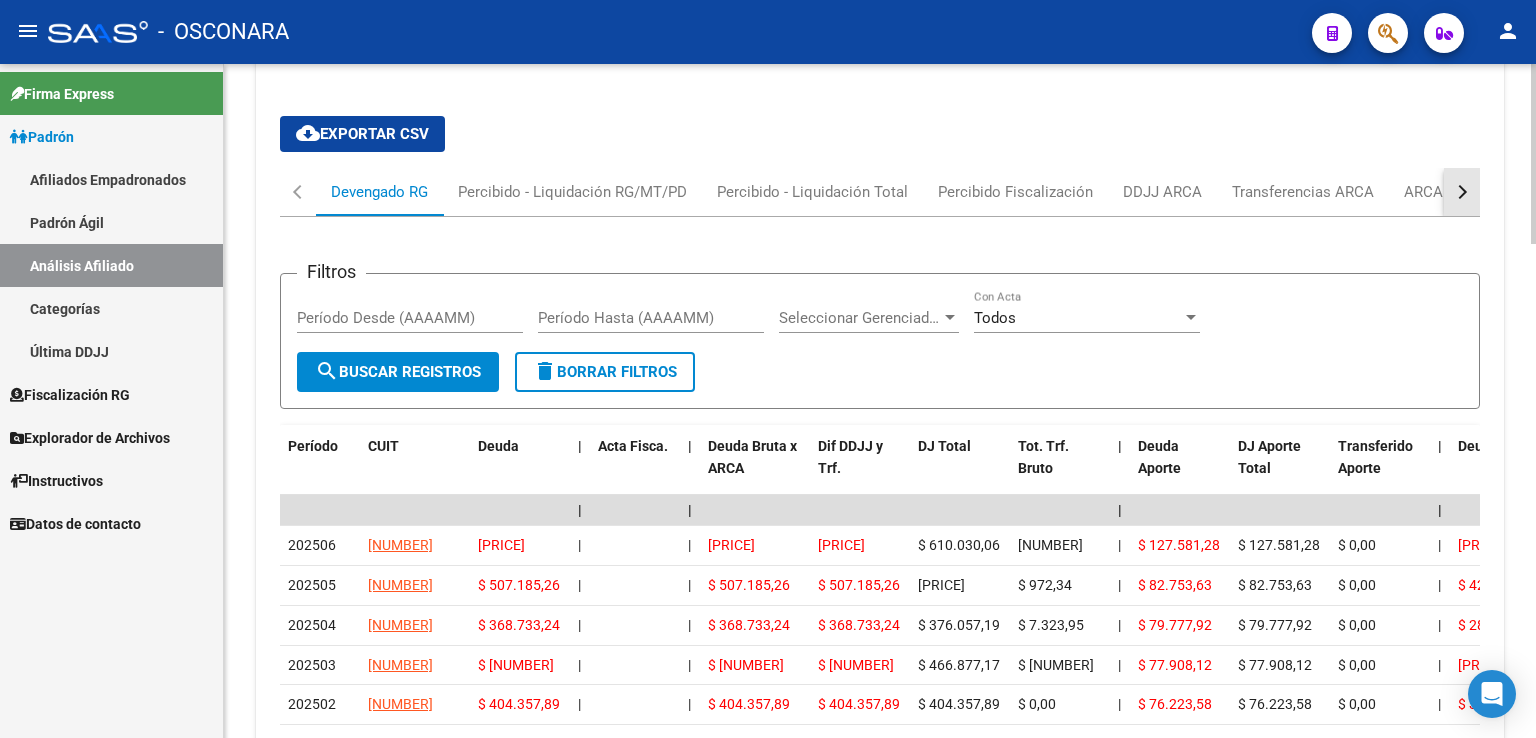 click at bounding box center (1462, 192) 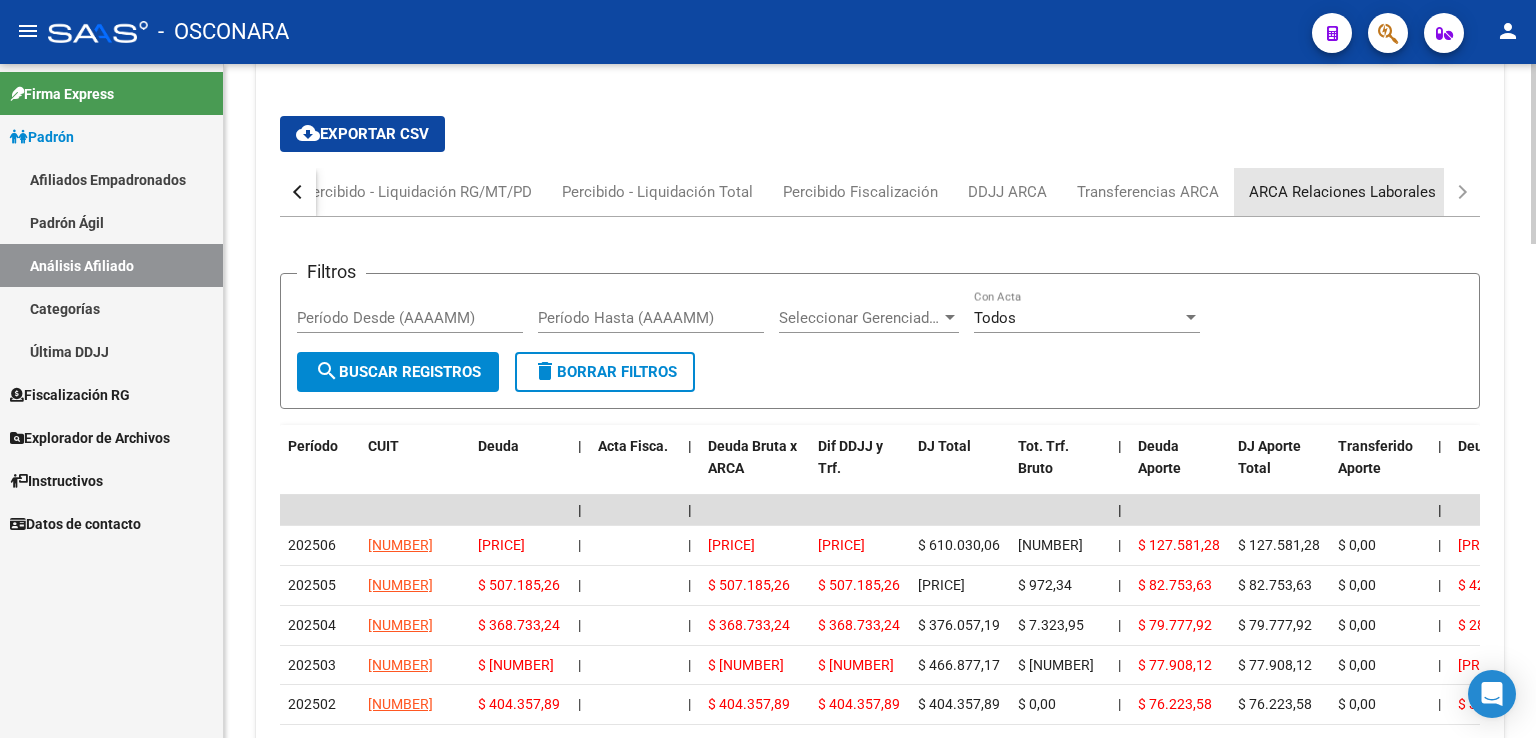 click on "ARCA Relaciones Laborales" at bounding box center [1342, 192] 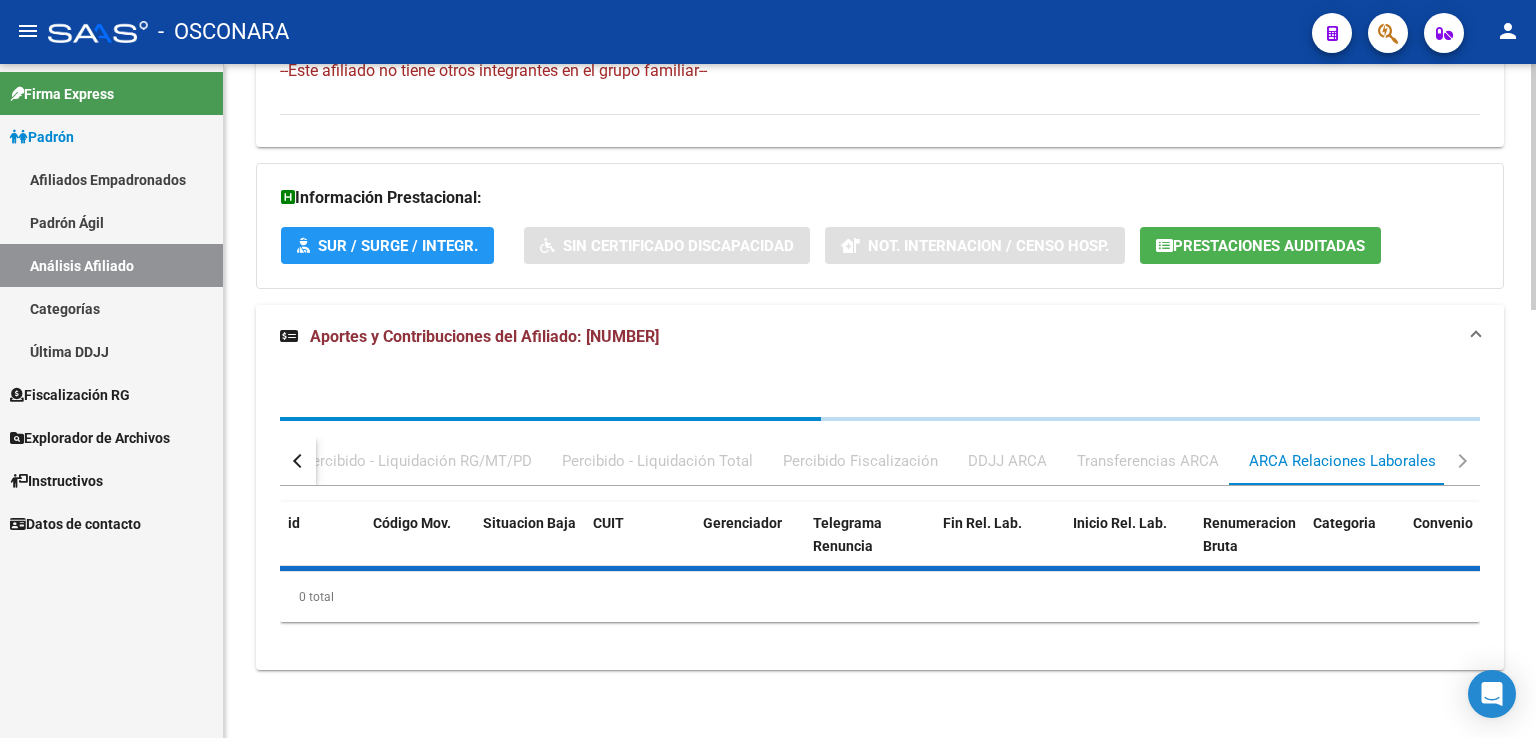 scroll, scrollTop: 1472, scrollLeft: 0, axis: vertical 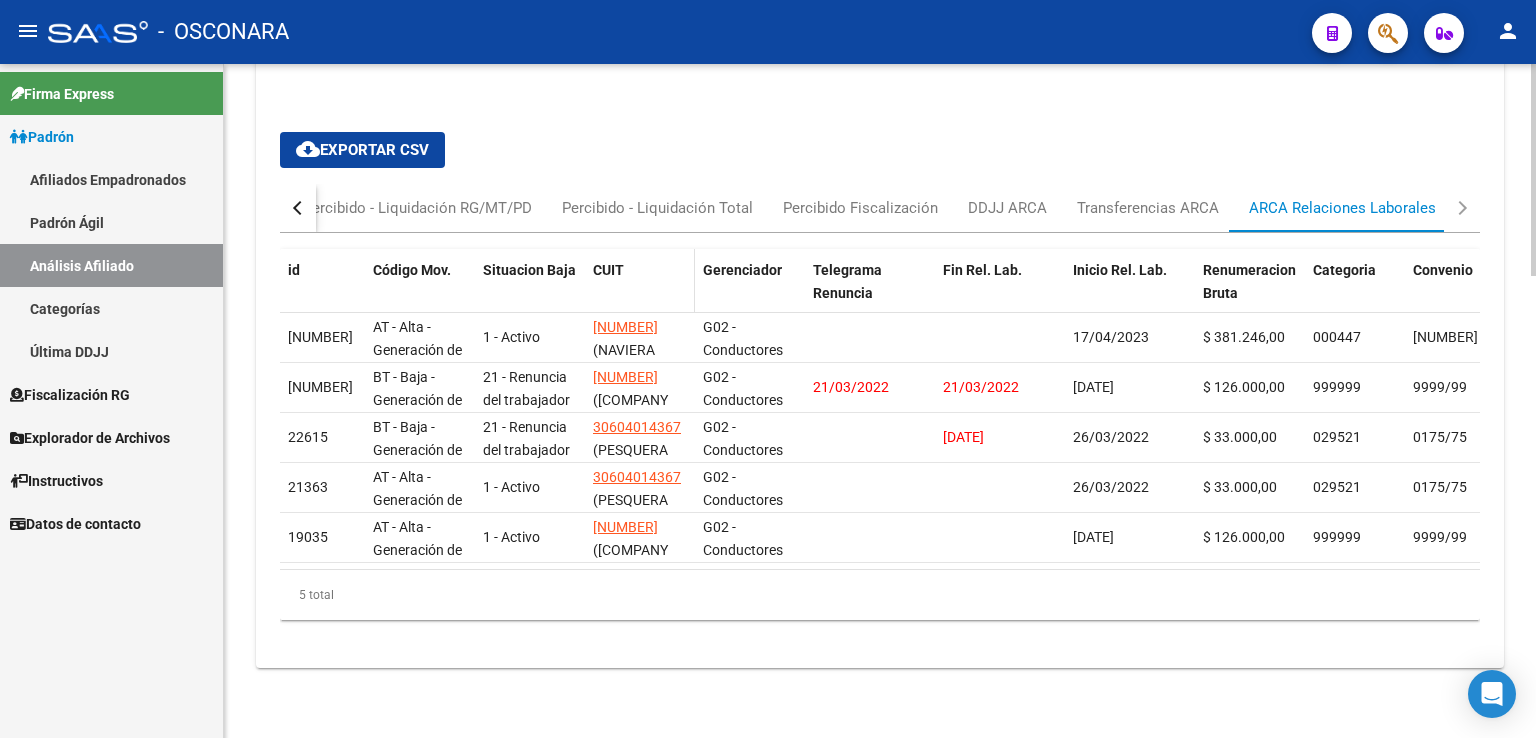 click on "CUIT" at bounding box center (608, 270) 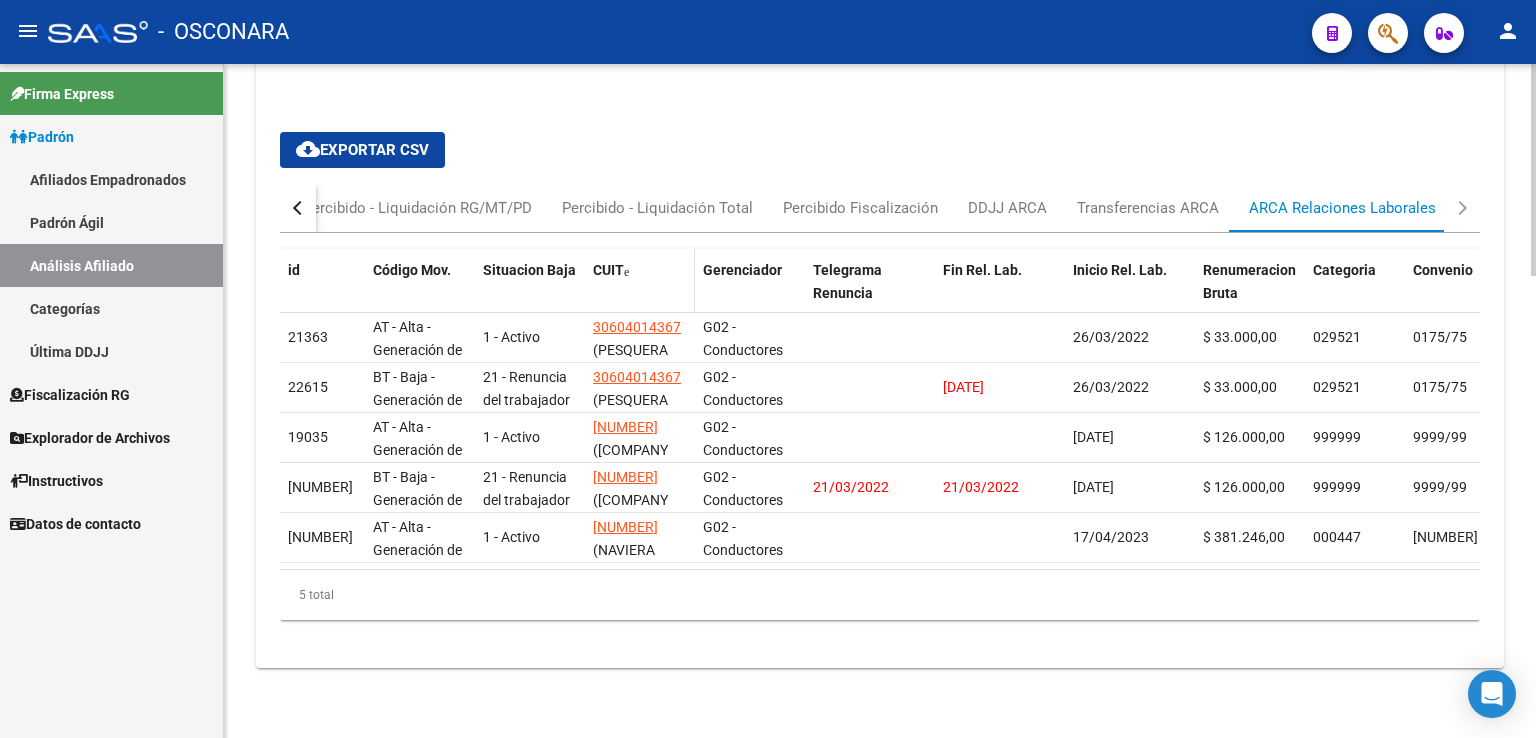 click on "CUIT" at bounding box center [608, 270] 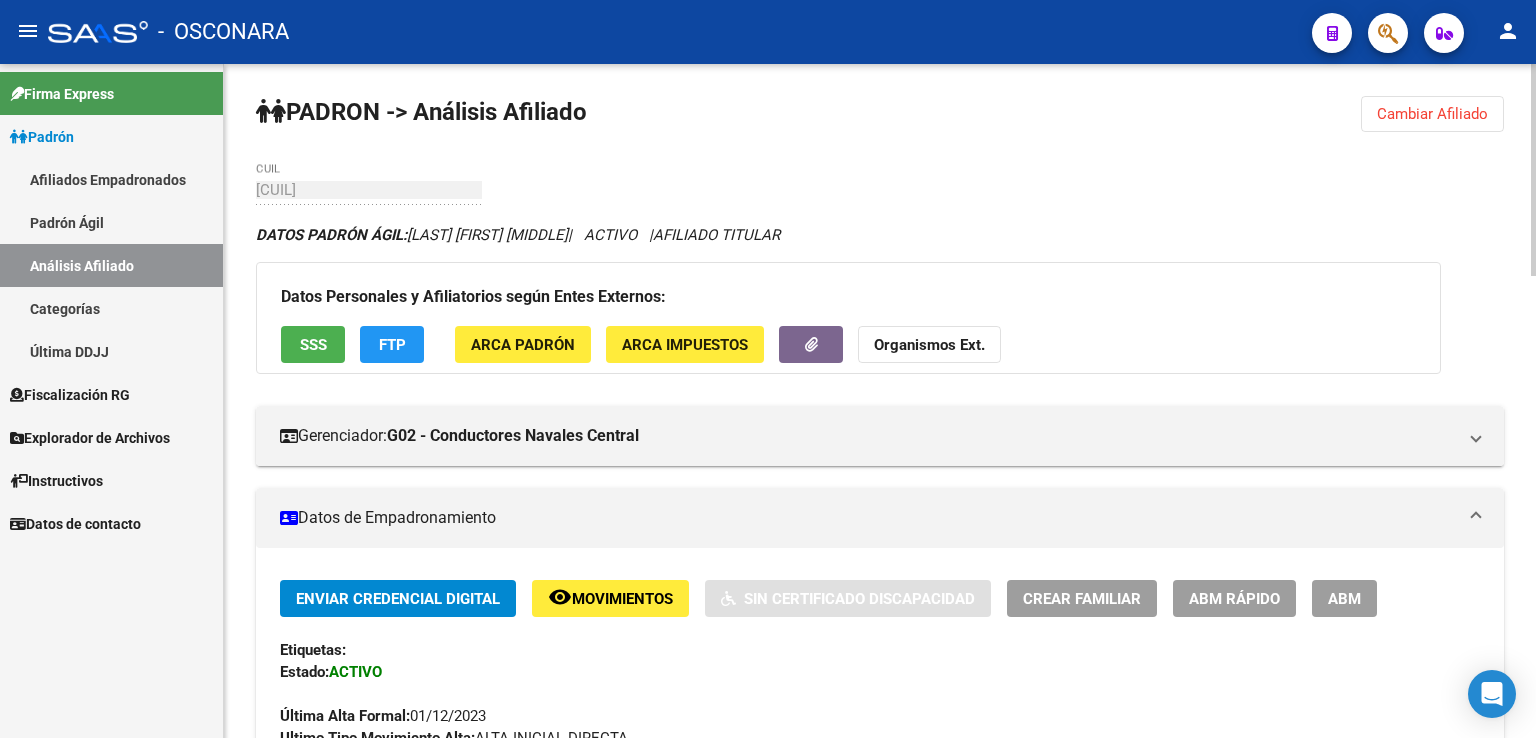 scroll, scrollTop: 0, scrollLeft: 0, axis: both 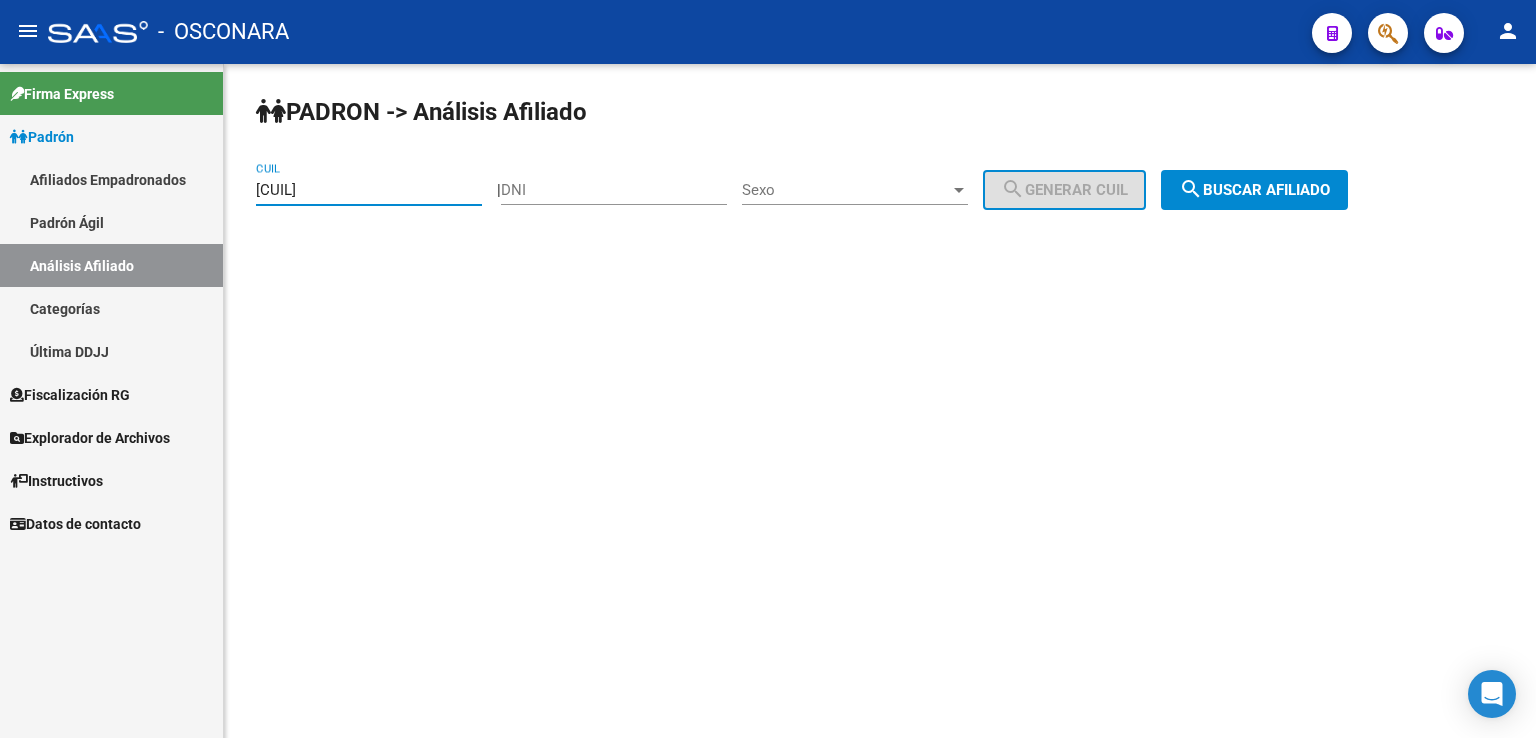 drag, startPoint x: 384, startPoint y: 188, endPoint x: 70, endPoint y: 161, distance: 315.1587 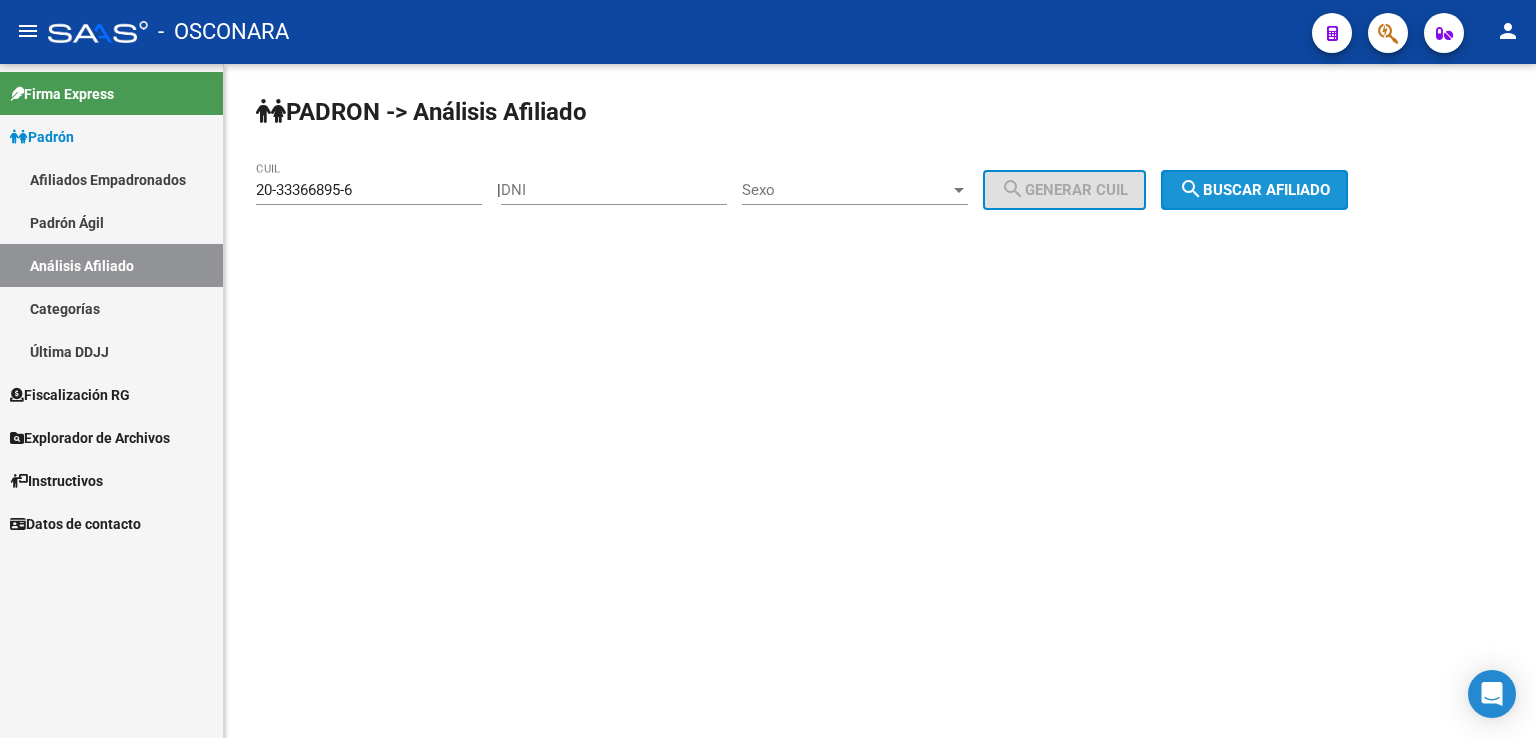 click on "search  Buscar afiliado" 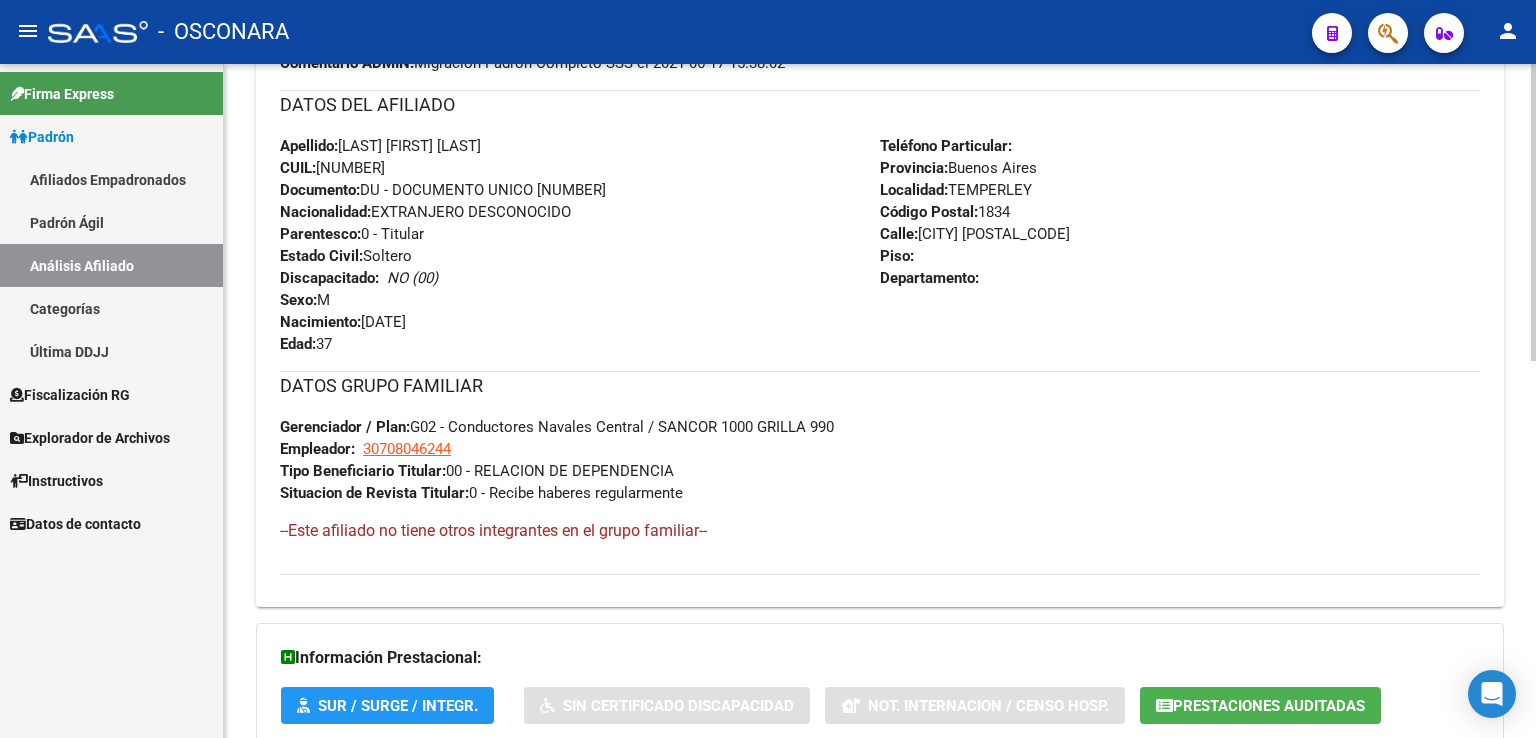 scroll, scrollTop: 857, scrollLeft: 0, axis: vertical 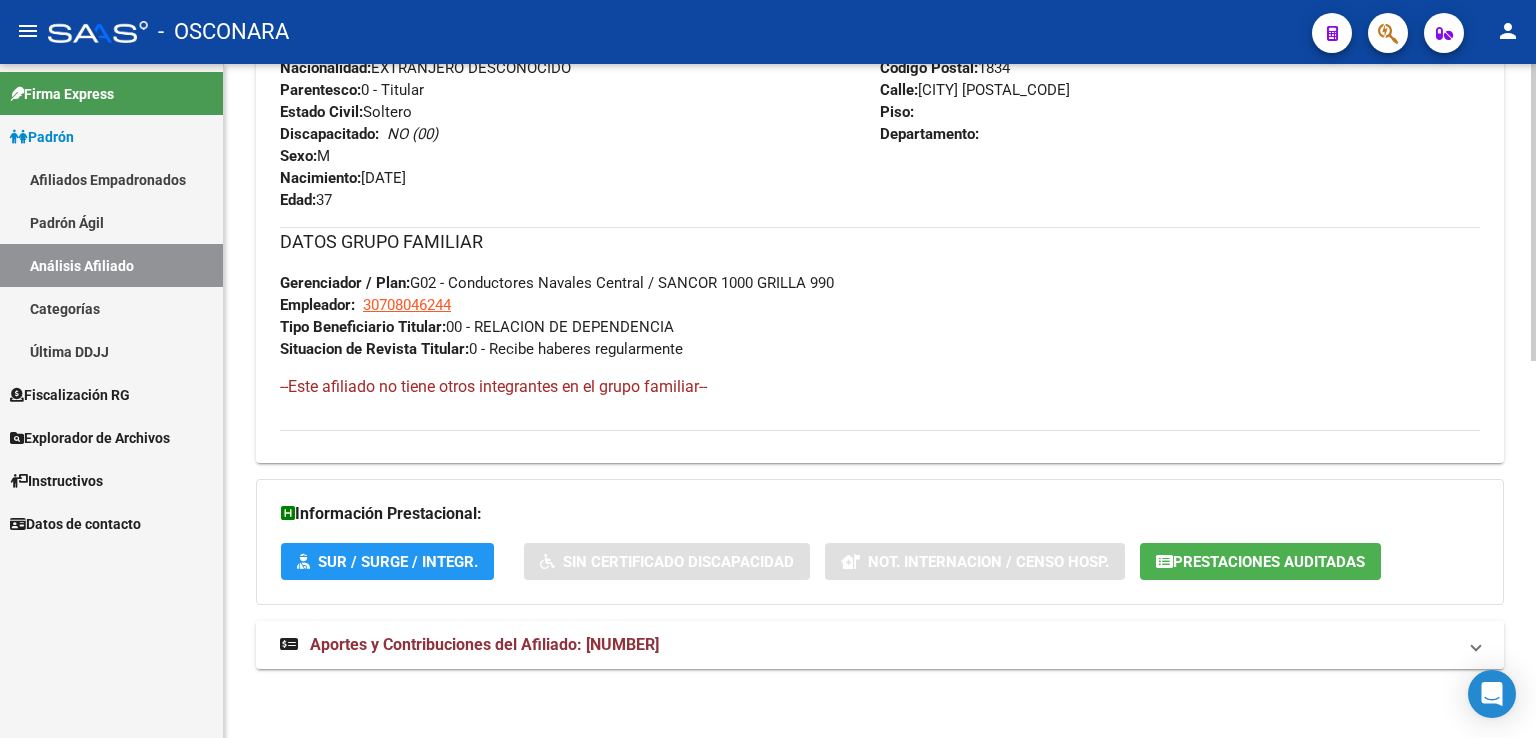 click on "Aportes y Contribuciones del Afiliado: [NUMBER]" at bounding box center [484, 644] 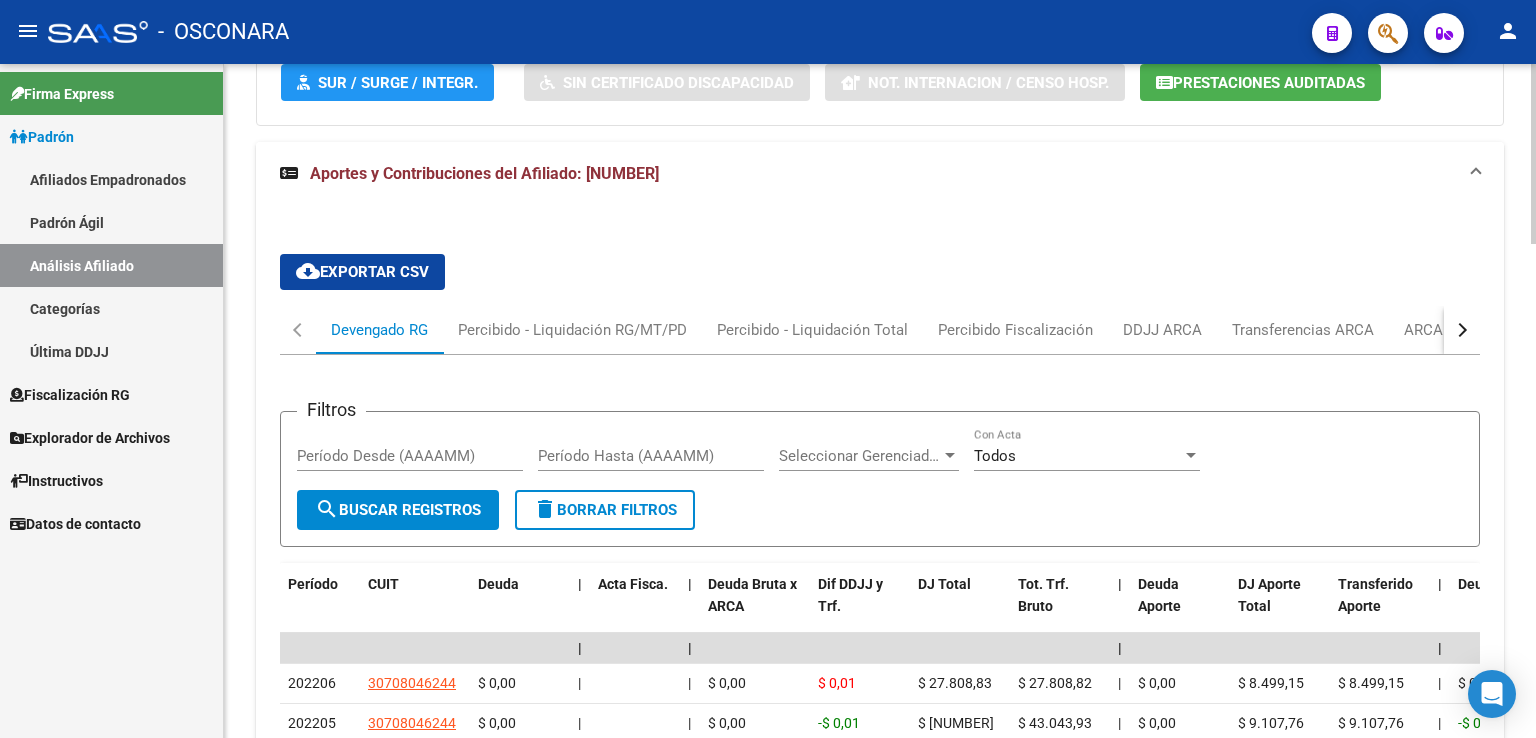 scroll, scrollTop: 1474, scrollLeft: 0, axis: vertical 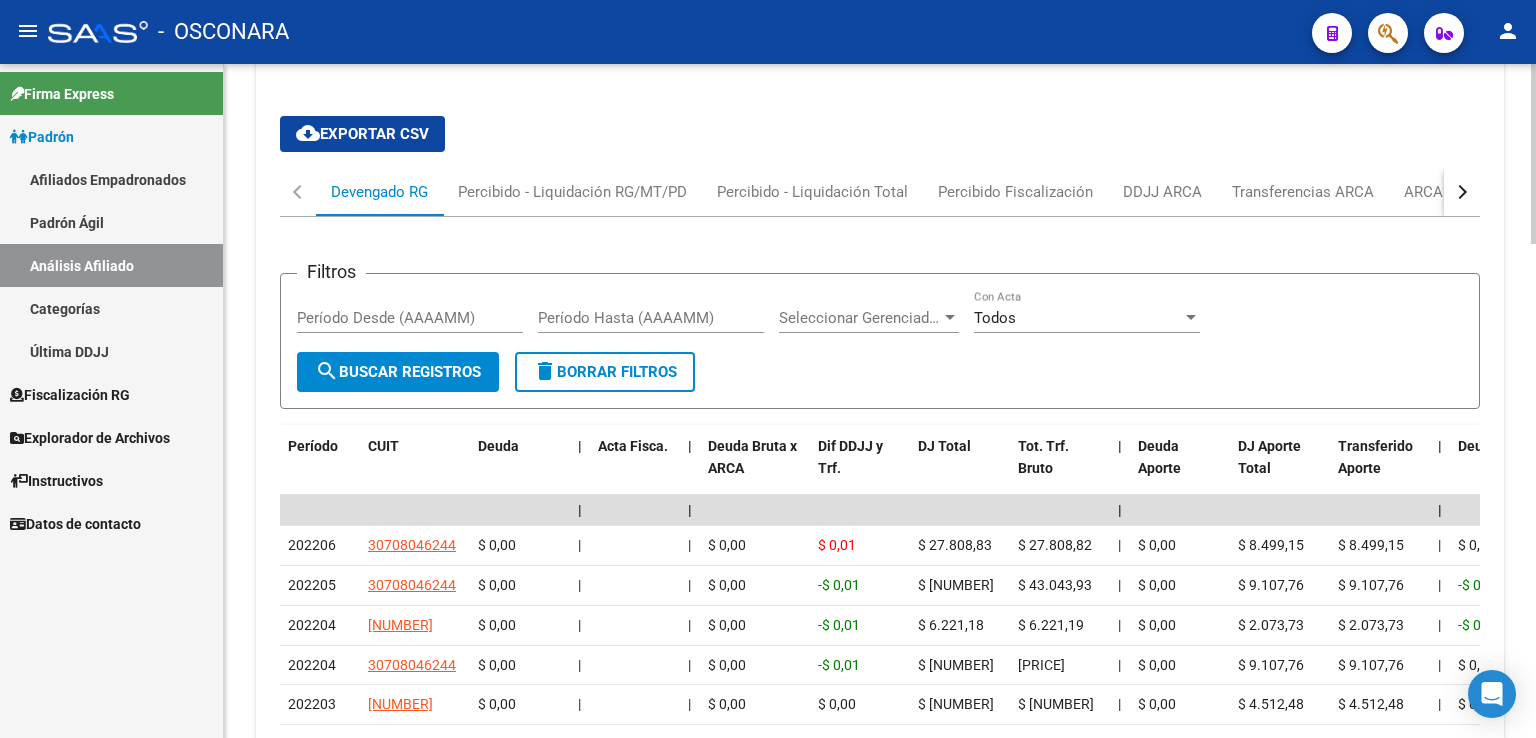 click at bounding box center [1460, 192] 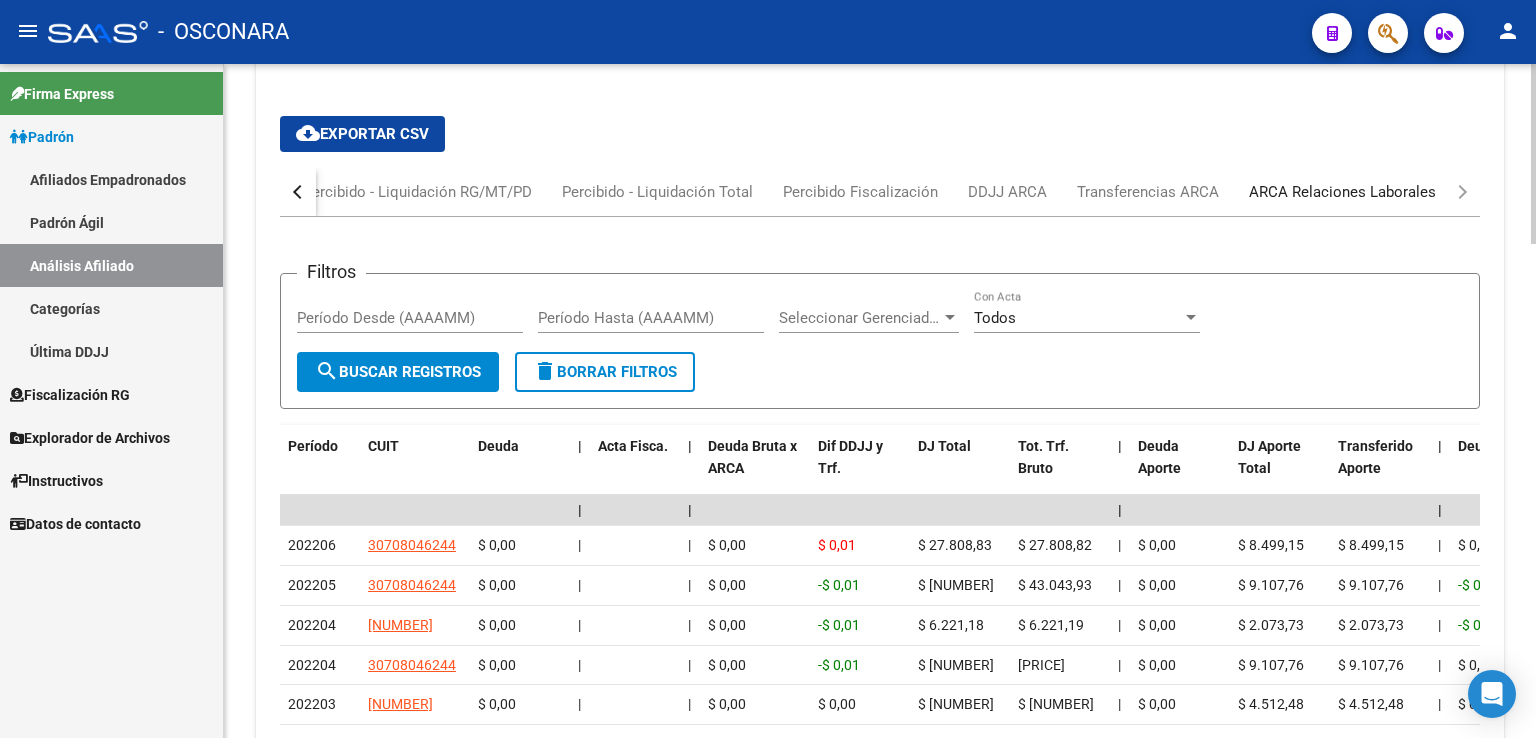 click on "ARCA Relaciones Laborales" at bounding box center (1342, 192) 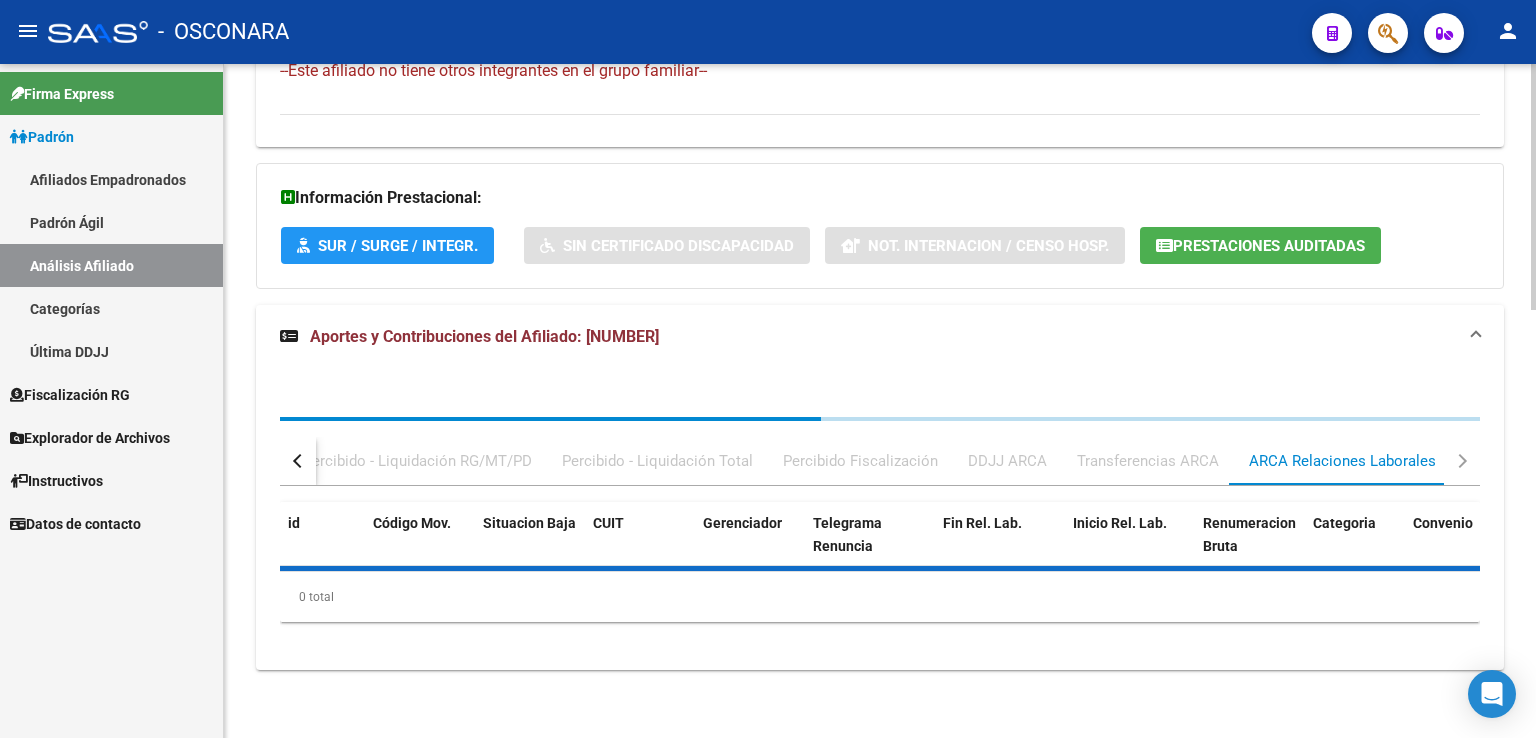 scroll, scrollTop: 1422, scrollLeft: 0, axis: vertical 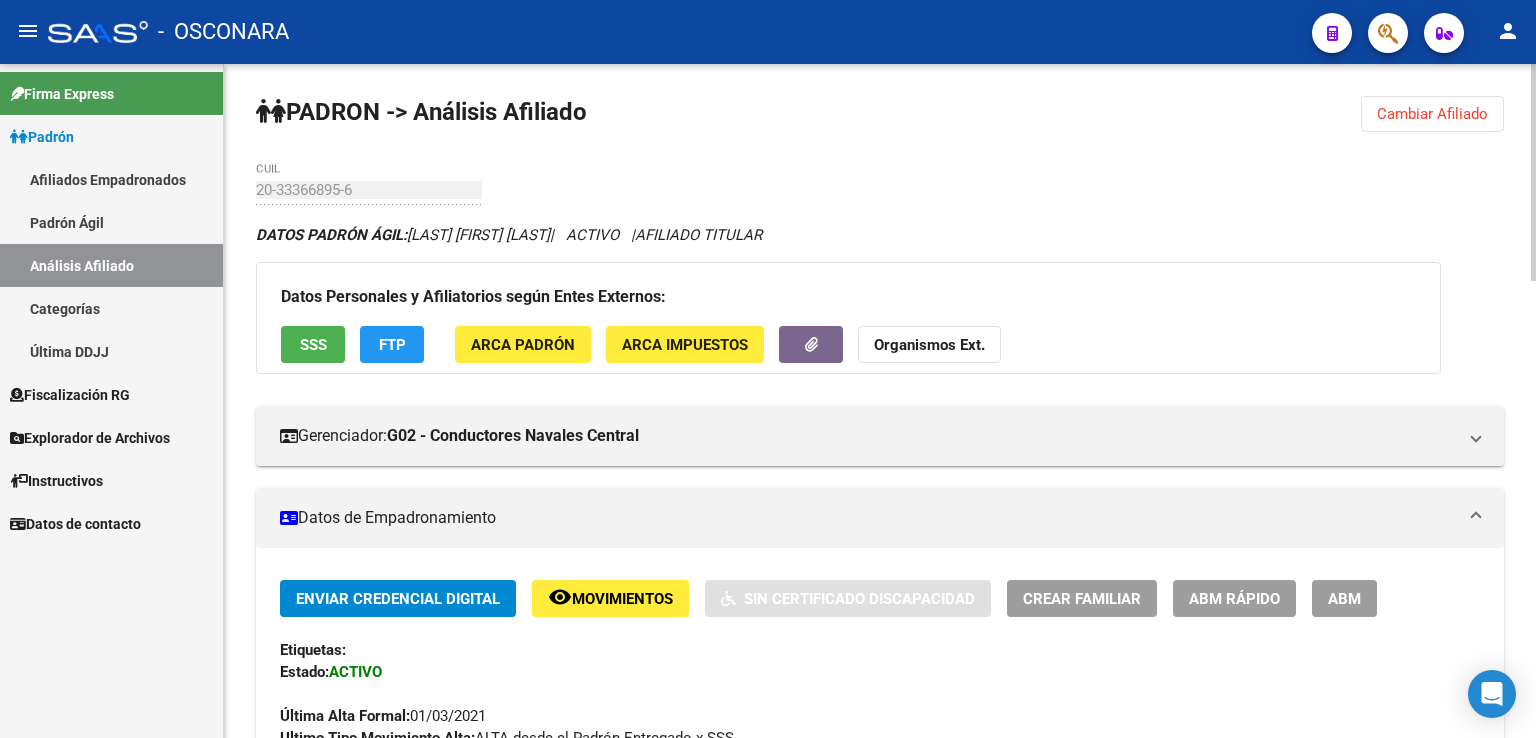 drag, startPoint x: 1452, startPoint y: 118, endPoint x: 1383, endPoint y: 117, distance: 69.00725 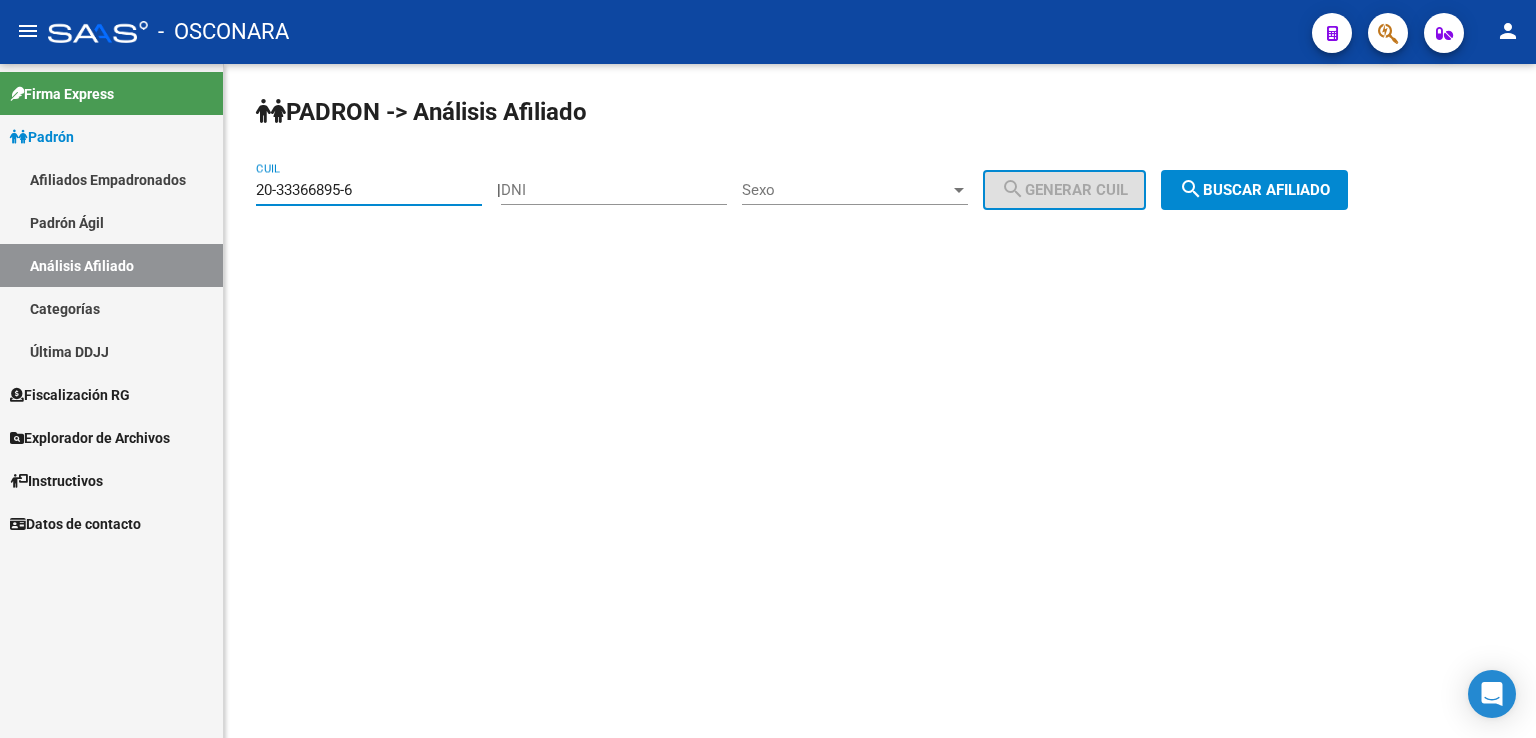 drag, startPoint x: 396, startPoint y: 188, endPoint x: 39, endPoint y: 186, distance: 357.0056 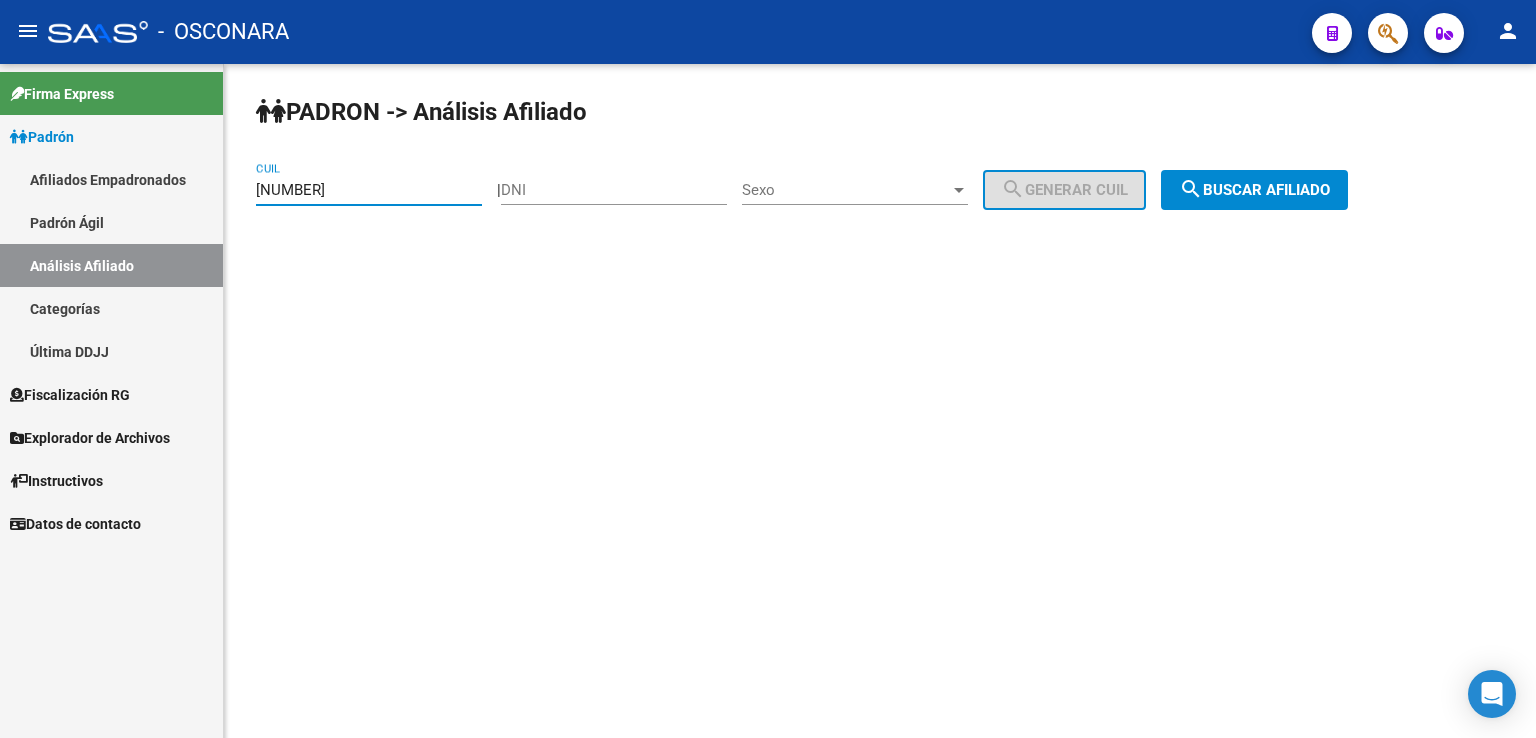 type on "[NUMBER]" 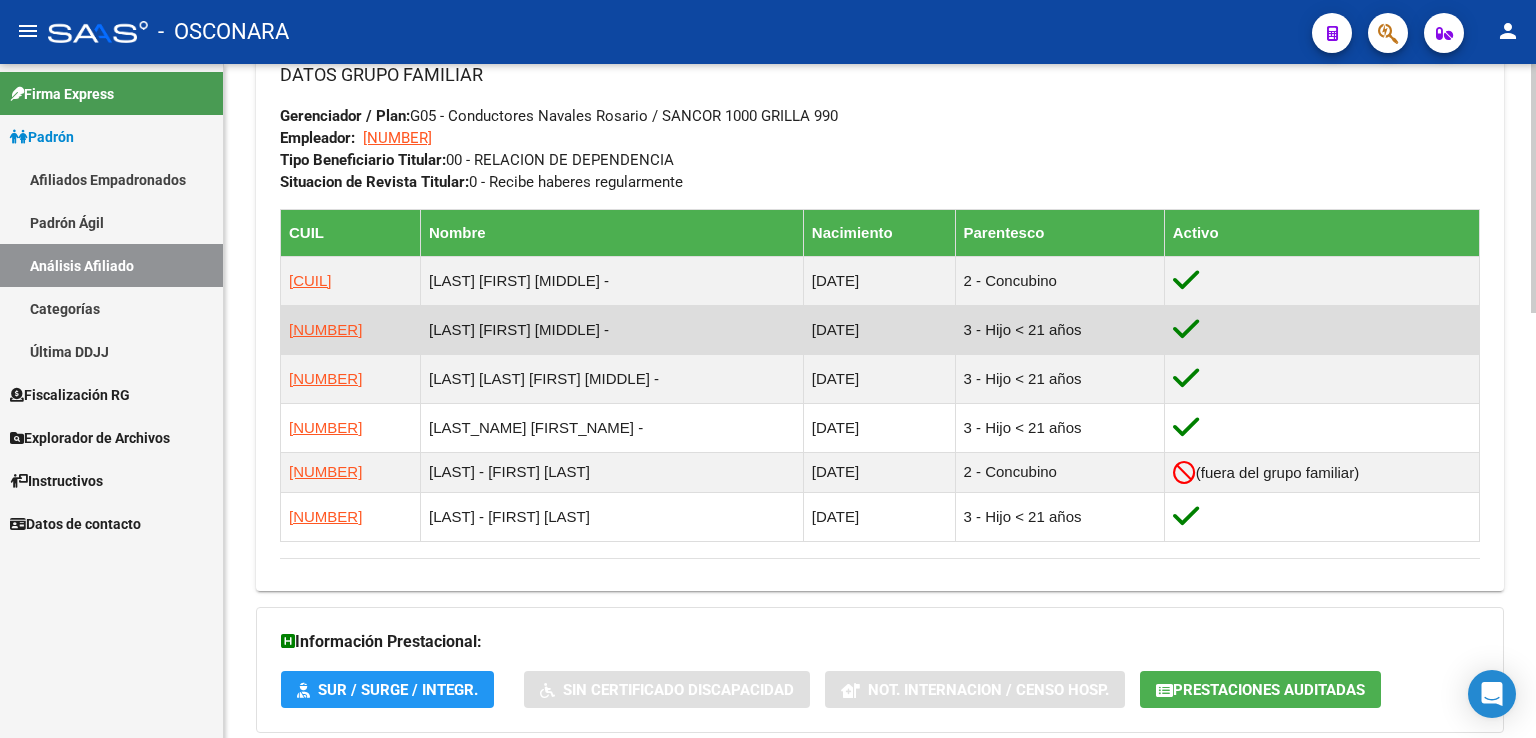 scroll, scrollTop: 1152, scrollLeft: 0, axis: vertical 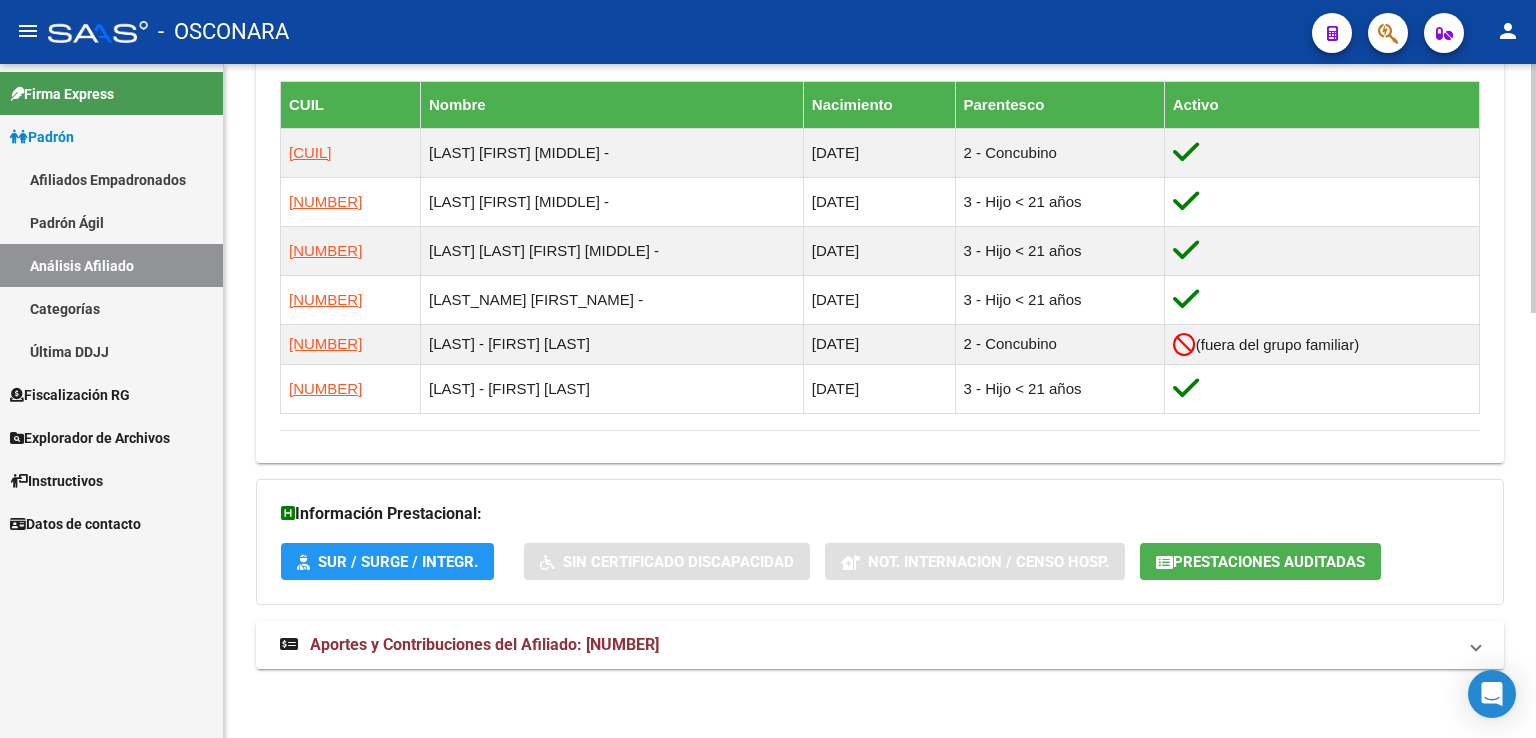 click on "Aportes y Contribuciones del Afiliado: [NUMBER]" at bounding box center [484, 644] 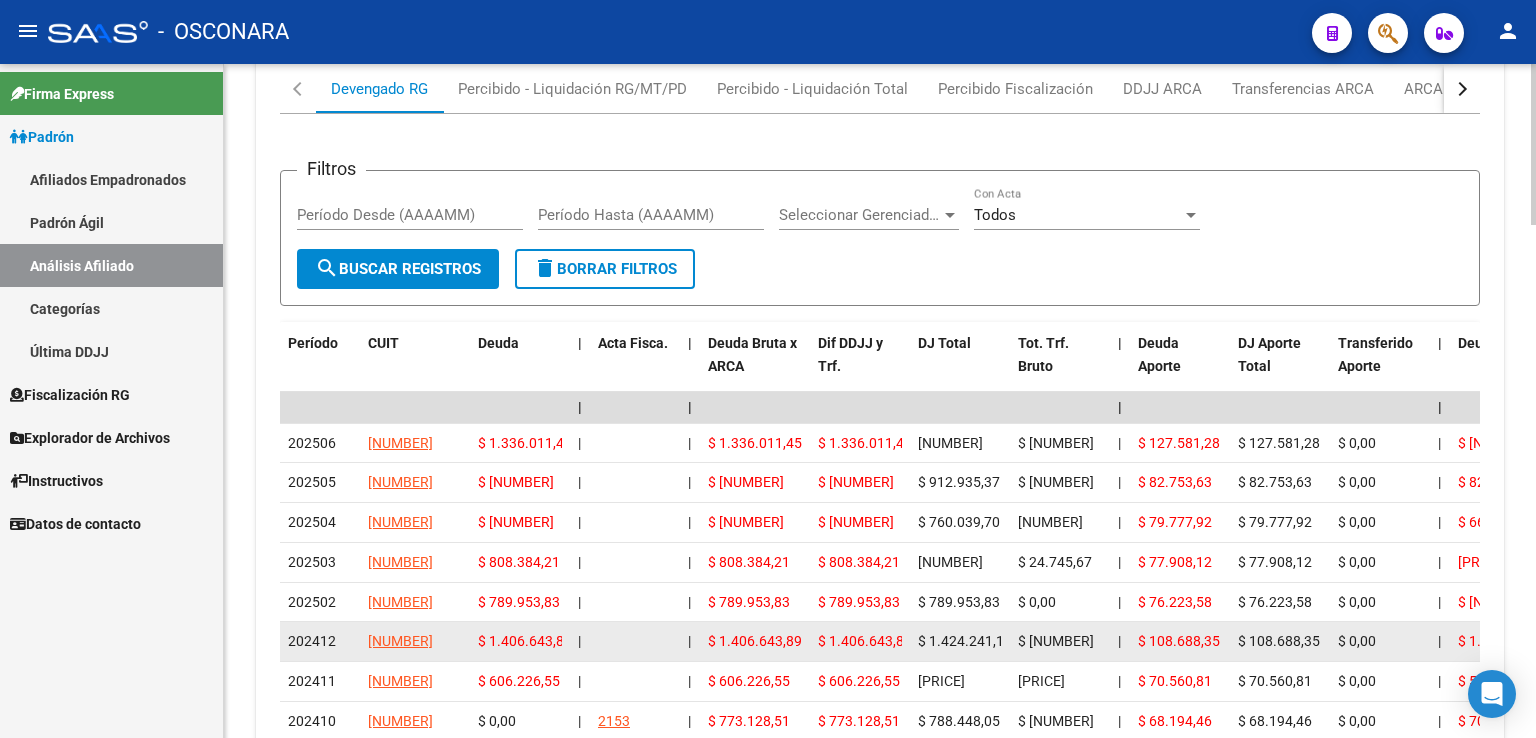scroll, scrollTop: 1540, scrollLeft: 0, axis: vertical 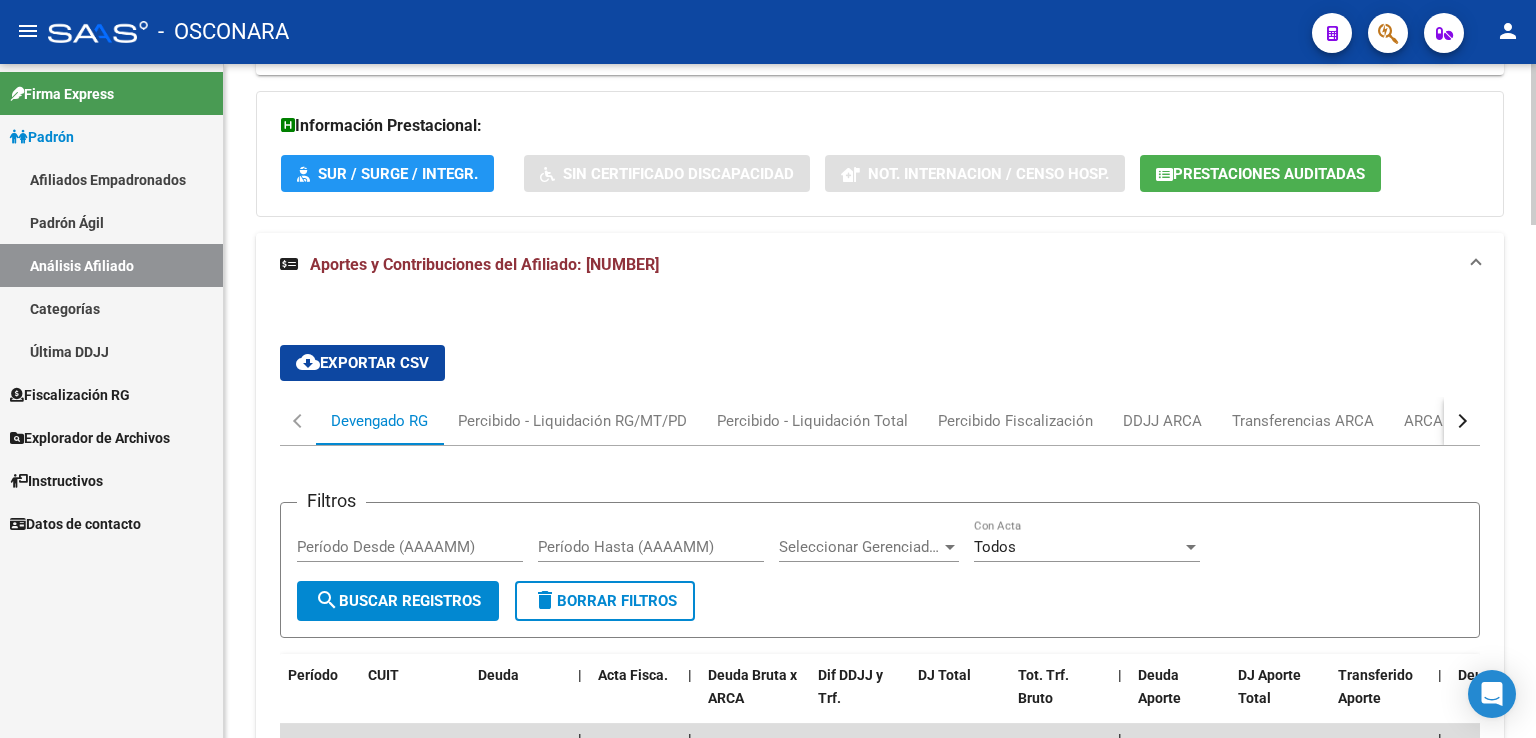 click at bounding box center [1462, 421] 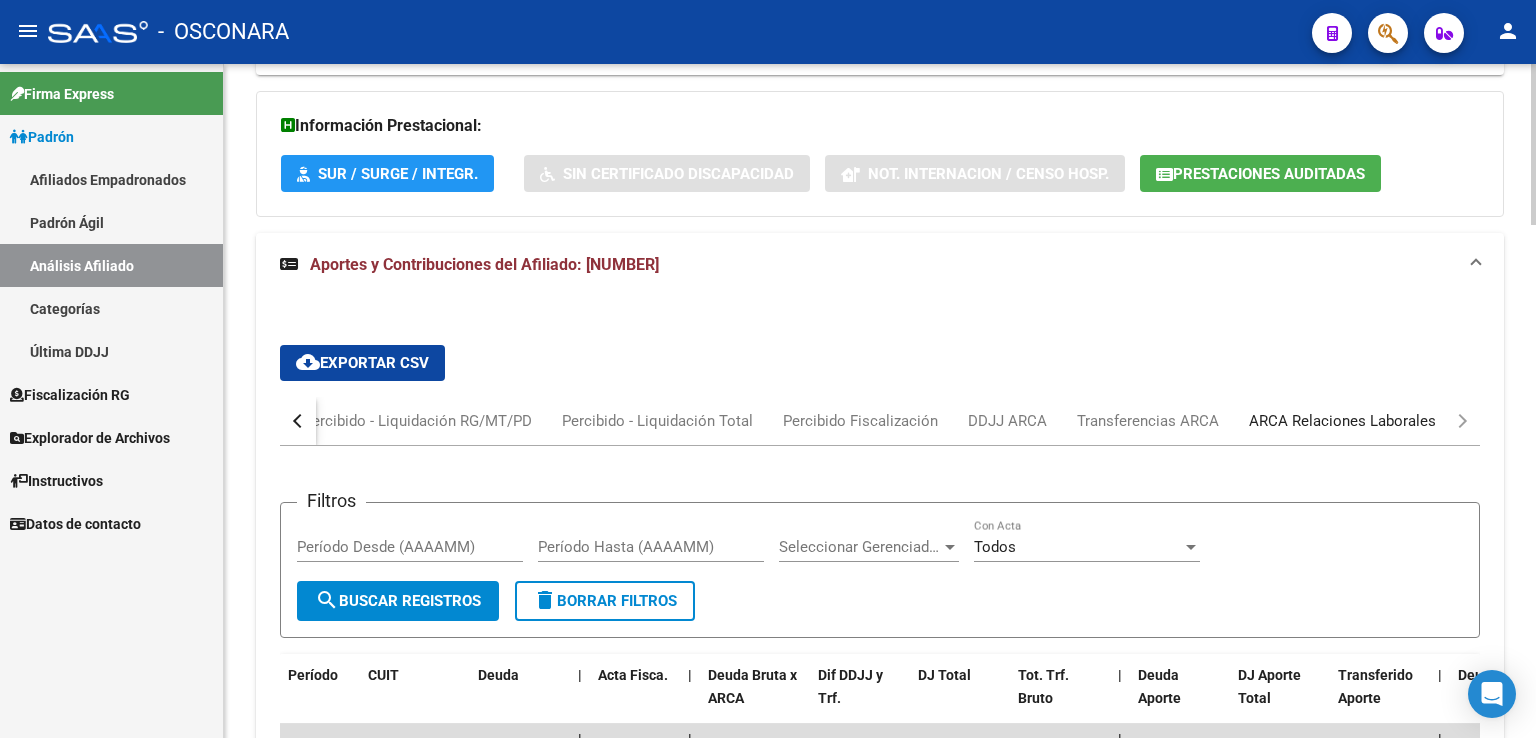 click on "ARCA Relaciones Laborales" at bounding box center [1342, 421] 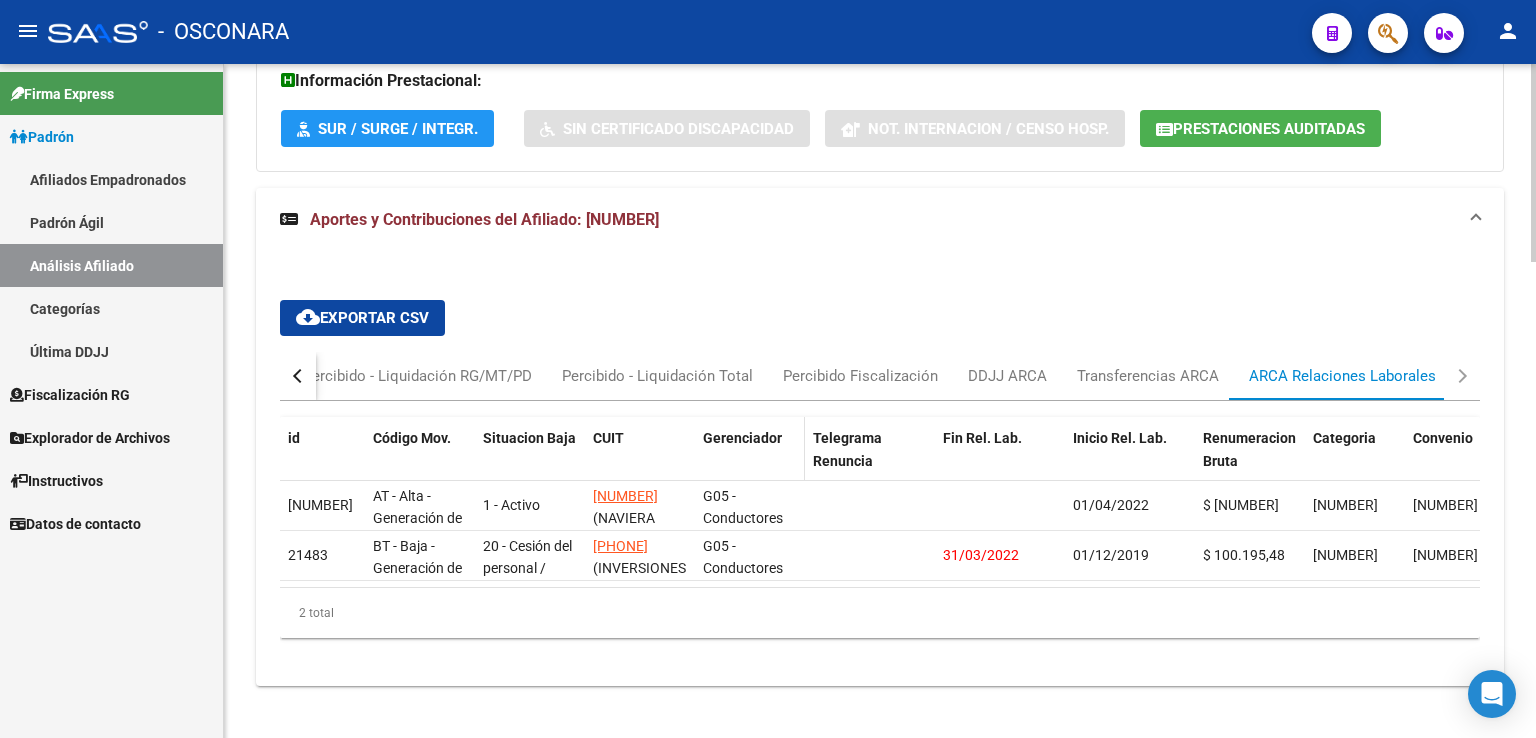 scroll, scrollTop: 1617, scrollLeft: 0, axis: vertical 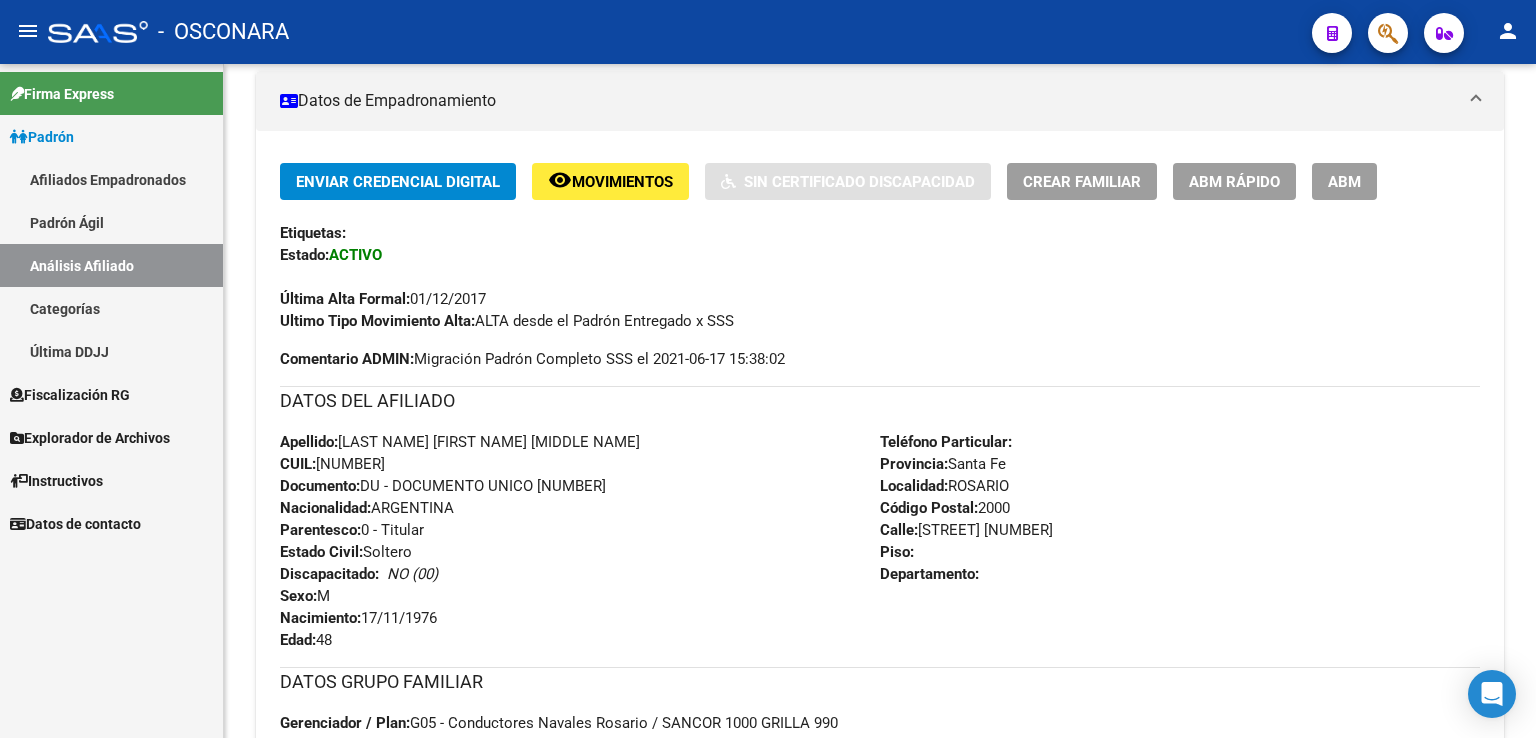 click on "Padrón" at bounding box center [111, 136] 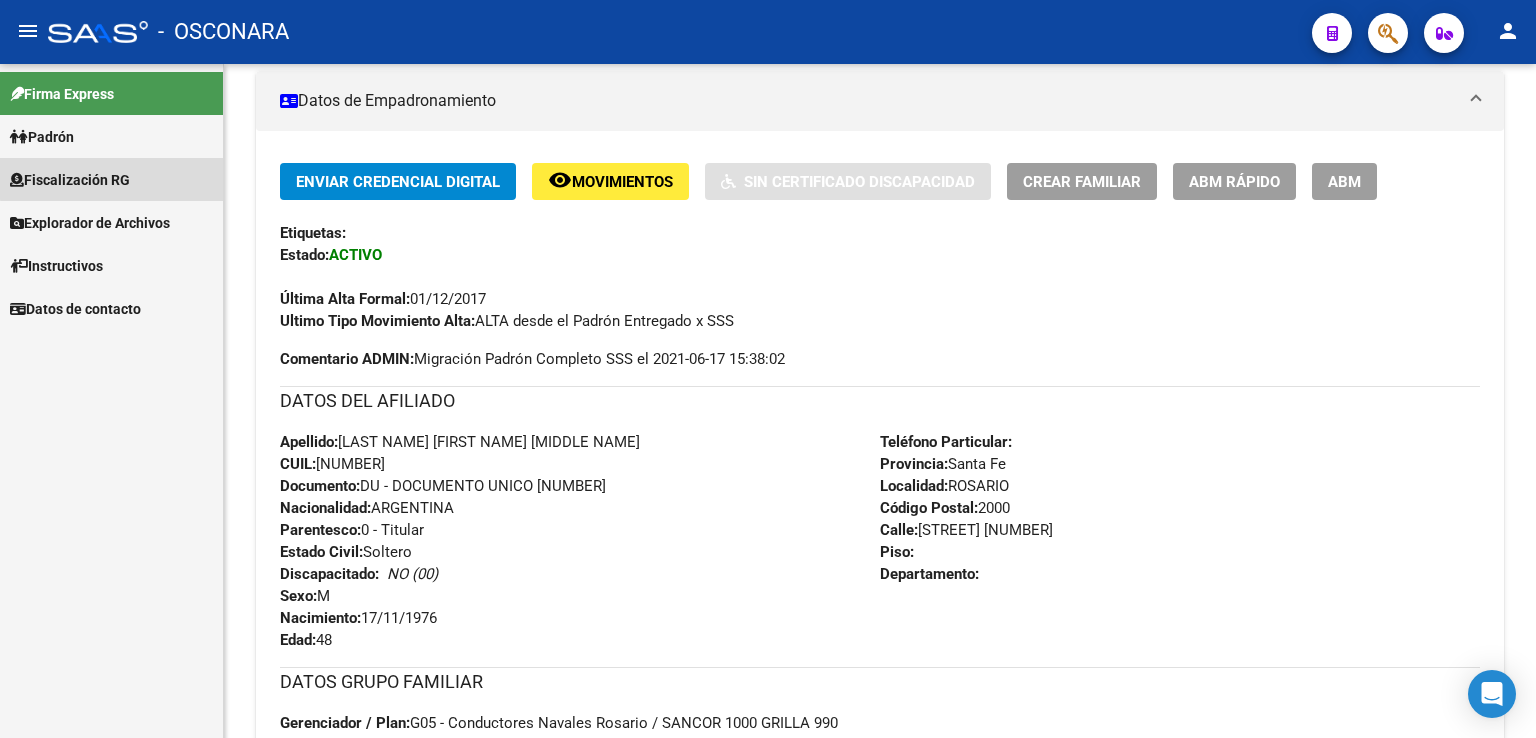 click on "Fiscalización RG" at bounding box center [70, 180] 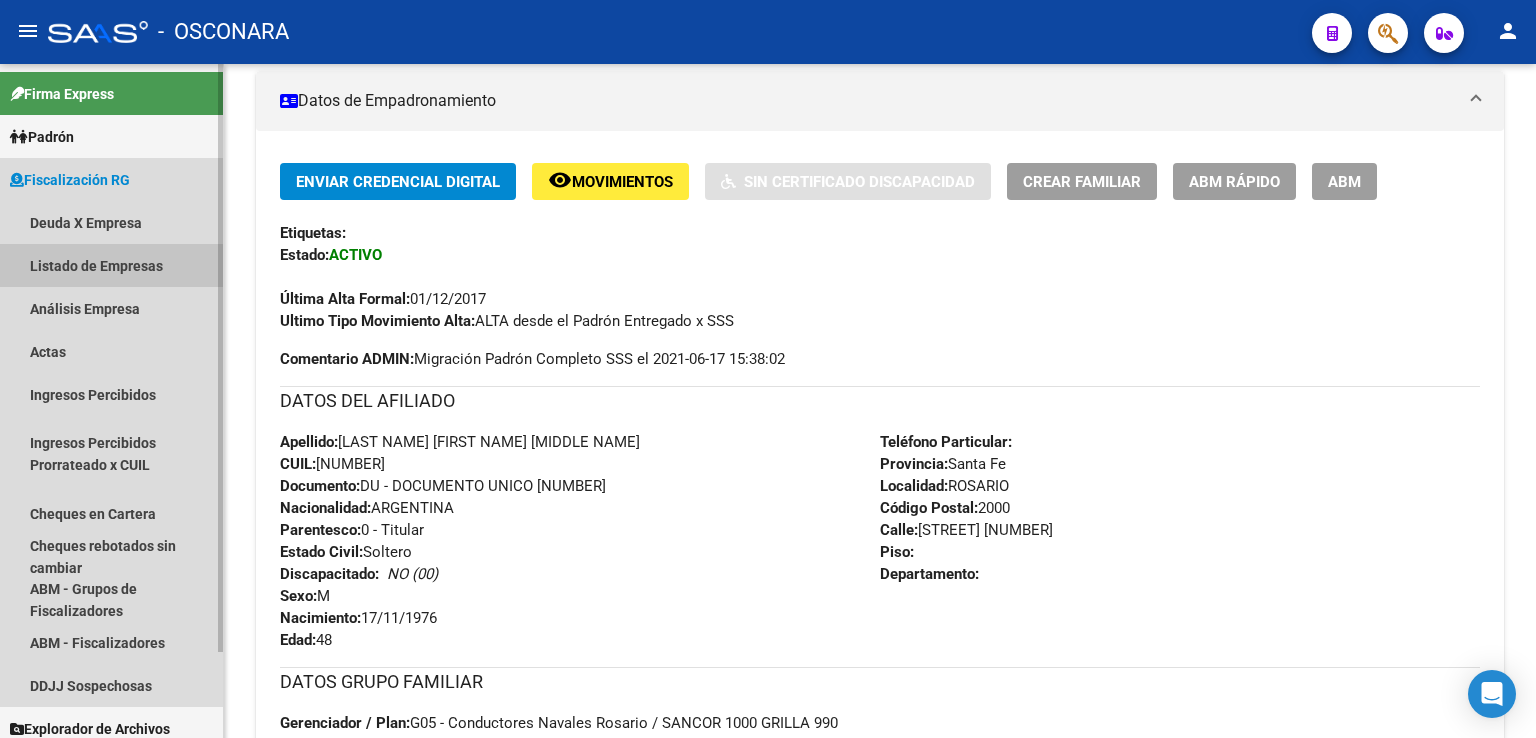 click on "Listado de Empresas" at bounding box center (111, 265) 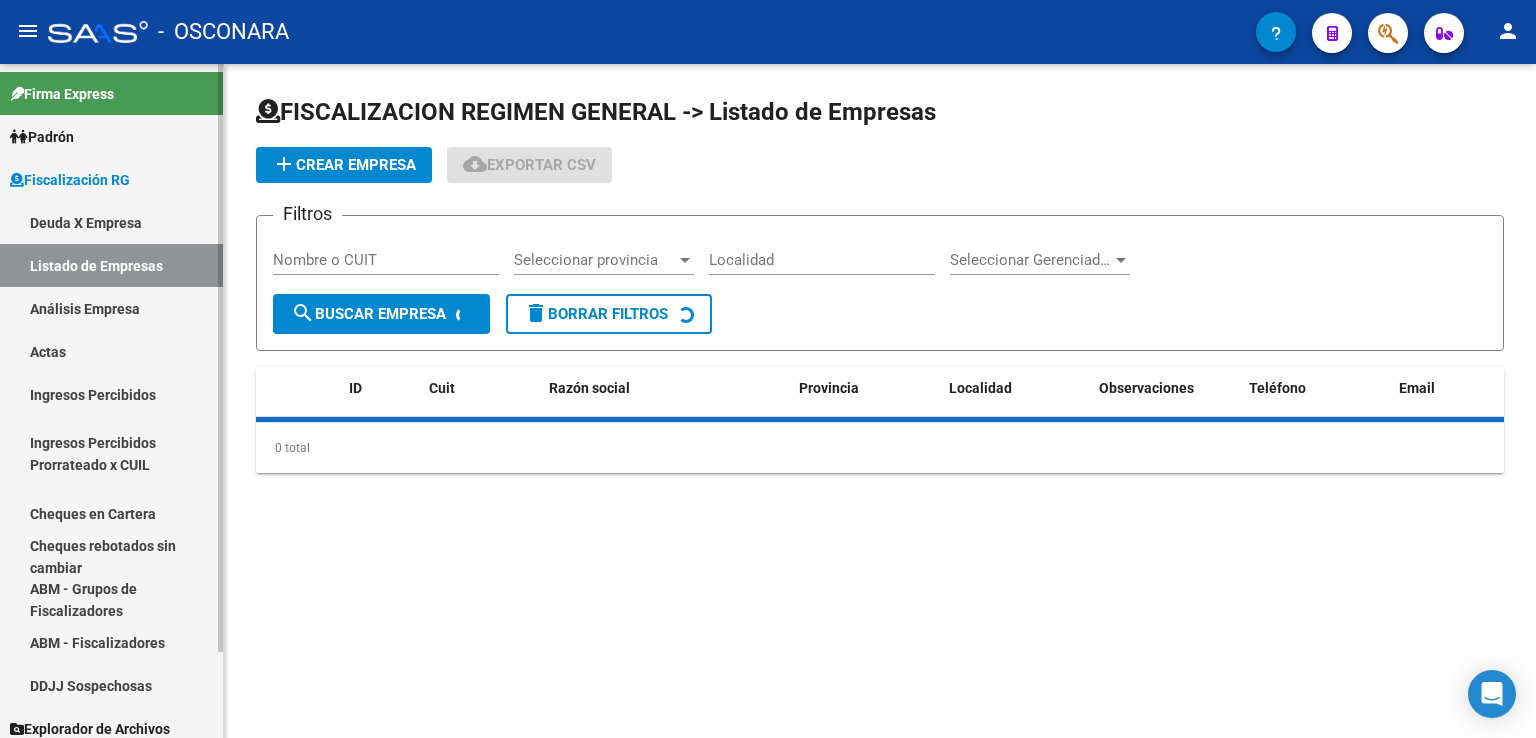 scroll, scrollTop: 0, scrollLeft: 0, axis: both 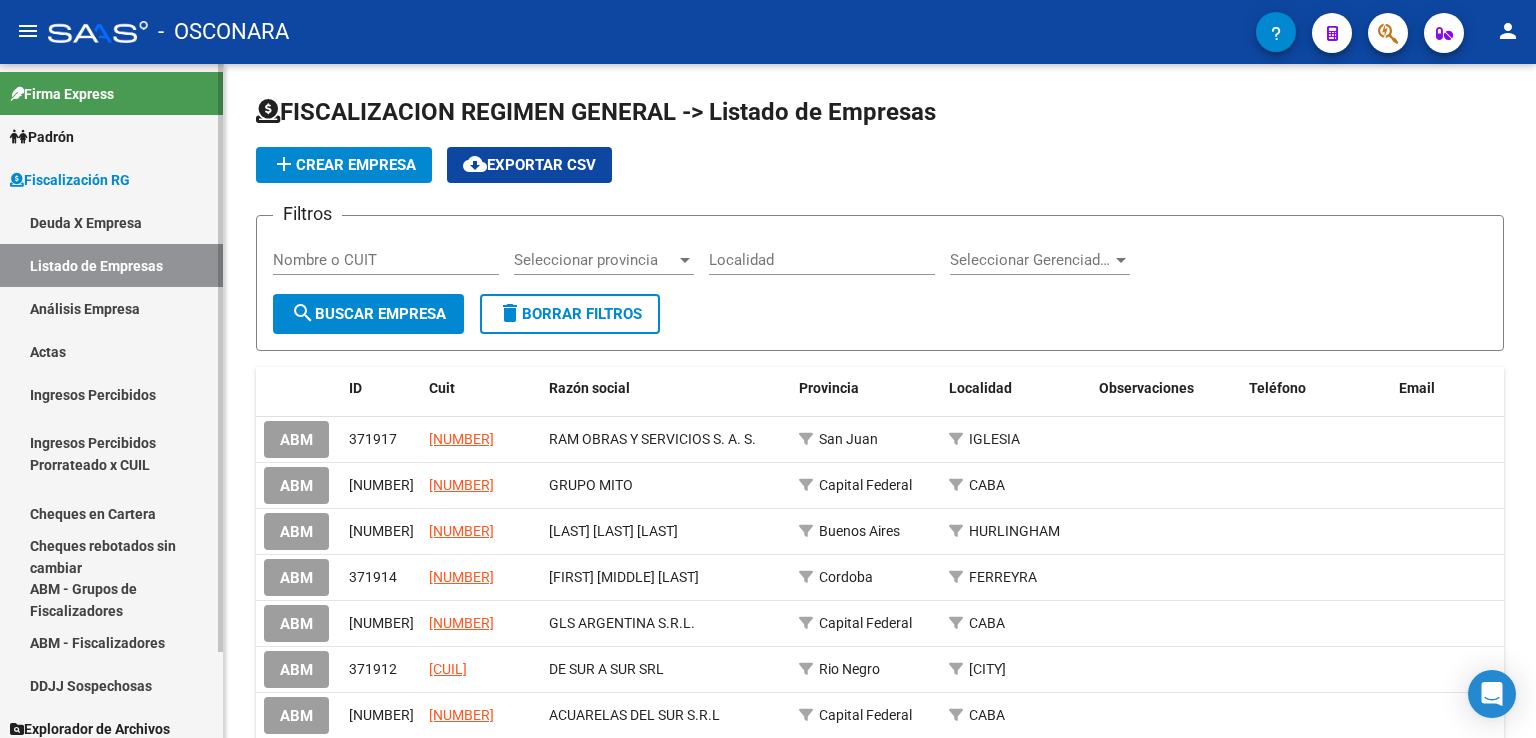 click on "Análisis Empresa" at bounding box center [111, 308] 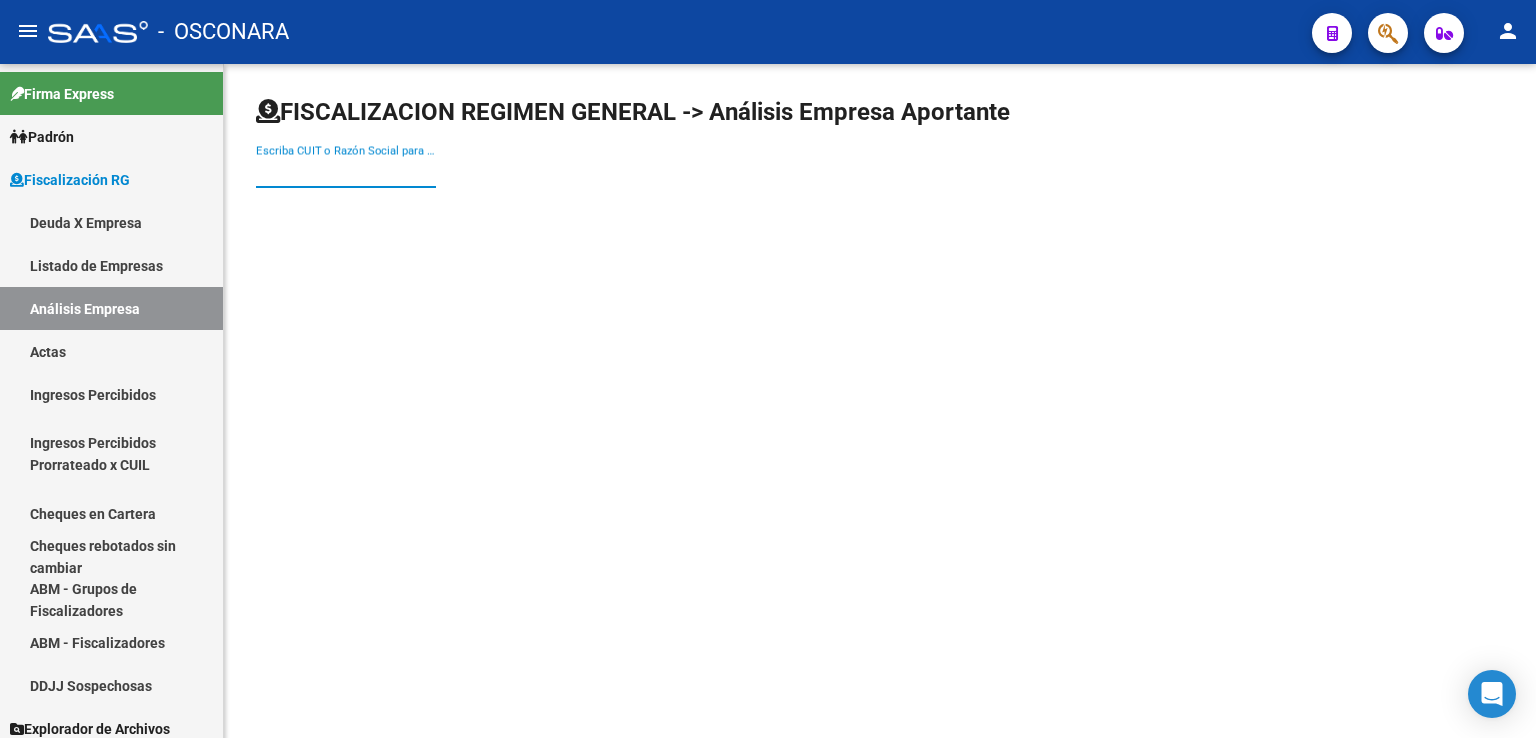 click on "Escriba CUIT o Razón Social para buscar" at bounding box center (346, 172) 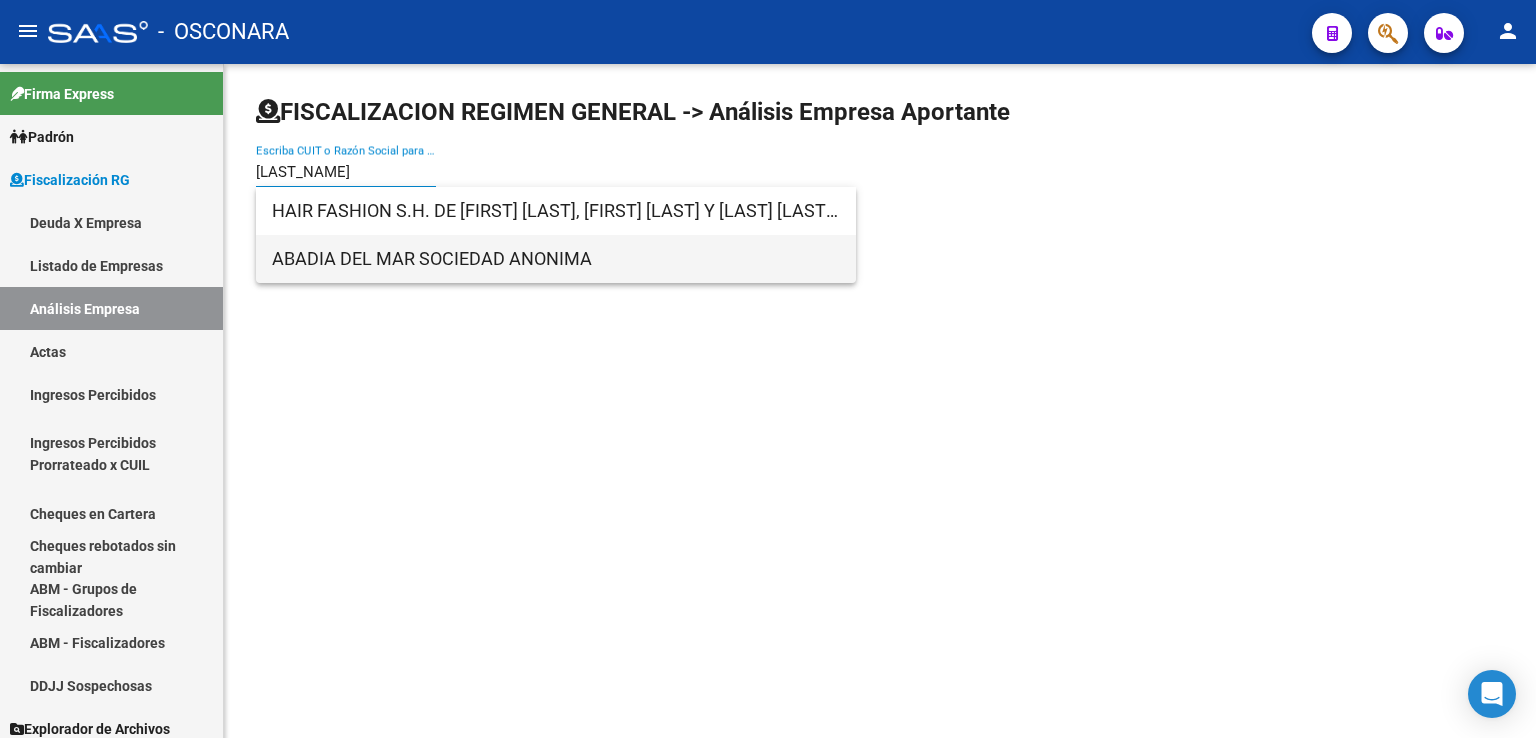 type on "[LAST_NAME]" 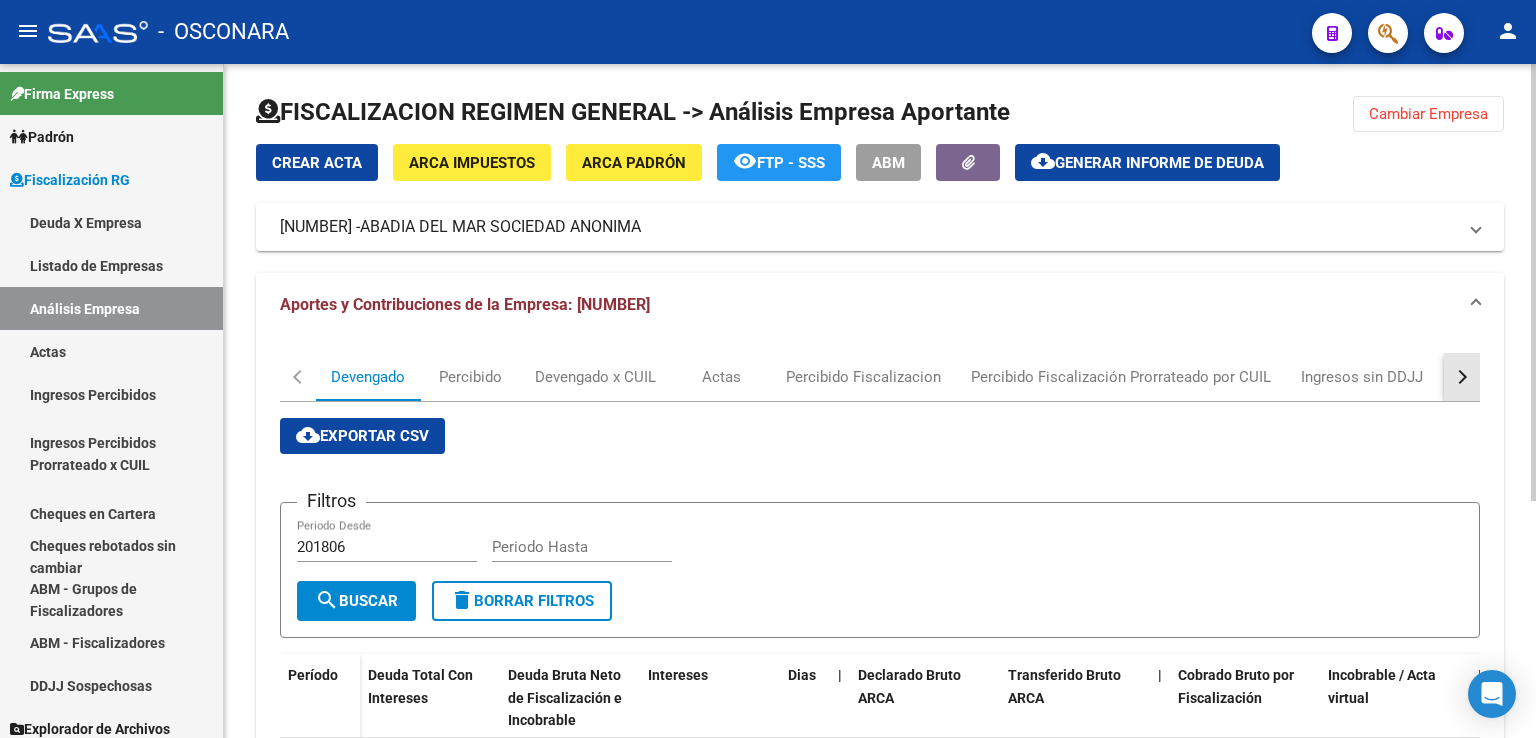 click at bounding box center (1462, 377) 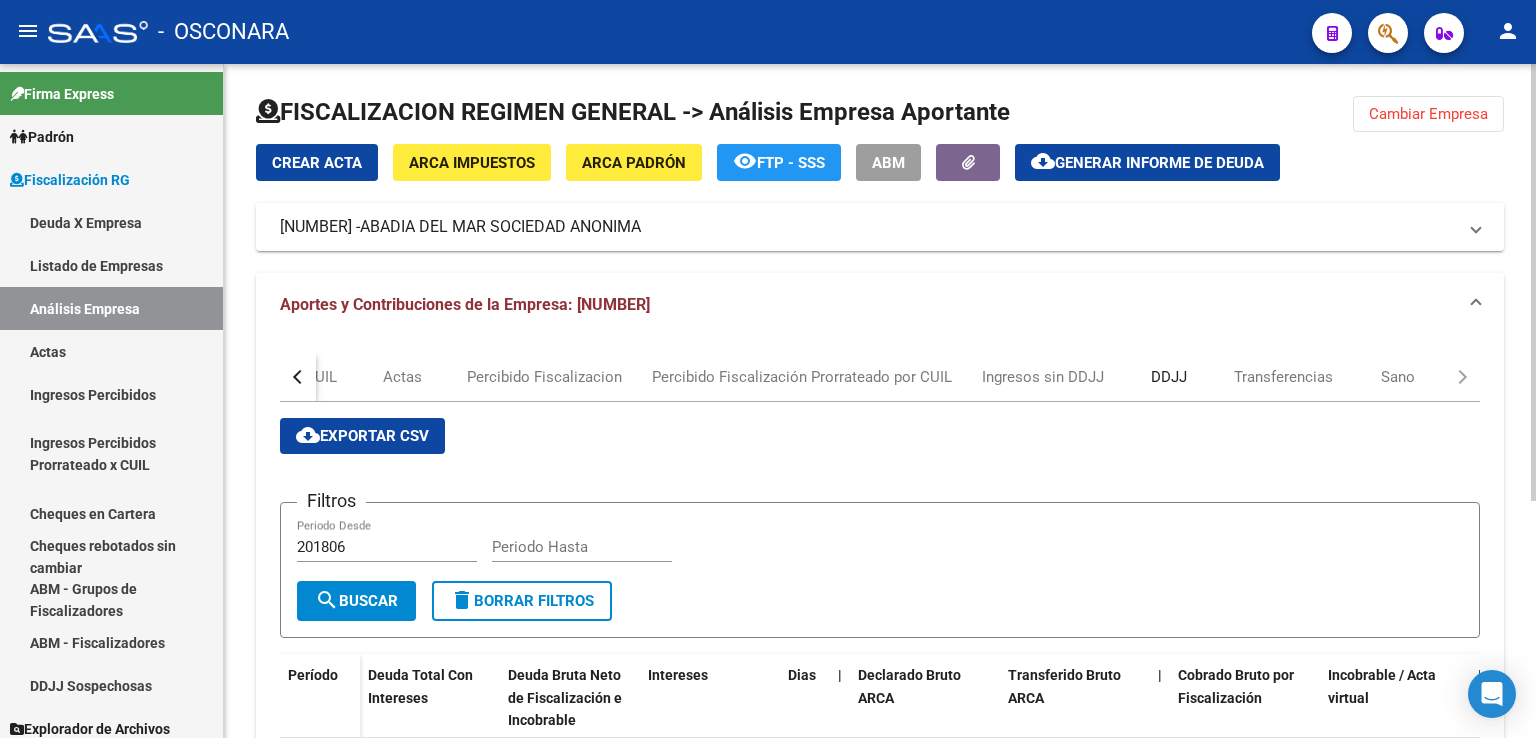 click on "DDJJ" at bounding box center [1169, 377] 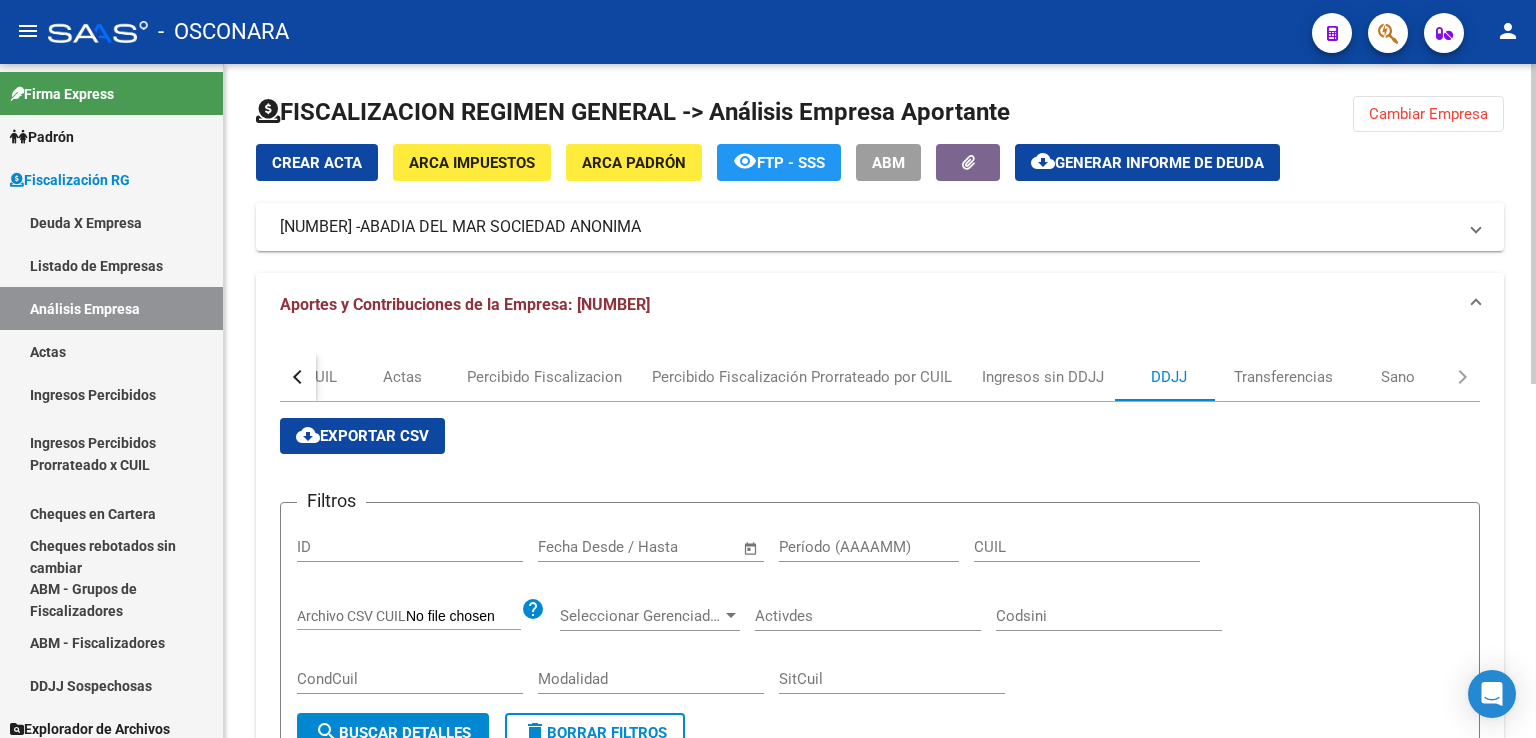click on "Cambiar Empresa" 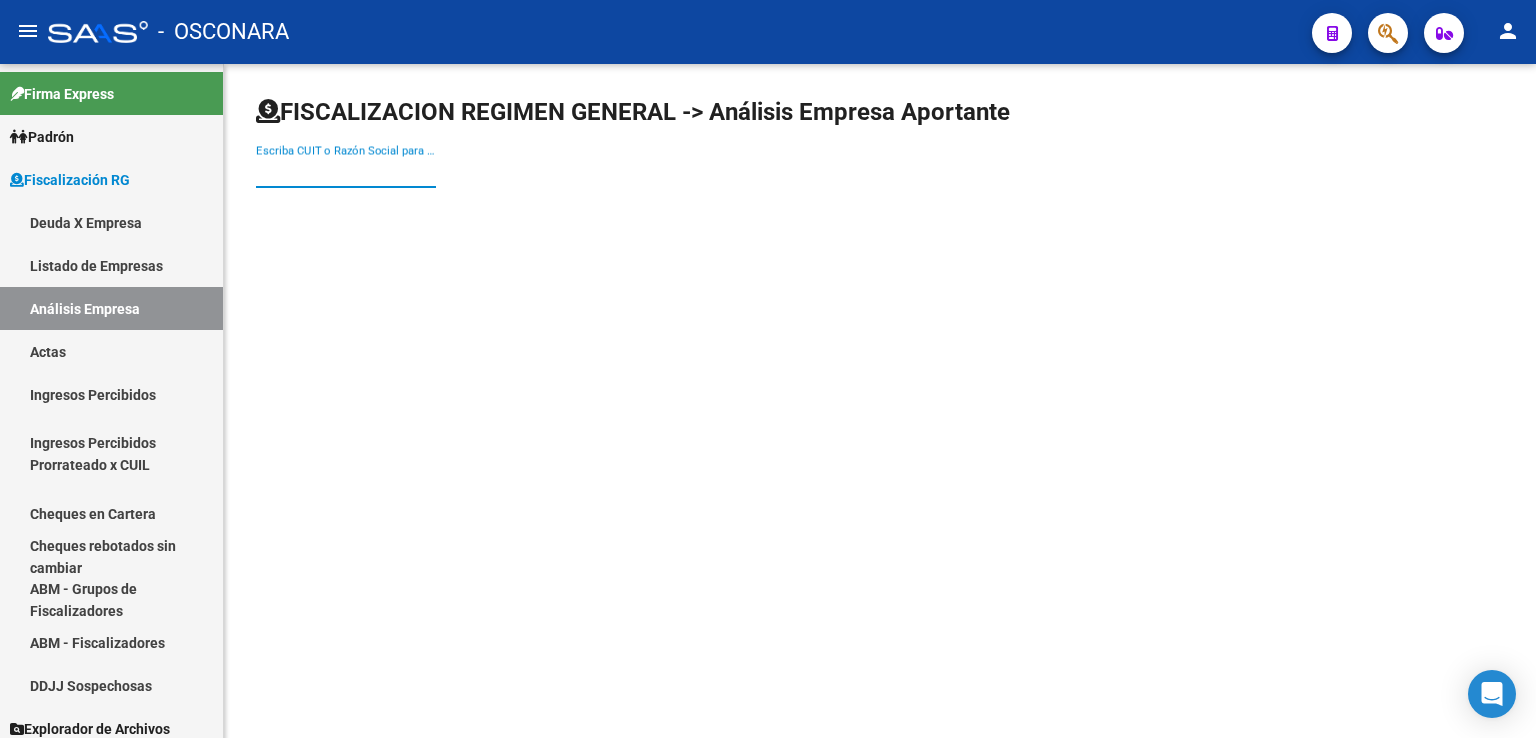 click on "Escriba CUIT o Razón Social para buscar" at bounding box center [346, 172] 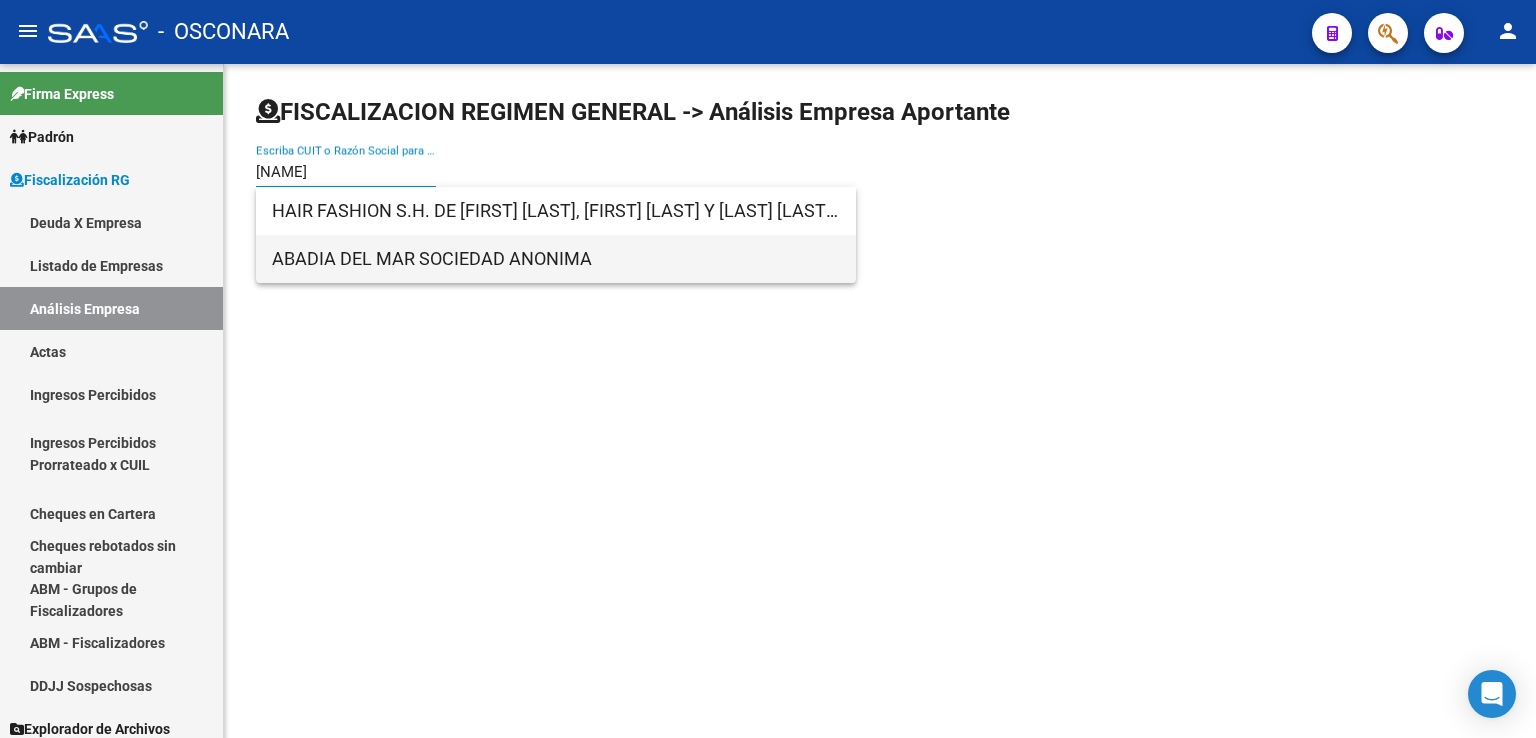type on "[NAME]" 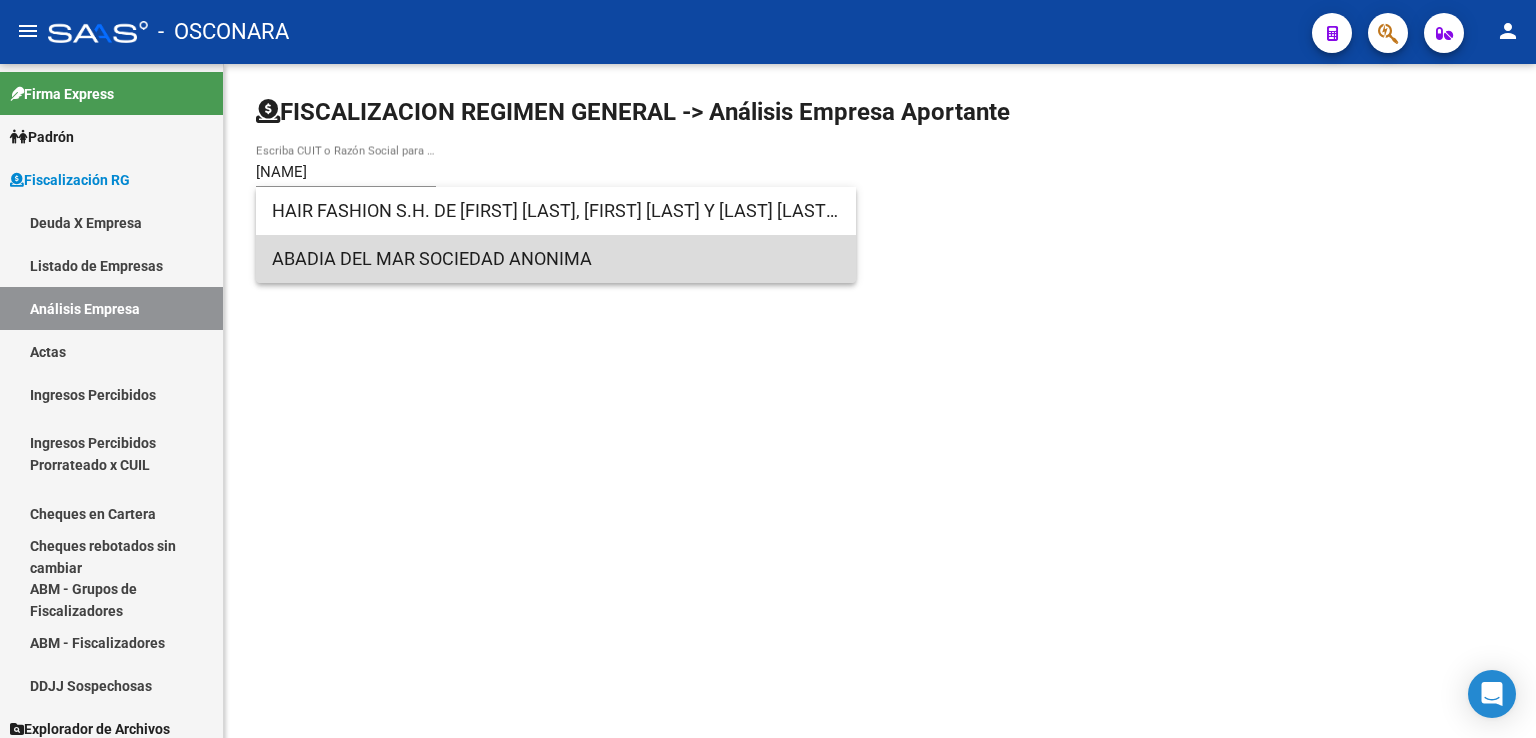 click on "ABADIA DEL MAR  SOCIEDAD ANONIMA" at bounding box center (556, 259) 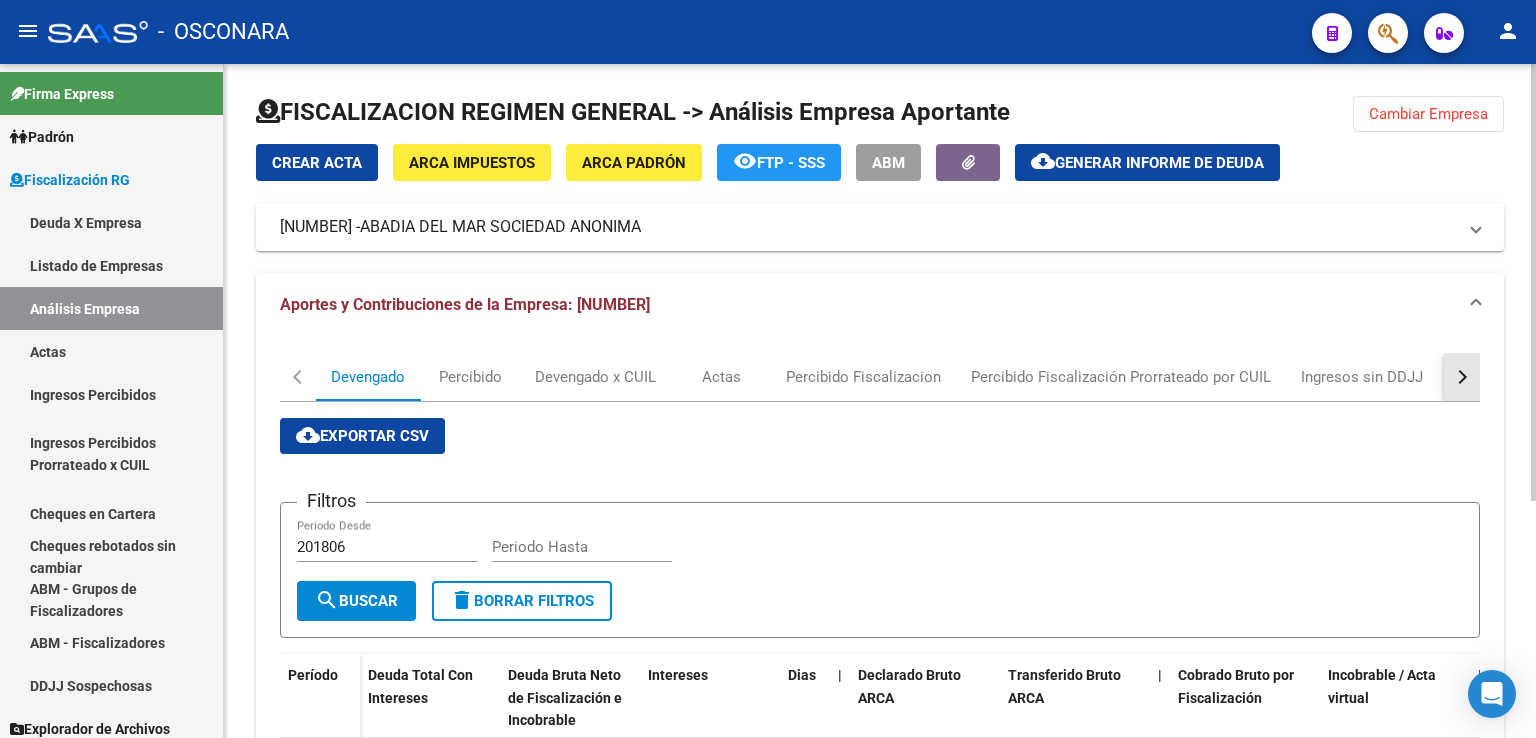 click at bounding box center (1462, 377) 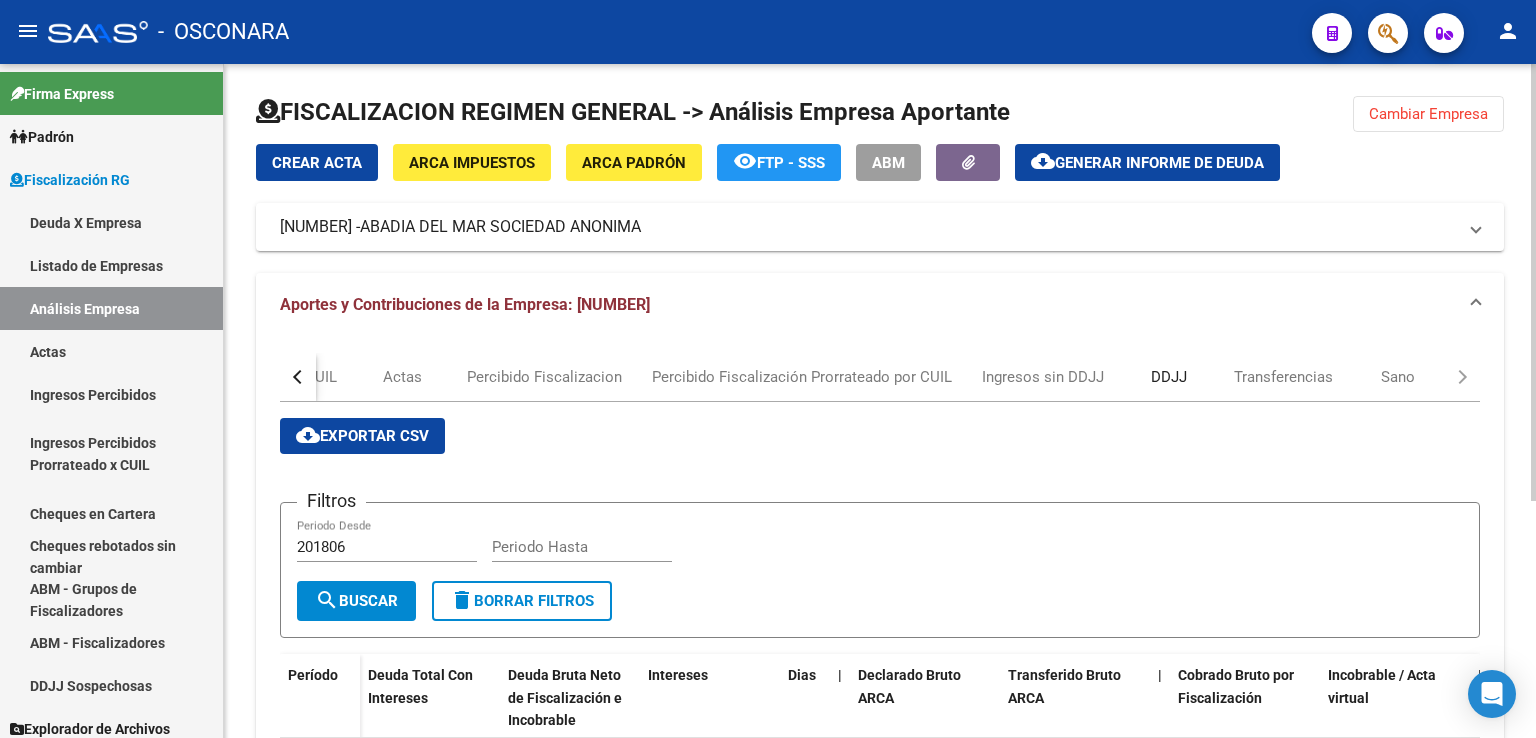 click on "DDJJ" at bounding box center [1169, 377] 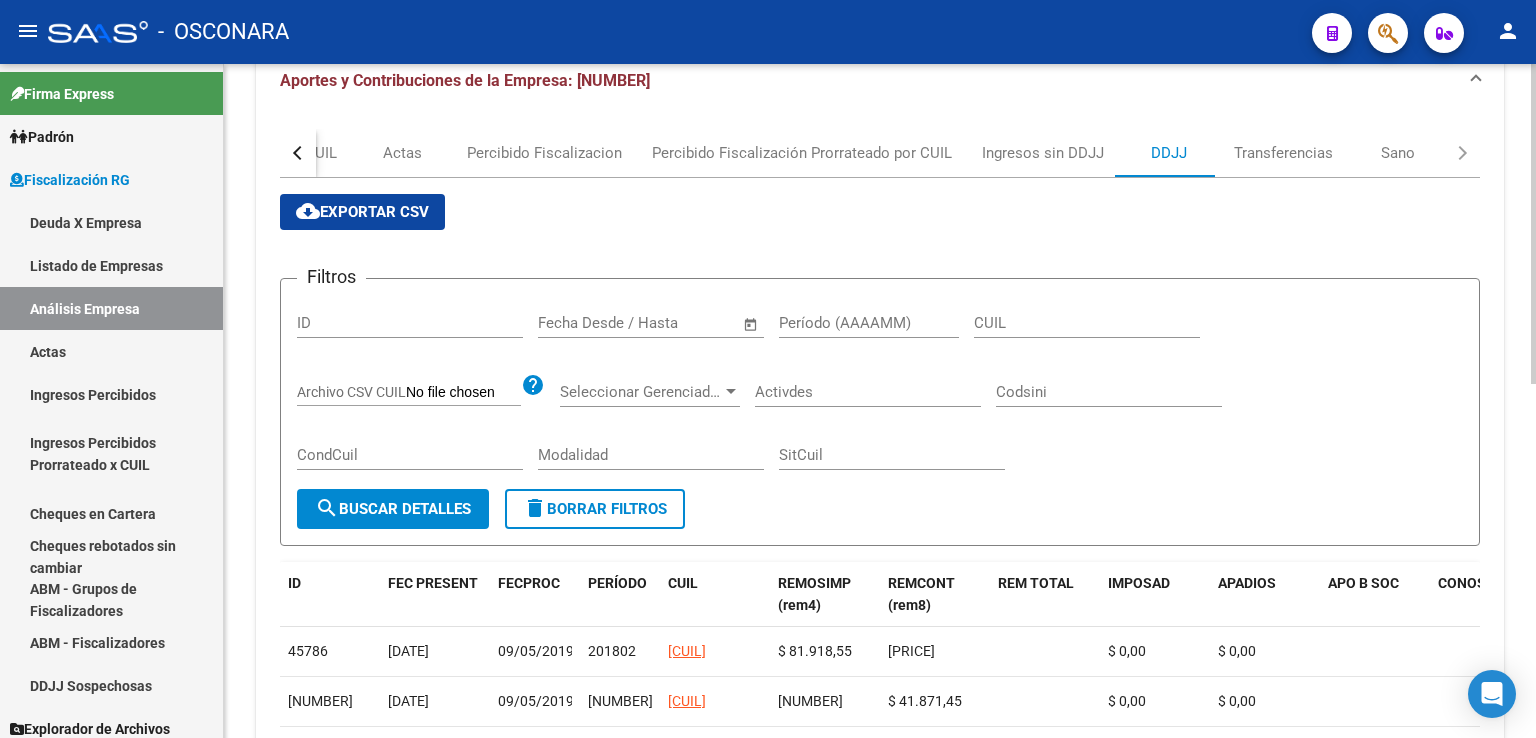 scroll, scrollTop: 300, scrollLeft: 0, axis: vertical 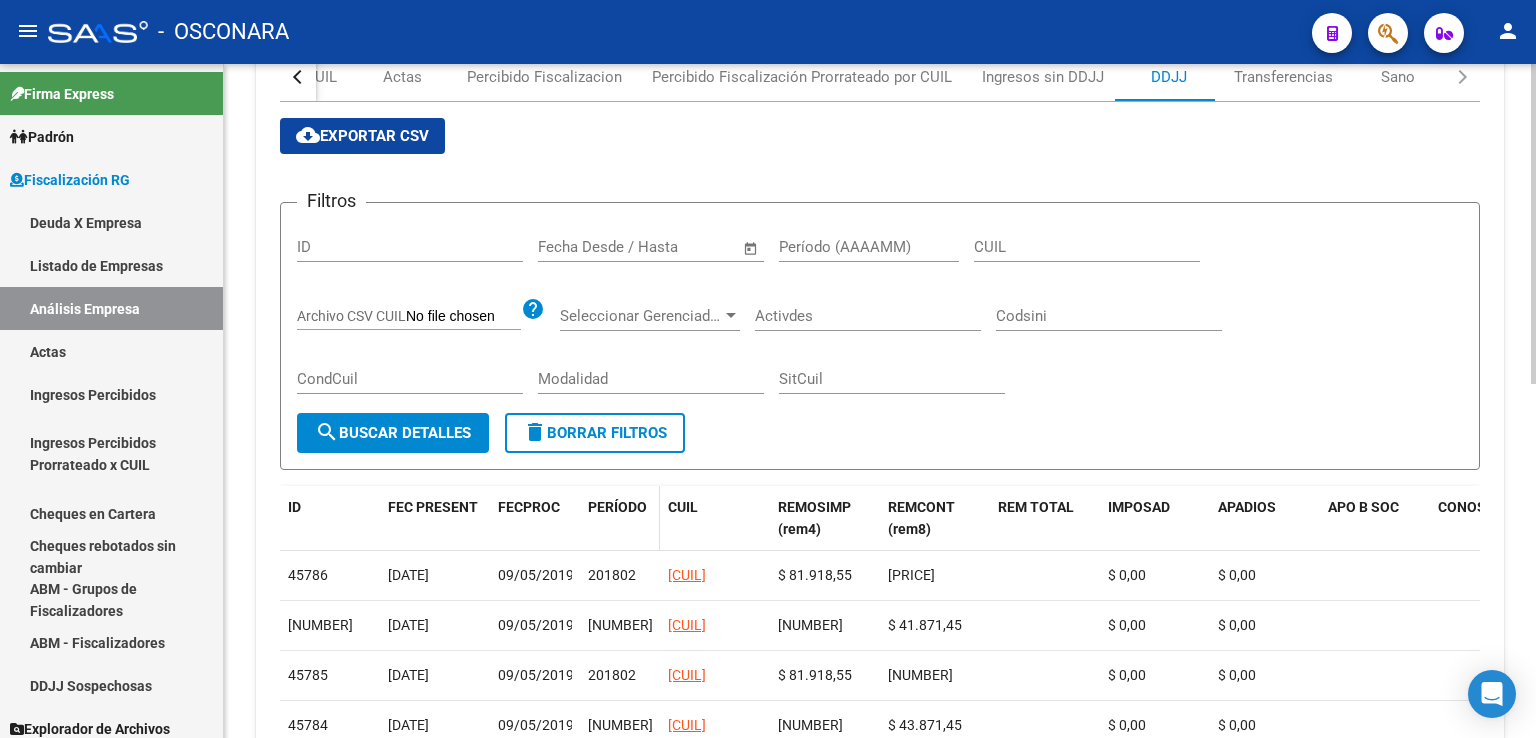 click on "PERÍODO" 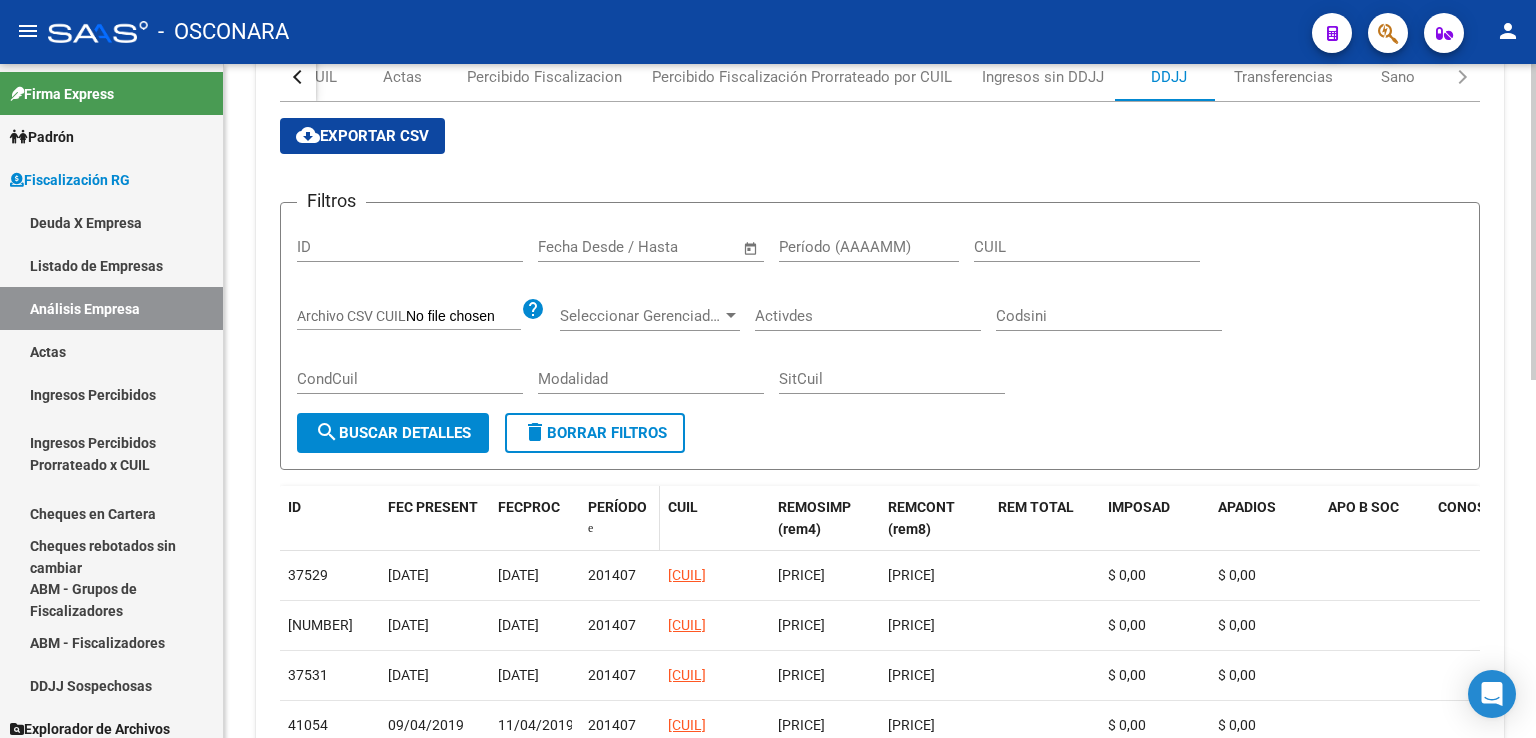 click on "PERÍODO" 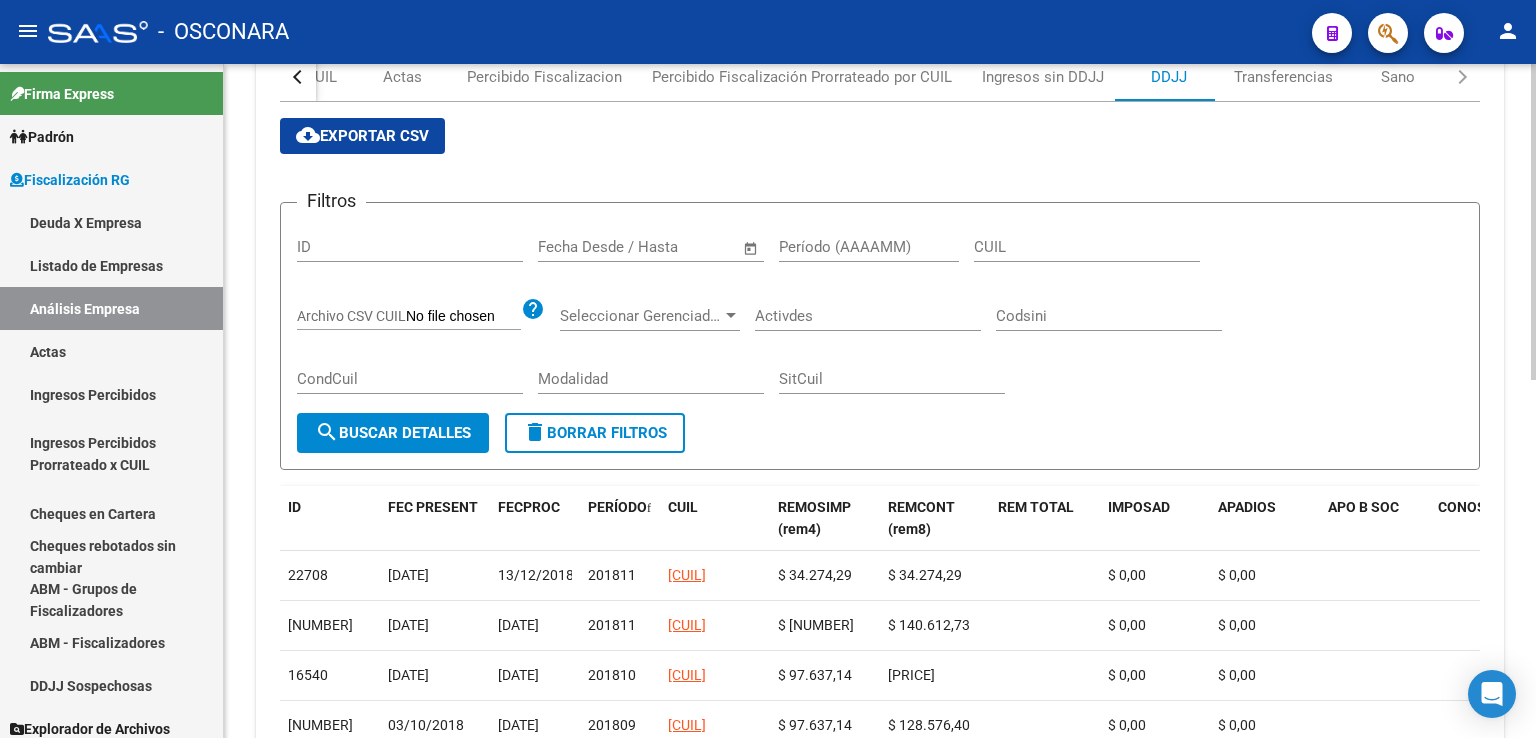 scroll, scrollTop: 0, scrollLeft: 0, axis: both 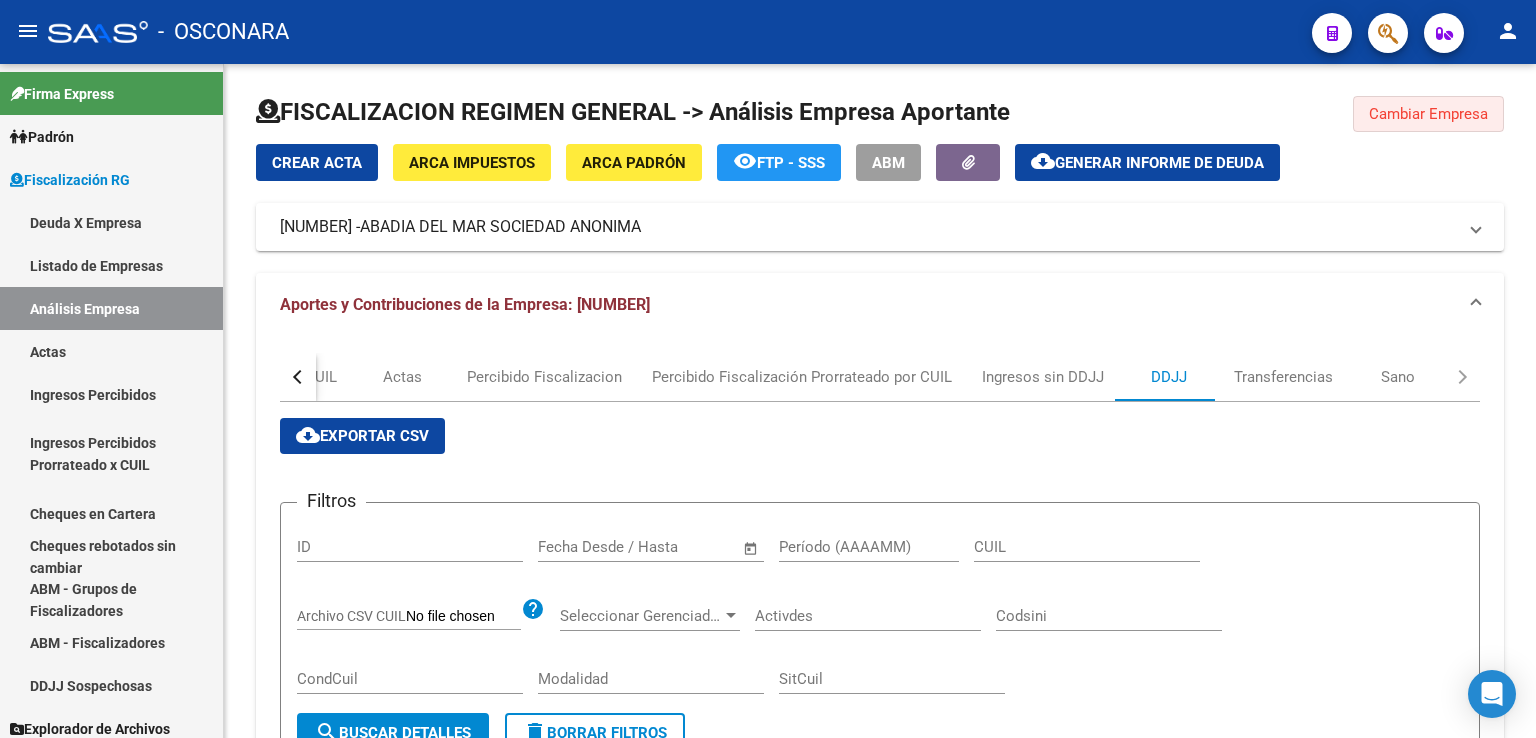 drag, startPoint x: 1438, startPoint y: 110, endPoint x: 714, endPoint y: 266, distance: 740.61597 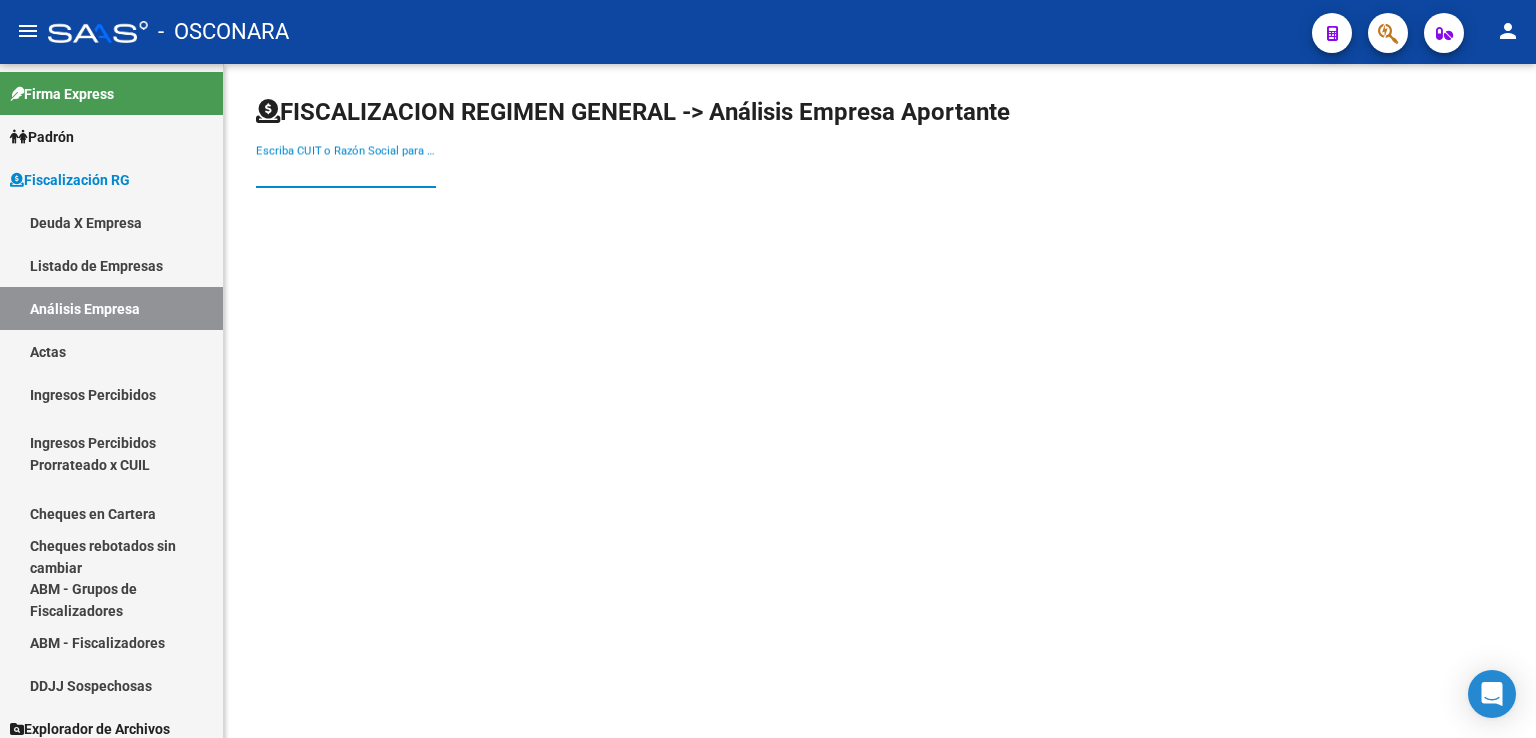 click on "Escriba CUIT o Razón Social para buscar" at bounding box center (346, 172) 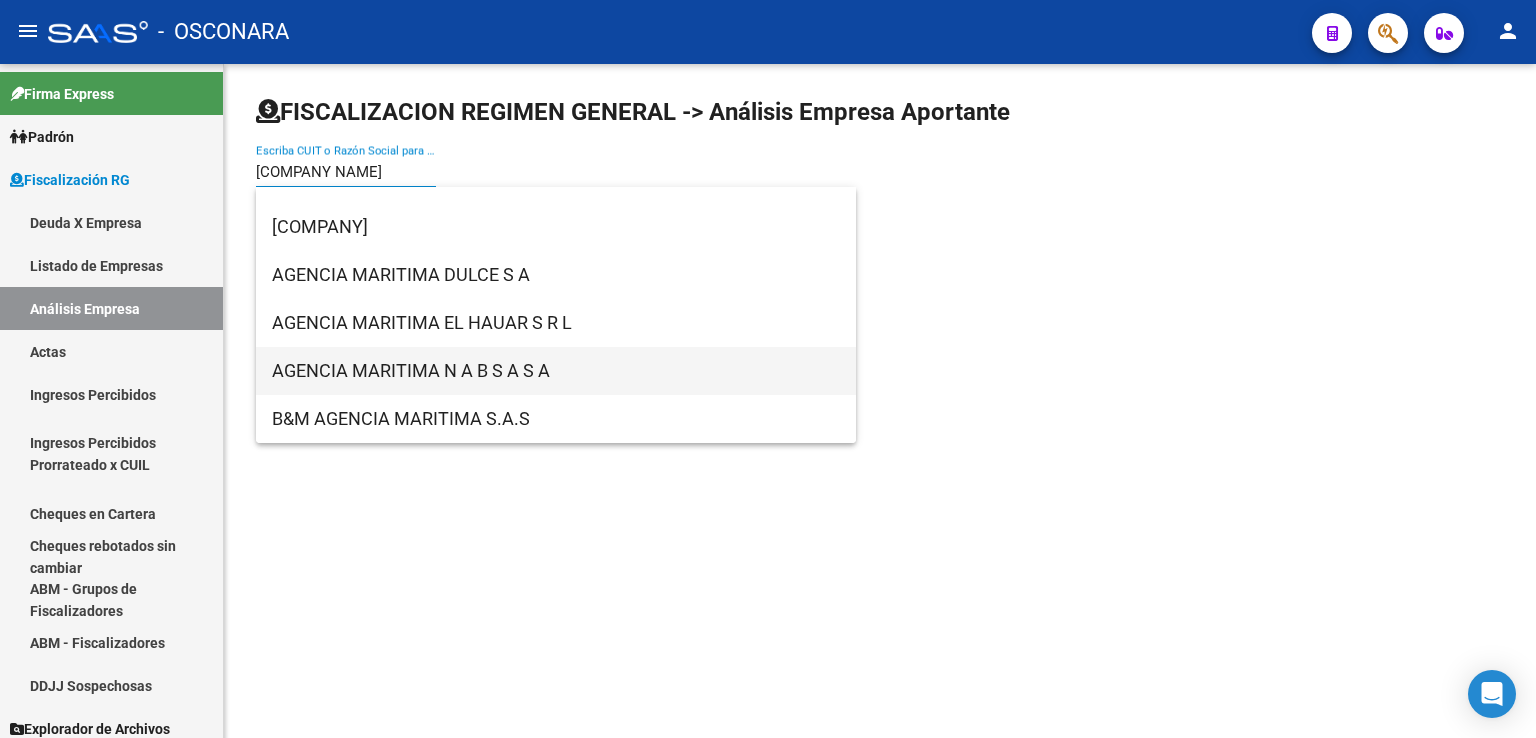 scroll, scrollTop: 0, scrollLeft: 0, axis: both 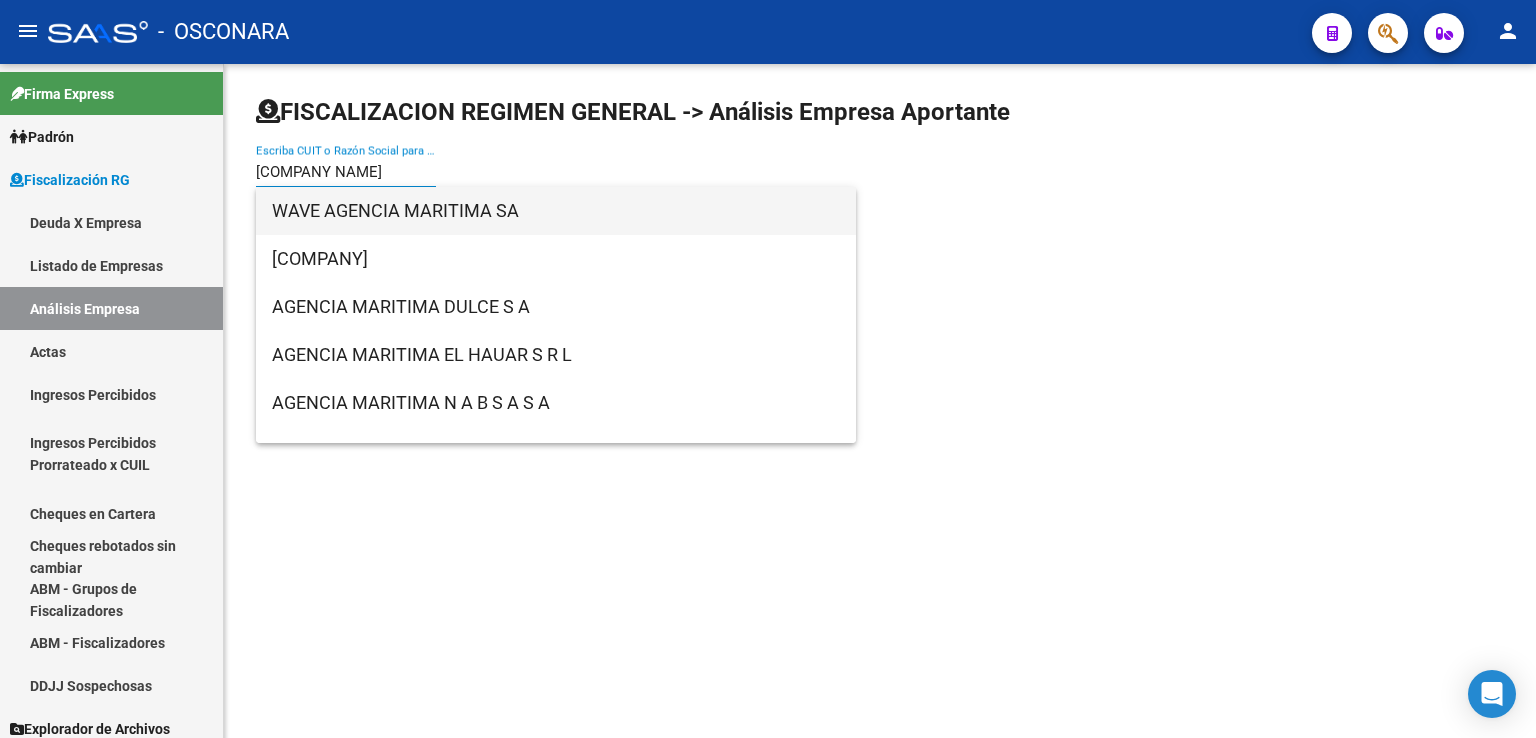type on "[COMPANY NAME]" 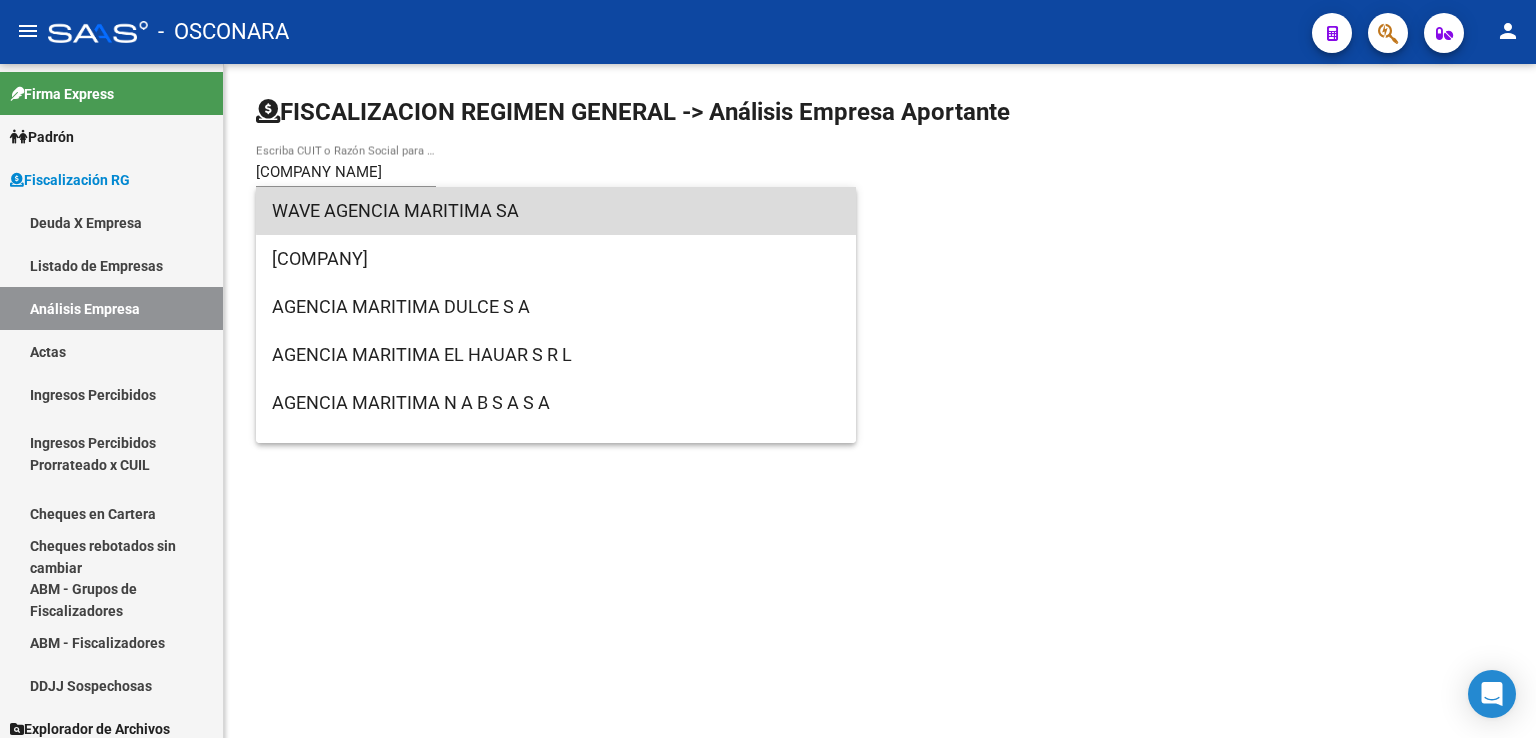 click on "WAVE AGENCIA MARITIMA SA" at bounding box center (556, 211) 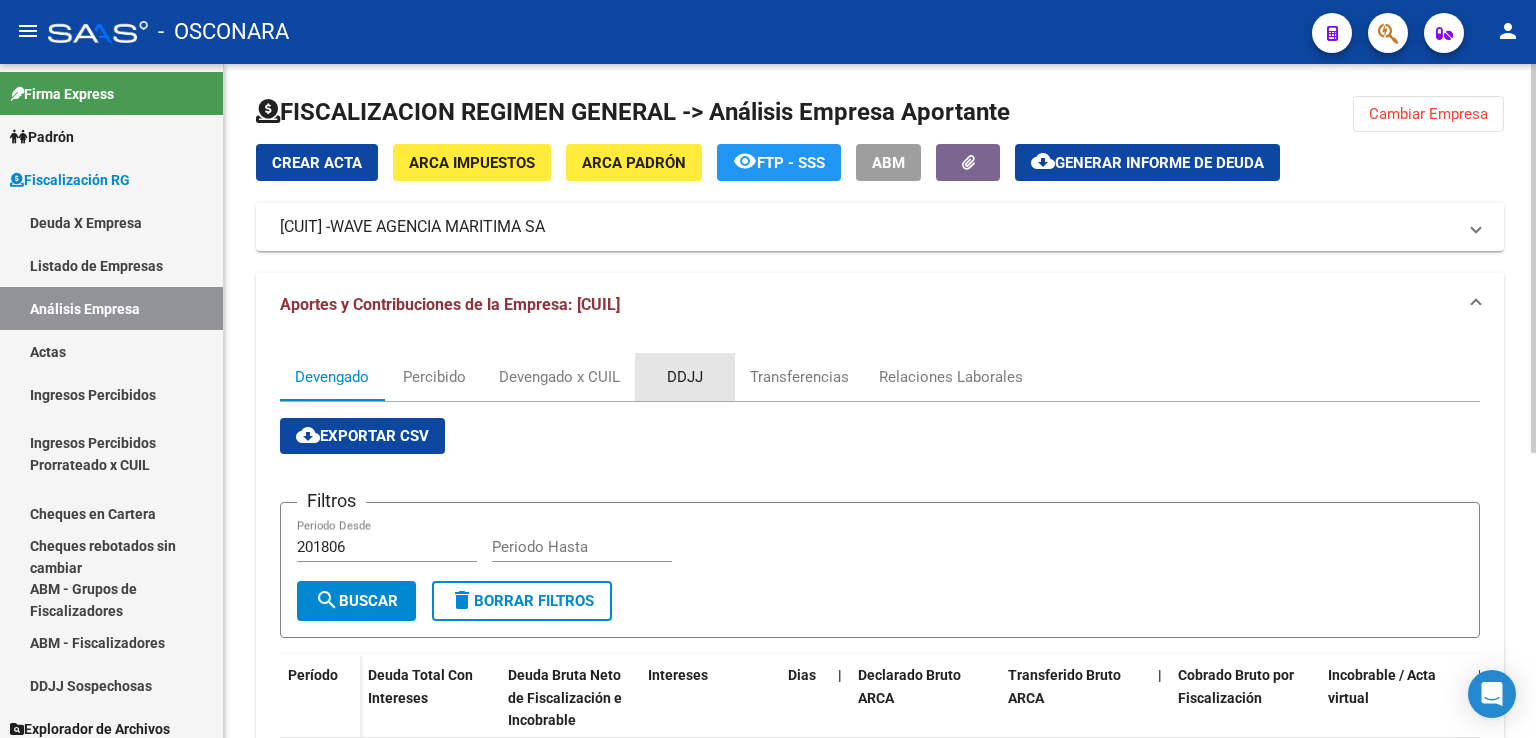click on "DDJJ" at bounding box center [685, 377] 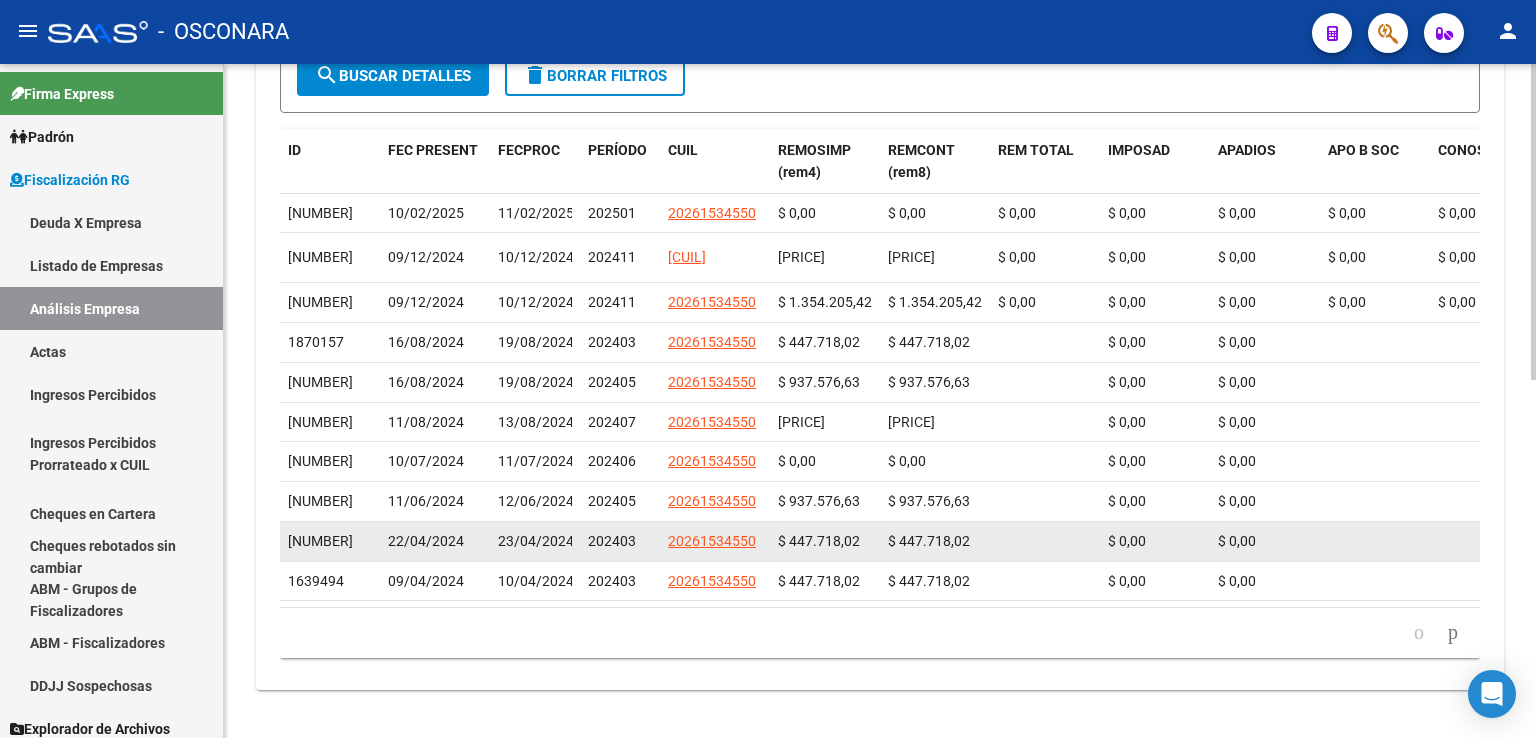 scroll, scrollTop: 700, scrollLeft: 0, axis: vertical 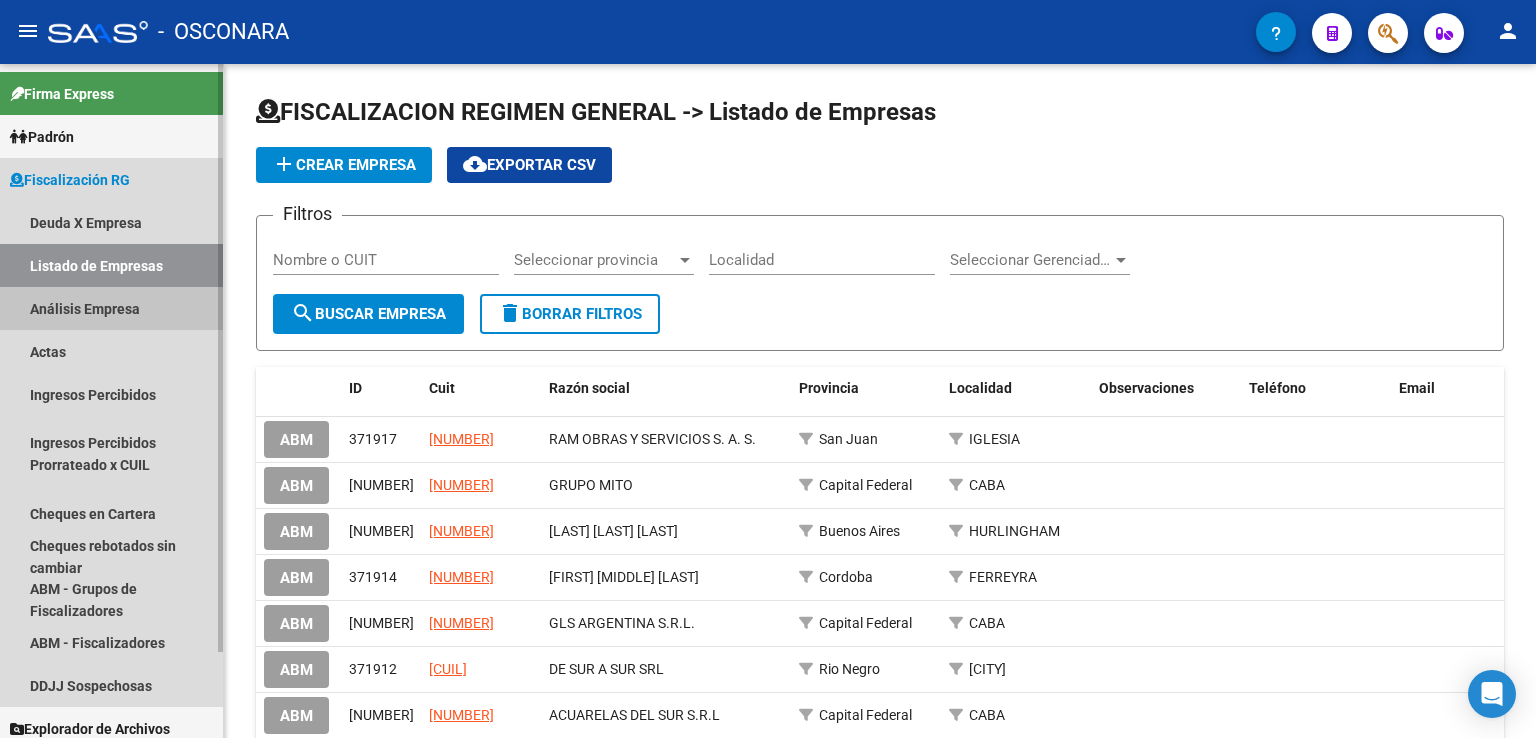 click on "Análisis Empresa" at bounding box center (111, 308) 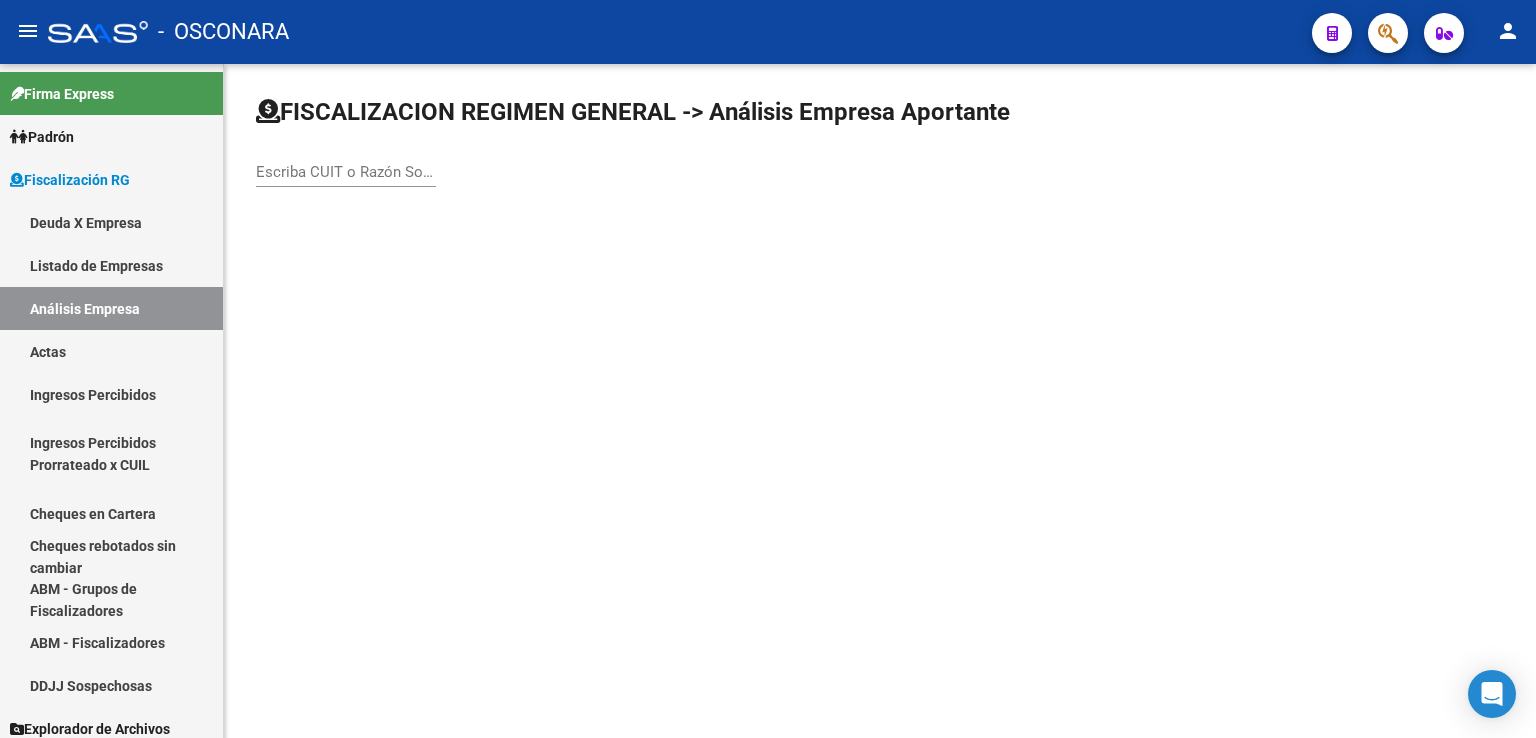 click on "Escriba CUIT o Razón Social para buscar" at bounding box center (346, 172) 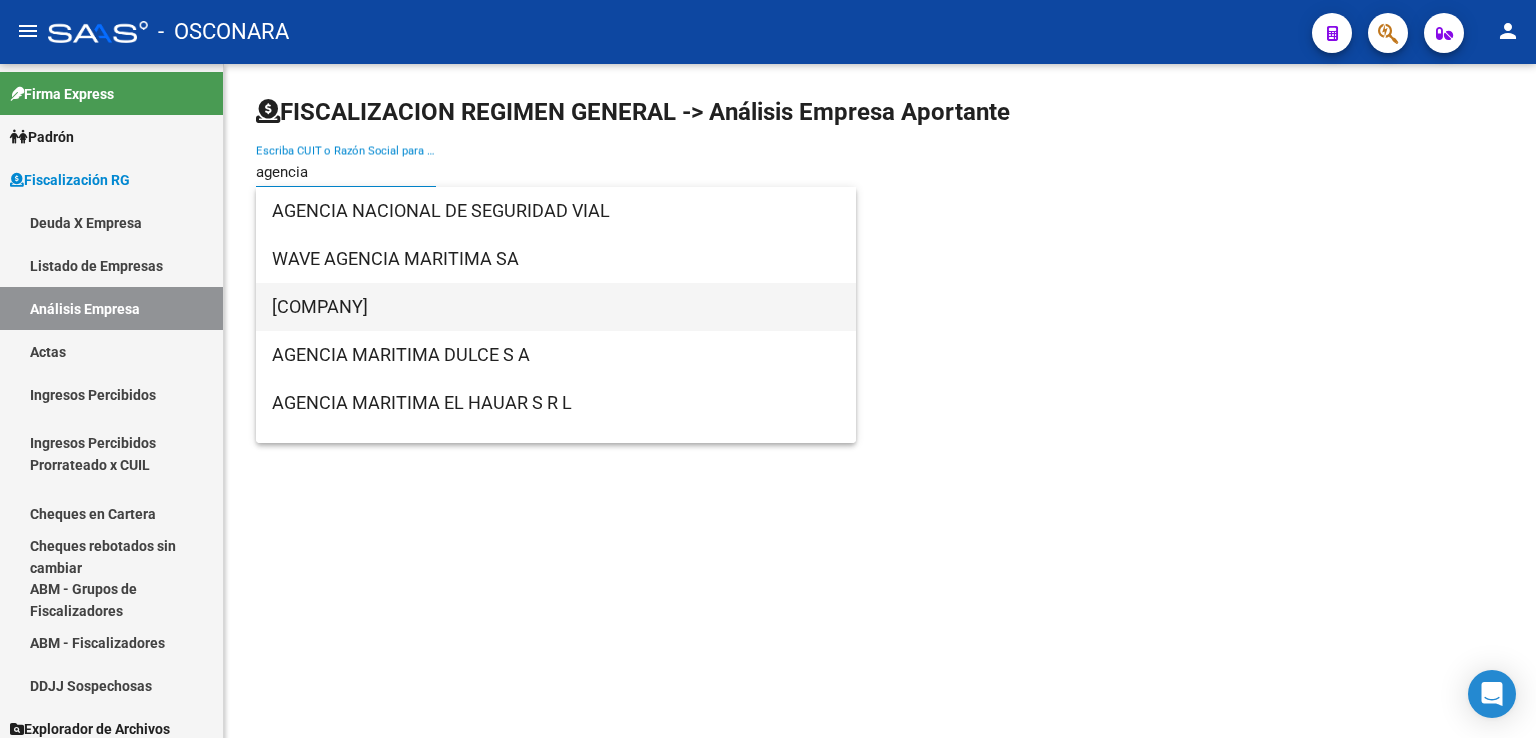 type on "agencia" 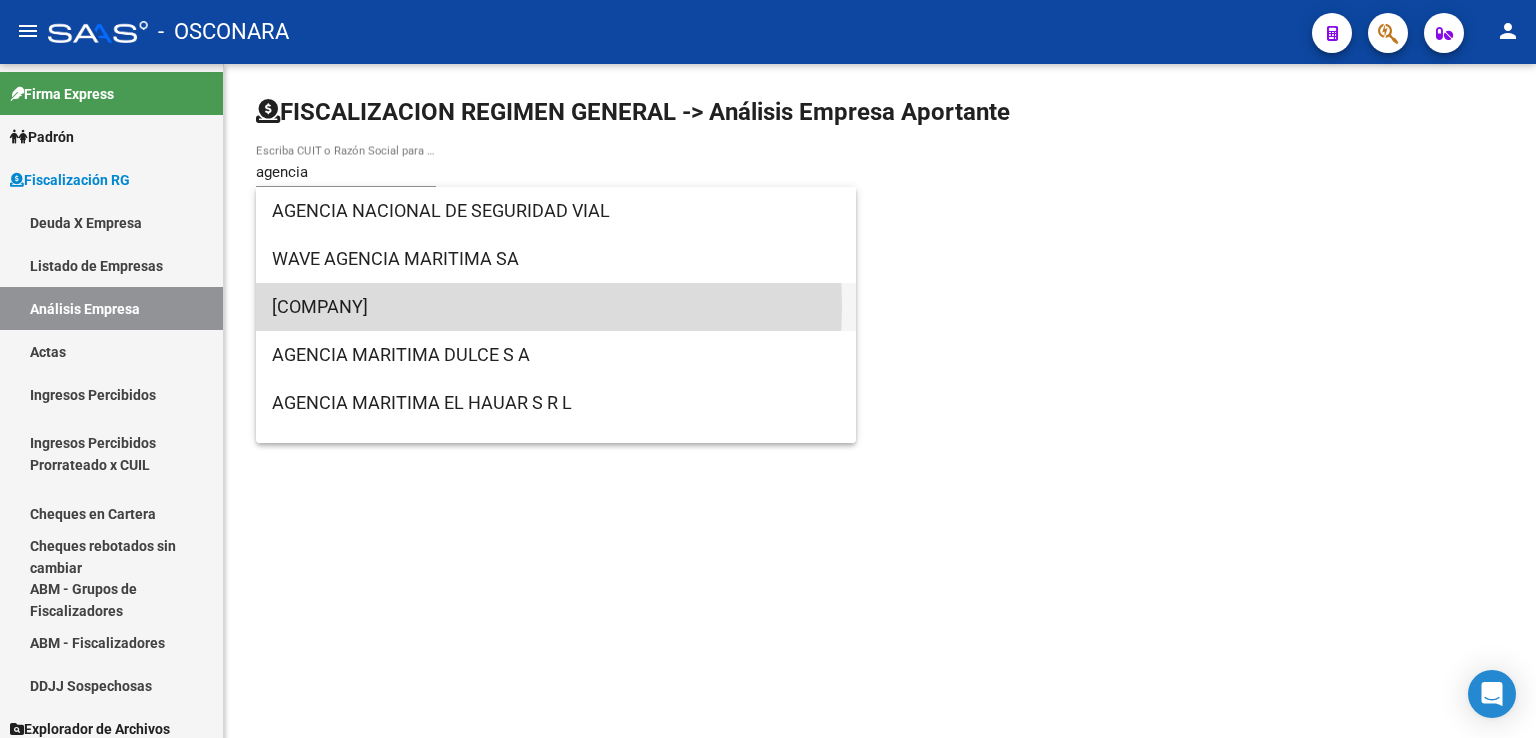 click on "[COMPANY]" at bounding box center (556, 307) 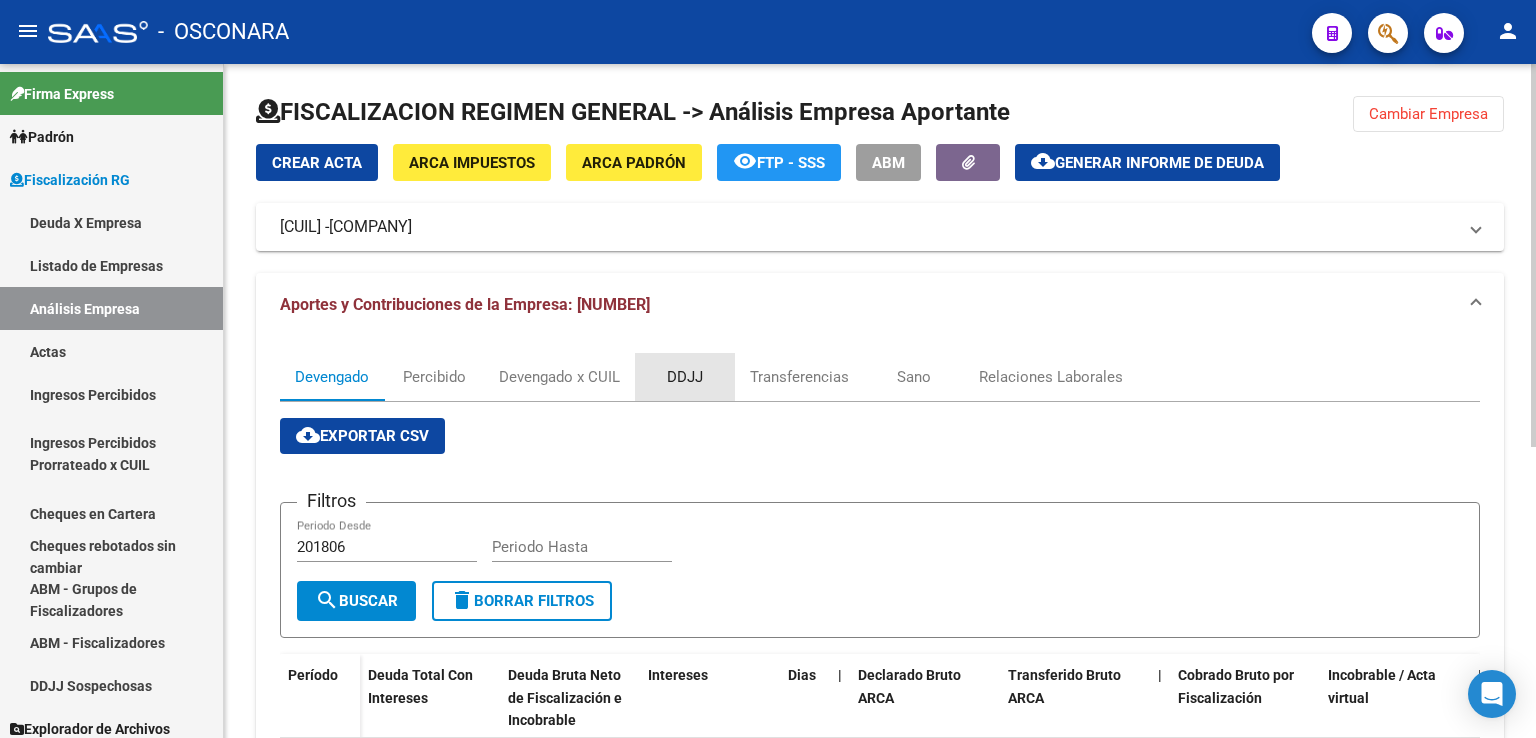 click on "DDJJ" at bounding box center [685, 377] 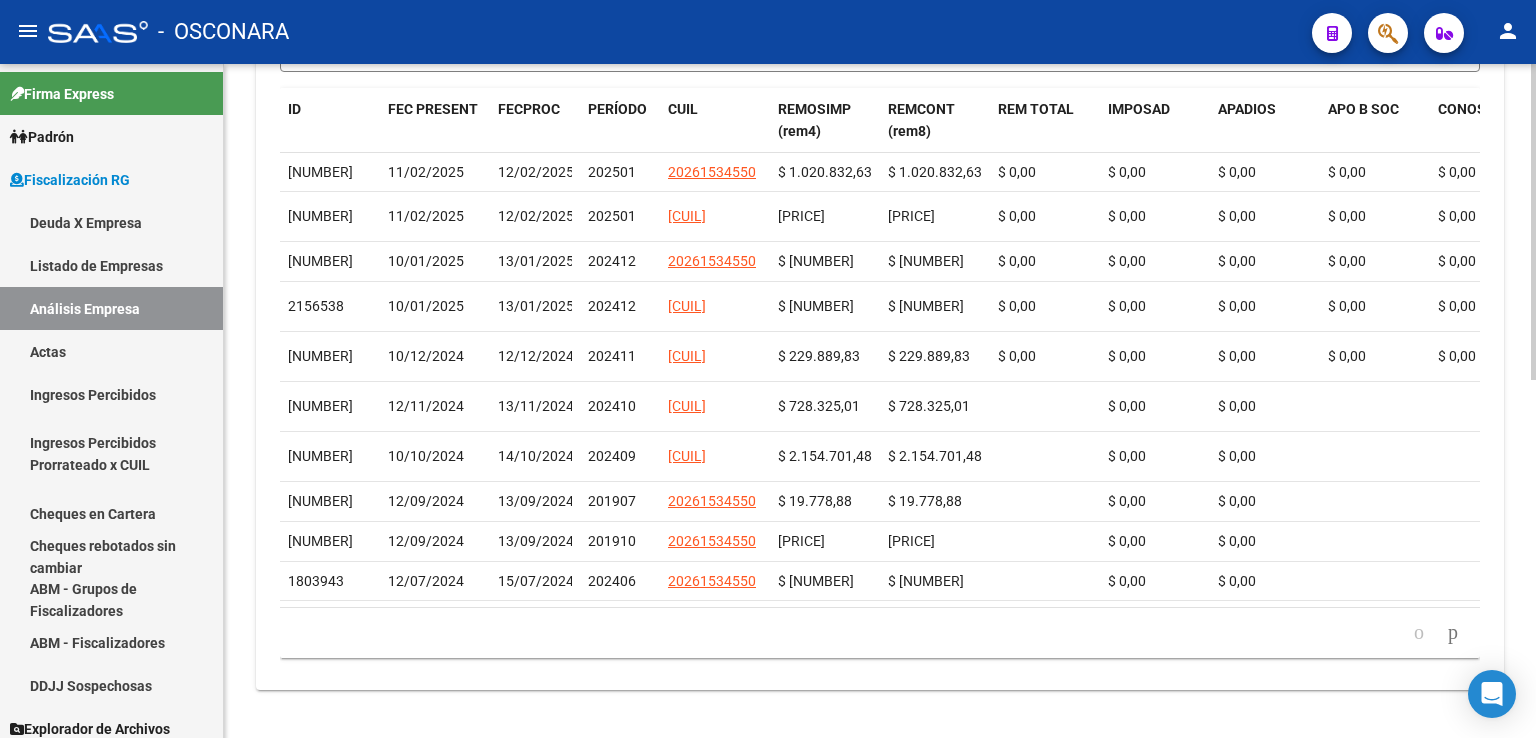 scroll, scrollTop: 763, scrollLeft: 0, axis: vertical 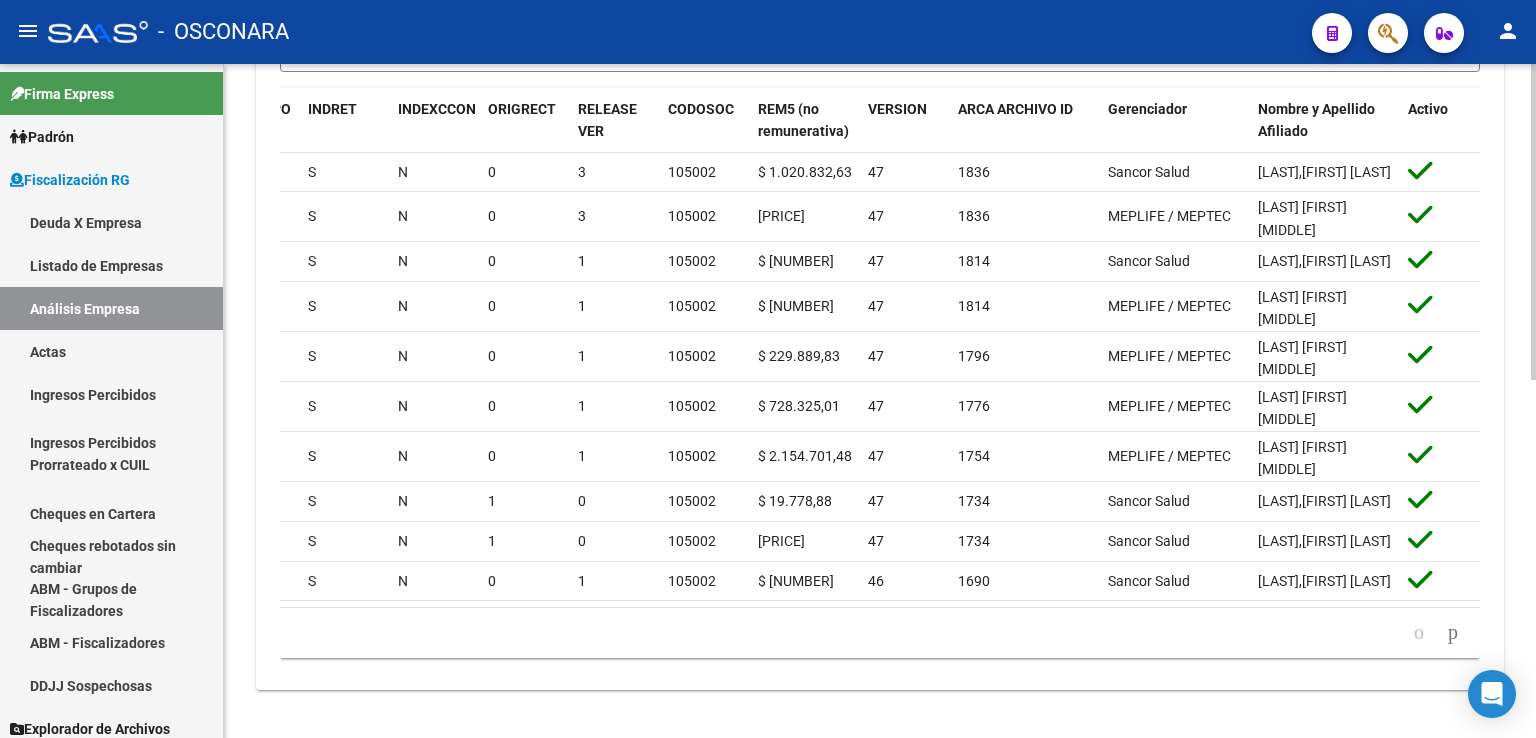 click 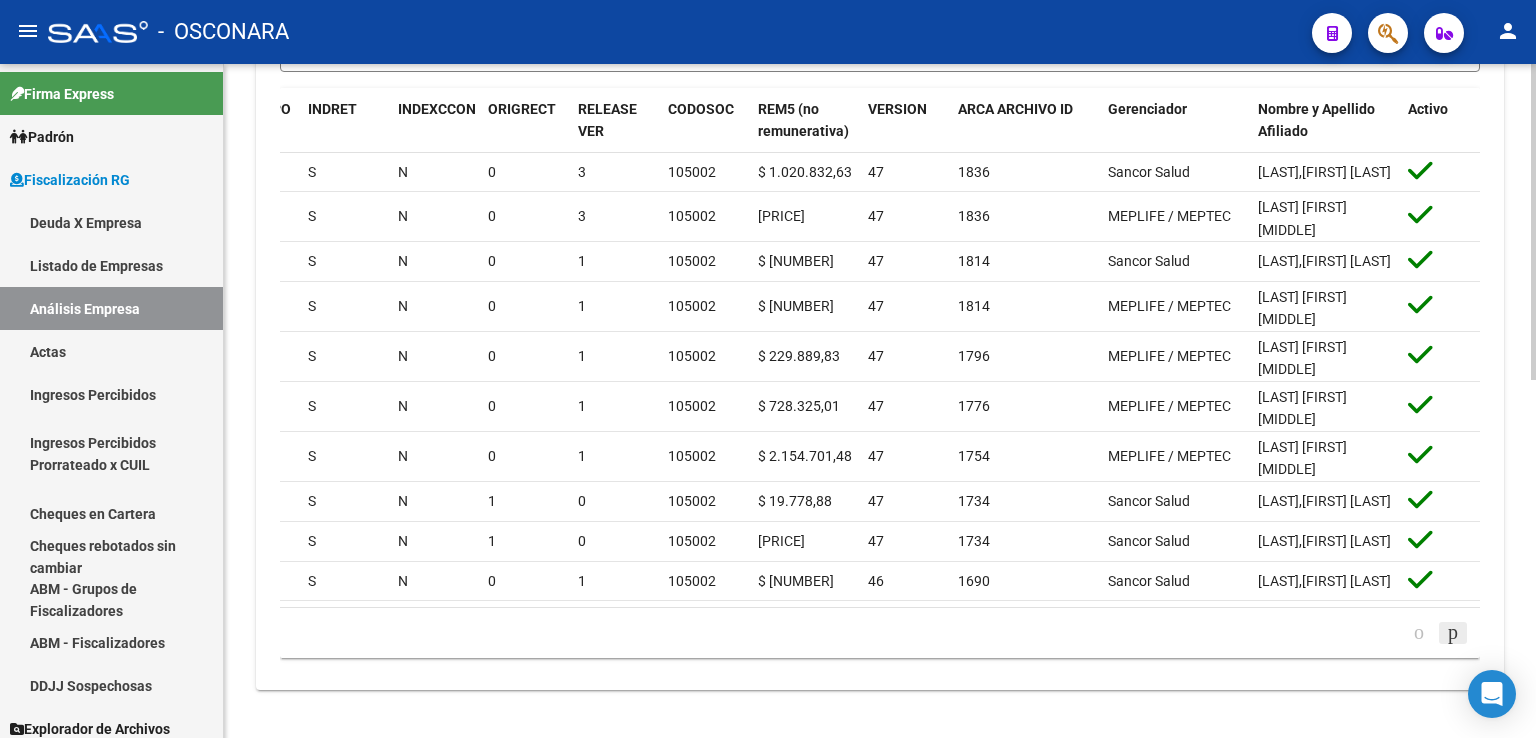 click 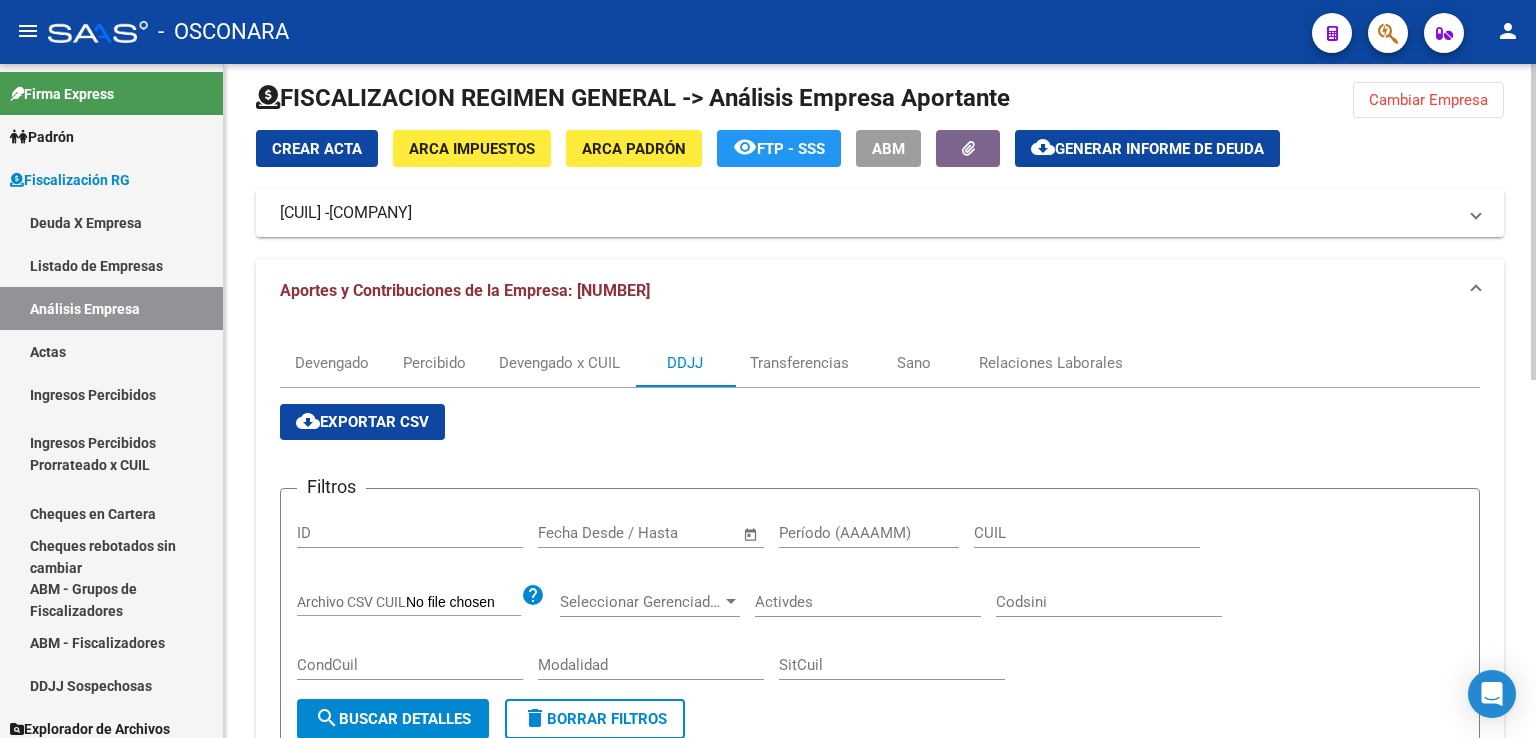 scroll, scrollTop: 0, scrollLeft: 0, axis: both 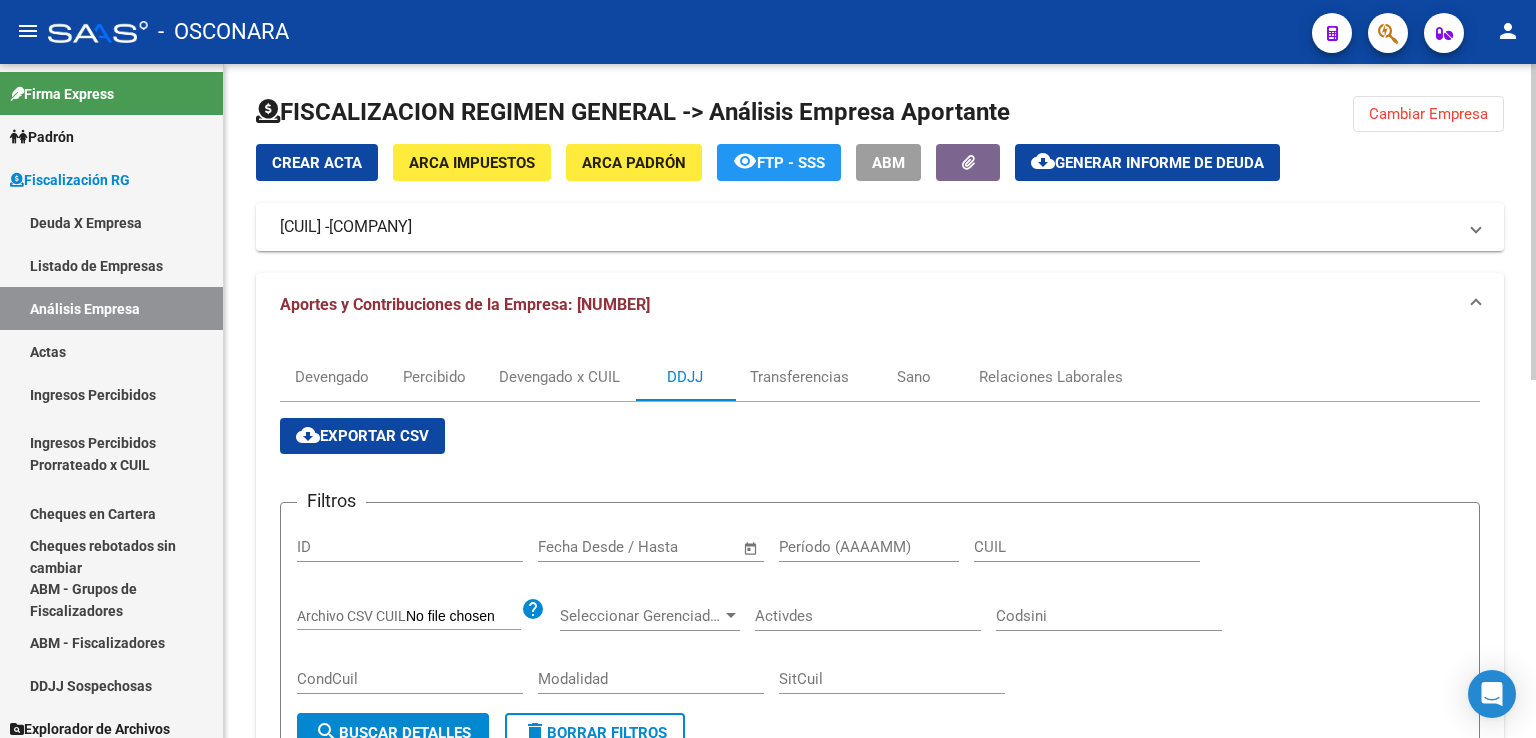 click on "Cambiar Empresa" 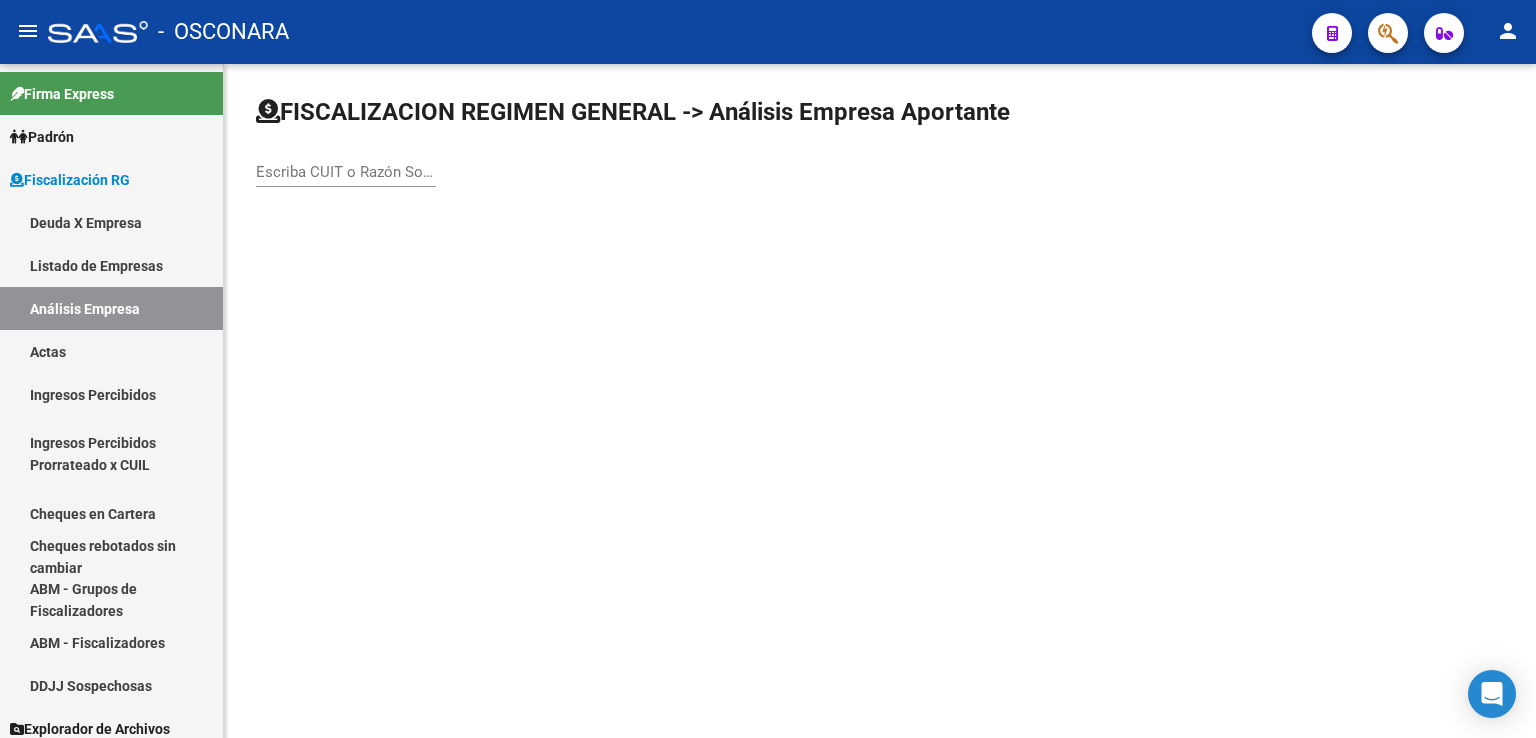 click on "Escriba CUIT o Razón Social para buscar" 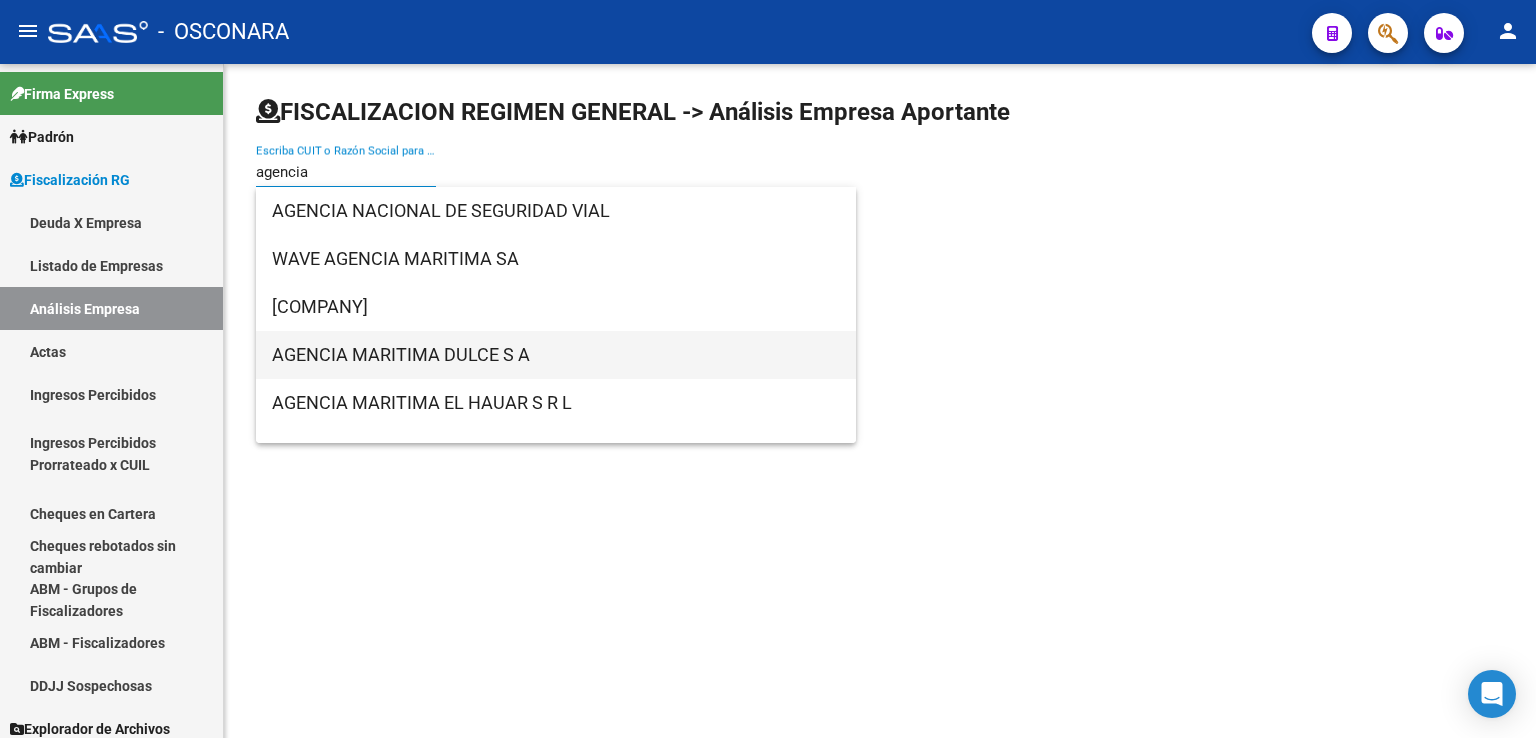 type on "agencia" 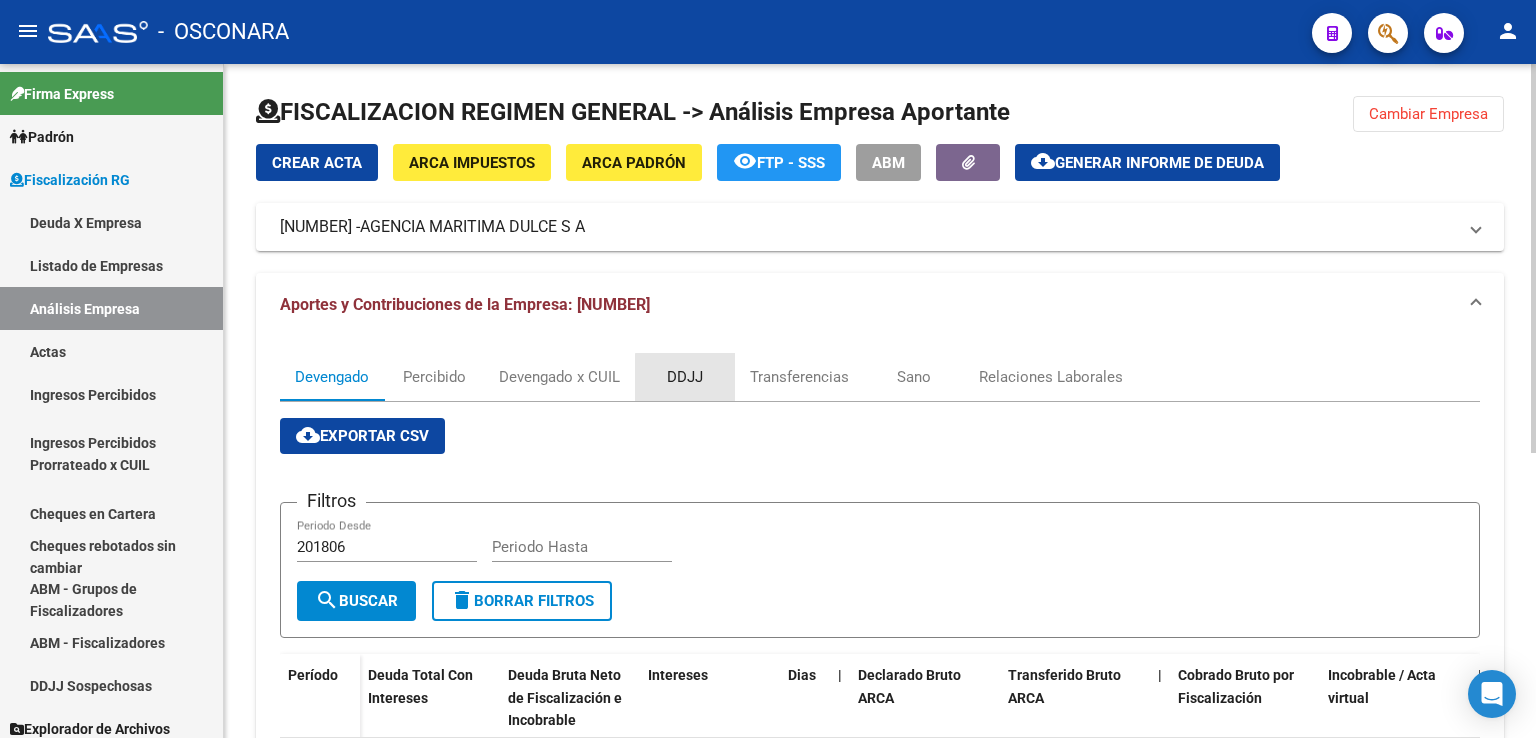 click on "DDJJ" at bounding box center [685, 377] 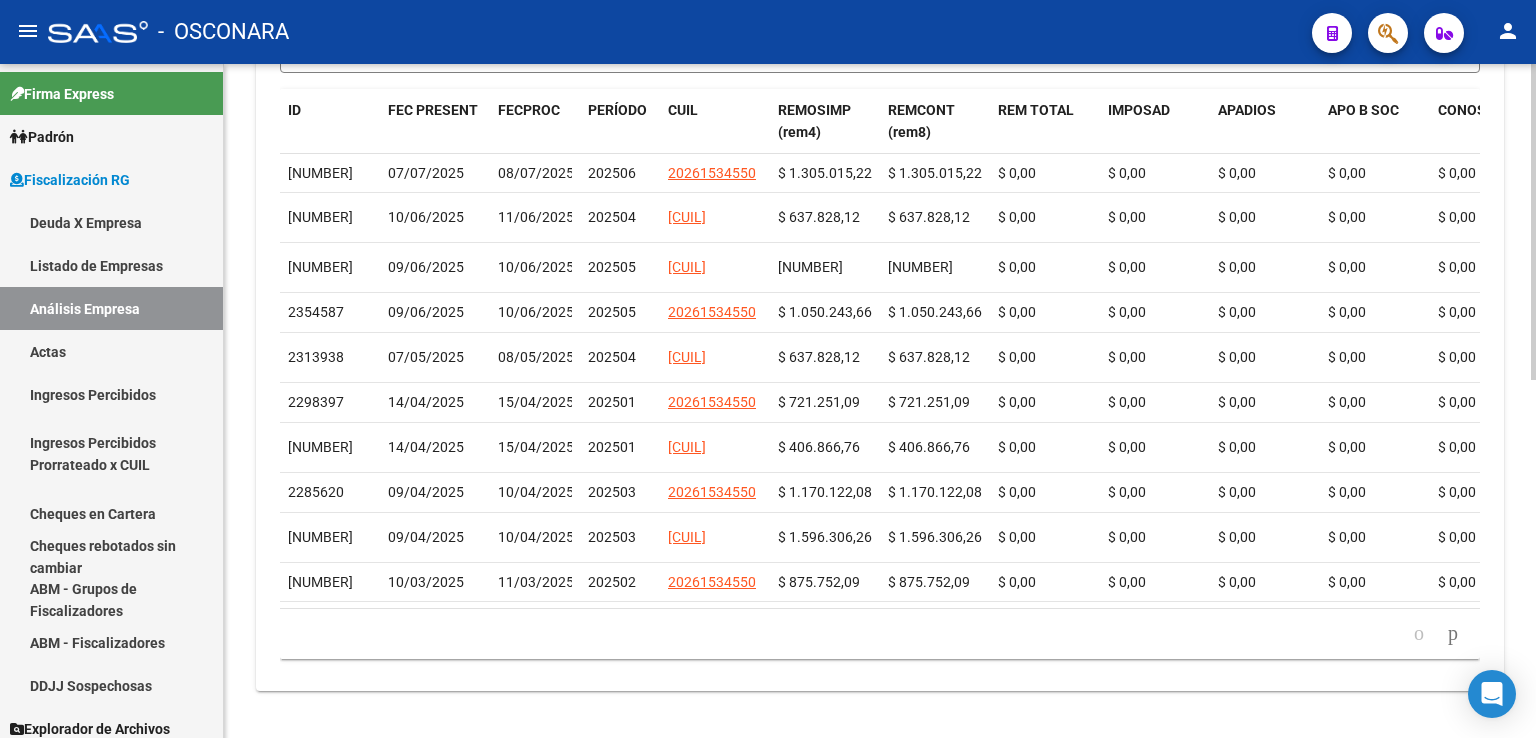 scroll, scrollTop: 700, scrollLeft: 0, axis: vertical 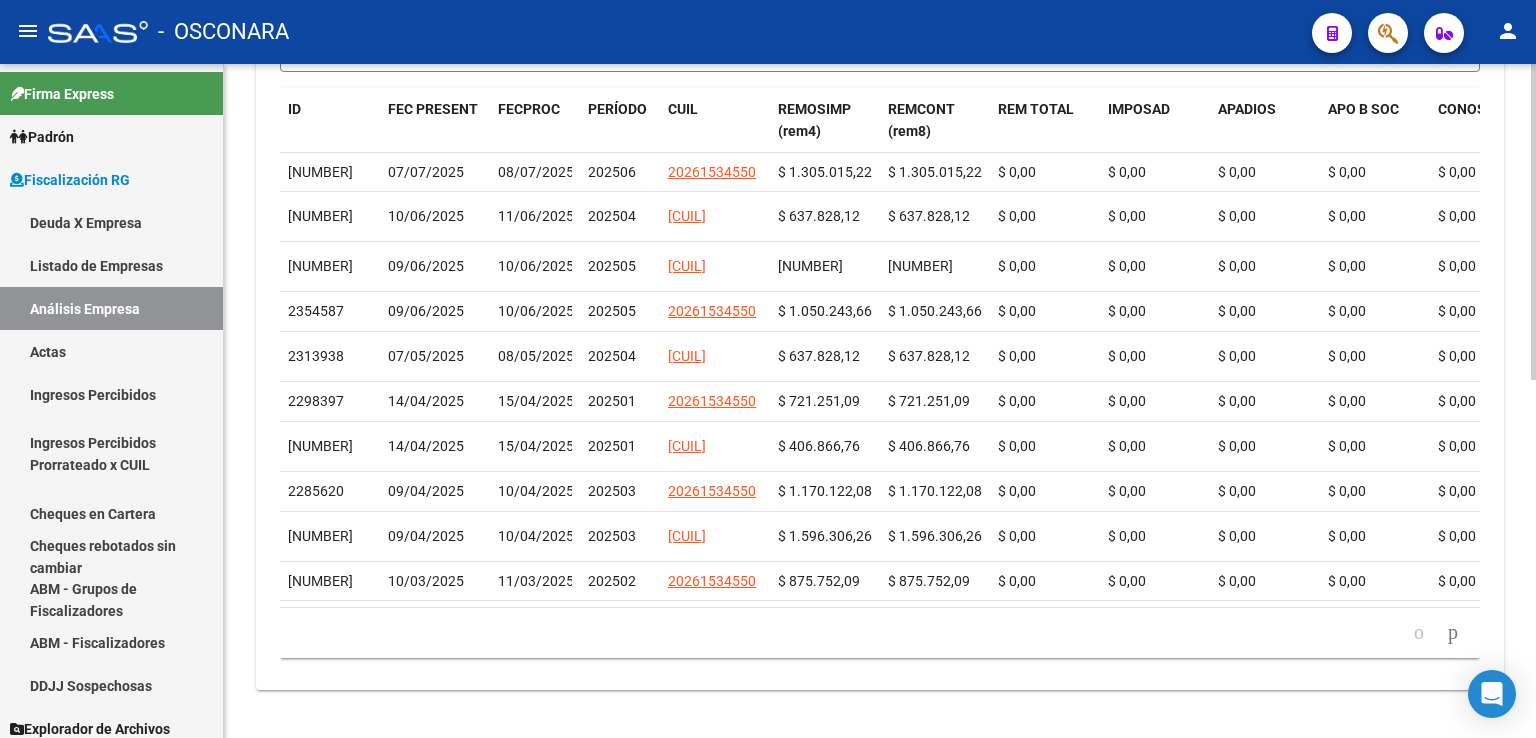 click on "[PHONE] [DATE] [DATE] [NUMBER] [CUIL] [PRICE] [PRICE] [PRICE] [PRICE] [PRICE] [PRICE] [PRICE] [NUMBER] [NUMBER] [NUMBER] [NUMBER] [NUMBER] [NUMBER] [NUMBER] [NUMBER] [NUMBER] [NUMBER] [NUMBER] [PRICE] [NUMBER] [CITY] [LAST_NAME],[FIRST_NAME]        [NUMBER] [DATE] [DATE] [NUMBER] [CUIL] [PRICE] [PRICE] [PRICE] [PRICE] [PRICE] [PRICE] [PRICE] [NUMBER] [NUMBER] [NUMBER] [NUMBER] [NUMBER] [NUMBER] [NUMBER] [NUMBER] [NUMBER] [NUMBER] [NUMBER] [PRICE] [NUMBER] [CITY] [LAST_NAME] [FIRST_NAME] [NUMBER] [DATE] [DATE] [NUMBER] [CUIL] [PRICE] [PRICE] [PRICE] [PRICE] [PRICE] [PRICE] [PRICE] [NUMBER] [NUMBER] [NUMBER] [NUMBER] [NUMBER] [NUMBER] [NUMBER] [NUMBER] [NUMBER] [NUMBER] [NUMBER] [PRICE] [NUMBER] [CITY] [LAST_NAME] [FIRST_NAME] [NUMBER] [DATE] [DATE] [NUMBER] [CUIL] [PRICE] [PRICE] [PRICE] [PRICE] [PRICE] [PRICE] [PRICE] [NUMBER] [NUMBER] [NUMBER] [NUMBER] [NUMBER] [NUMBER] [NUMBER] [NUMBER] [NUMBER] [NUMBER] [NUMBER] [PRICE] [NUMBER] [CITY] [LAST_NAME],[FIRST_NAME]        [NUMBER] [DATE] [DATE] [NUMBER] [CUIL] [PRICE] [PRICE] [PRICE] [PRICE] [PRICE] [PRICE] [PRICE] [NUMBER] [NUMBER] [NUMBER] [NUMBER] [NUMBER] [NUMBER] [NUMBER] [NUMBER] [NUMBER] [NUMBER] [NUMBER] [PRICE] [NUMBER]" 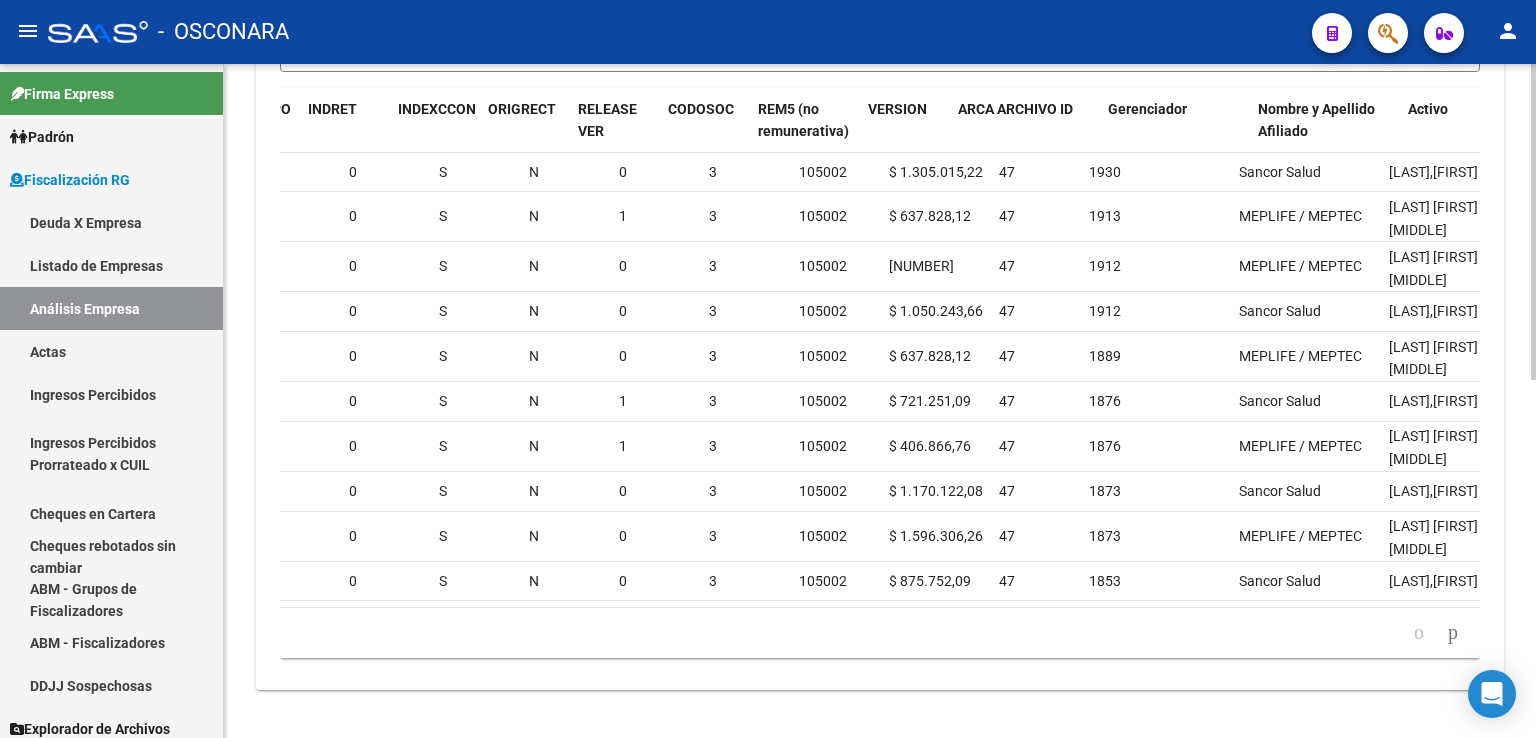 scroll, scrollTop: 0, scrollLeft: 2230, axis: horizontal 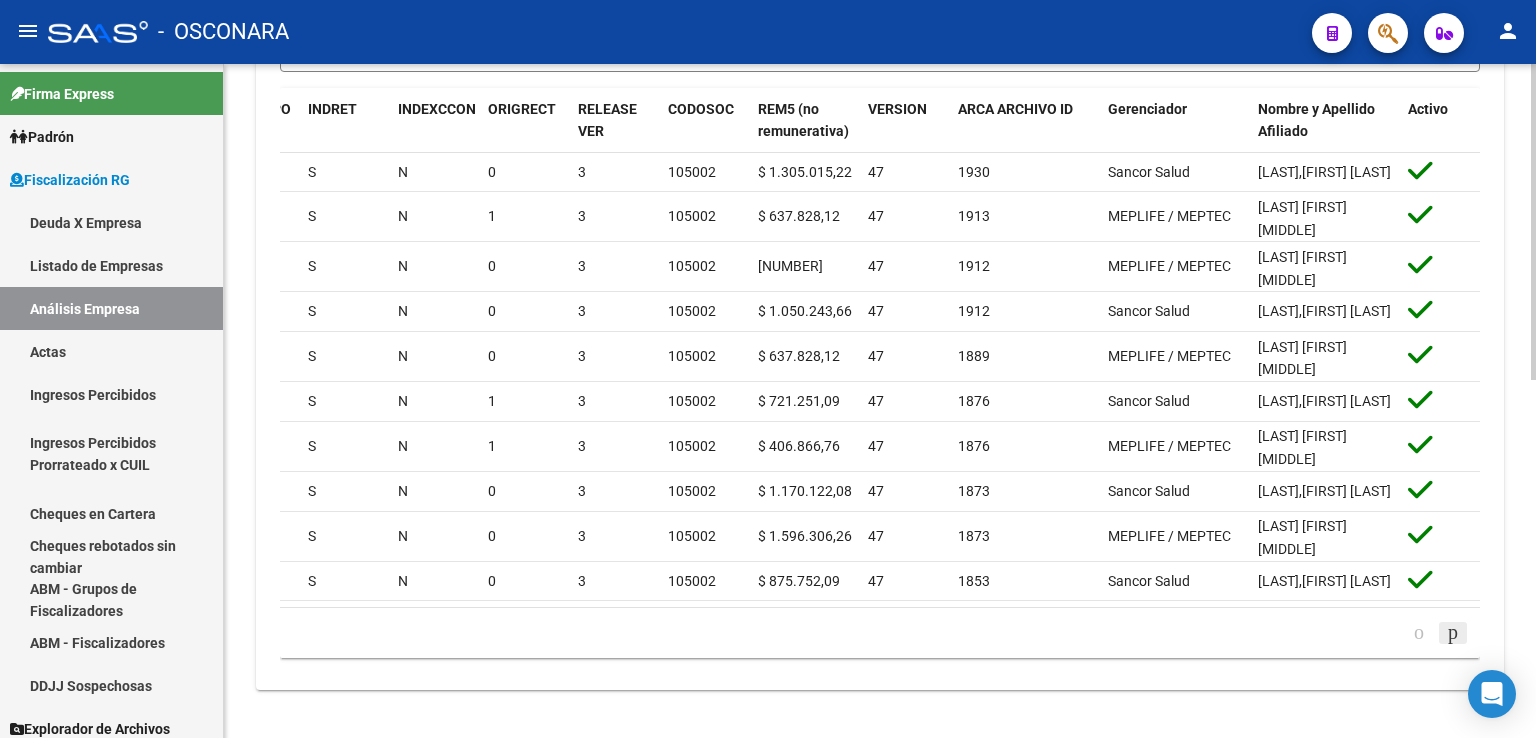 click 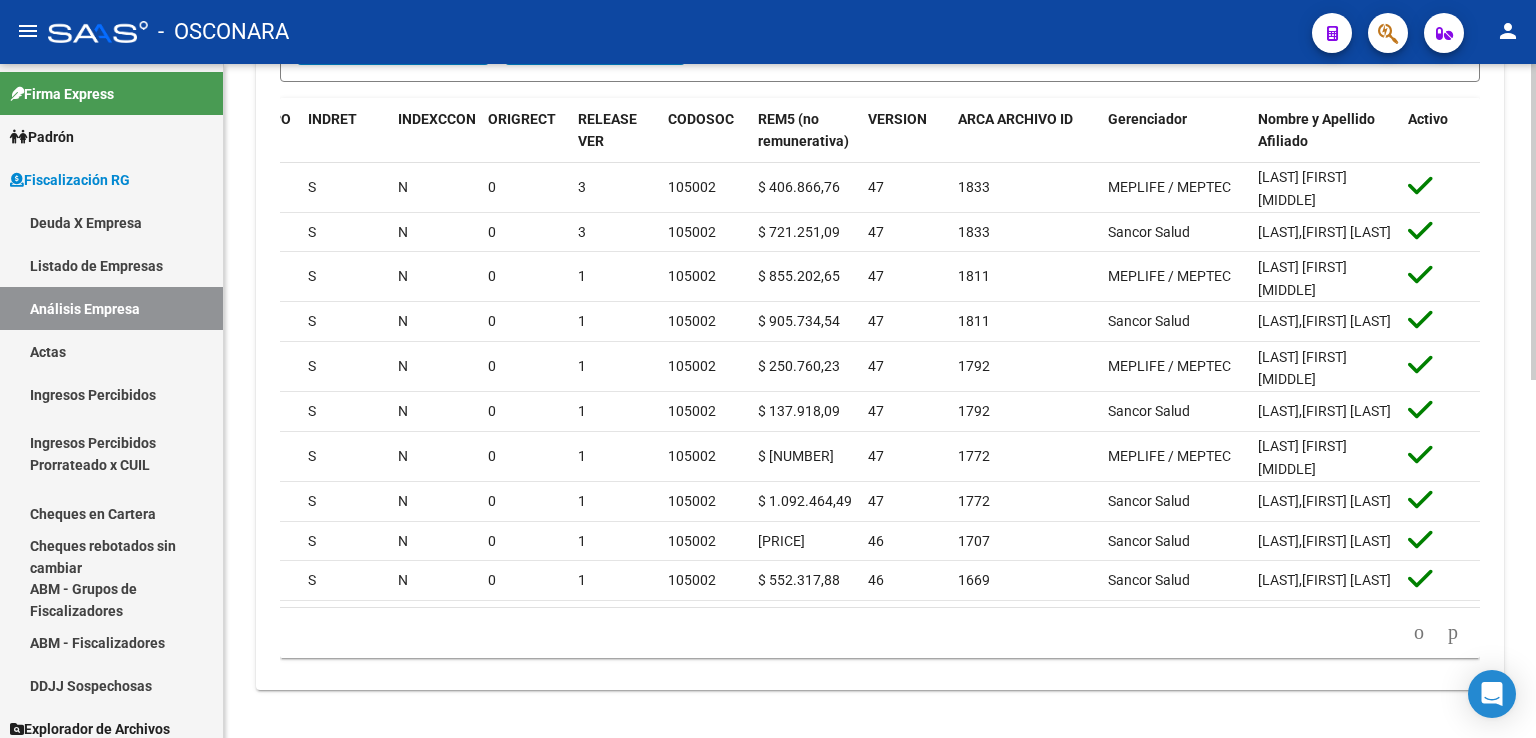 scroll, scrollTop: 763, scrollLeft: 0, axis: vertical 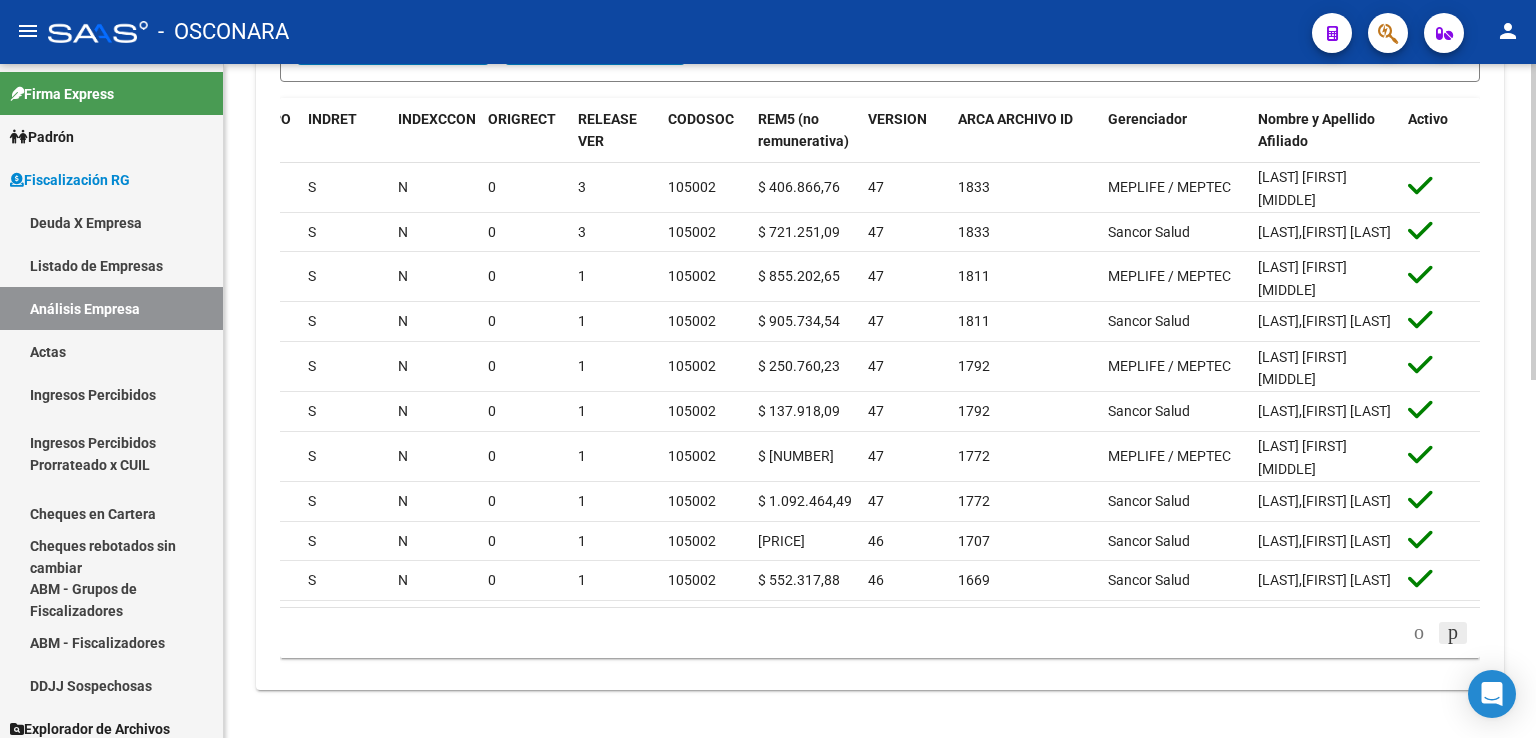 click 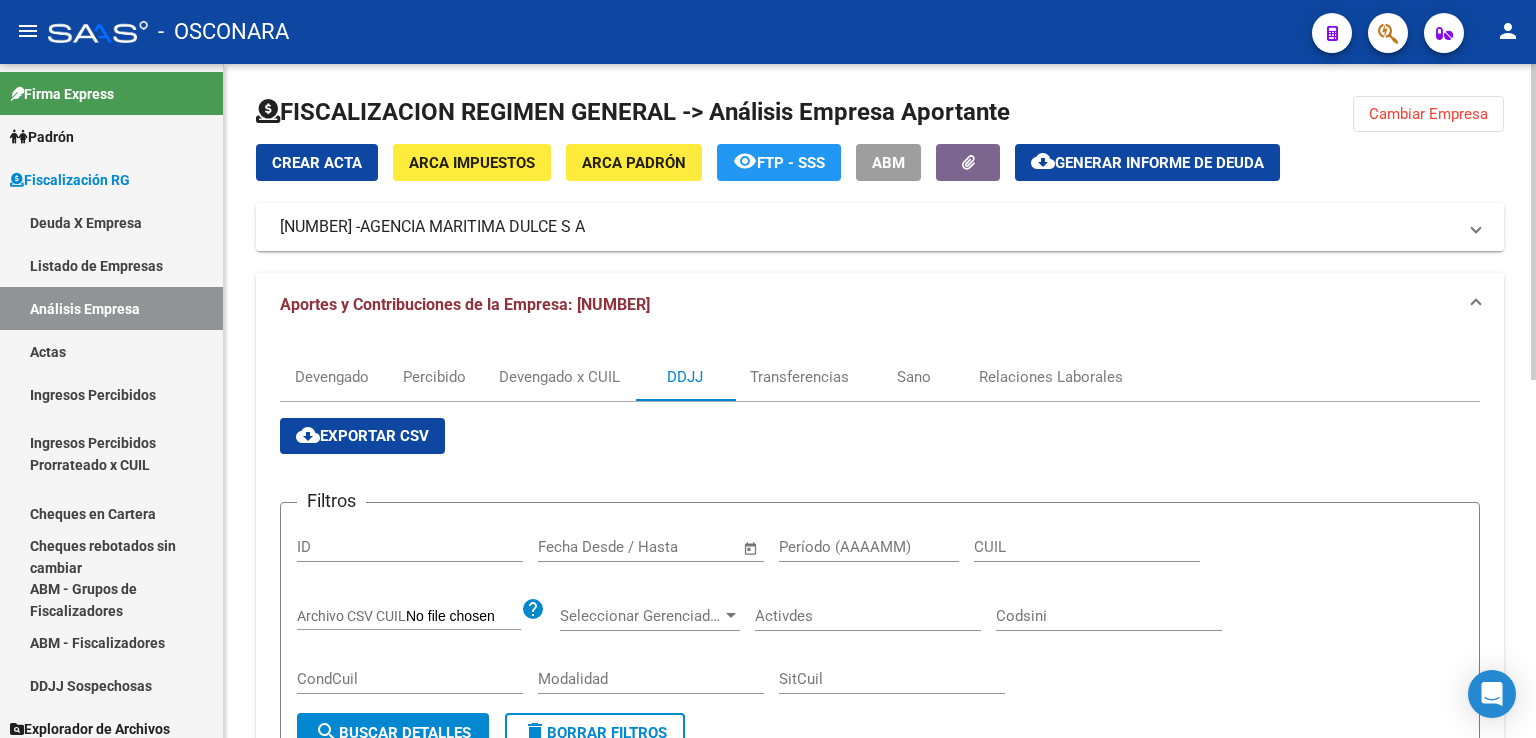 scroll, scrollTop: 0, scrollLeft: 0, axis: both 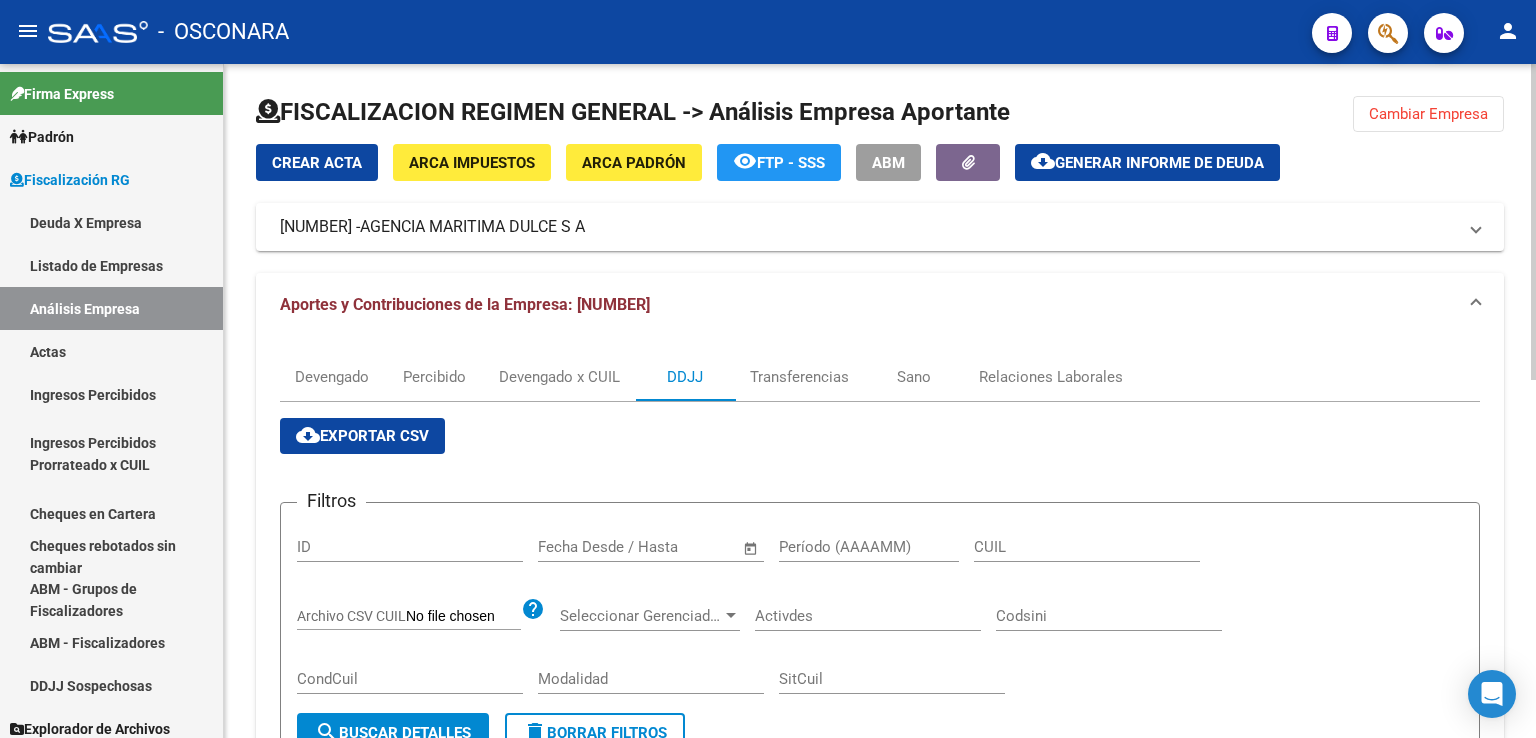 drag, startPoint x: 1440, startPoint y: 19, endPoint x: 1410, endPoint y: 86, distance: 73.409805 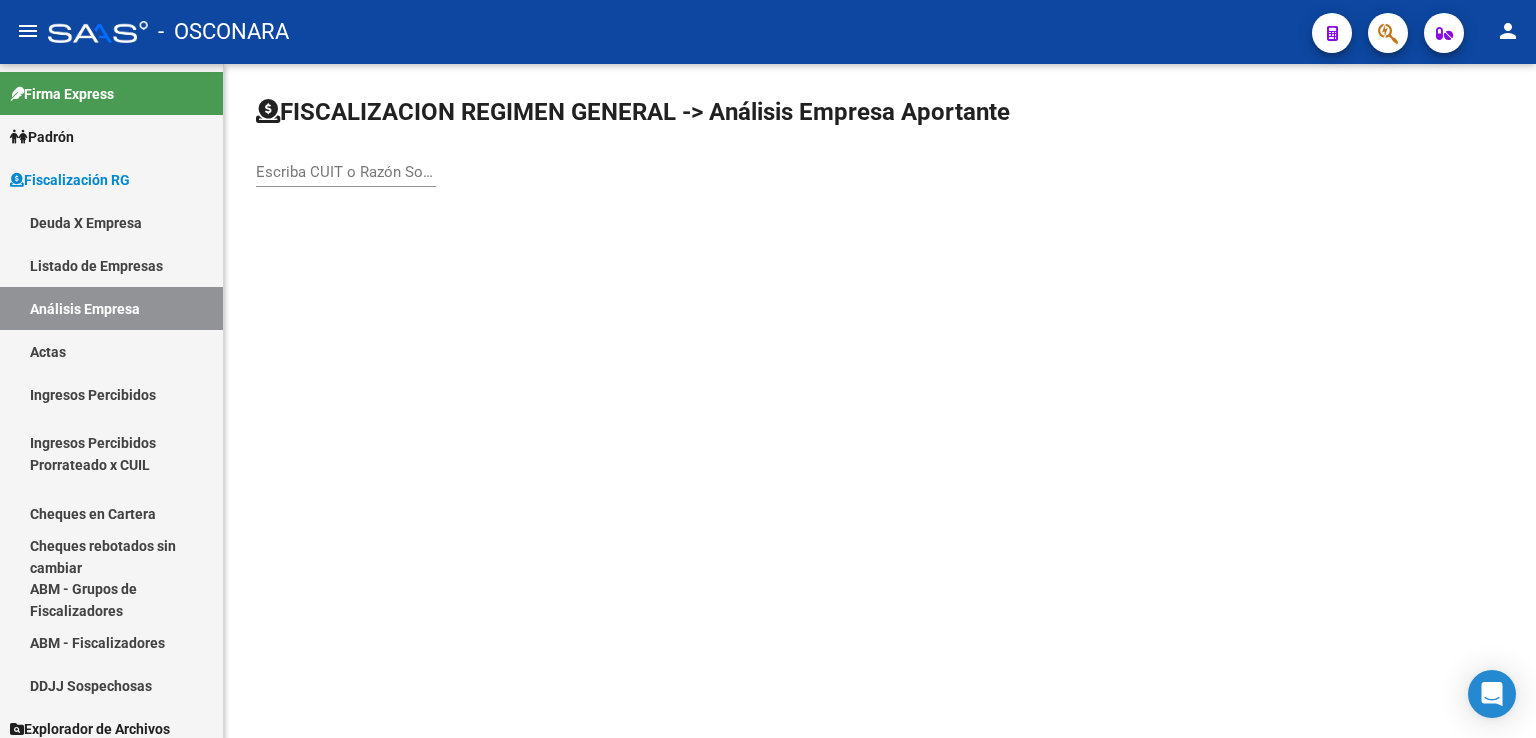 click on "Escriba CUIT o Razón Social para buscar" 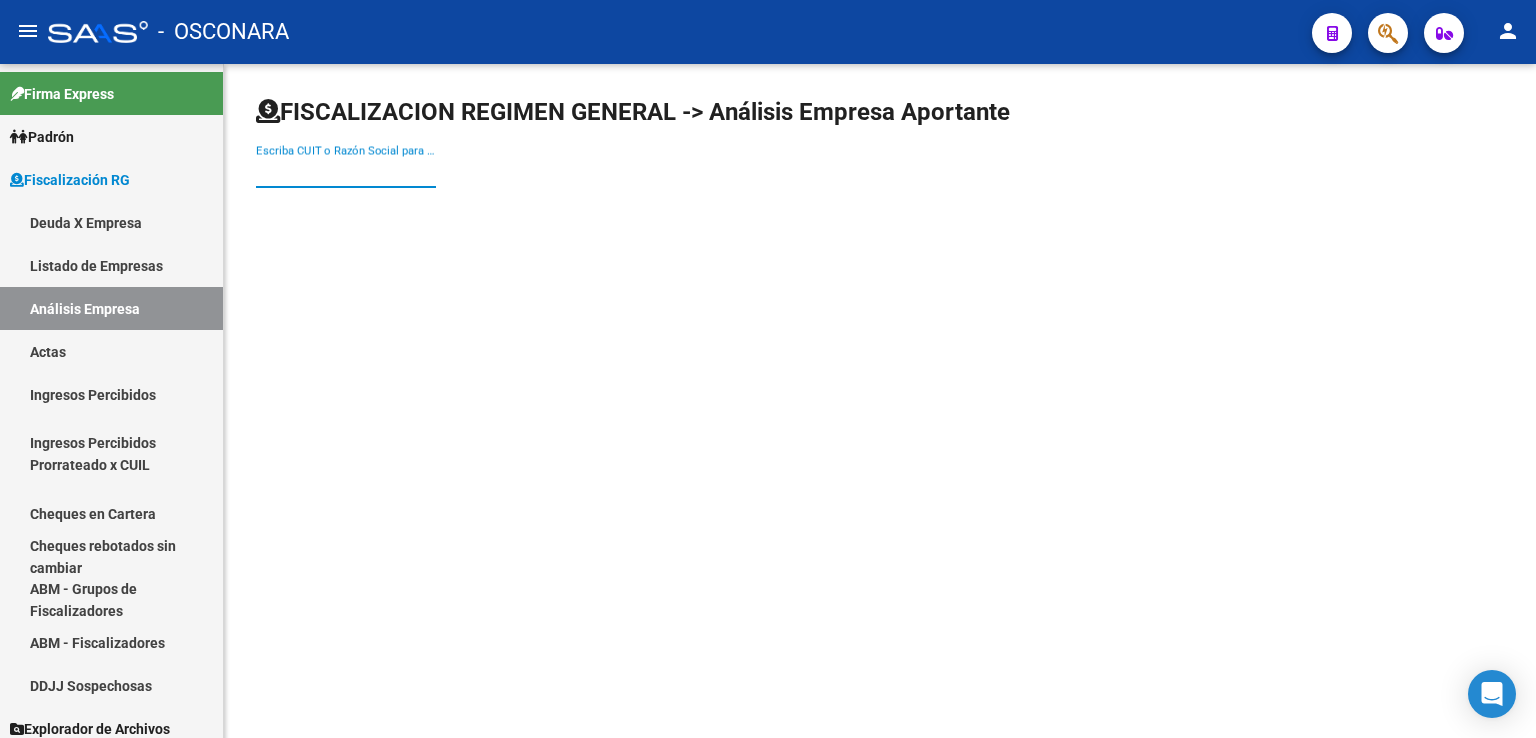 click on "Escriba CUIT o Razón Social para buscar" at bounding box center (346, 172) 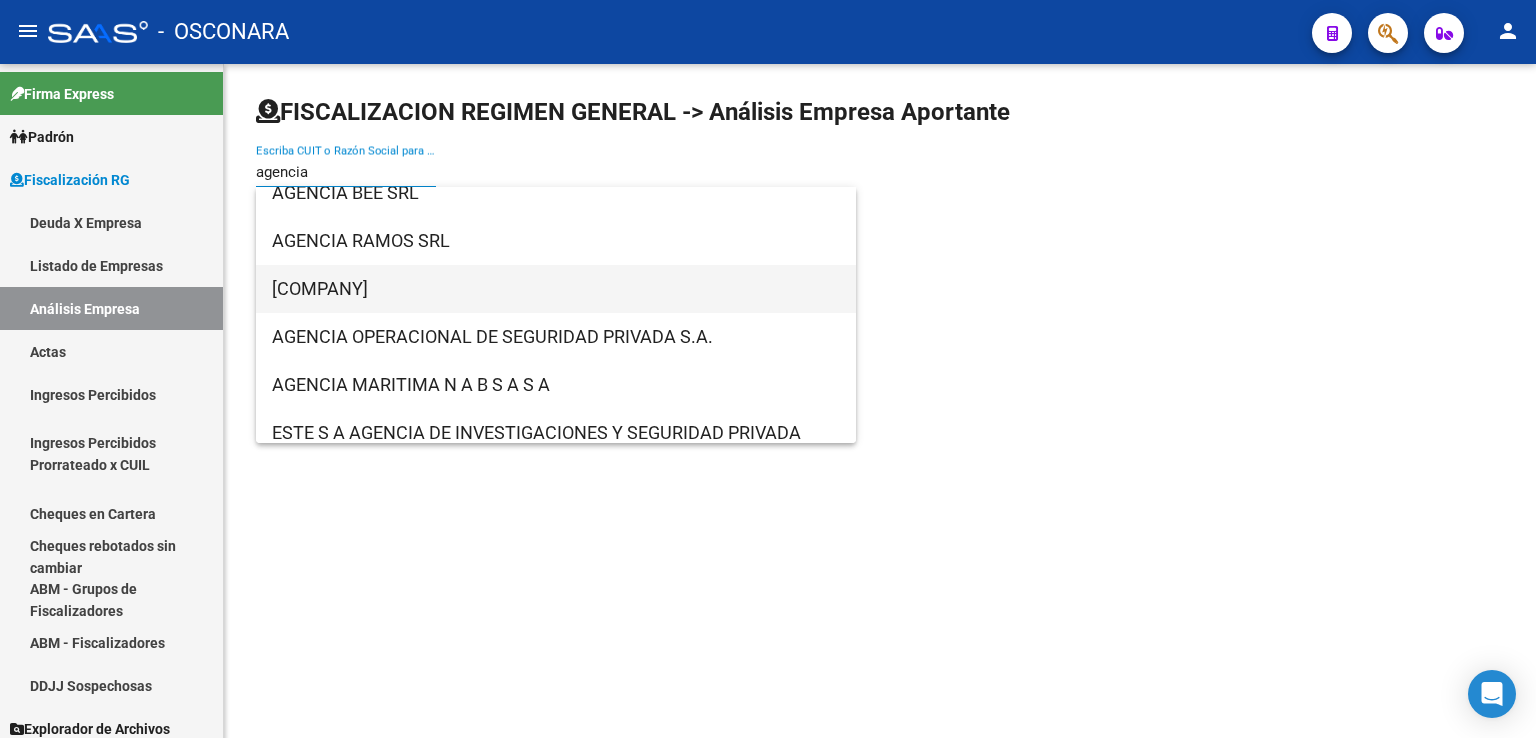 scroll, scrollTop: 300, scrollLeft: 0, axis: vertical 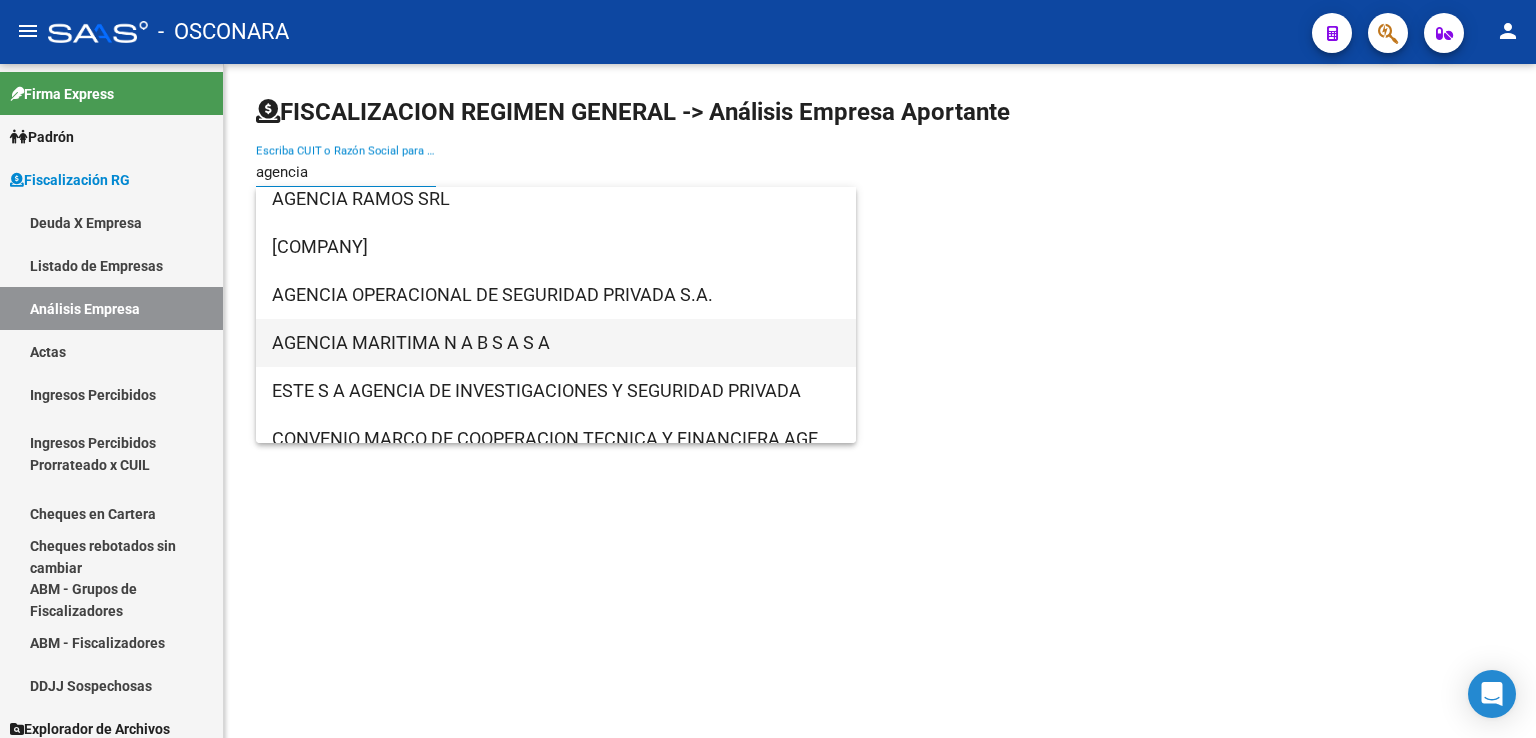 type on "agencia" 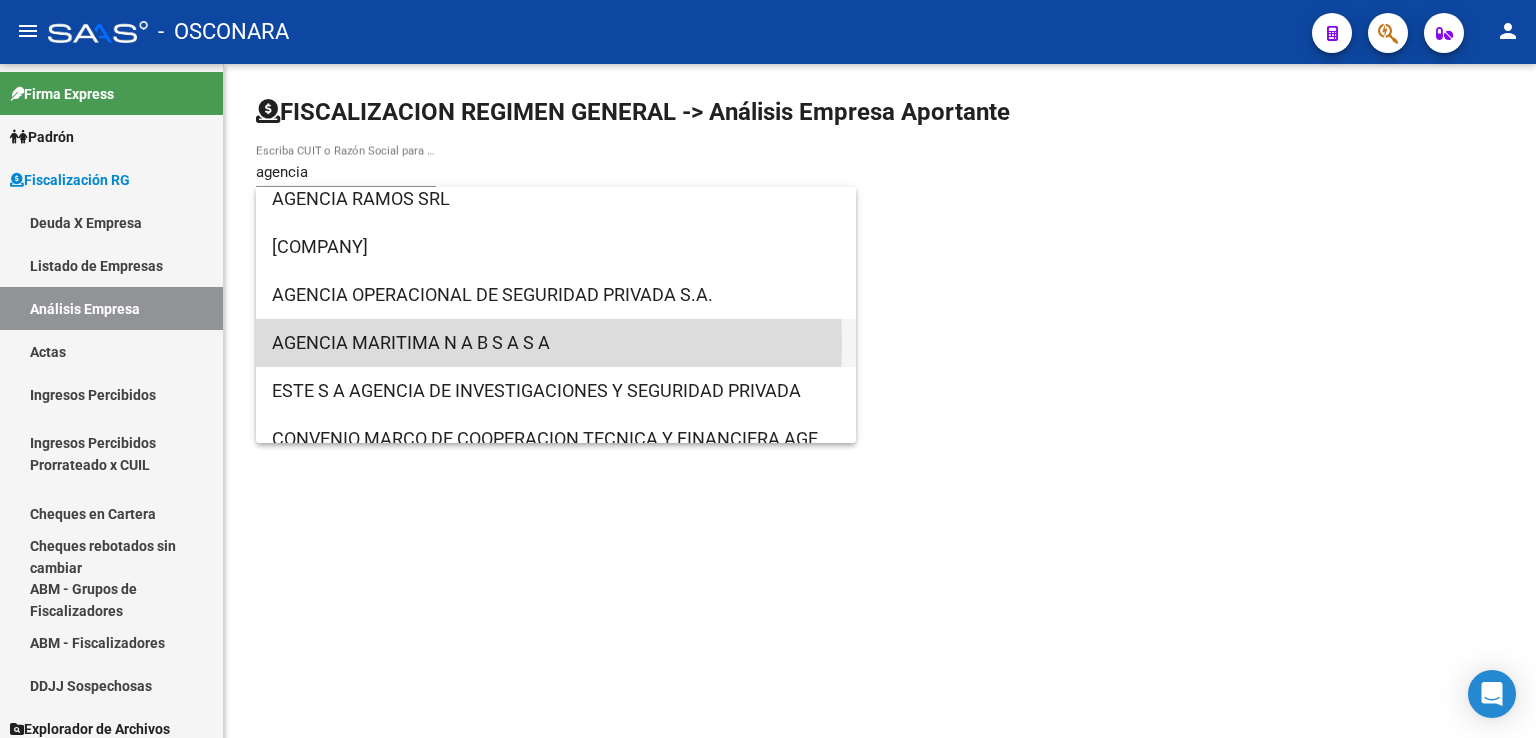 click on "AGENCIA MARITIMA N A B S A S A" at bounding box center (556, 343) 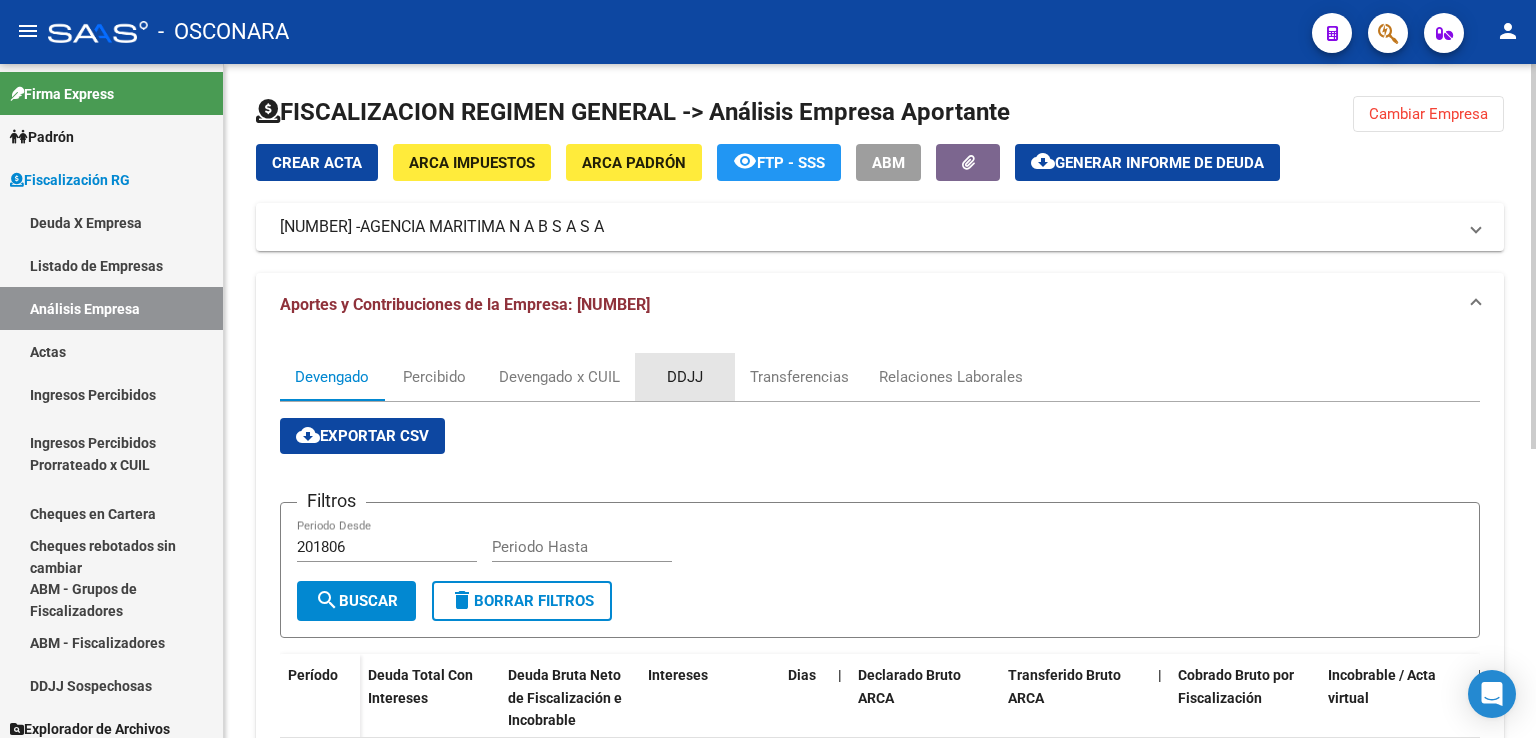 click on "DDJJ" at bounding box center [685, 377] 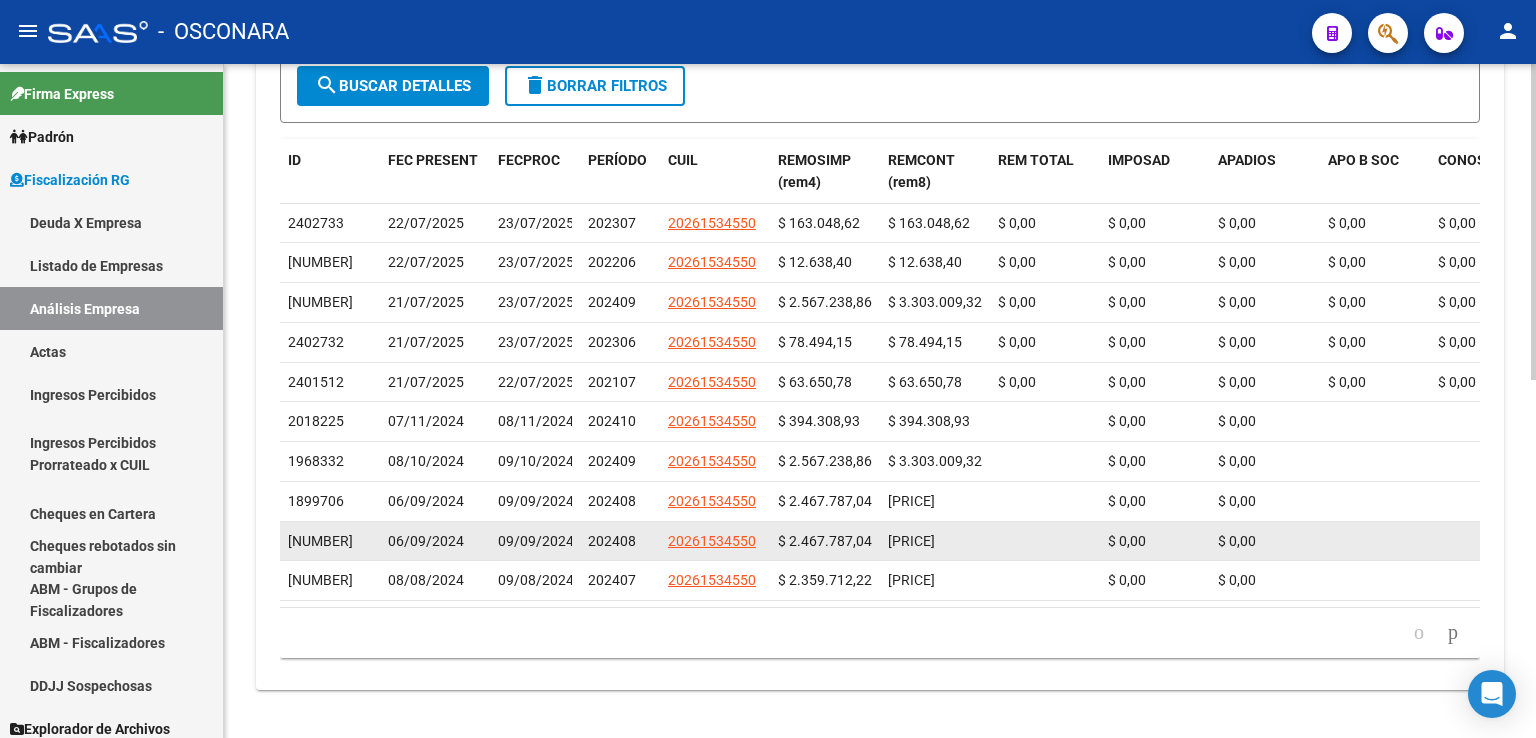 scroll, scrollTop: 763, scrollLeft: 0, axis: vertical 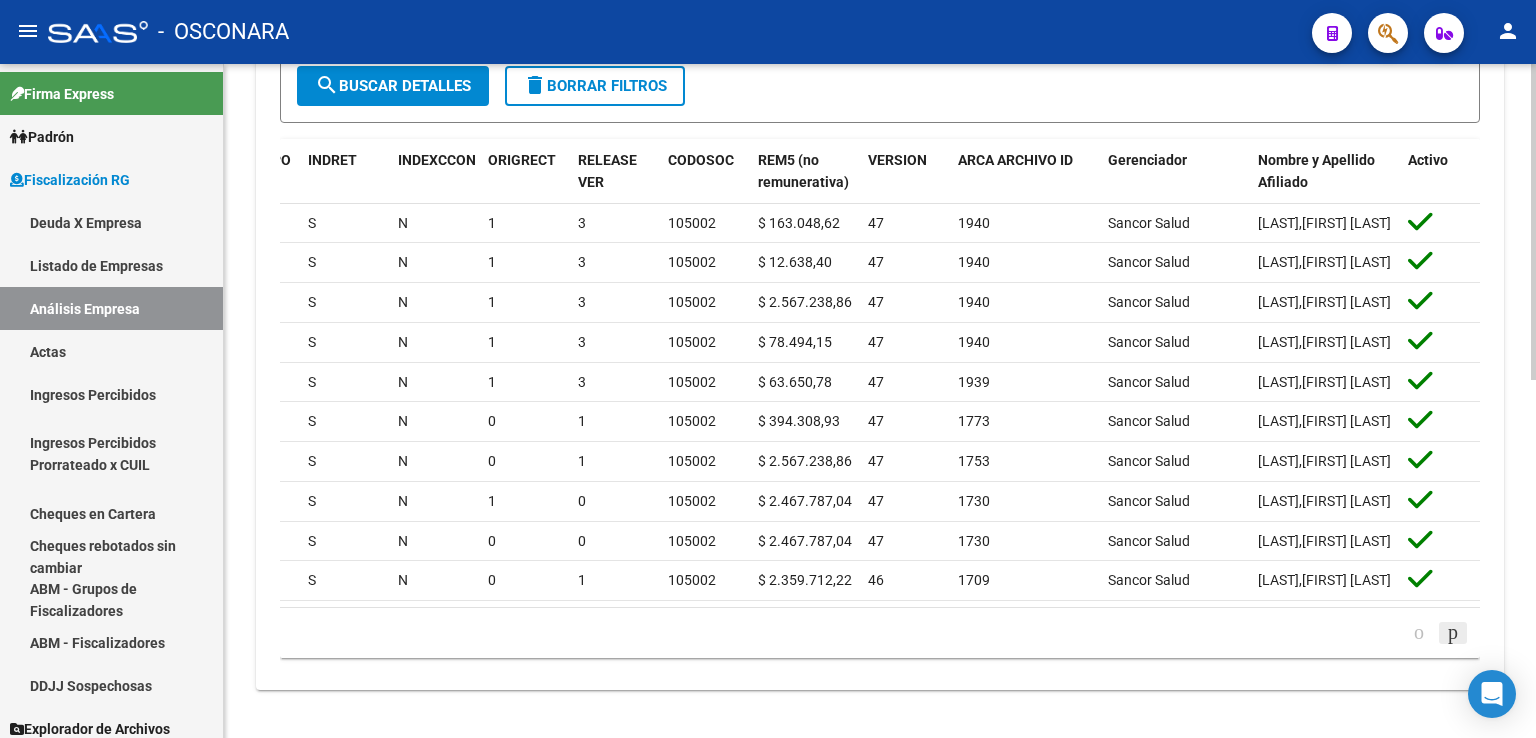 click 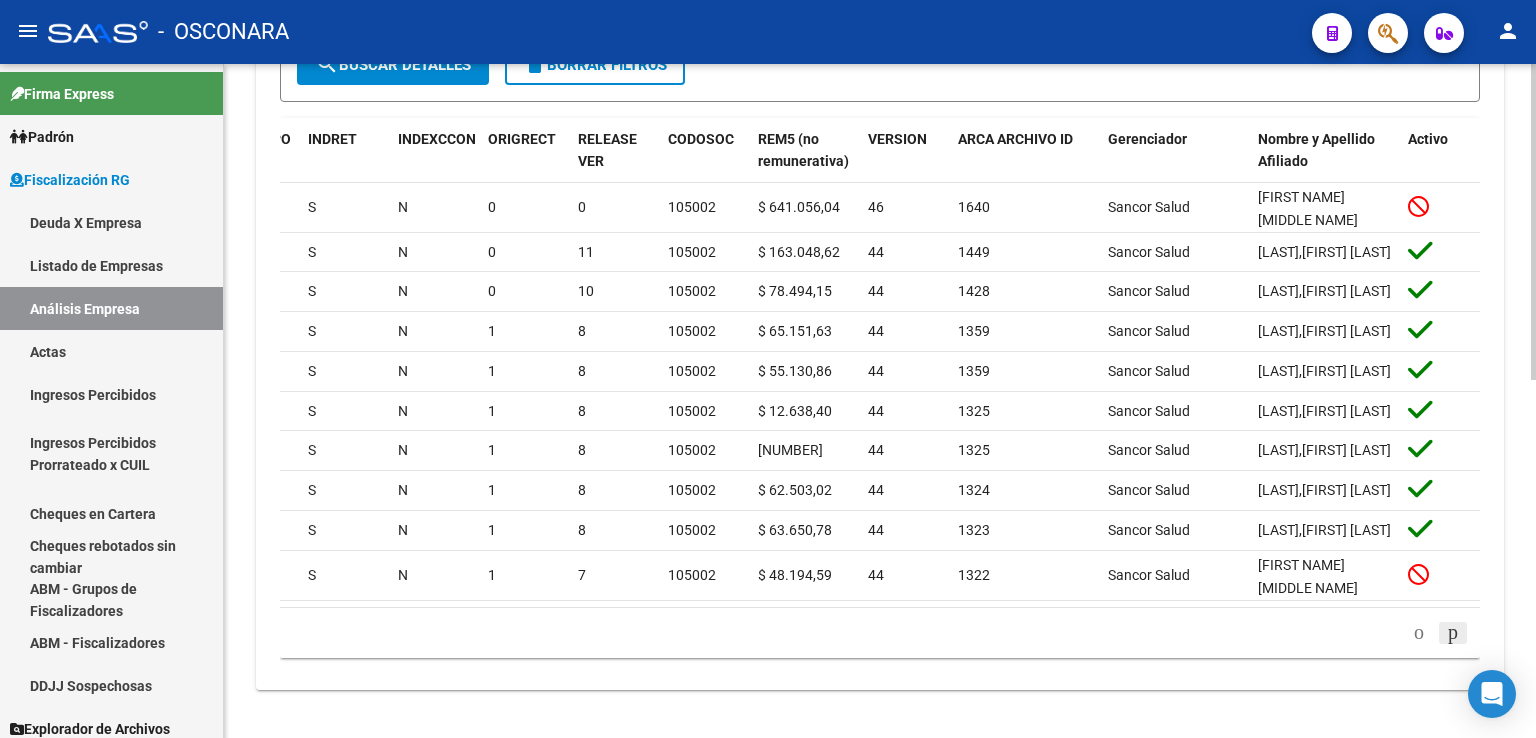 click 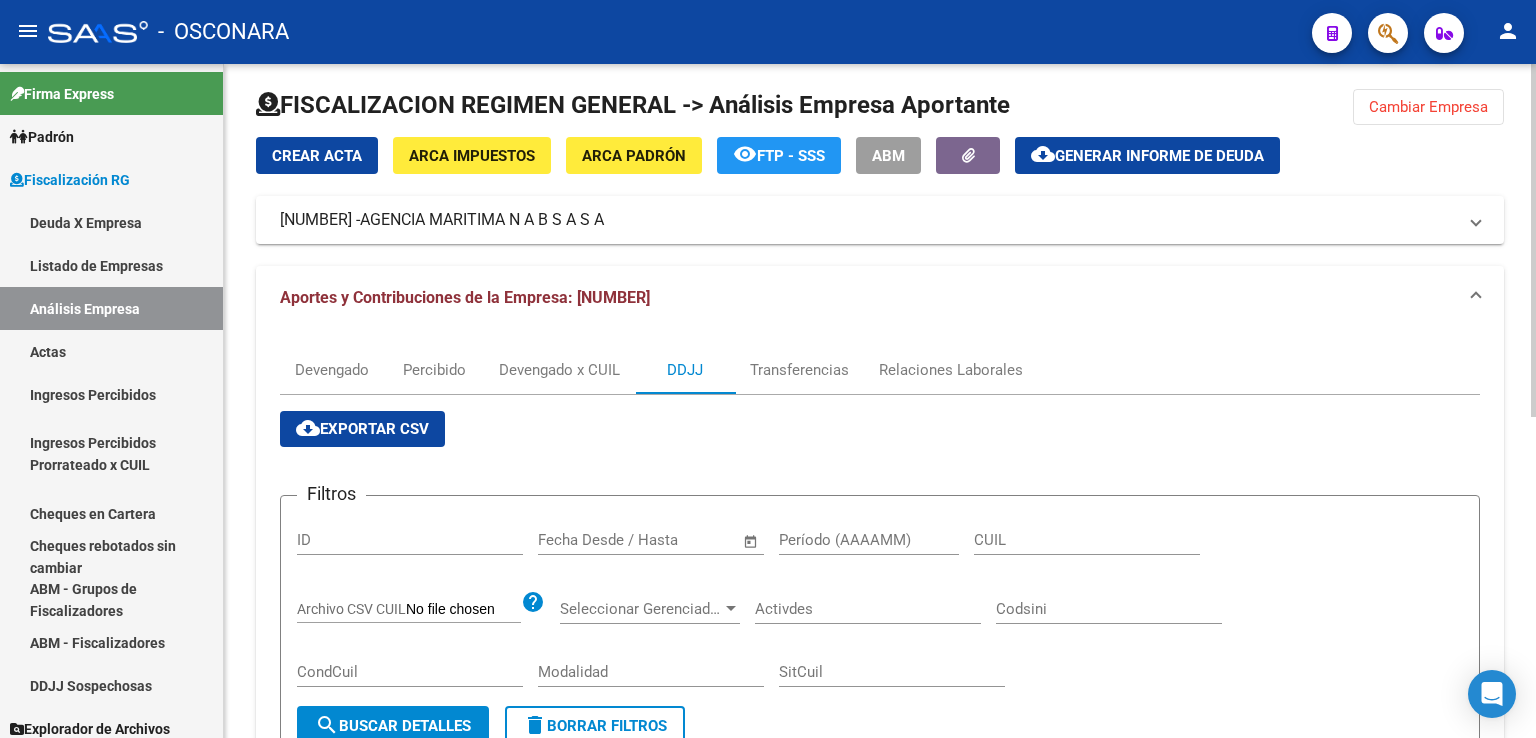 scroll, scrollTop: 0, scrollLeft: 0, axis: both 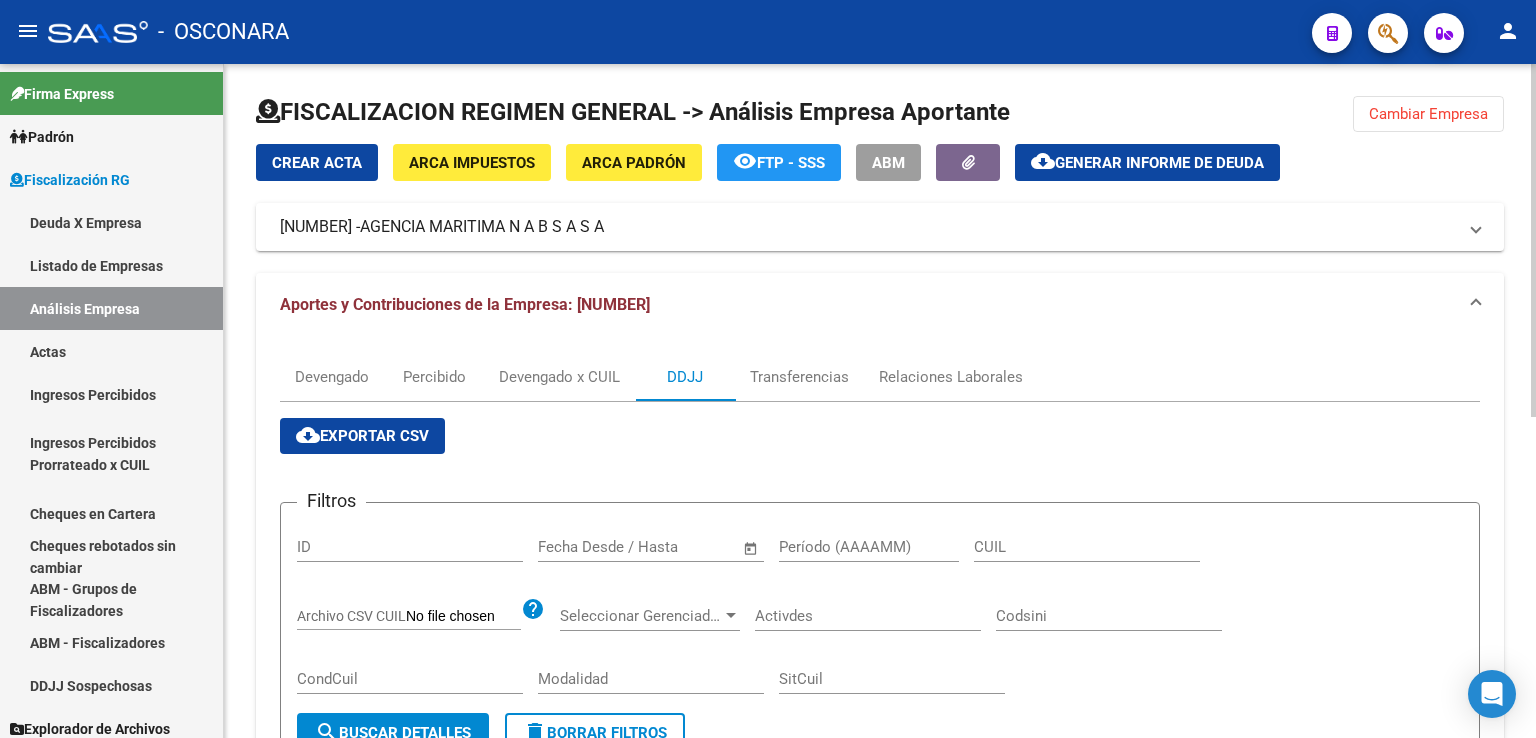 drag, startPoint x: 1395, startPoint y: 114, endPoint x: 1206, endPoint y: 201, distance: 208.06248 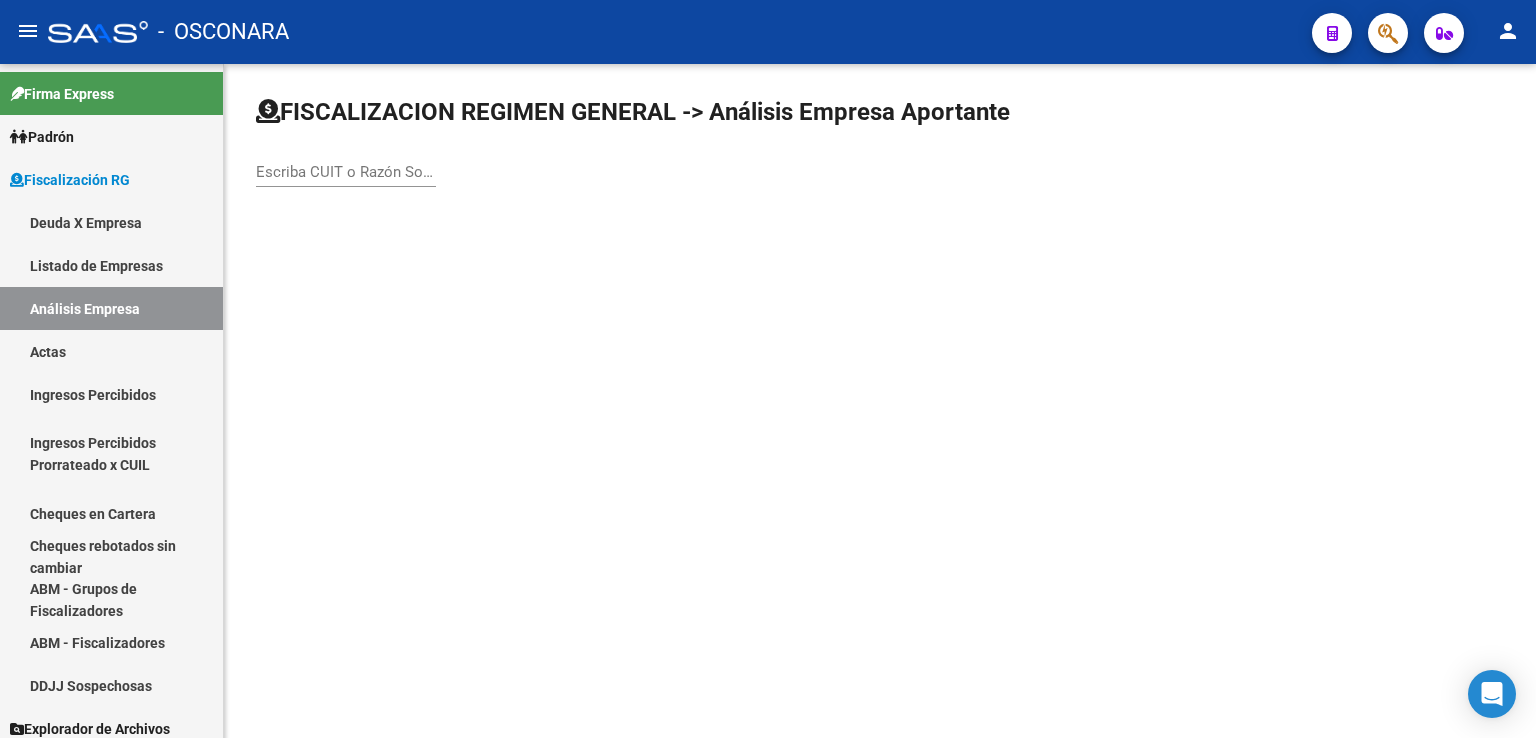 click on "Escriba CUIT o Razón Social para buscar" at bounding box center (346, 172) 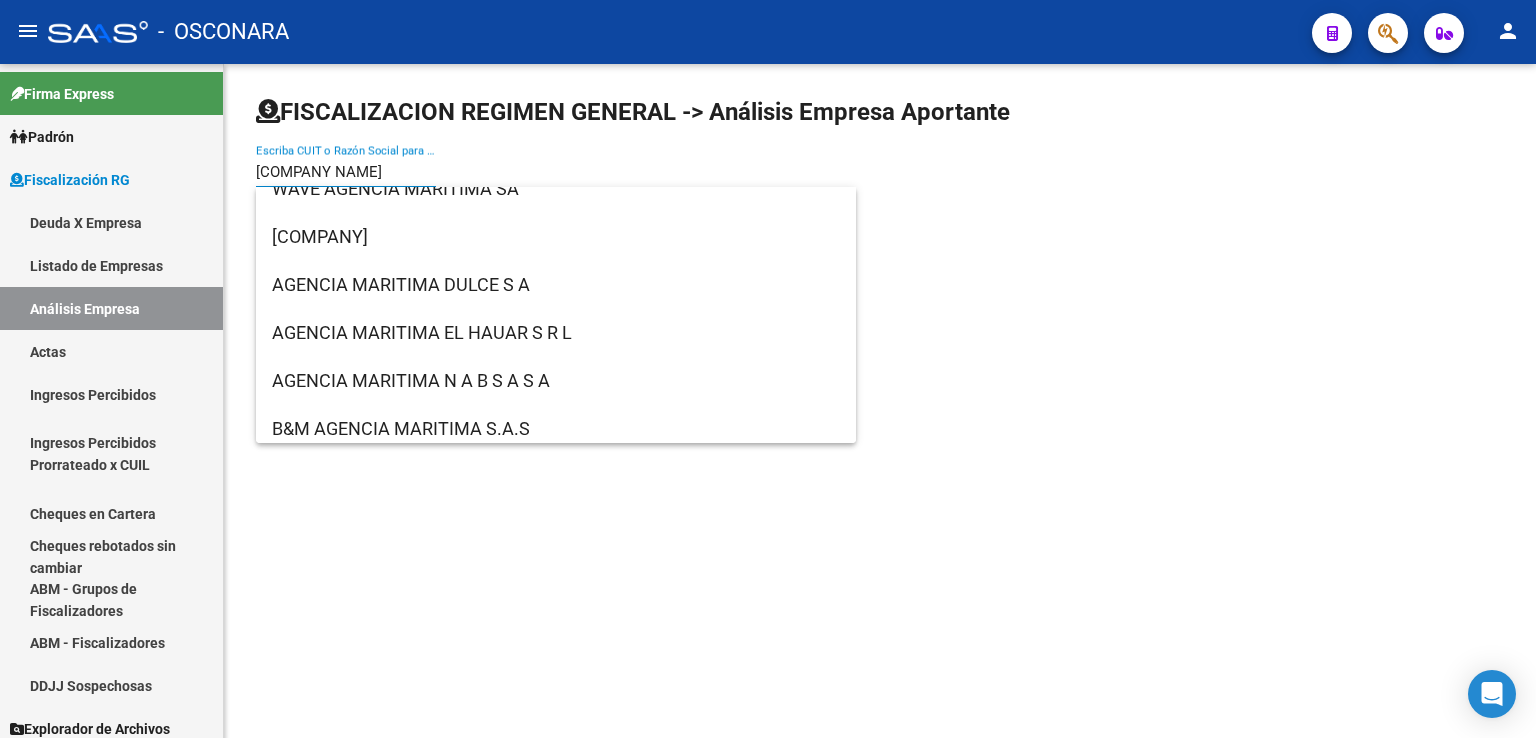 scroll, scrollTop: 32, scrollLeft: 0, axis: vertical 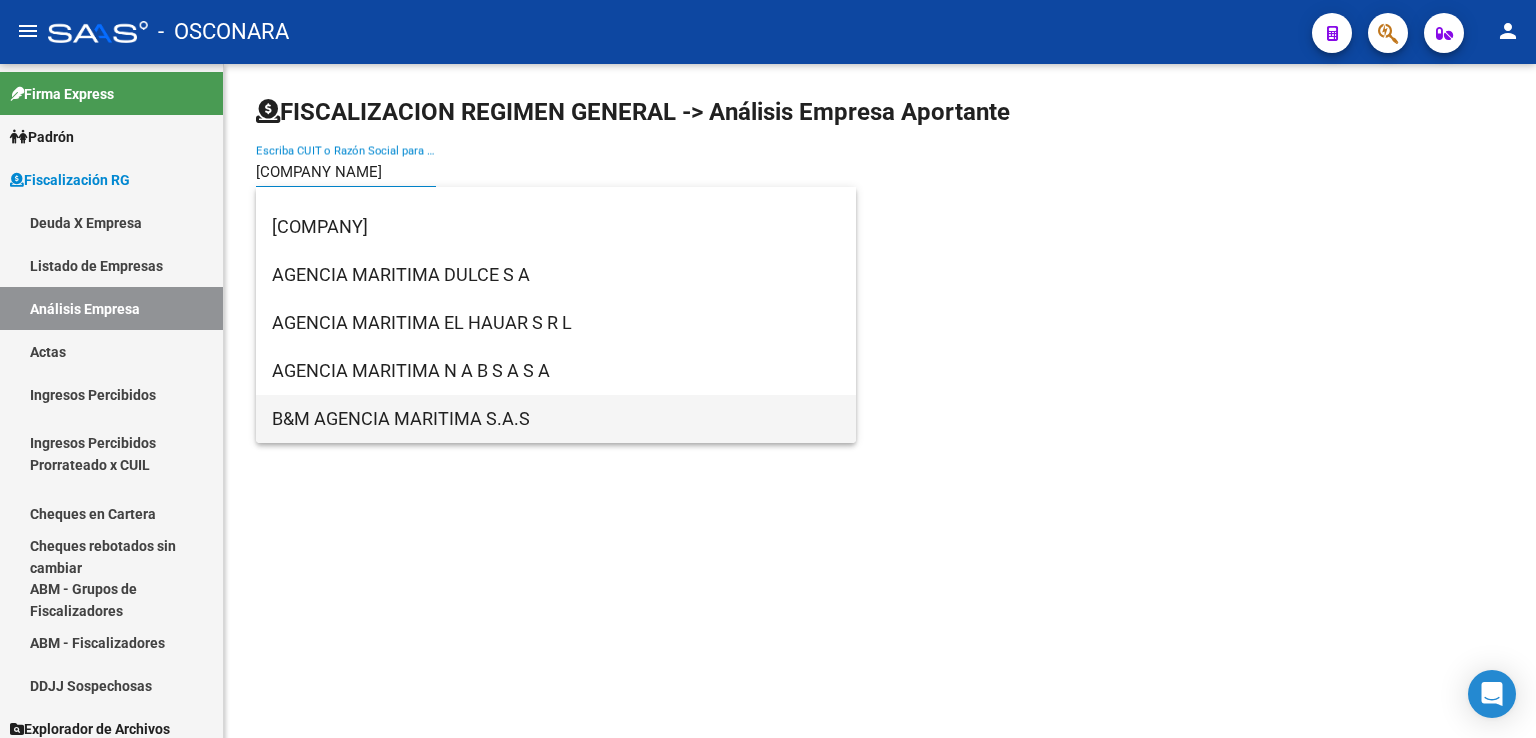 type on "[COMPANY NAME]" 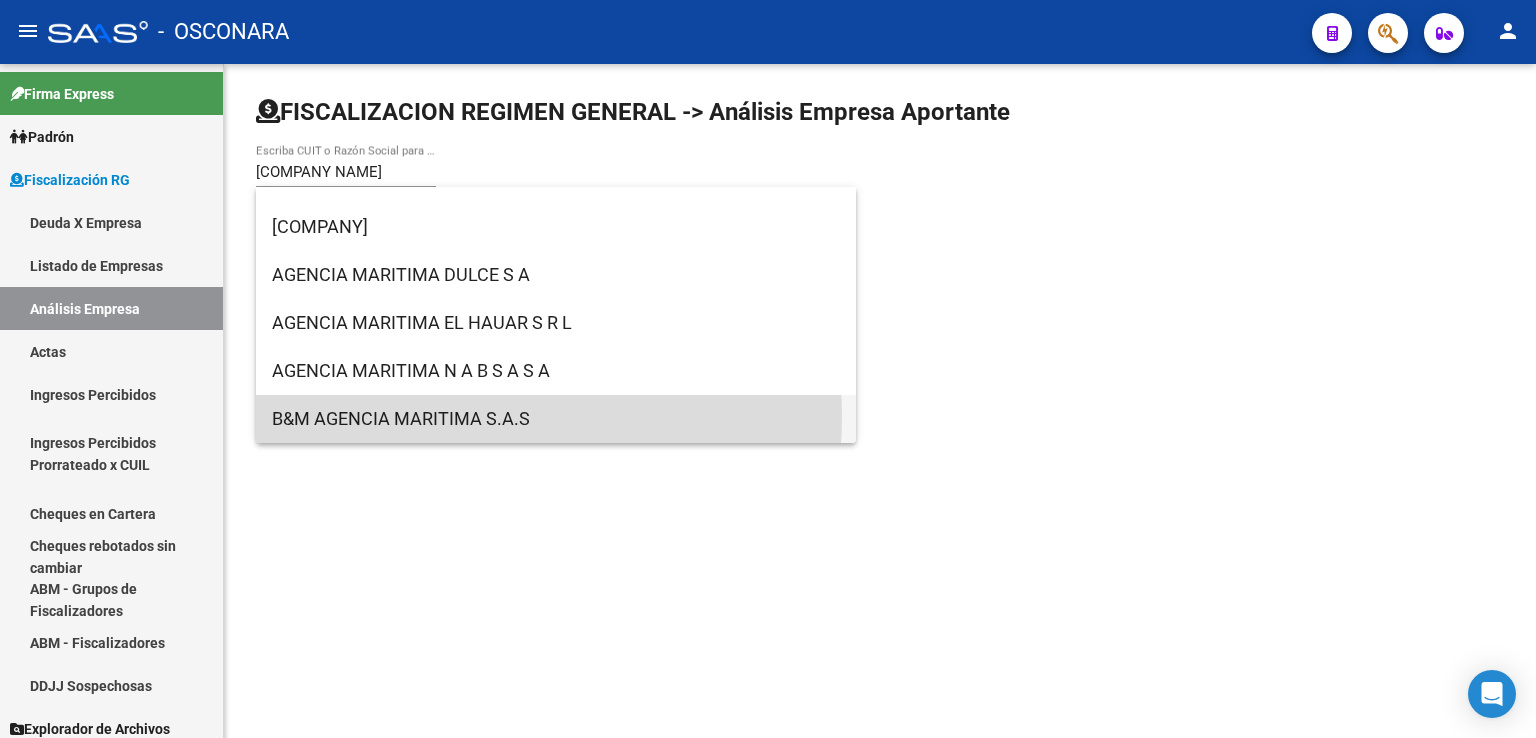 drag, startPoint x: 496, startPoint y: 417, endPoint x: 540, endPoint y: 423, distance: 44.407207 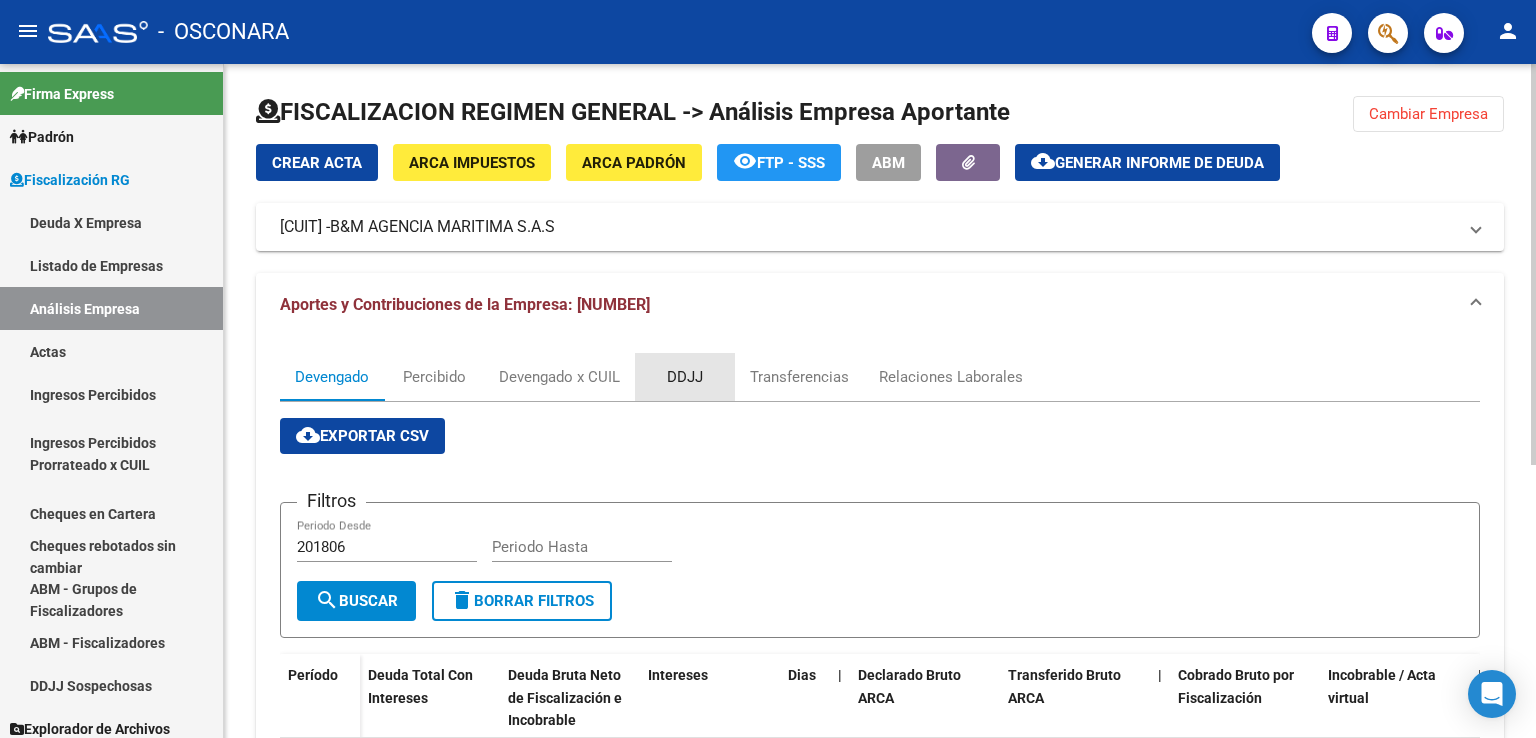 drag, startPoint x: 690, startPoint y: 381, endPoint x: 757, endPoint y: 435, distance: 86.05231 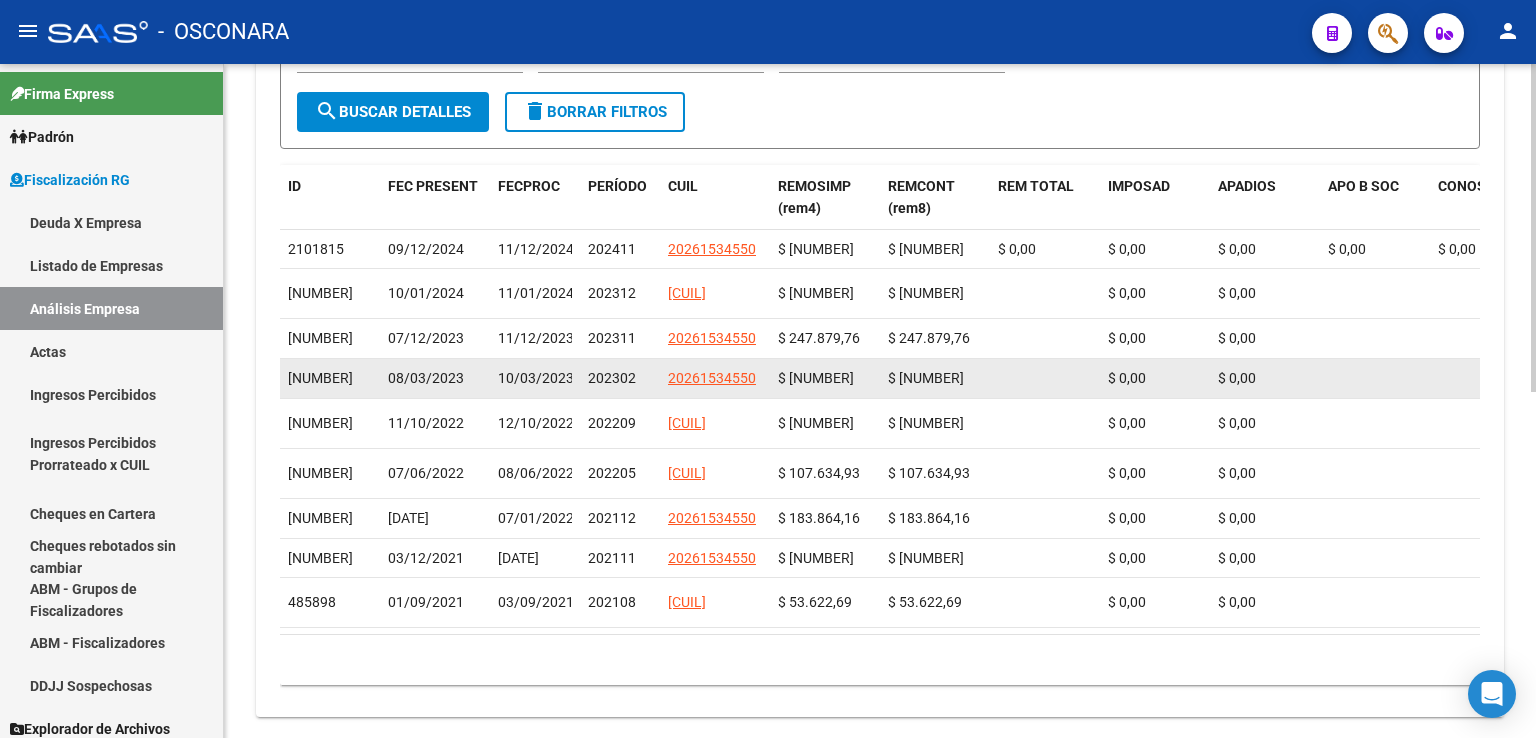 scroll, scrollTop: 667, scrollLeft: 0, axis: vertical 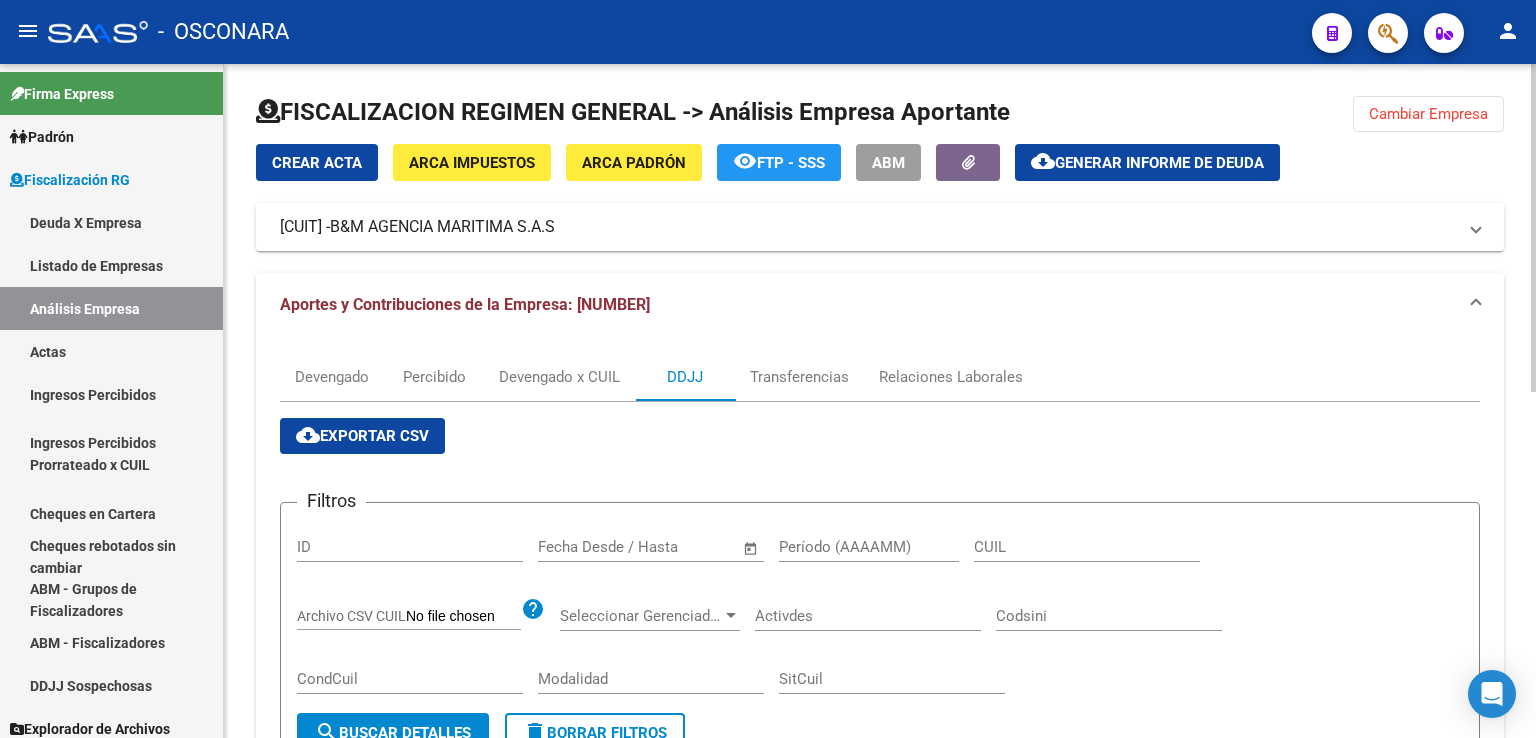 click on "30716313146 - B&M AGENCIA MARITIMA S.A.S Telefono: Mail: Observaciones: Provincia: Localidad: Calle: Numero: Dpto: Aportes y Contribuciones de la Empresa: 30716313146 Devengado Percibido Devengado x CUIL DDJJ Transferencias Relaciones Laborales cloud_download Exportar CSV Filtros ID Start date – End date Fecha Desde / Hasta Período (AAAAMM) CUIL Archivo CSV CUIL help Seleccionar Gerenciador Seleccionar Gerenciador Activdes Codsini CondCuil Modalidad SitCuil search Buscar Detalles delete Borrar Filtros ID FEC PRESENT FECPROC PERÍODO CUIL REMOSIMP (rem4) REMCONT (rem8) REM TOTAL IMPOSAD APADIOS APO B SOC CONOS GRPFAM NOGRPFAM SECOBLIG CONDCUIL SITCUIL ACTIVDES MODALIDAD CODSINI ZONA ESPOSA EXCOSAPO INDRET INDEXCCON ORIGRECT RELEASE VER CODOSOC REM5 (no remunerativa) VERSION ARCA ARCHIVO ID Activo 0" 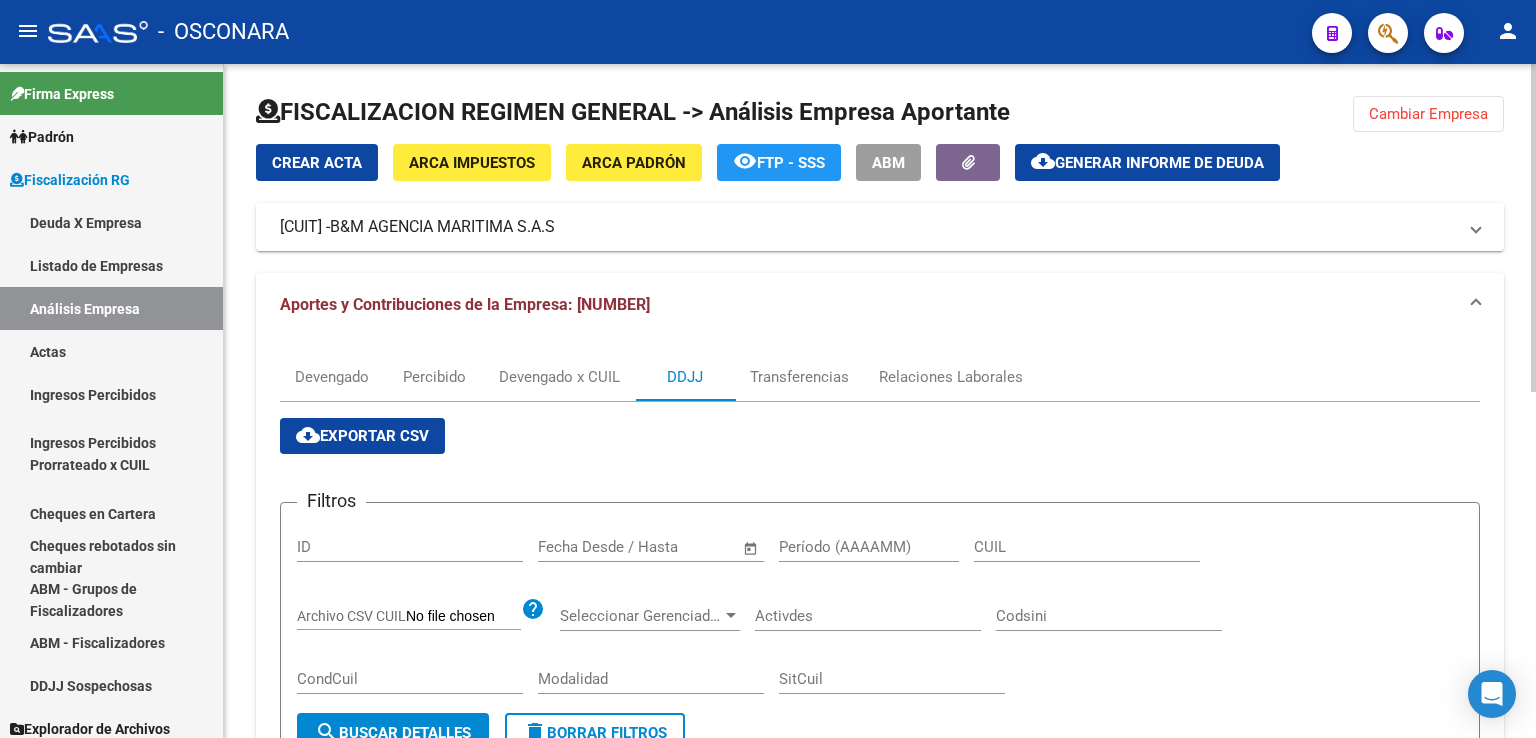 click 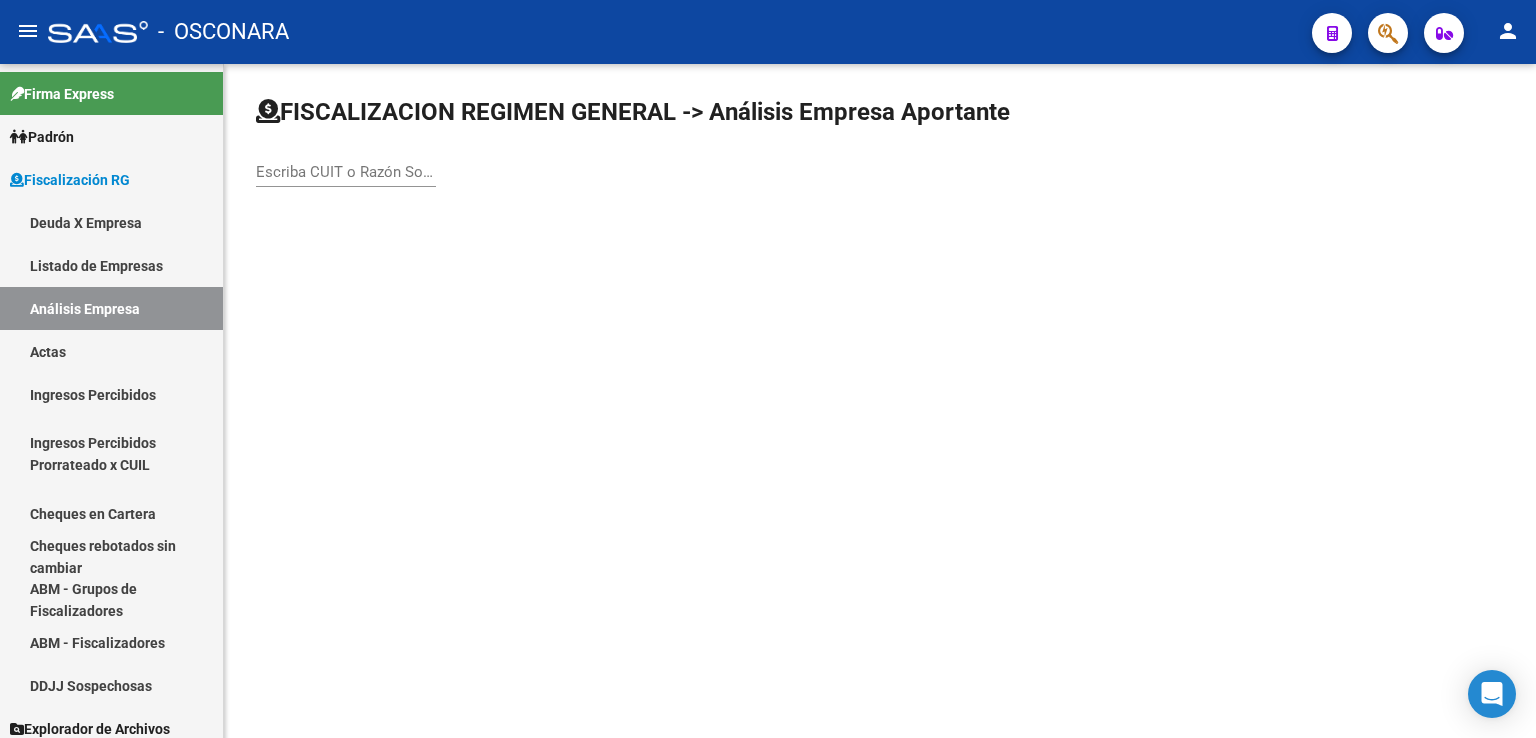 click on "Escriba CUIT o Razón Social para buscar" at bounding box center (346, 172) 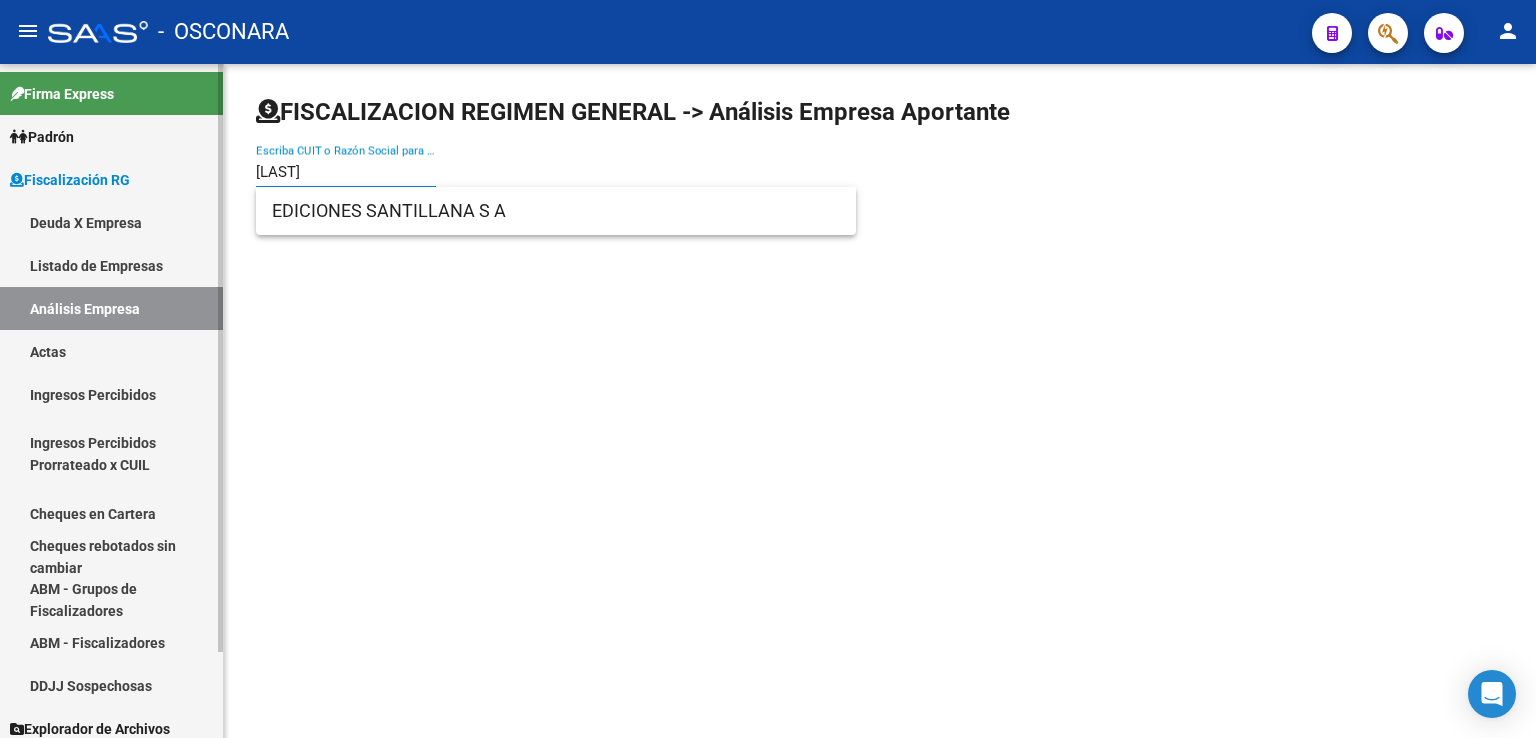 drag, startPoint x: 398, startPoint y: 174, endPoint x: 196, endPoint y: 149, distance: 203.54115 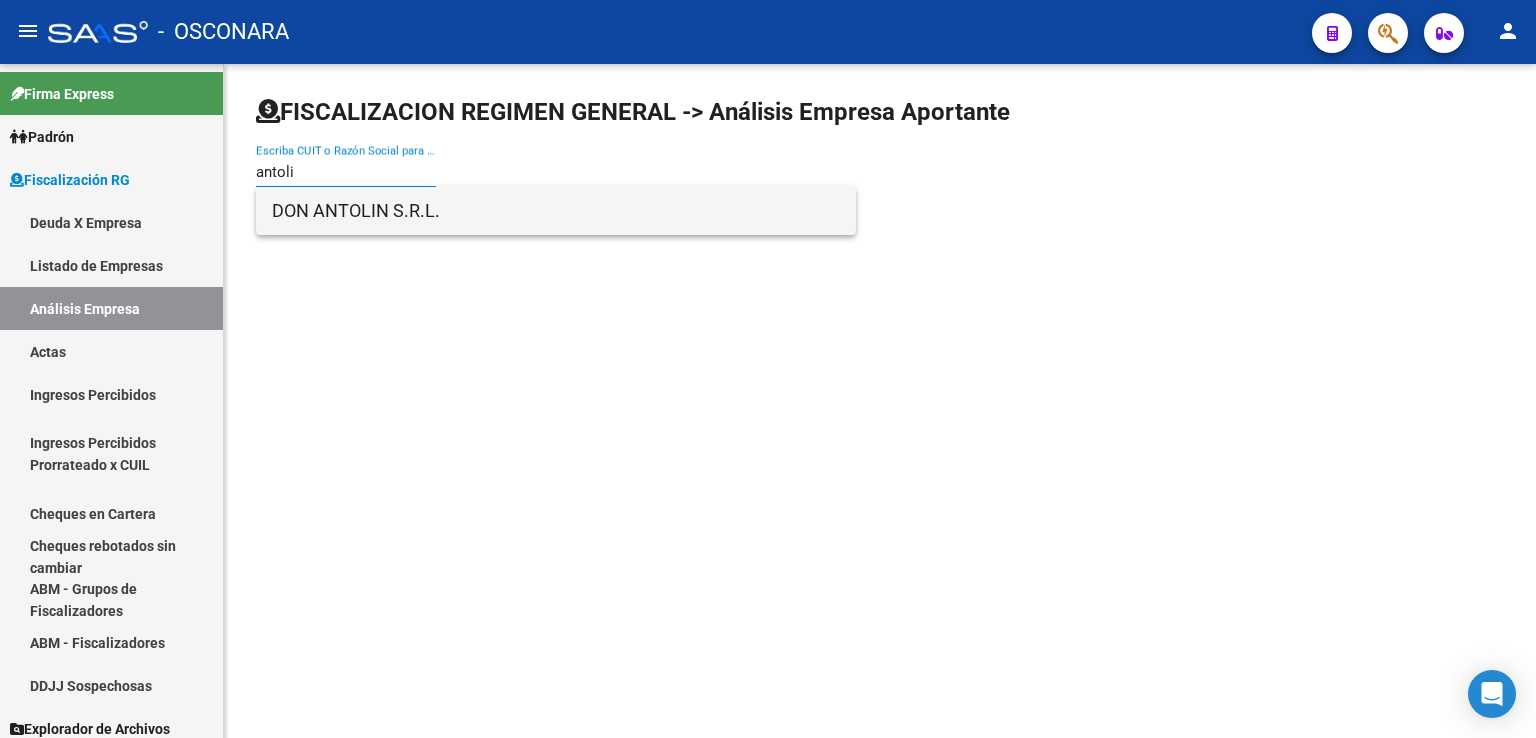 type on "antoli" 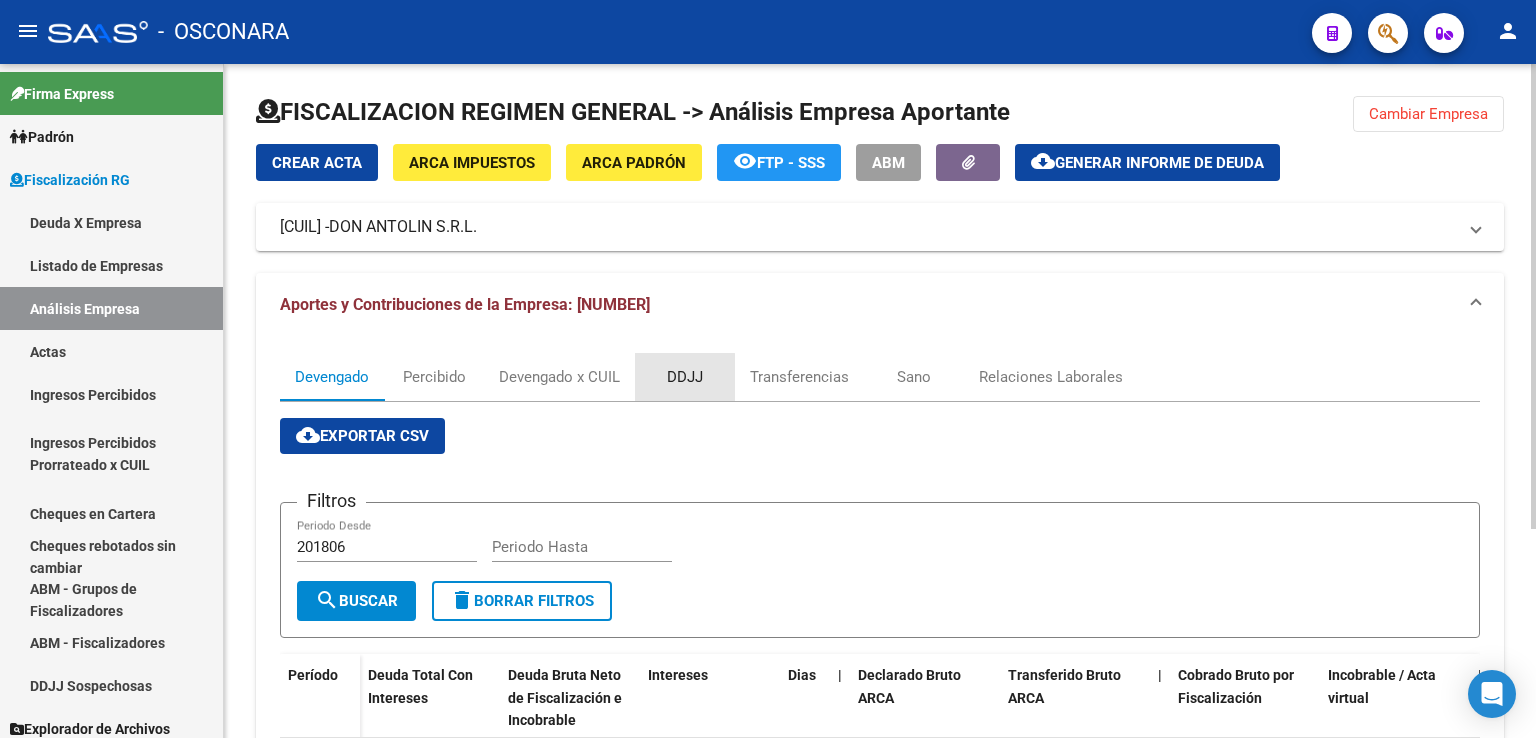 click on "DDJJ" at bounding box center [685, 377] 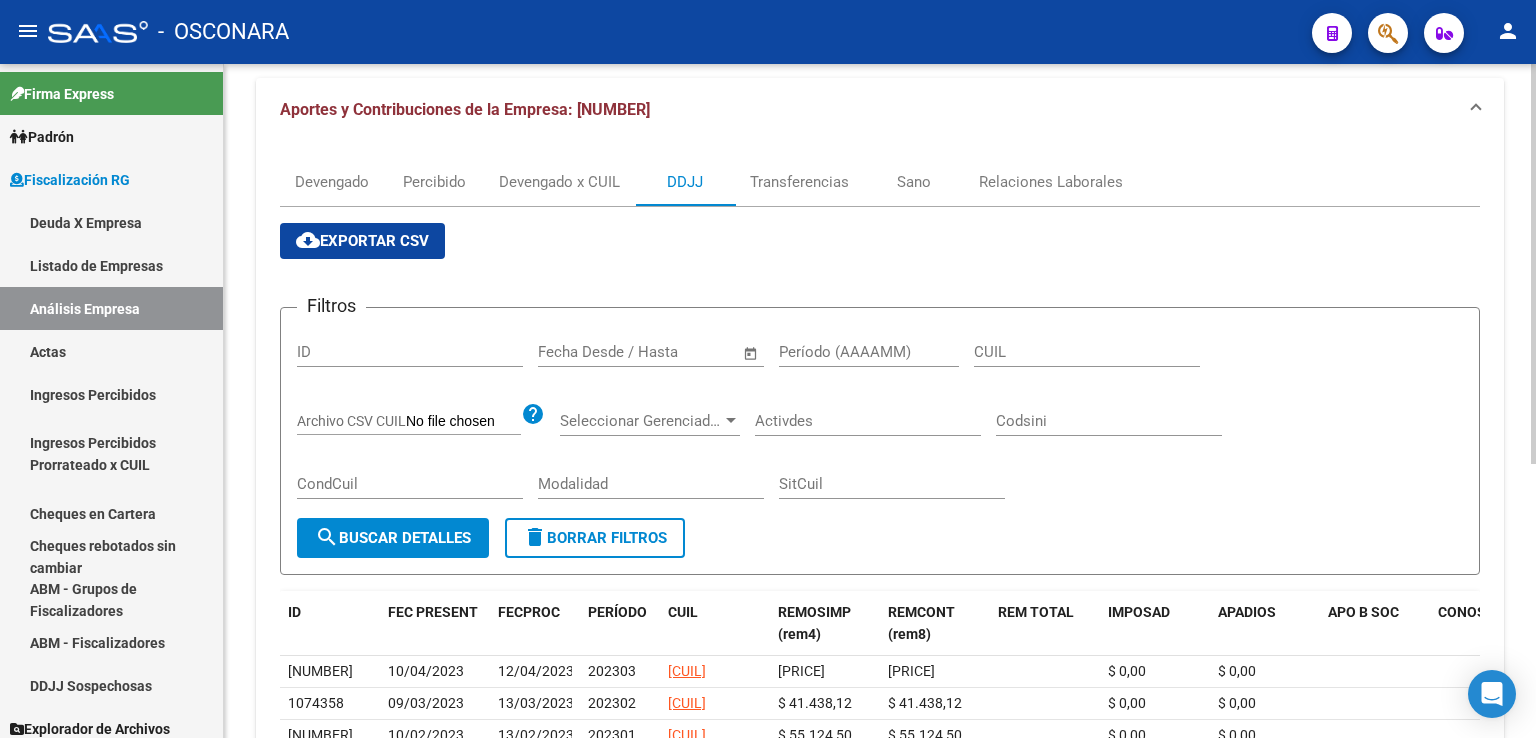 scroll, scrollTop: 400, scrollLeft: 0, axis: vertical 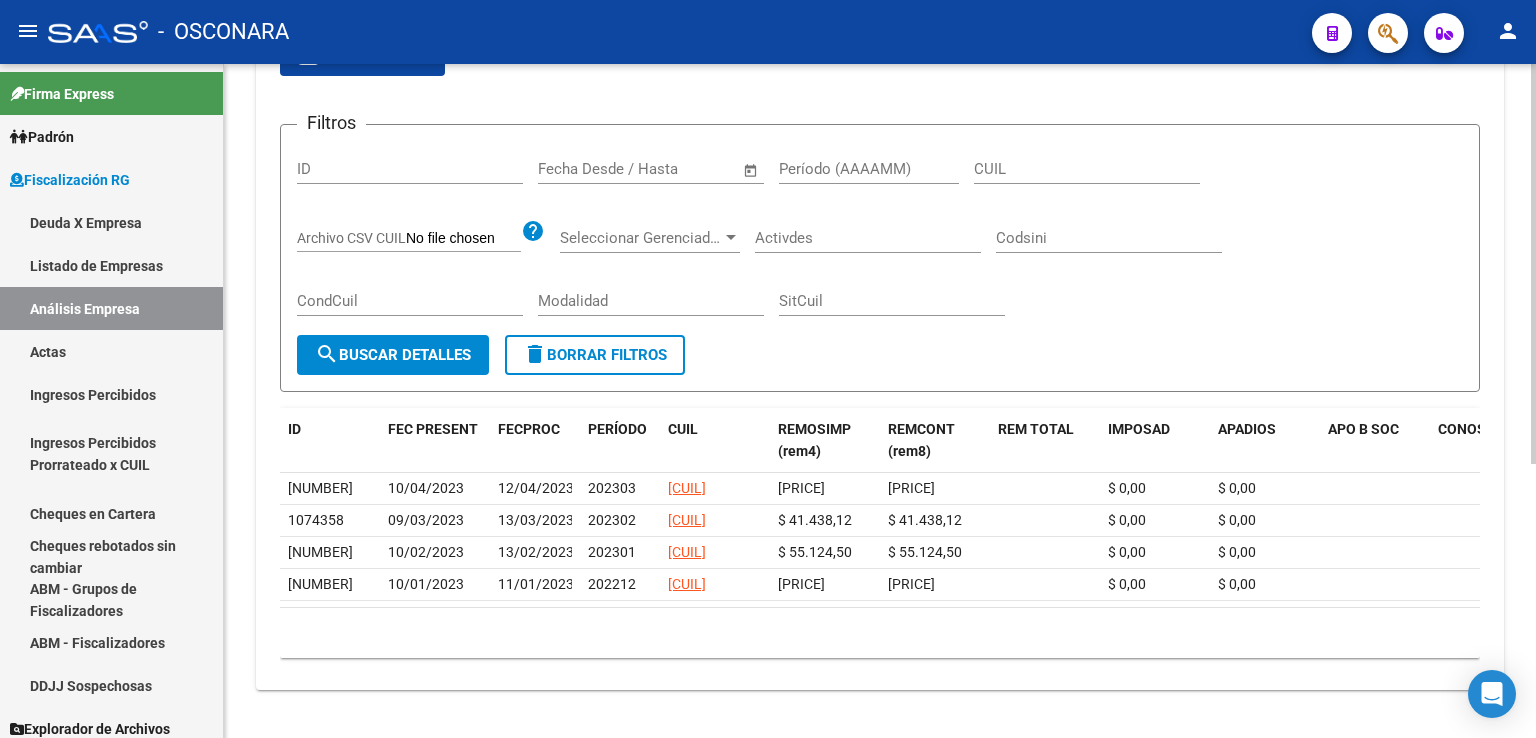 click on "1111490 10/04/2023 12/04/2023 202303 20393839261 $ 78.861,80 $ 78.861,80 $ 0,00 $ 0,00 0 0 1 1 1 120 996 0 49 0 0 N N 0 9 105002 $ 78.861,80 44 1370 Boreal [FIRST] [LAST] ABALLAY 1074358 09/03/2023 13/03/2023 202302 20393839261 $ 41.438,12 $ 41.438,12 $ 0,00 $ 0,00 0 0 1 1 1 120 996 0 49 0 0 N N 0 8 105002 $ 41.438,12 44 1350 Boreal [FIRST] [LAST] ABALLAY 1037919 10/02/2023 13/02/2023 202301 20393839261 $ 55.124,50 $ 55.124,50 $ 0,00 $ 0,00 0 0 1 1 1 120 8 0 49 0 0 N N 0 8 105002 $ 55.124,50 44 1332 Boreal [FIRST] [LAST] ABALLAY 996352 10/01/2023 11/01/2023 202212 20393839261 $ 58.378,56 $ 58.378,56 $ 0,00 $ 0,00 0 0 1 1 1 120 8 0 49 0 0 N N 0 7 105002 $ 58.378,56 44 1309 Boreal [FIRST] [LAST] ABALLAY" 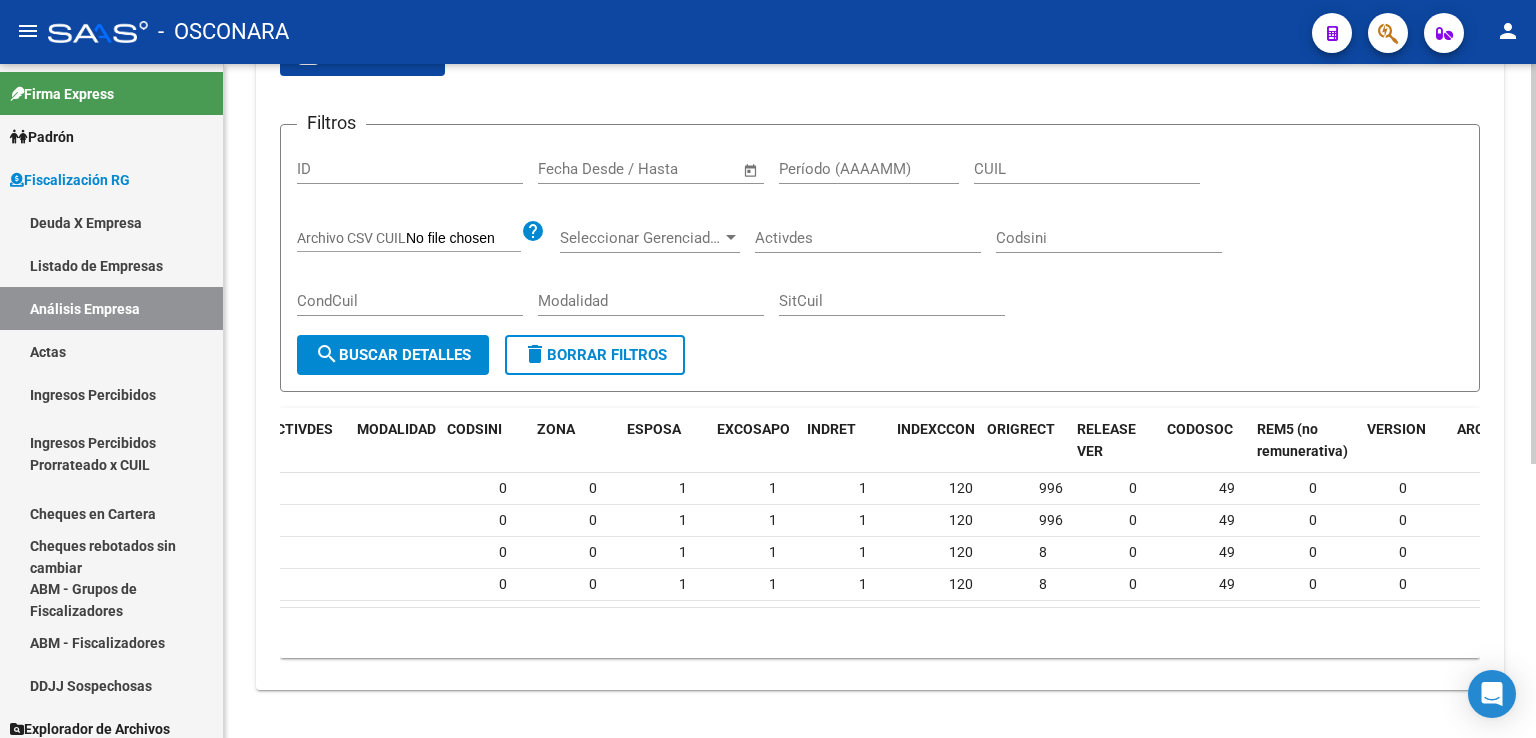 scroll, scrollTop: 0, scrollLeft: 2099, axis: horizontal 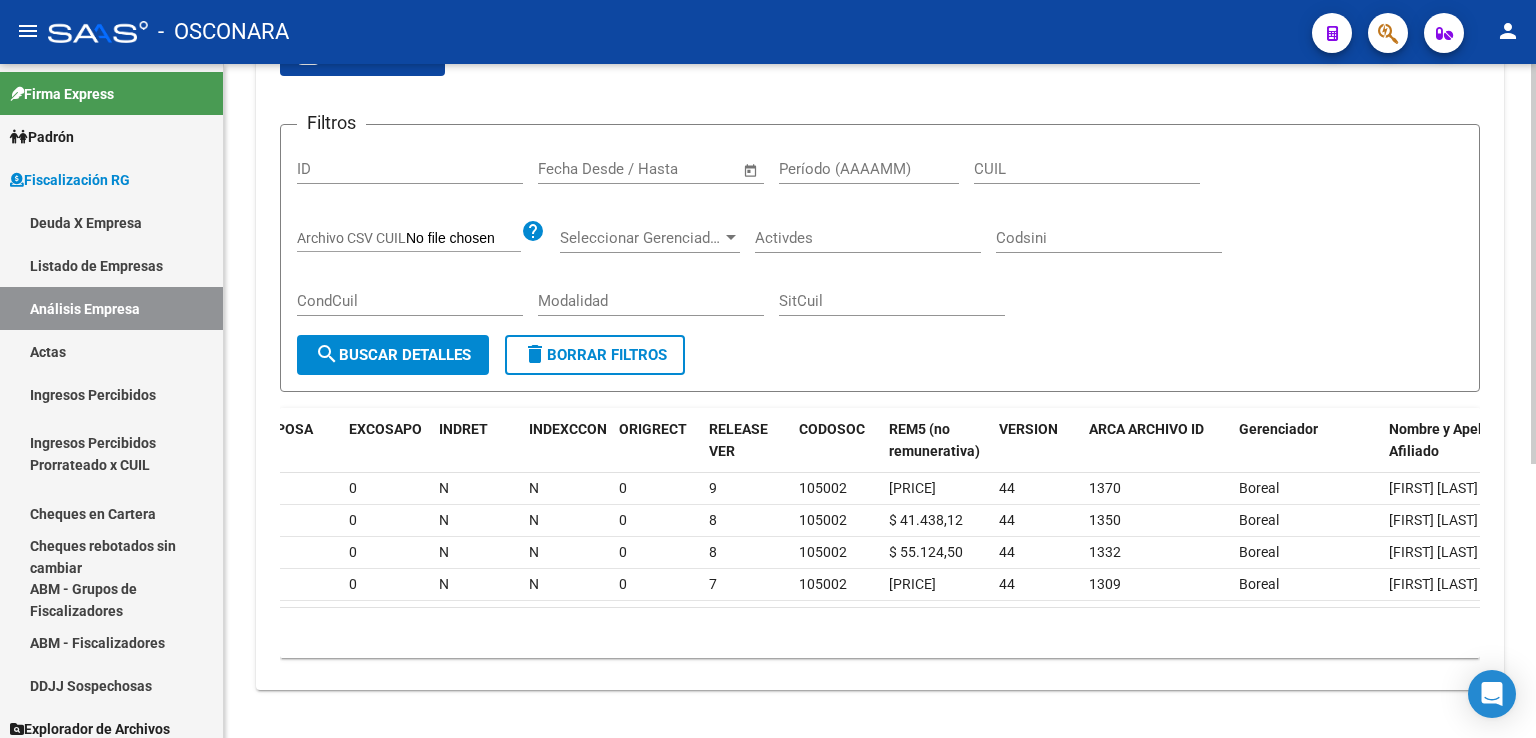 click on "ID FEC PRESENT FECPROC PERÍODO CUIL REMOSIMP (rem4) REMCONT (rem8) REM TOTAL IMPOSAD APADIOS APO B SOC CONOS GRPFAM NOGRPFAM SECOBLIG CONDCUIL SITCUIL ACTIVDES MODALIDAD CODSINI ZONA ESPOSA EXCOSAPO INDRET INDEXCCON ORIGRECT RELEASE VER CODOSOC REM5 (no remunerativa) VERSION ARCA ARCHIVO ID Gerenciador Nombre y Apellido Afiliado Activo [NUMBER] [DATE] [DATE] [NUMBER] [NUMBER] $ [NUMBER] $ [NUMBER] $ [NUMBER] $ [NUMBER] [NUMBER] [NUMBER] [NUMBER] [NUMBER] [NUMBER] [NUMBER] [NUMBER] [NUMBER] [NUMBER] [NUMBER] [NUMBER] [NUMBER] [NUMBER] [NUMBER] $ [NUMBER] [NUMBER] [NUMBER] [LAST] [LAST] [LAST] [LAST]    [NUMBER] [DATE] [DATE] [NUMBER] [NUMBER] $ [NUMBER] $ [NUMBER] $ [NUMBER] $ [NUMBER] [NUMBER] [NUMBER] [NUMBER] [NUMBER] [NUMBER] [NUMBER] [NUMBER] [NUMBER] [NUMBER] [NUMBER] [NUMBER] [NUMBER] [NUMBER] [NUMBER] $ [NUMBER] [NUMBER] [NUMBER] [LAST] [LAST] [LAST] [LAST]    [NUMBER] [DATE] [DATE] [NUMBER] [NUMBER] $ [NUMBER] $ [NUMBER] $ [NUMBER] $ [NUMBER] [NUMBER] [NUMBER] [NUMBER] [NUMBER] [NUMBER] [NUMBER] [NUMBER] [NUMBER] [NUMBER] [NUMBER] [NUMBER] [NUMBER] [NUMBER] [NUMBER] $ [NUMBER] [NUMBER] [NUMBER] [LAST] [LAST] [LAST] [LAST]    [NUMBER]" 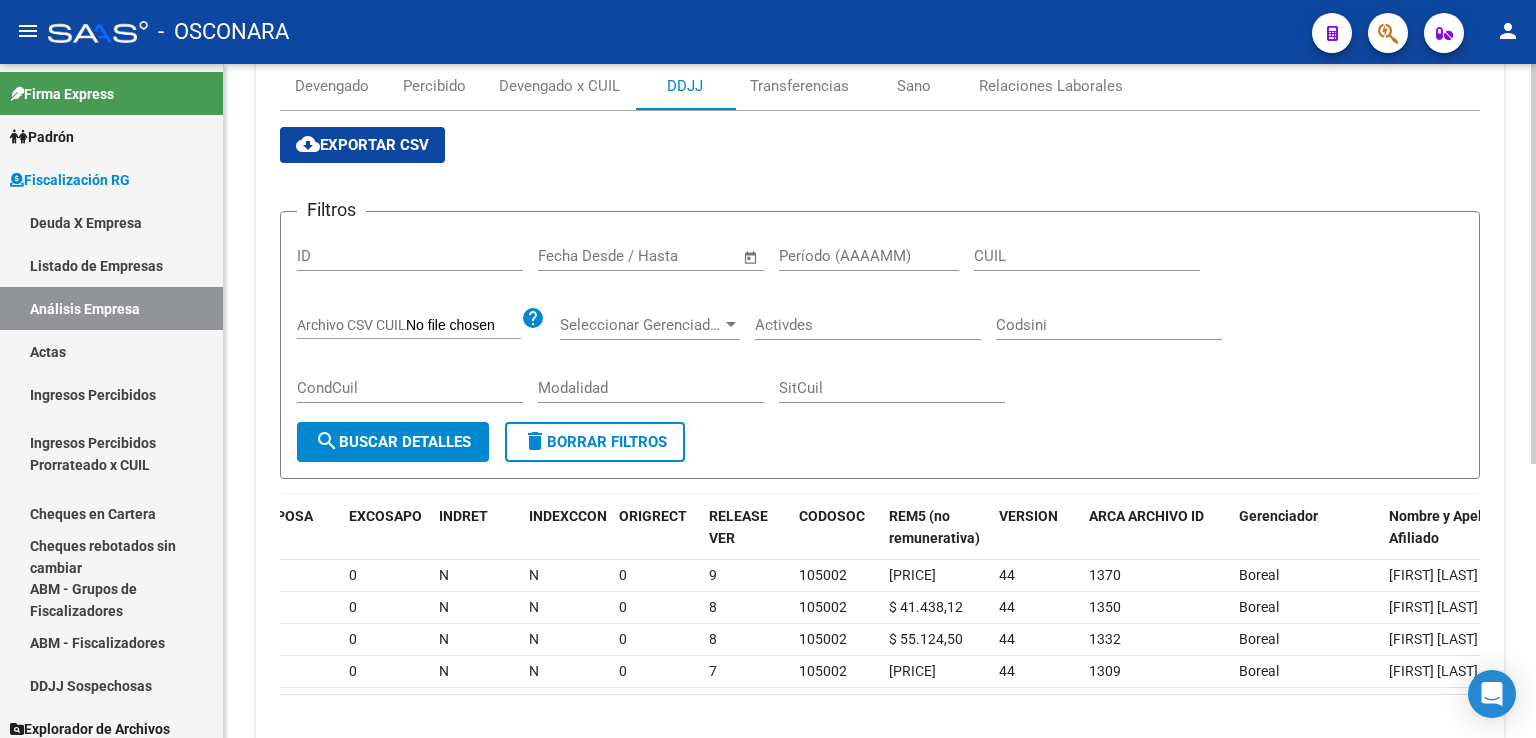 scroll, scrollTop: 0, scrollLeft: 0, axis: both 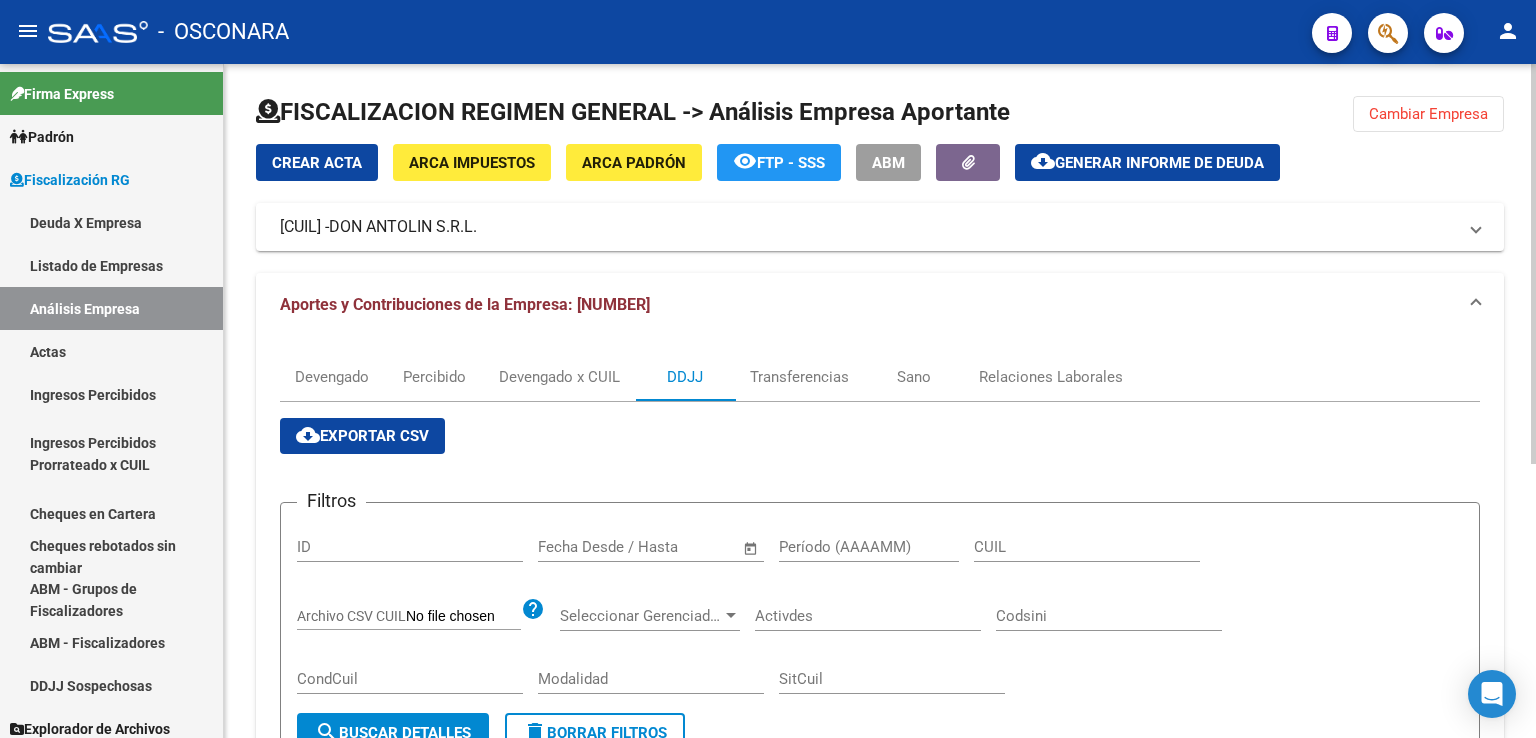 click on "Cambiar Empresa" 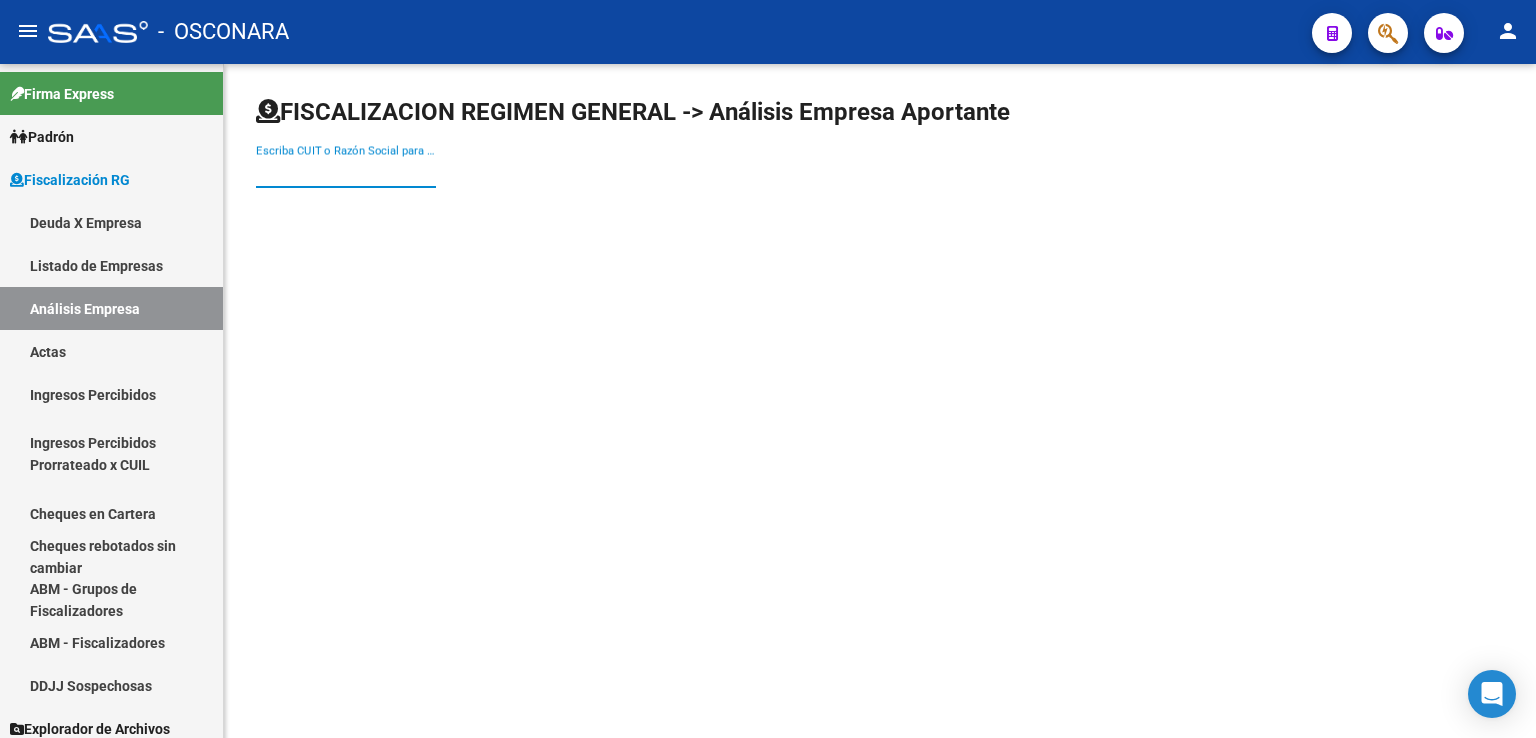 click on "Escriba CUIT o Razón Social para buscar" at bounding box center (346, 172) 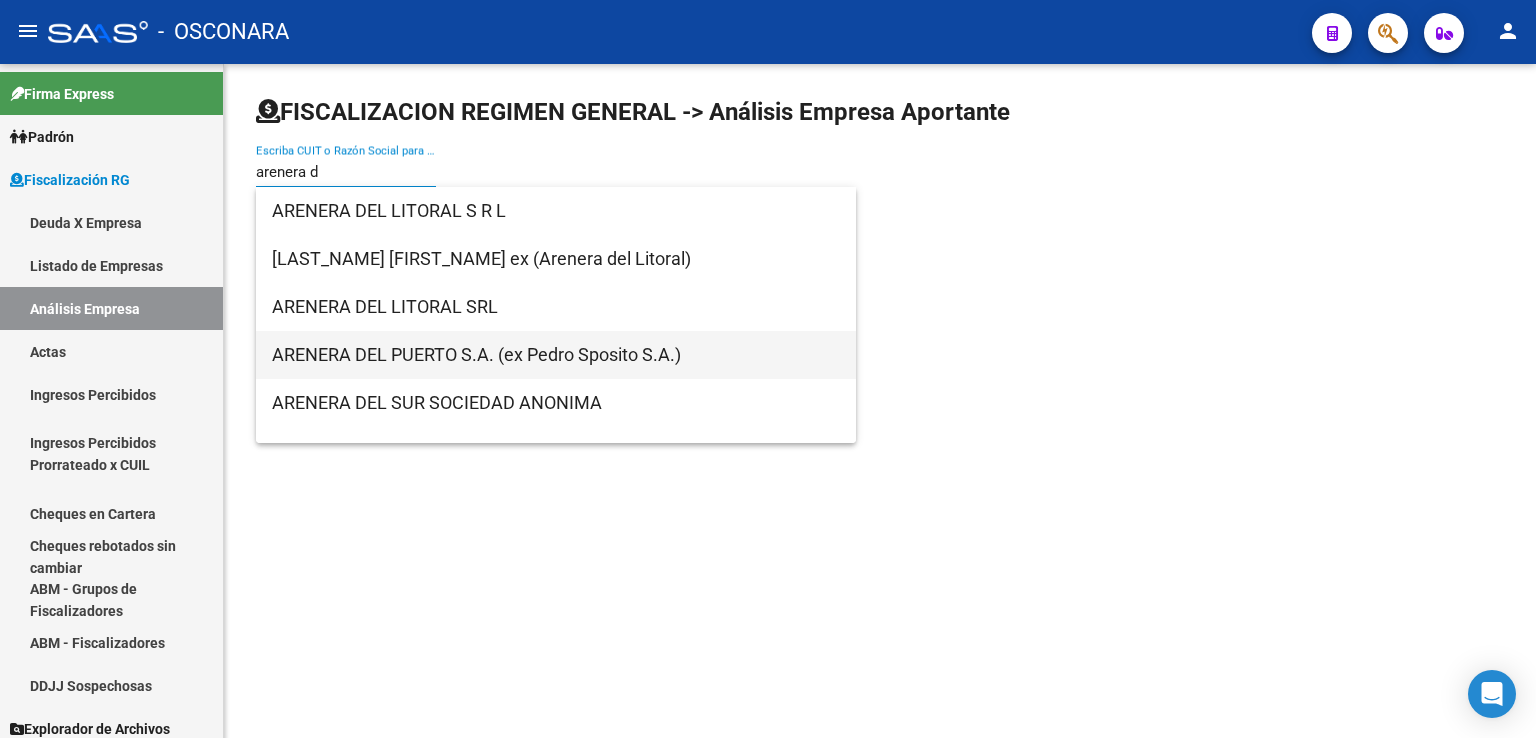 scroll, scrollTop: 32, scrollLeft: 0, axis: vertical 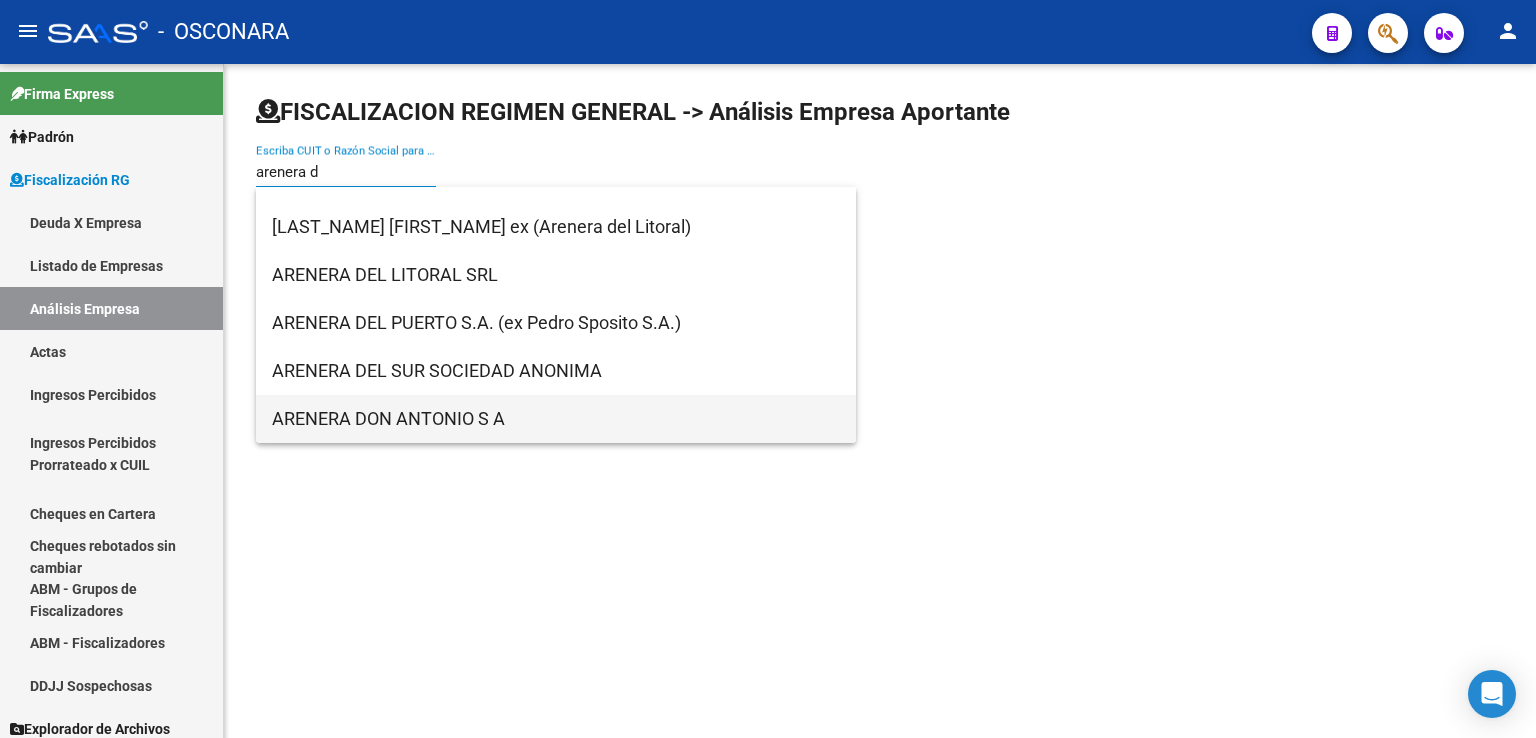 type on "arenera d" 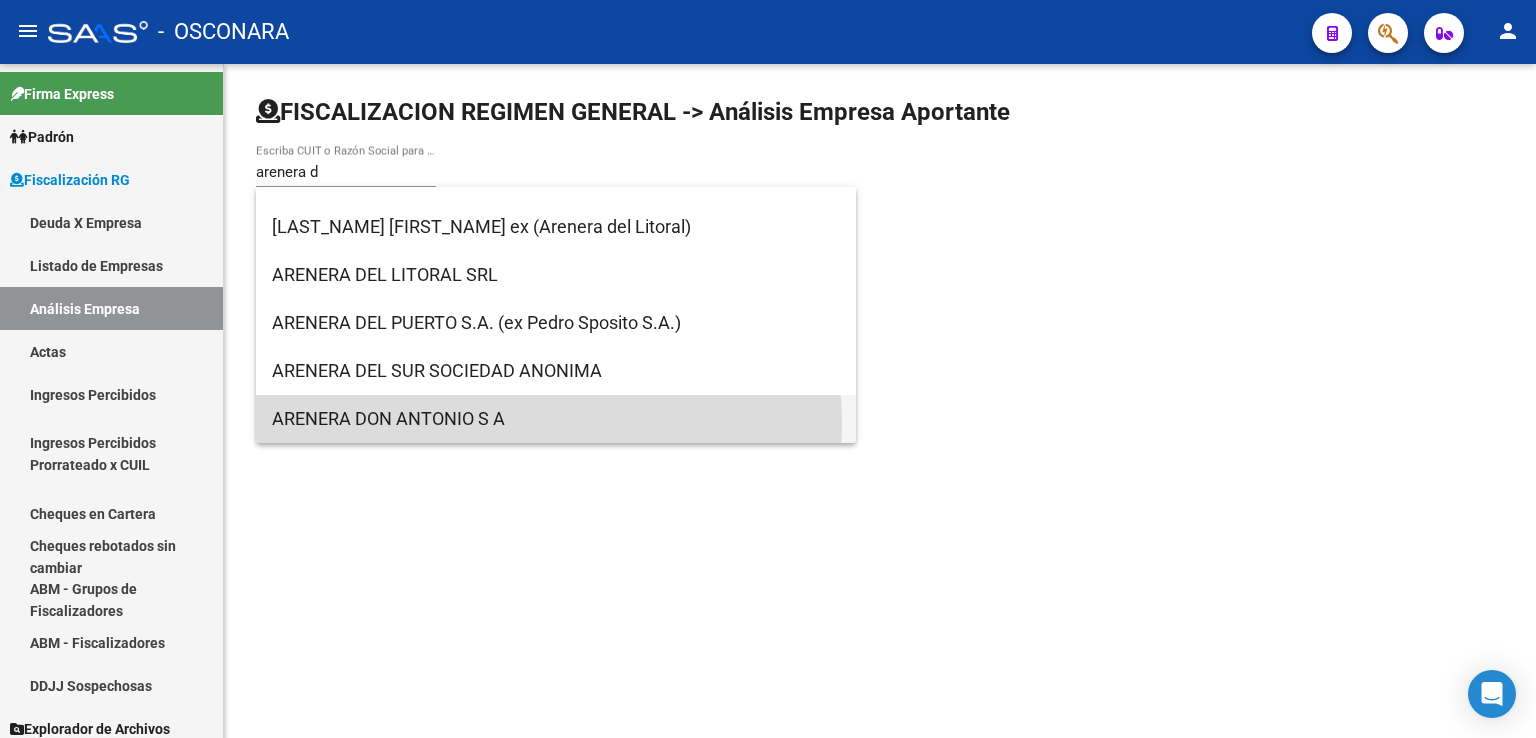 click on "ARENERA DON ANTONIO S A" at bounding box center [556, 419] 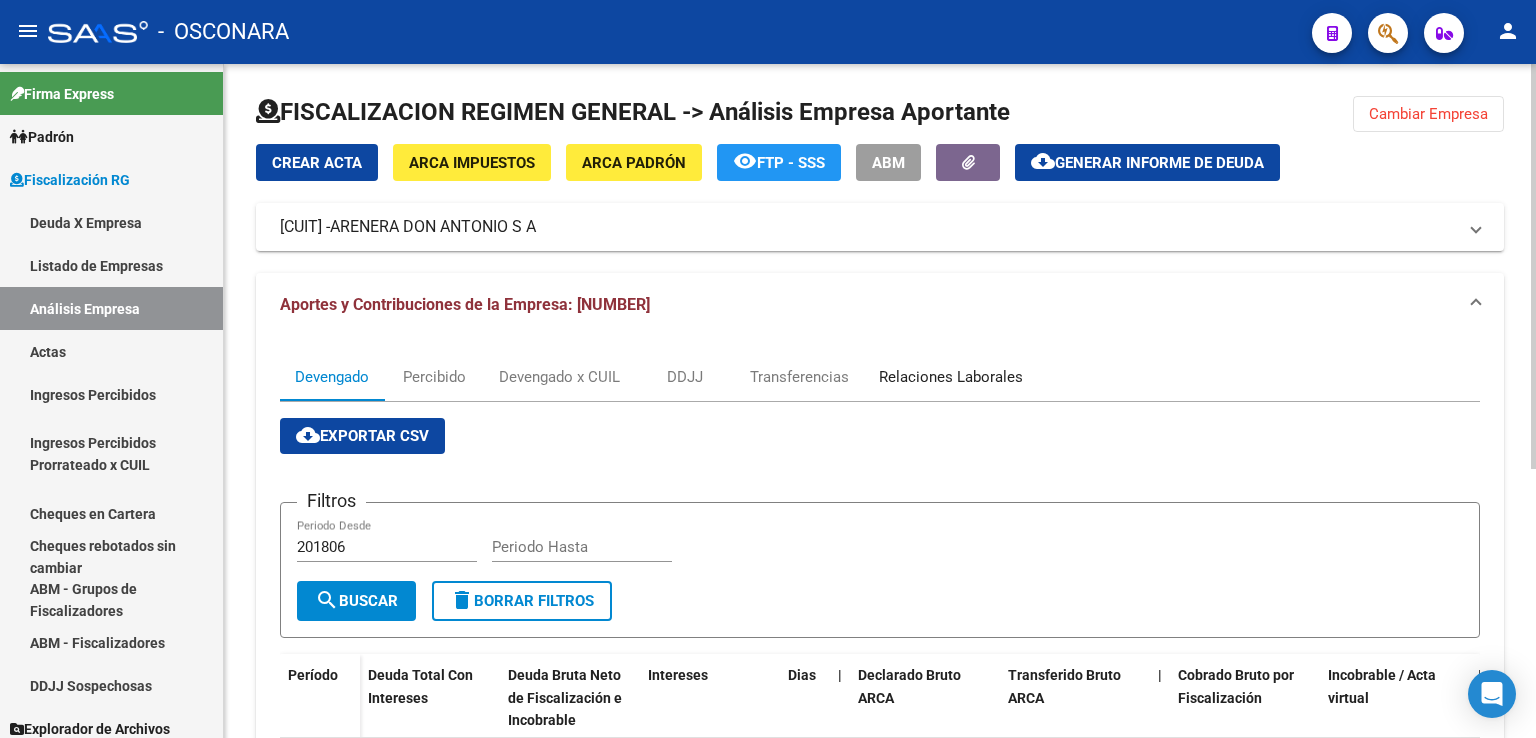 click on "Relaciones Laborales" at bounding box center [951, 377] 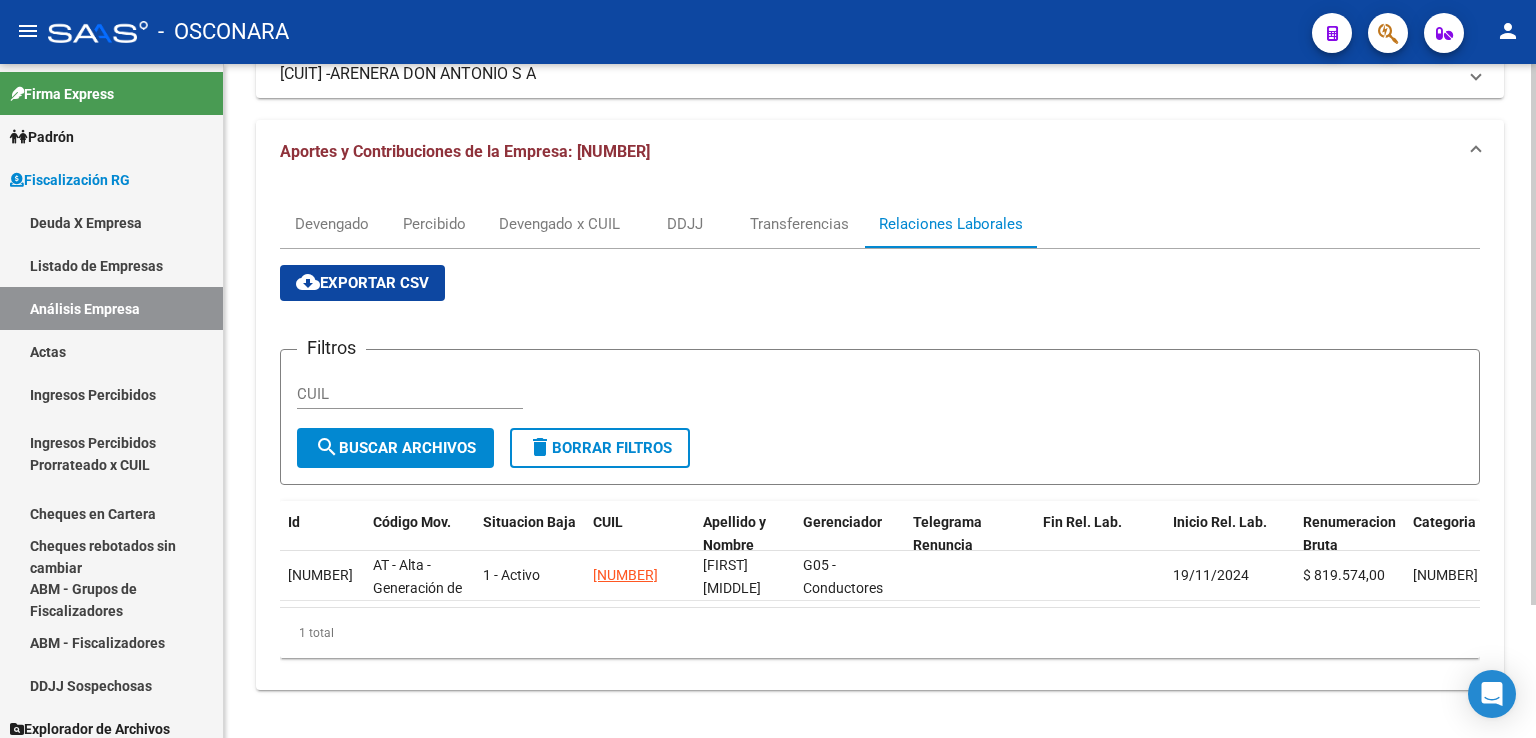 scroll, scrollTop: 166, scrollLeft: 0, axis: vertical 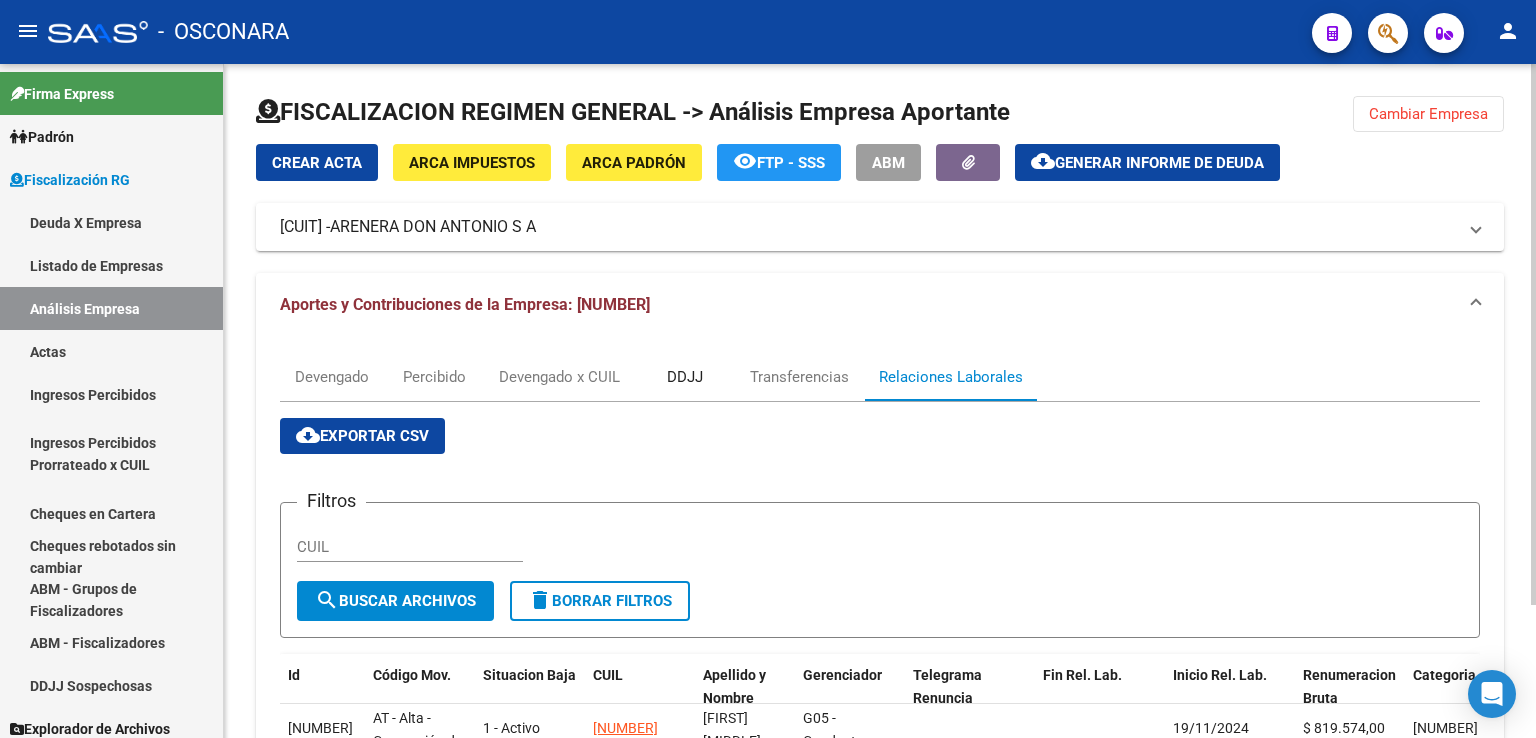 click on "DDJJ" at bounding box center [685, 377] 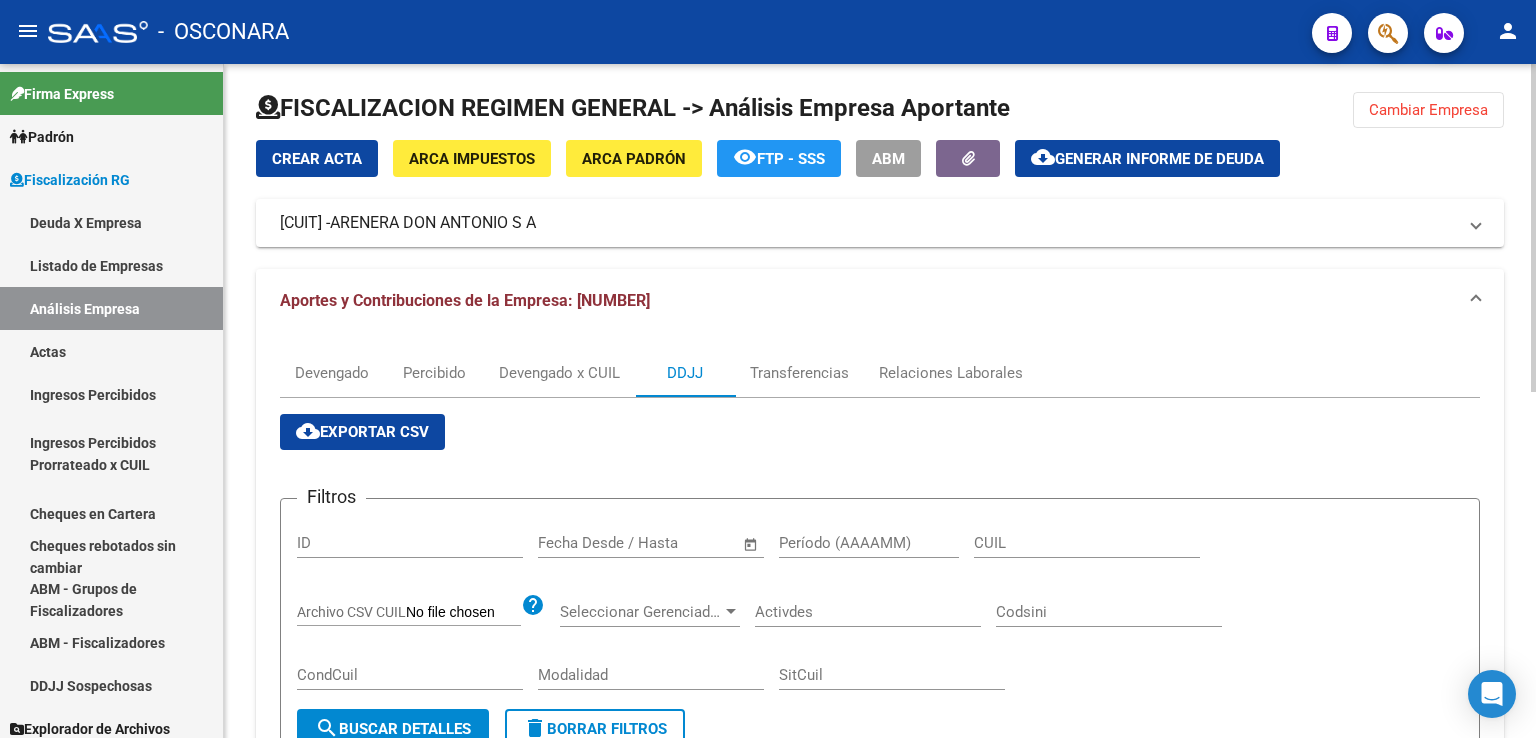 scroll, scrollTop: 0, scrollLeft: 0, axis: both 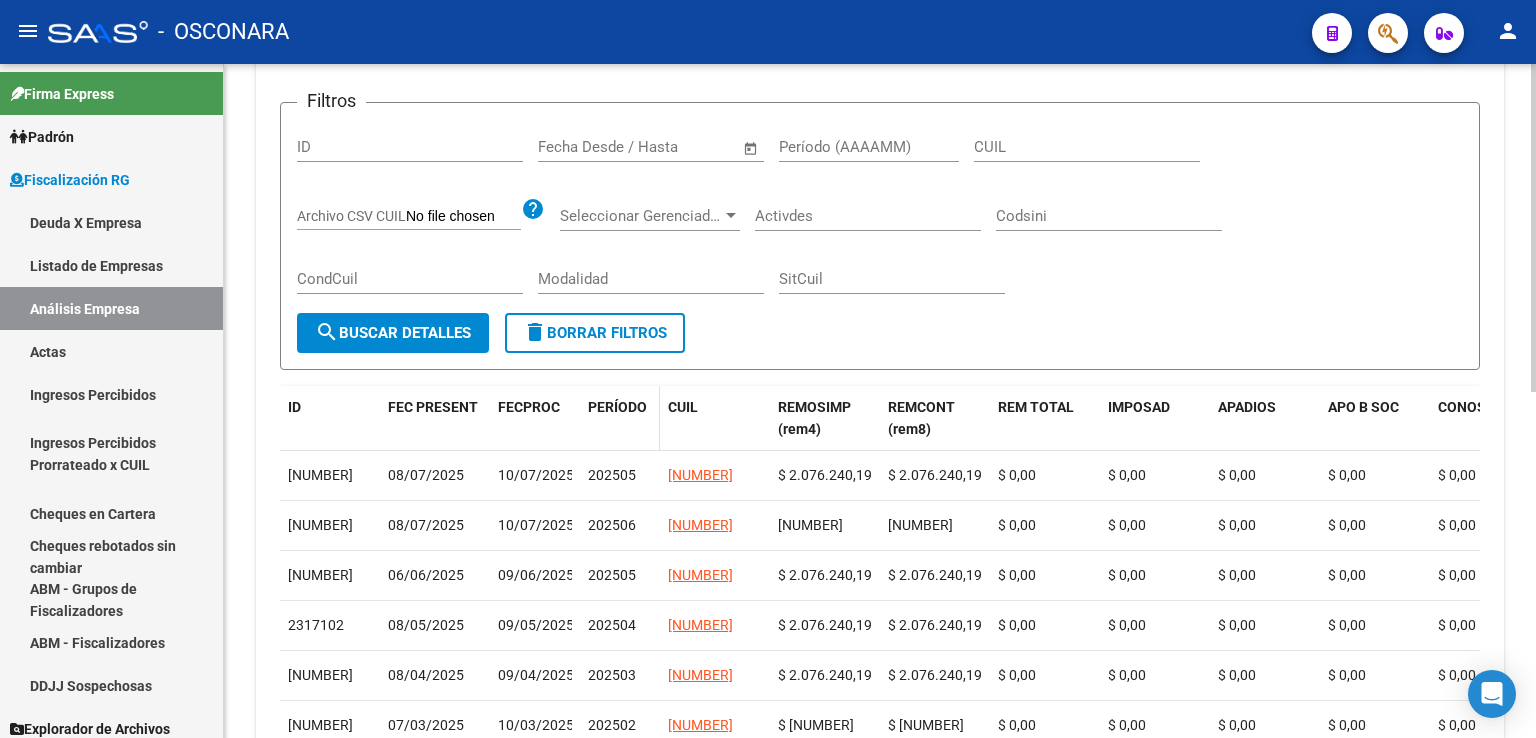 click on "PERÍODO" 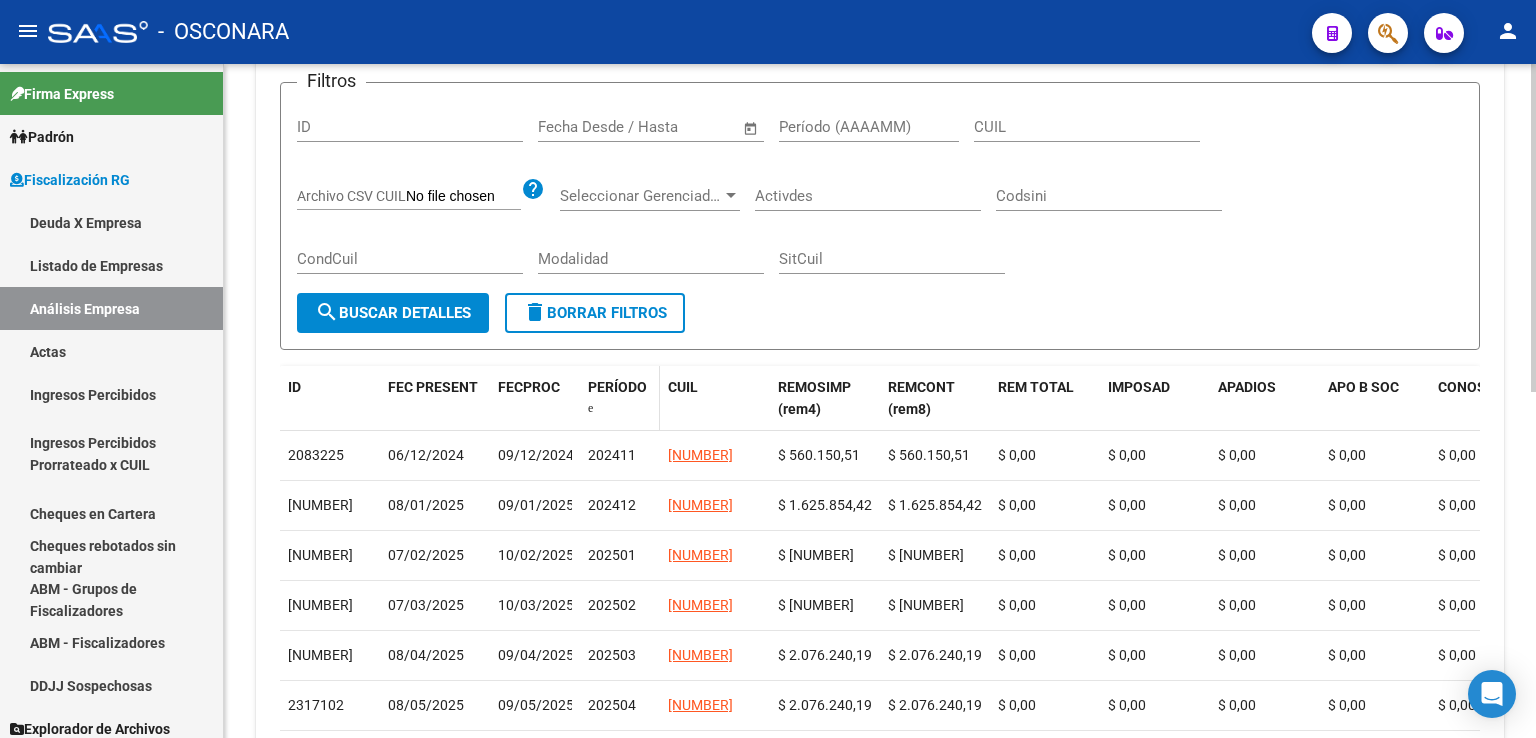 scroll, scrollTop: 400, scrollLeft: 0, axis: vertical 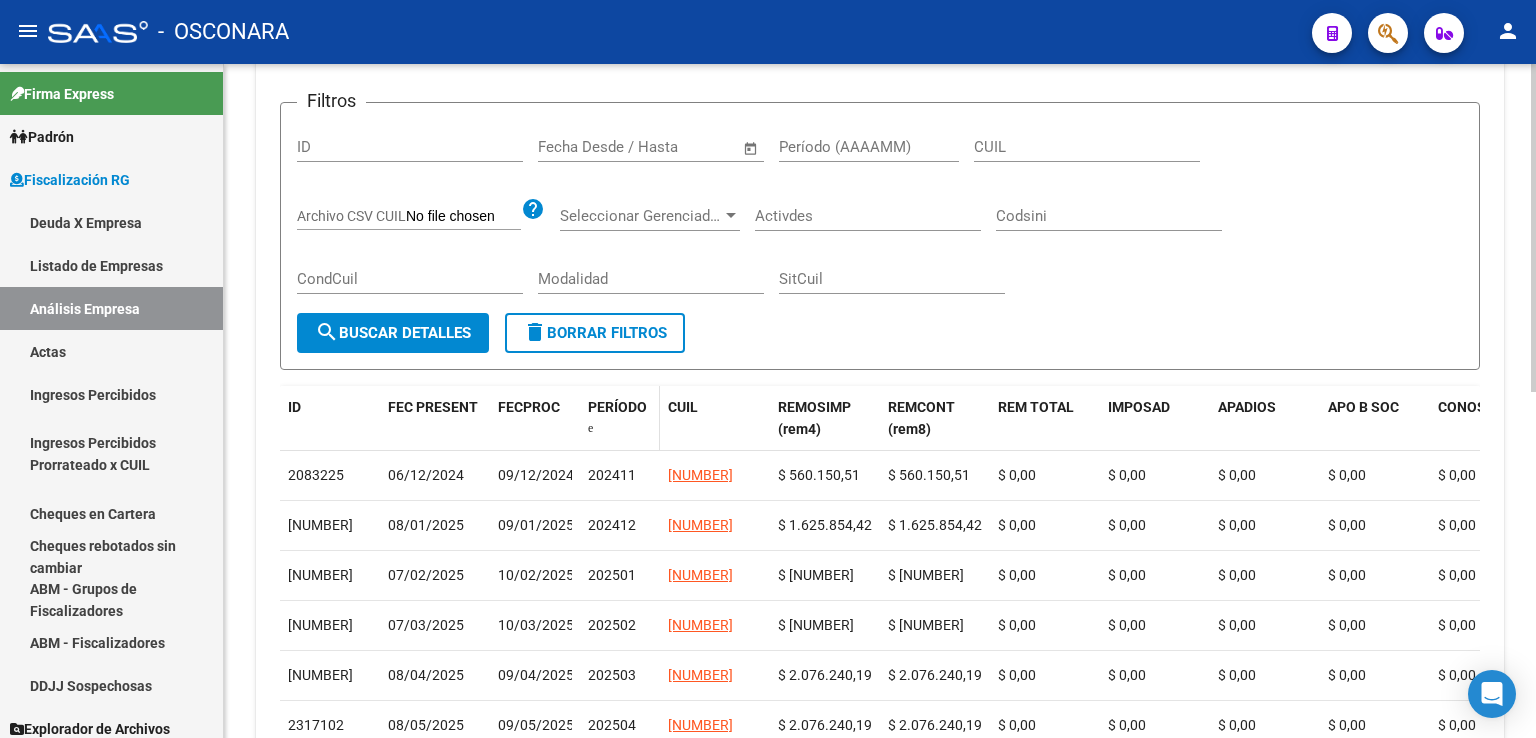 click on "PERÍODO" 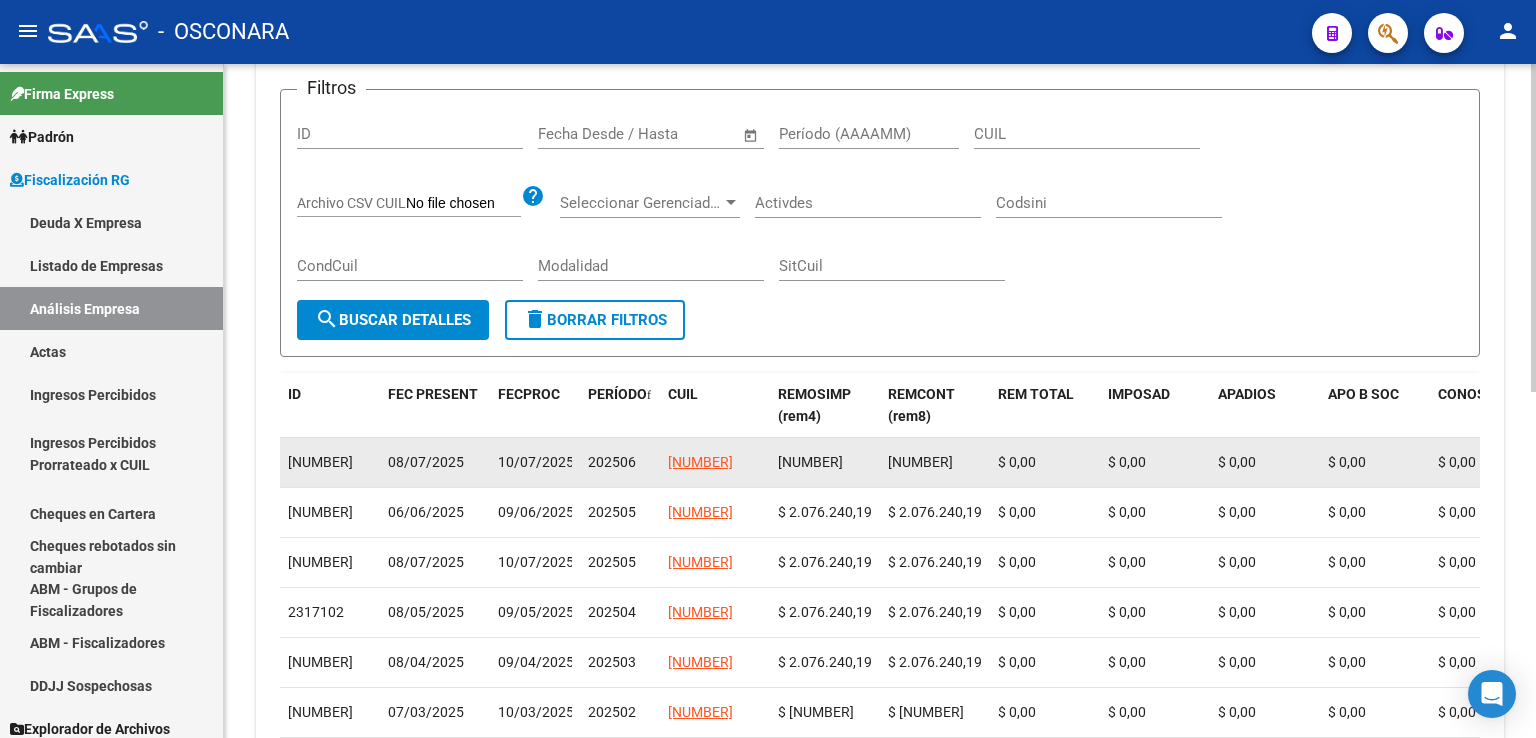 scroll, scrollTop: 0, scrollLeft: 0, axis: both 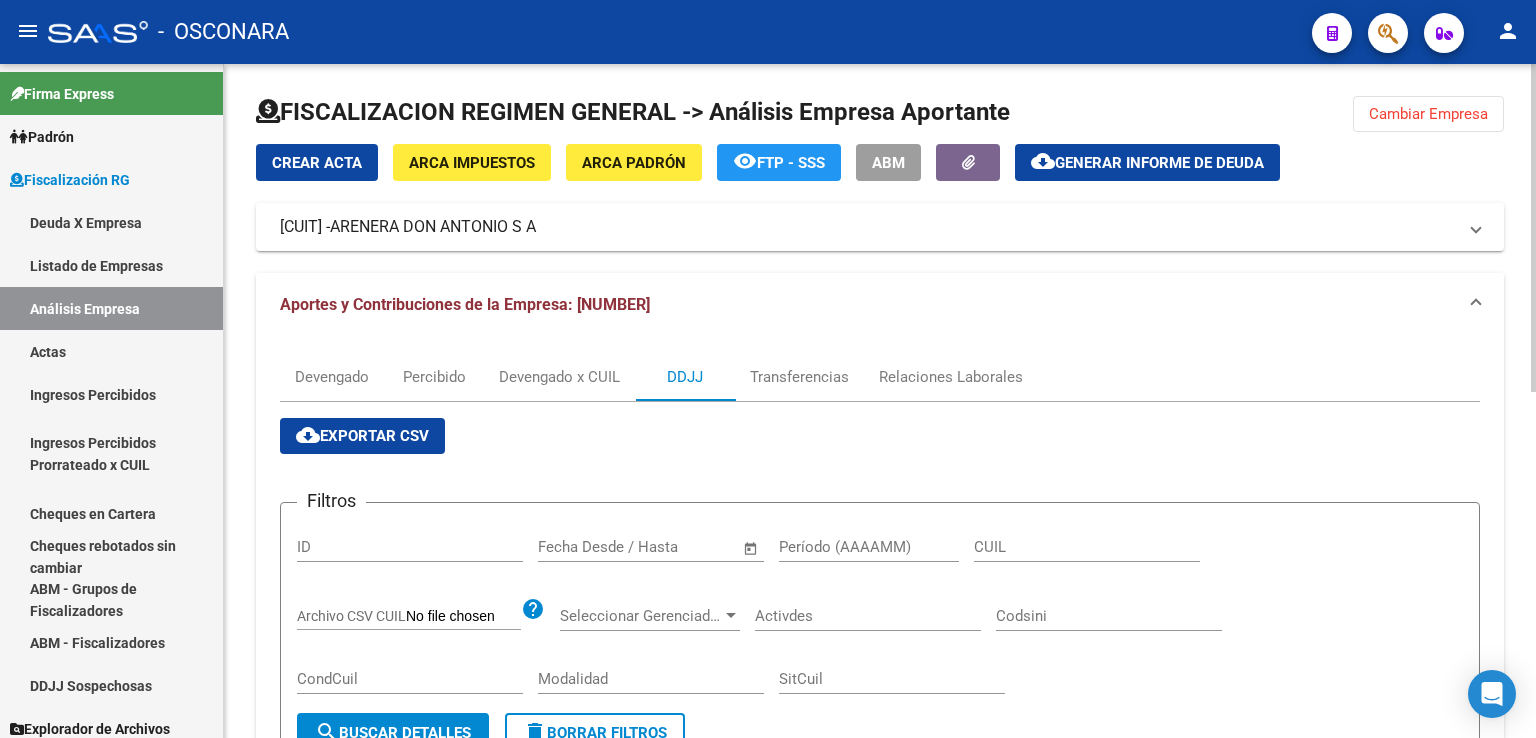 click on "Cambiar Empresa" 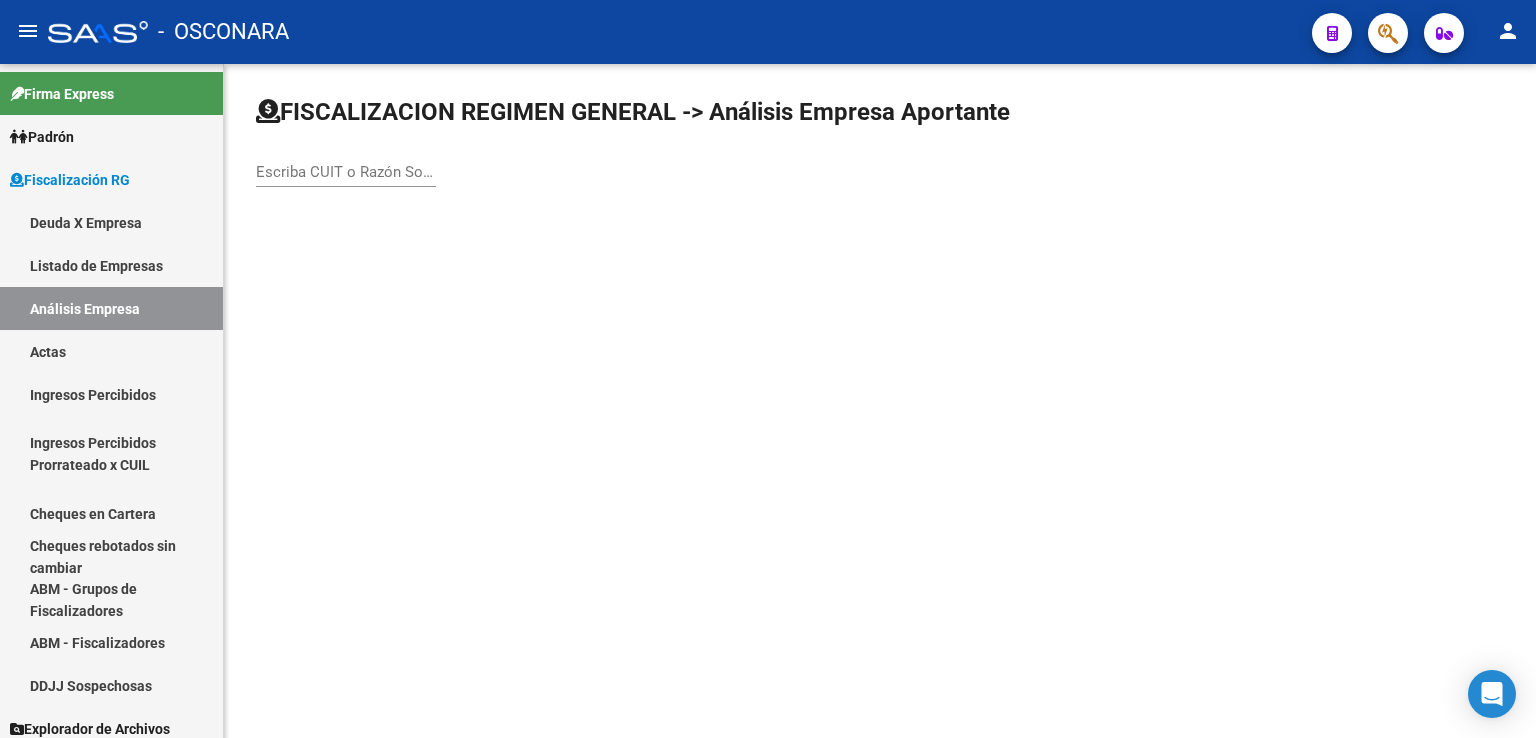 click on "Escriba CUIT o Razón Social para buscar" at bounding box center [346, 172] 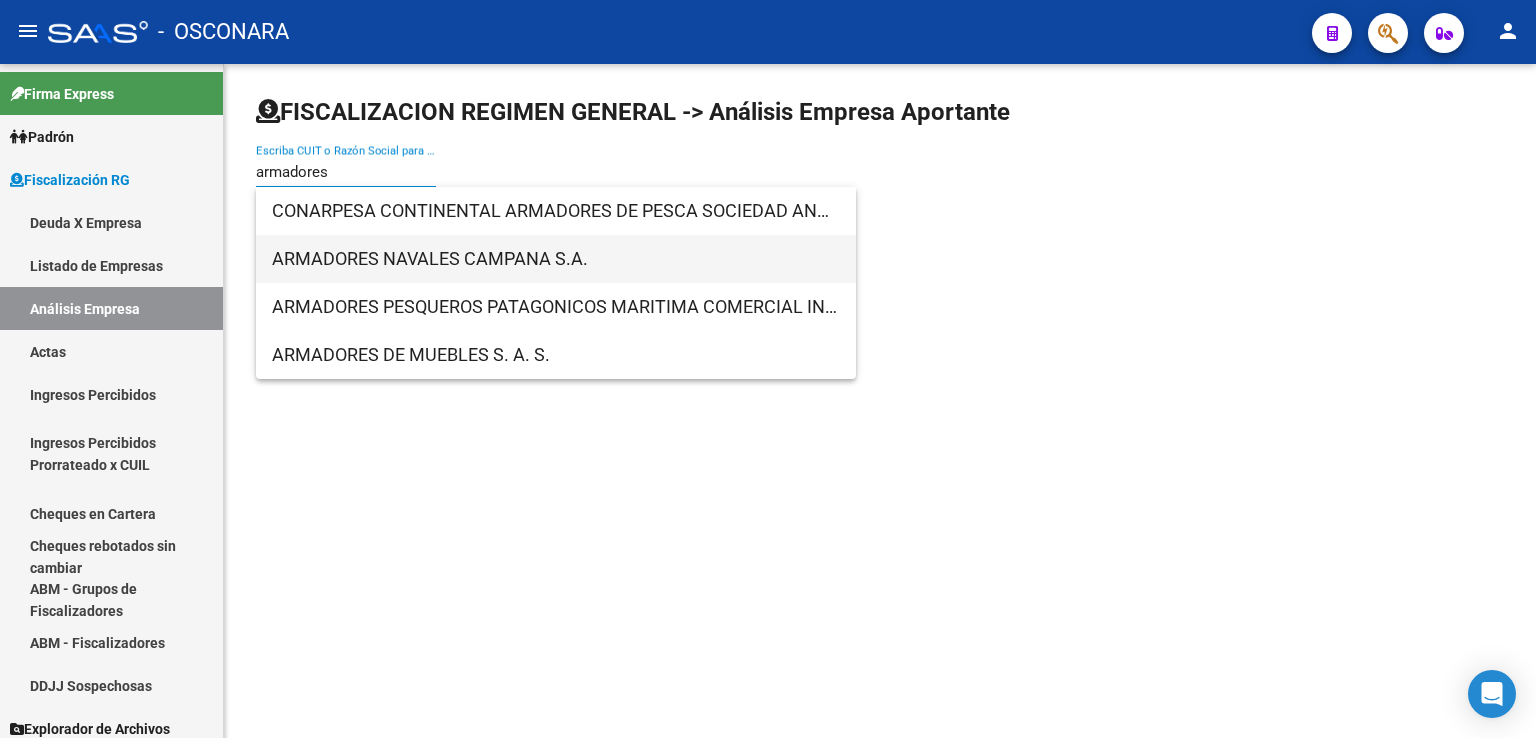 type on "armadores" 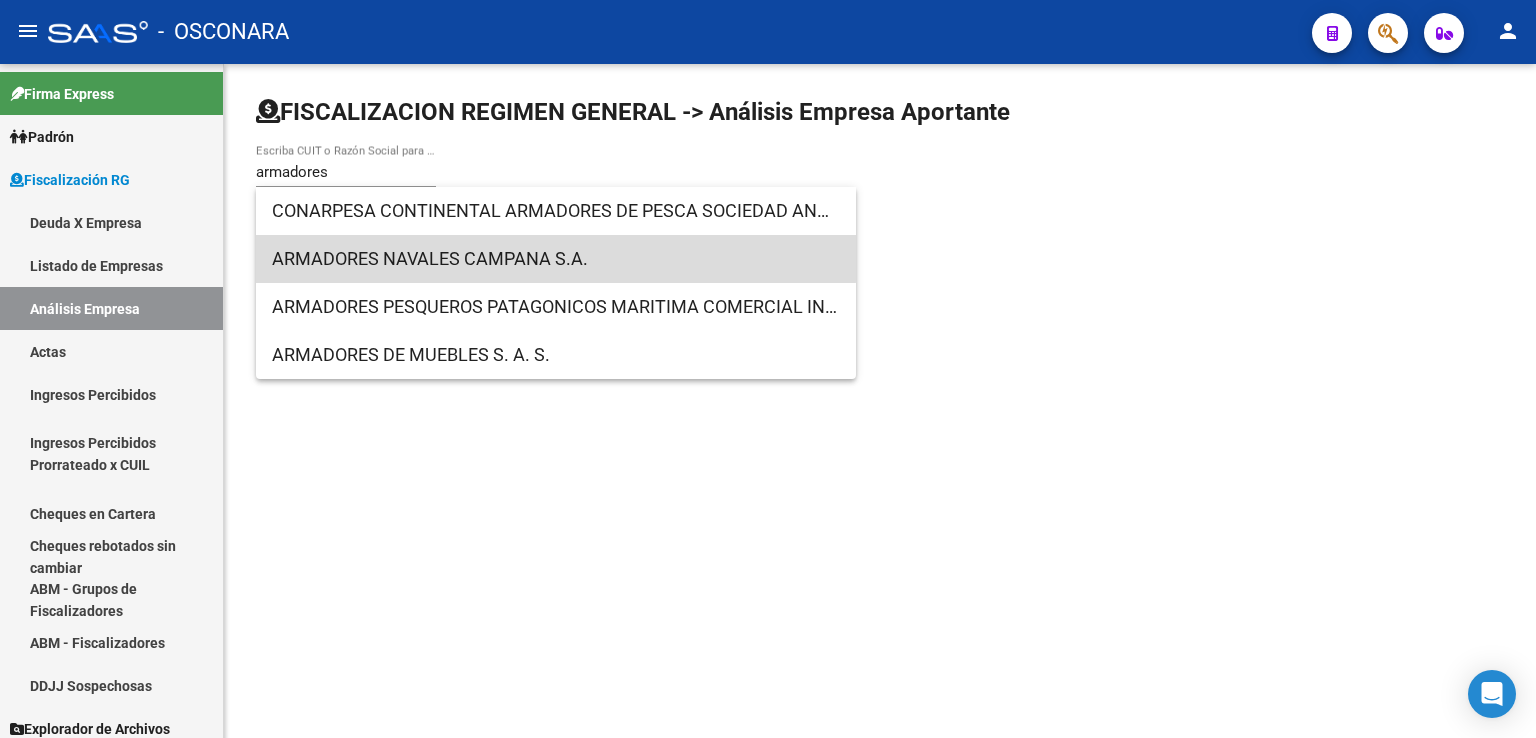 click on "ARMADORES NAVALES CAMPANA S.A." at bounding box center (556, 259) 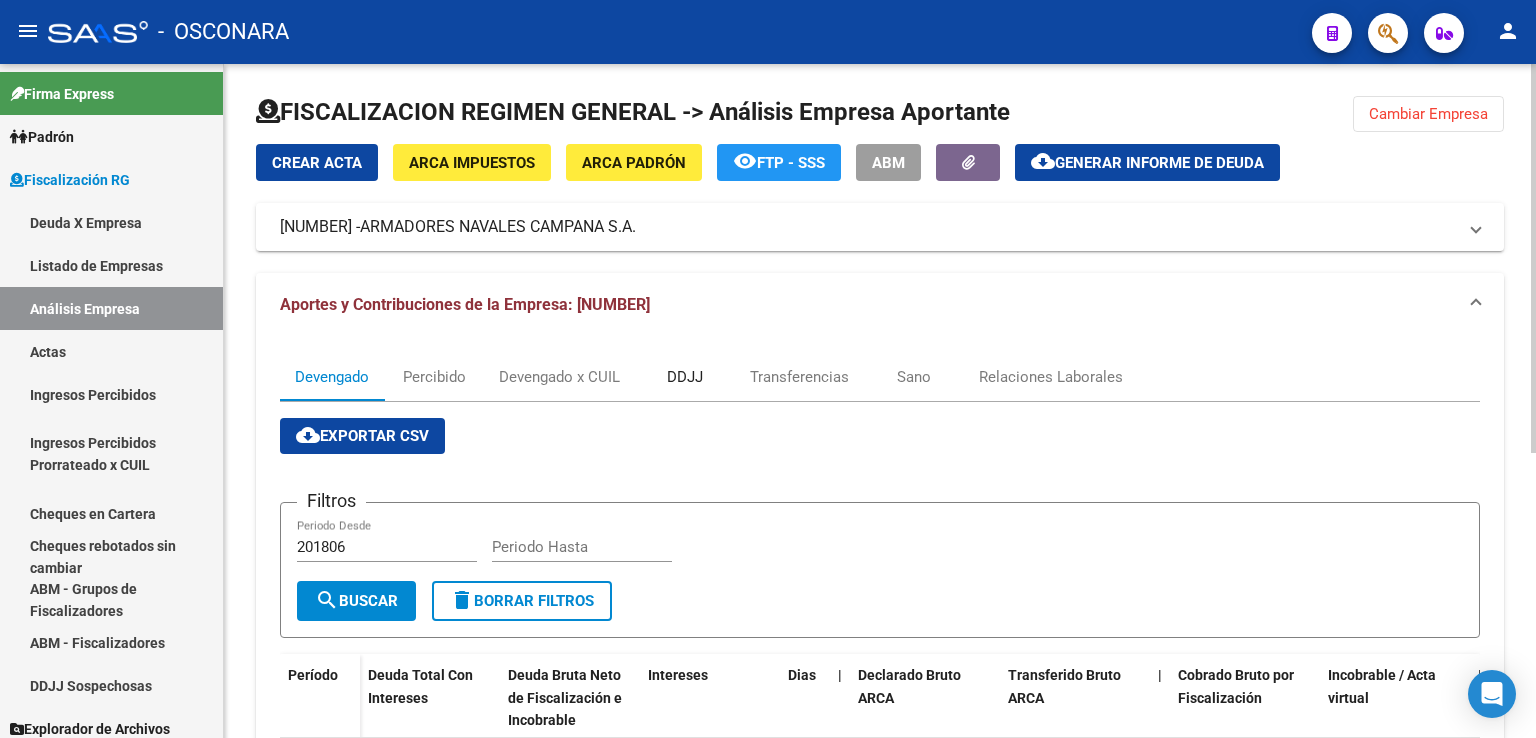 click on "DDJJ" at bounding box center [685, 377] 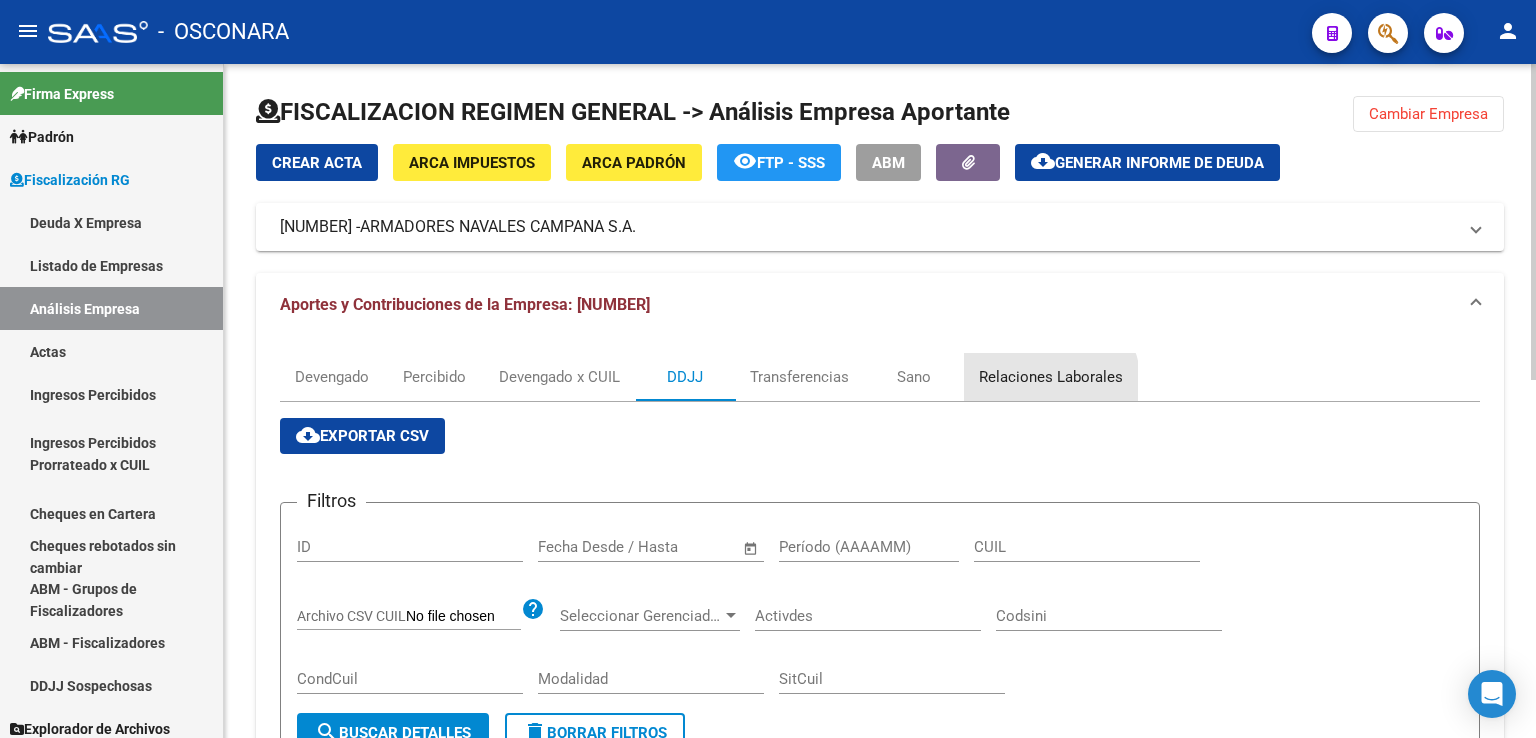 click on "Relaciones Laborales" at bounding box center (1051, 377) 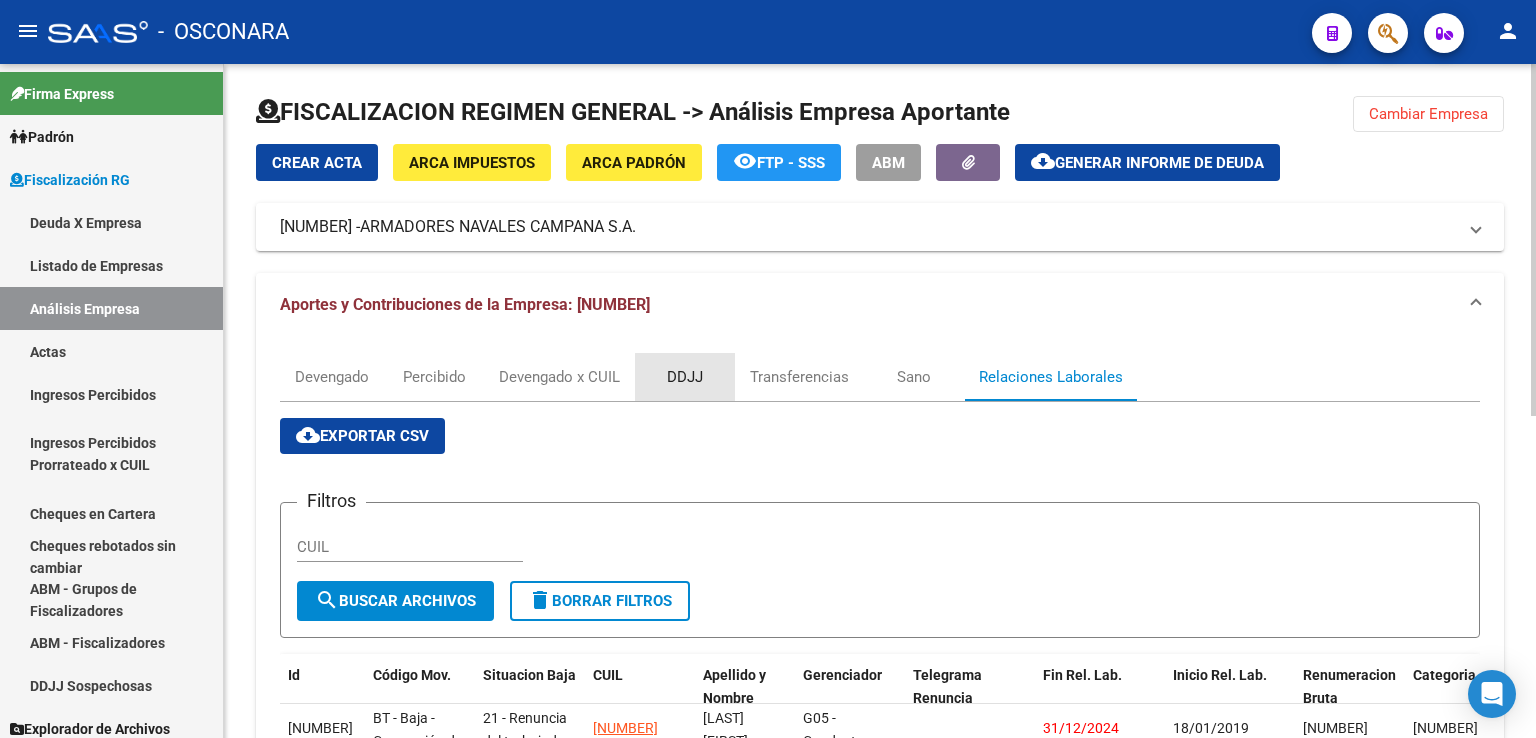 click on "DDJJ" at bounding box center (685, 377) 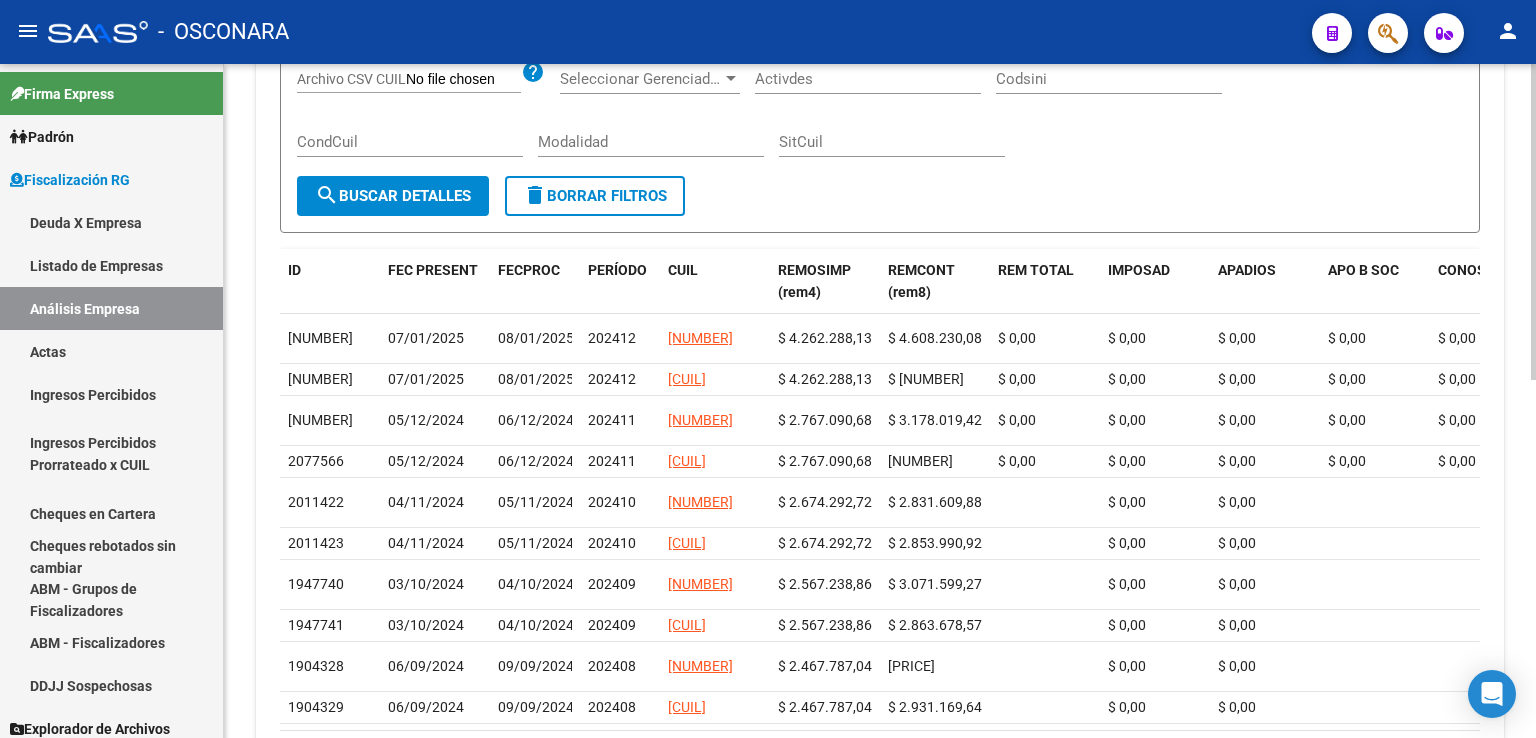 scroll, scrollTop: 600, scrollLeft: 0, axis: vertical 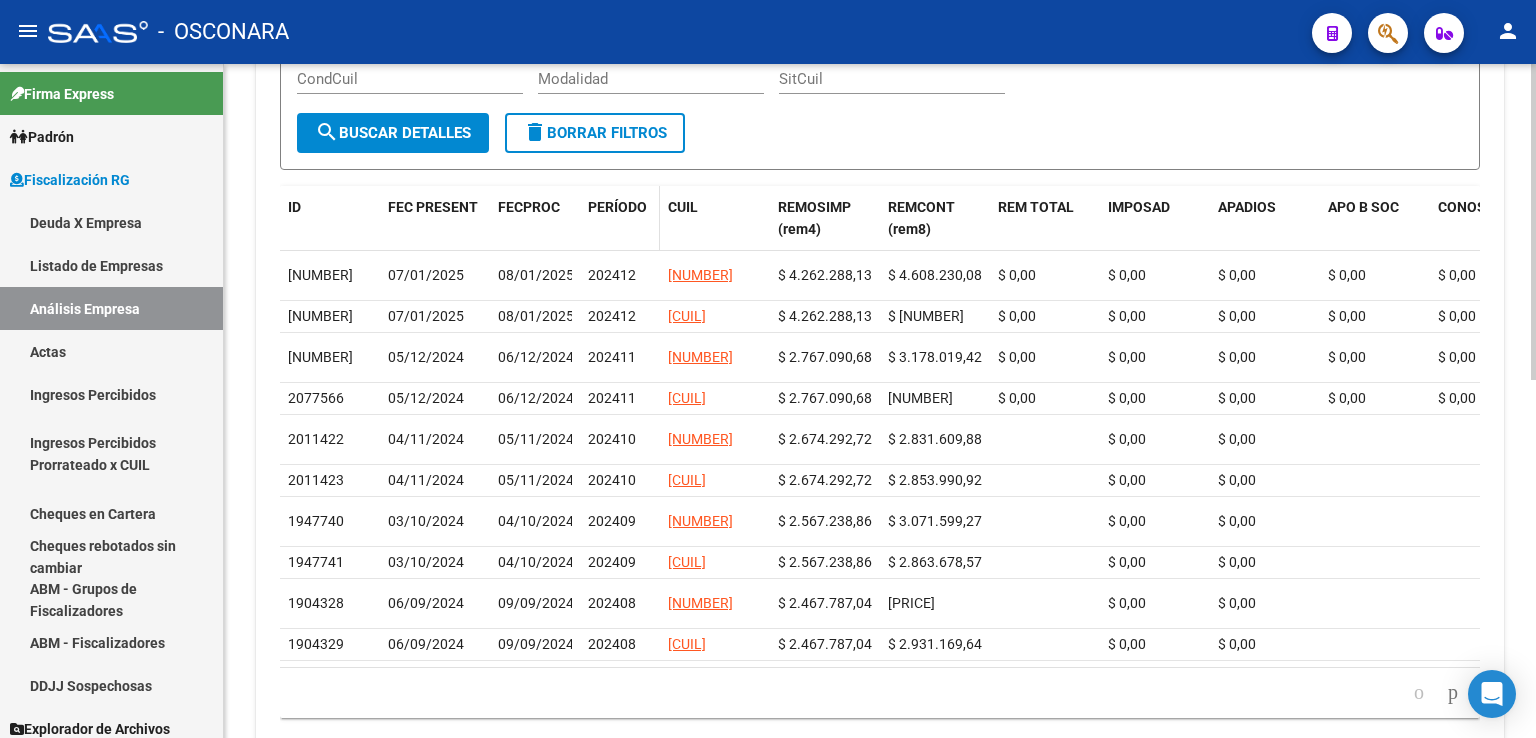 click on "PERÍODO" 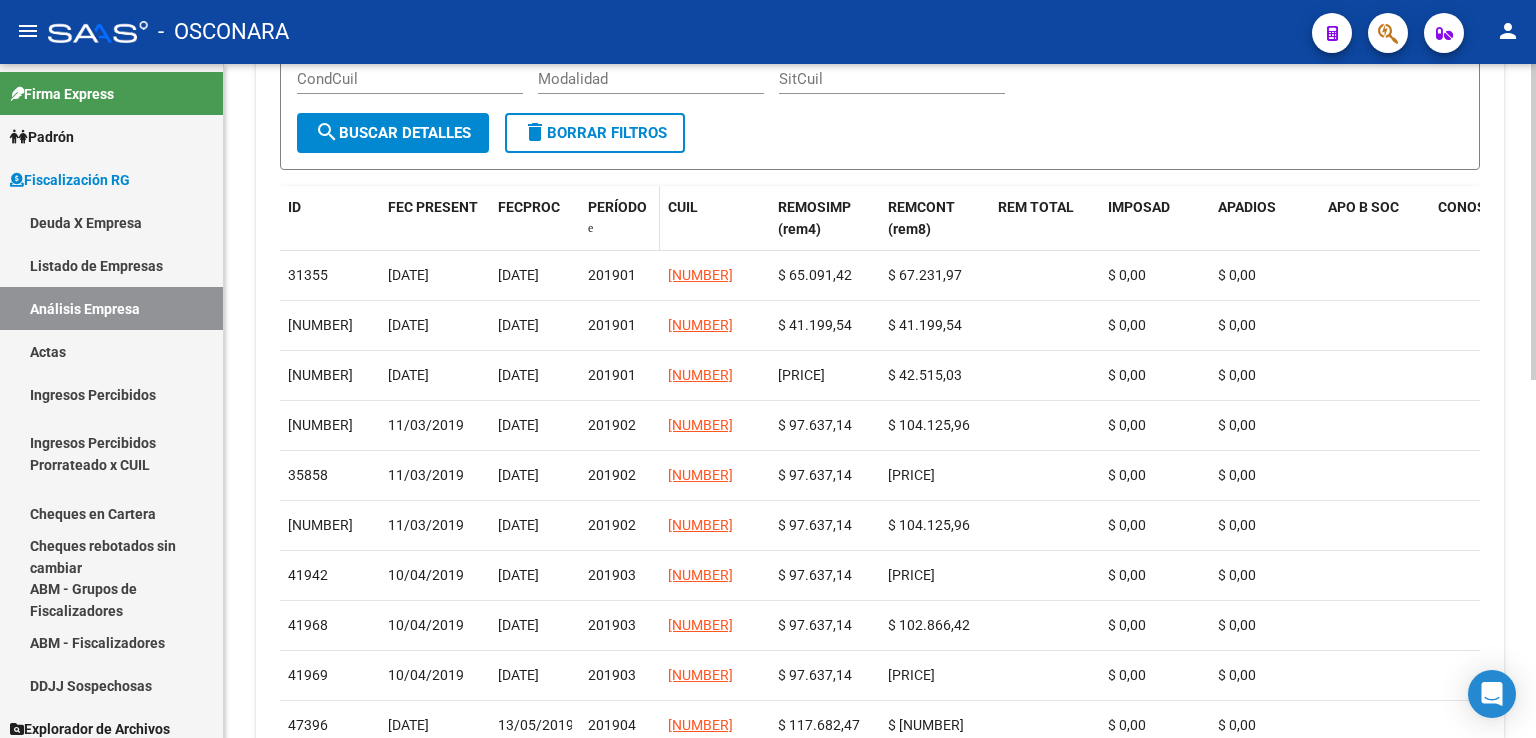 click on "PERÍODO" 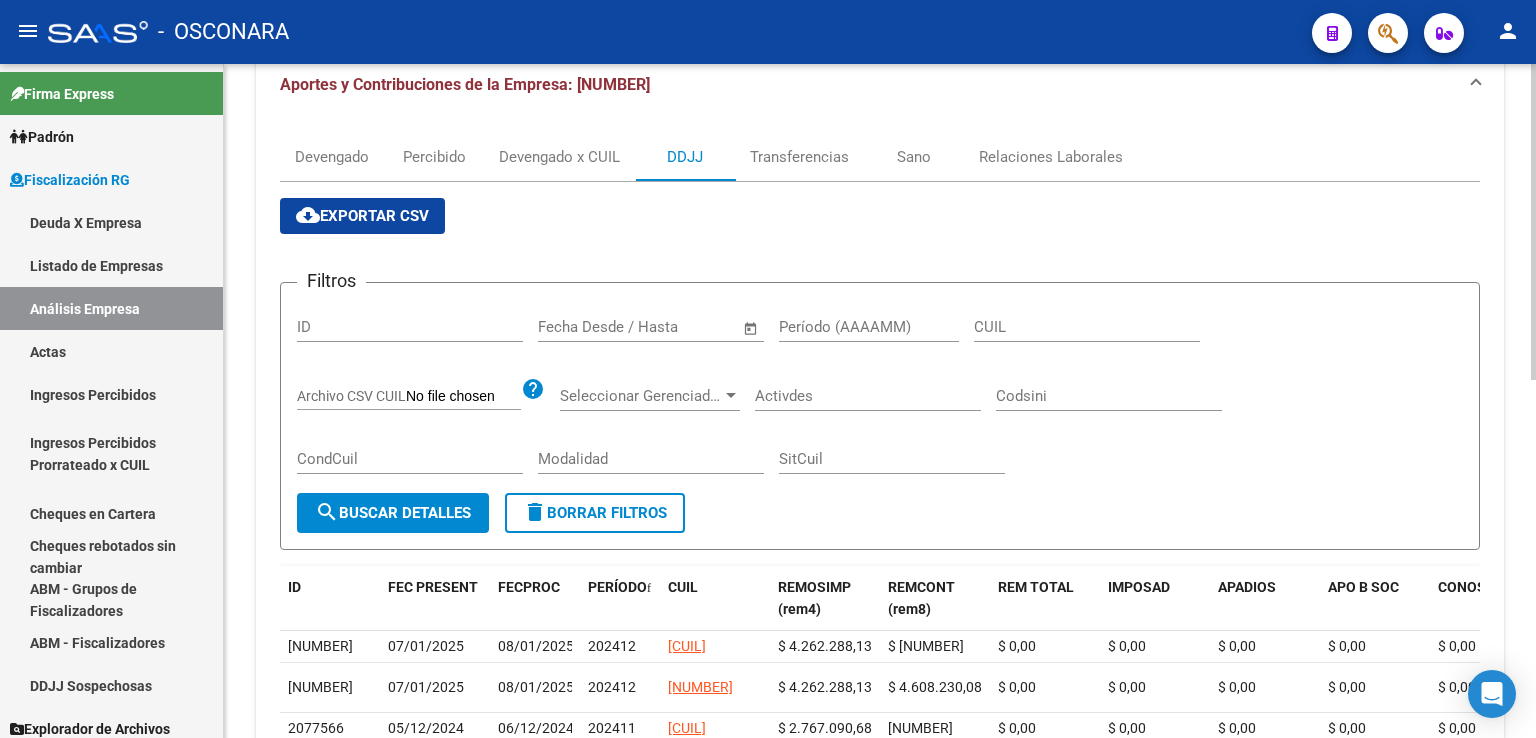 scroll, scrollTop: 200, scrollLeft: 0, axis: vertical 